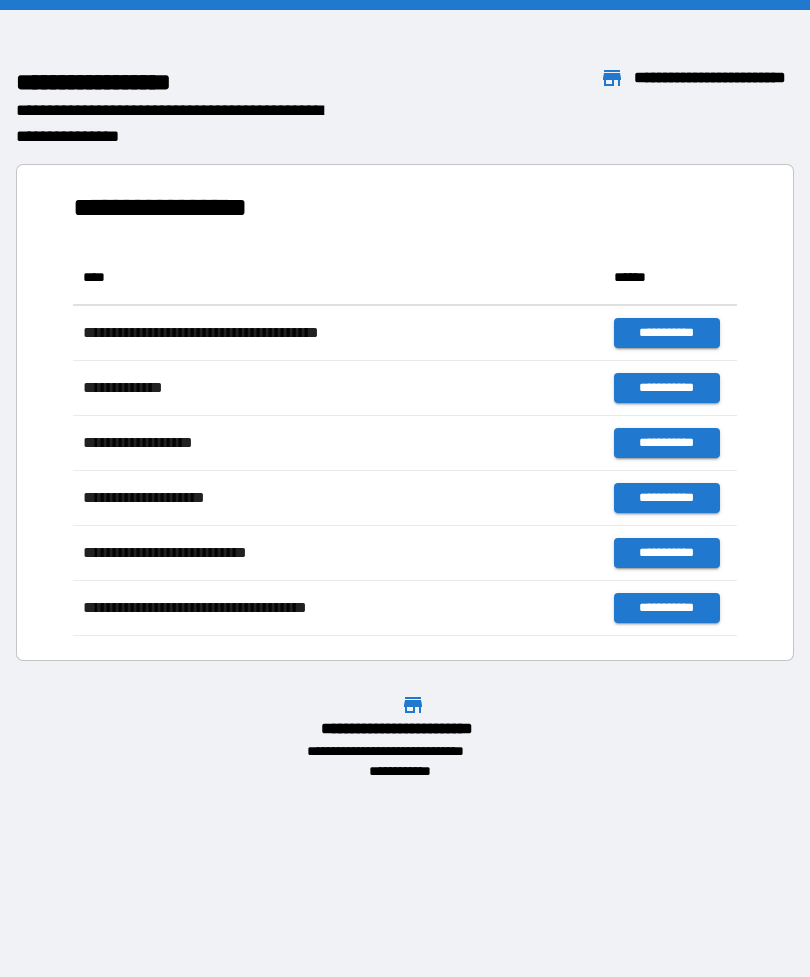 scroll, scrollTop: 0, scrollLeft: 0, axis: both 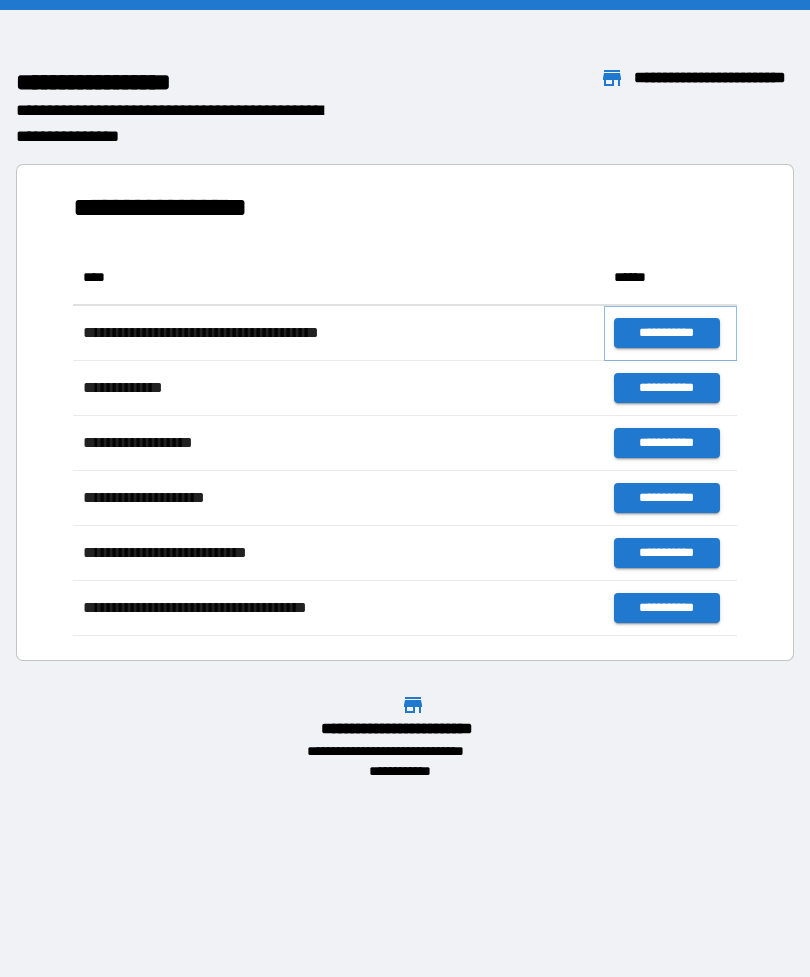 click on "**********" at bounding box center [666, 333] 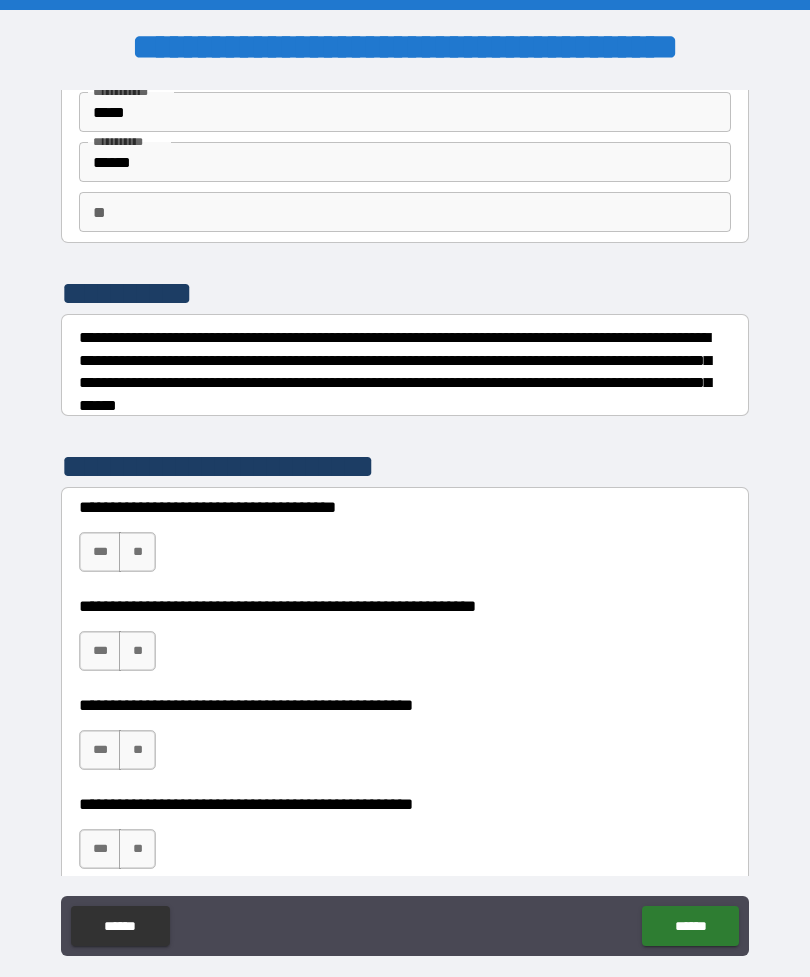 scroll, scrollTop: 90, scrollLeft: 0, axis: vertical 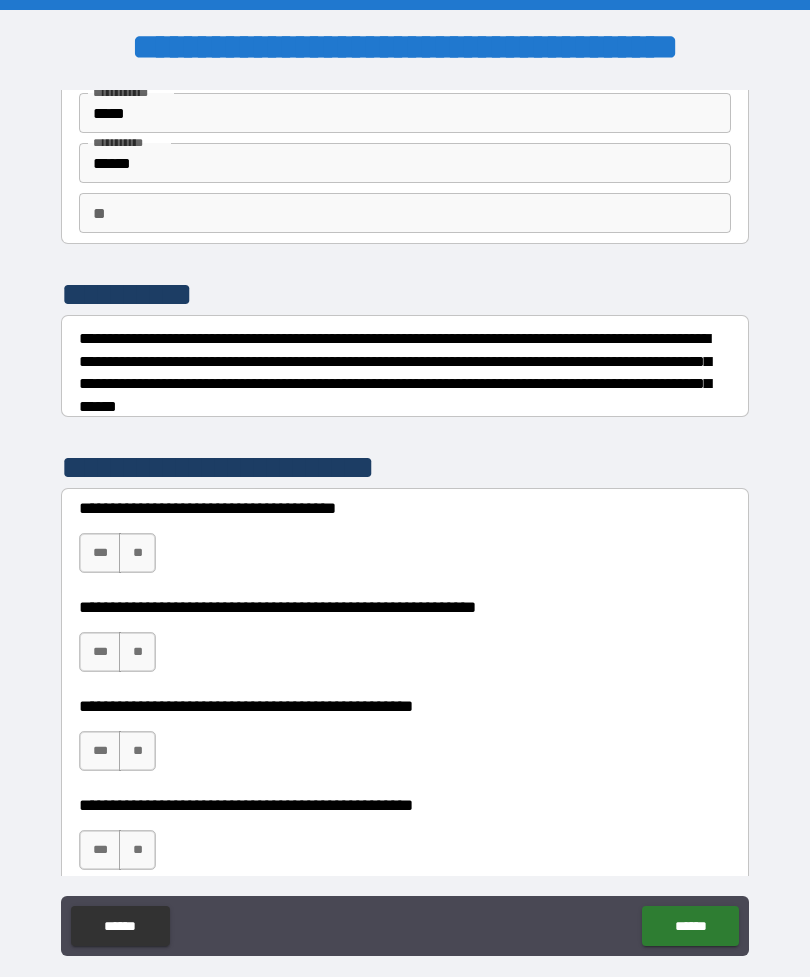 click on "***" at bounding box center [100, 553] 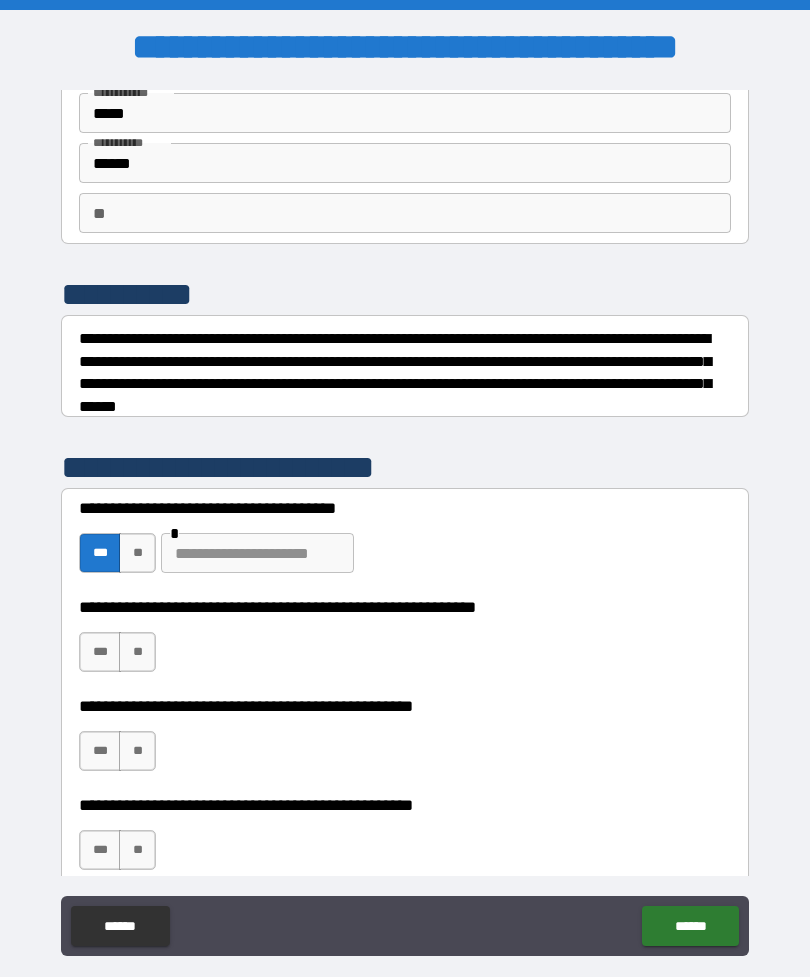 click at bounding box center [257, 553] 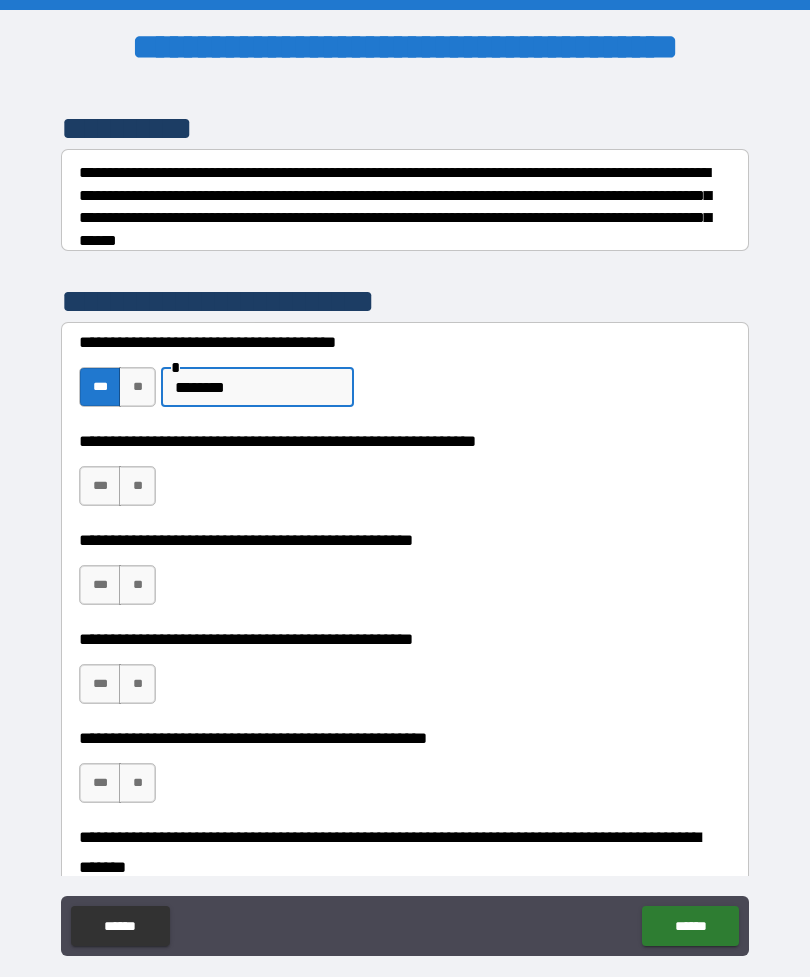 scroll, scrollTop: 258, scrollLeft: 0, axis: vertical 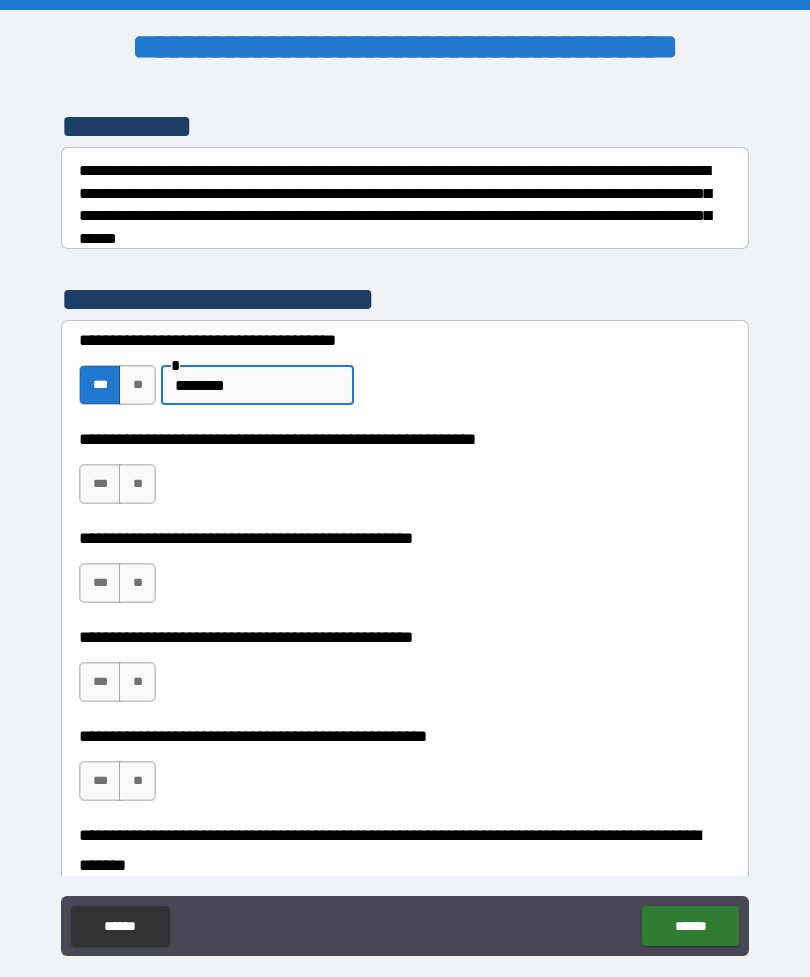 type on "*******" 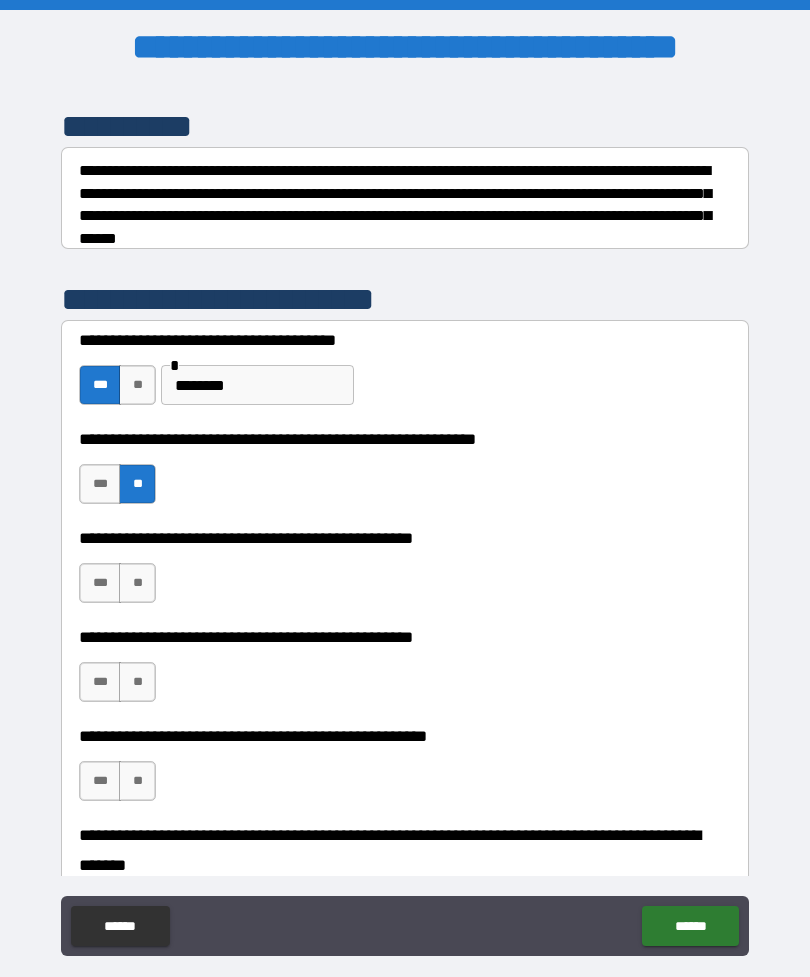 click on "**" at bounding box center [137, 583] 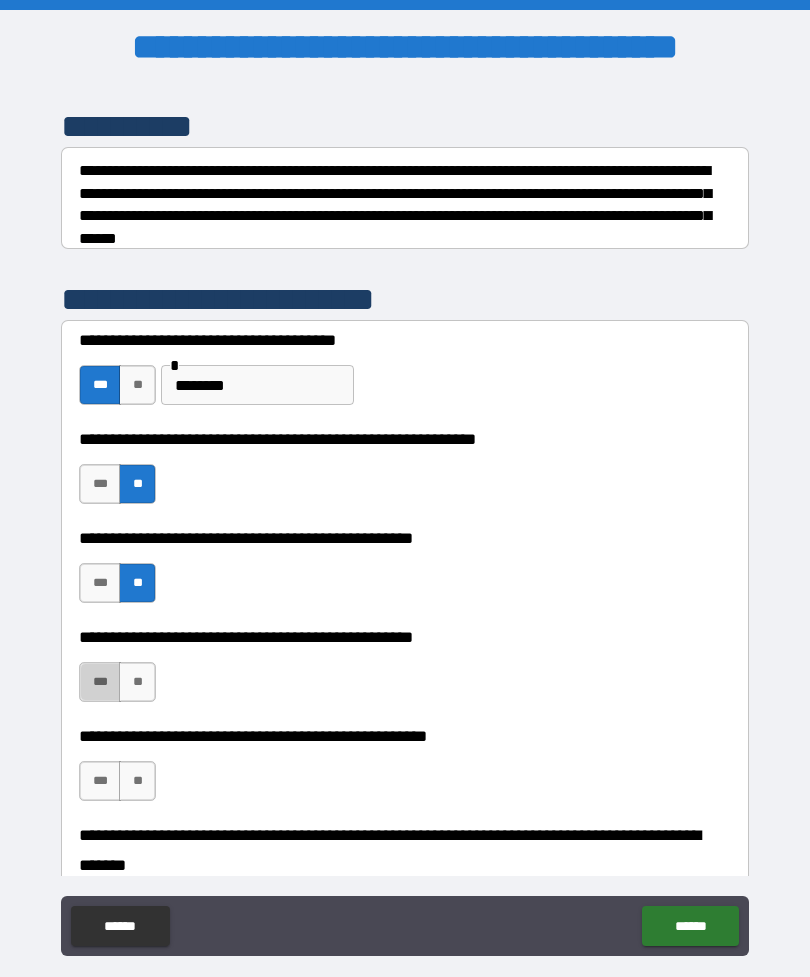click on "***" at bounding box center [100, 682] 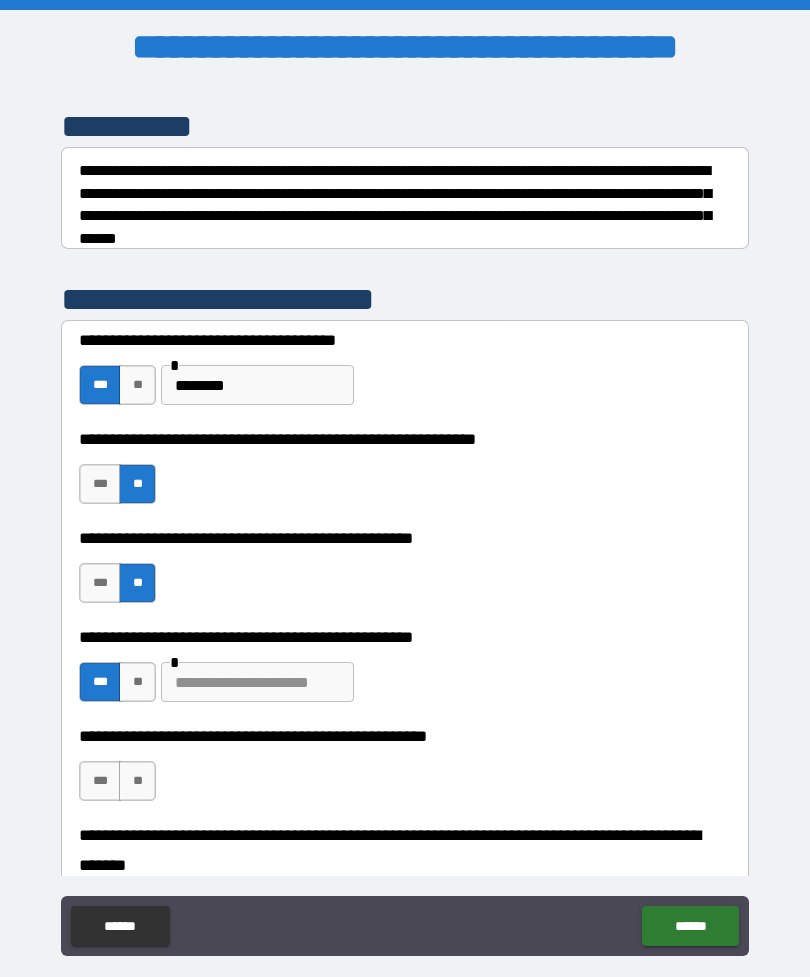 click at bounding box center [257, 682] 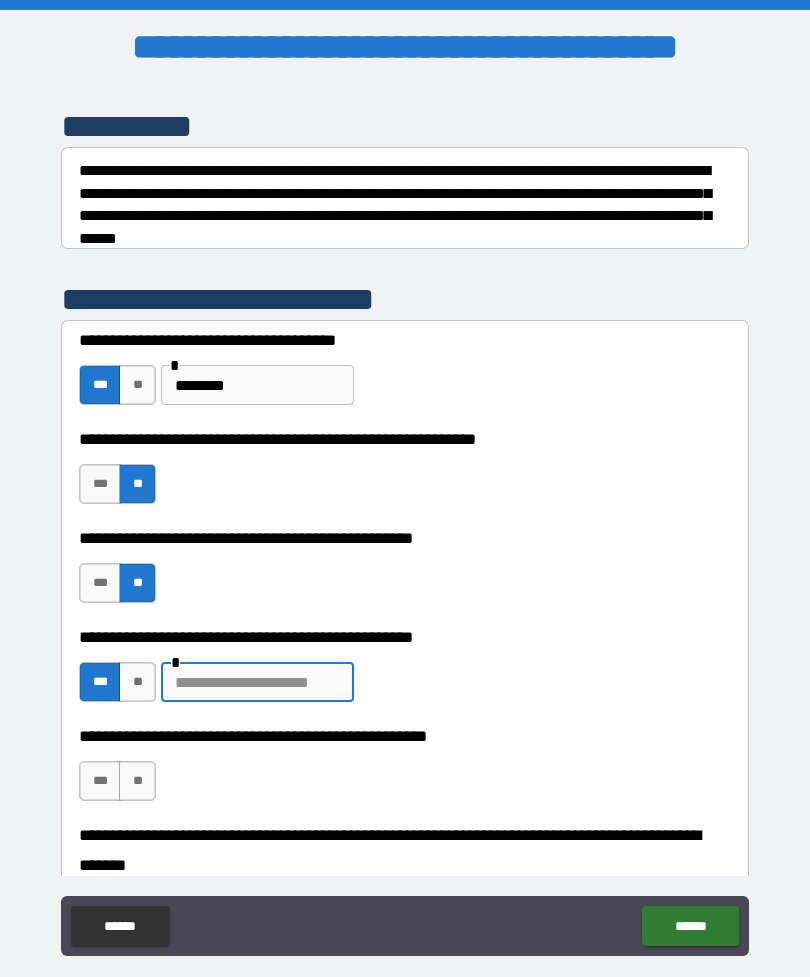 scroll, scrollTop: 35, scrollLeft: 0, axis: vertical 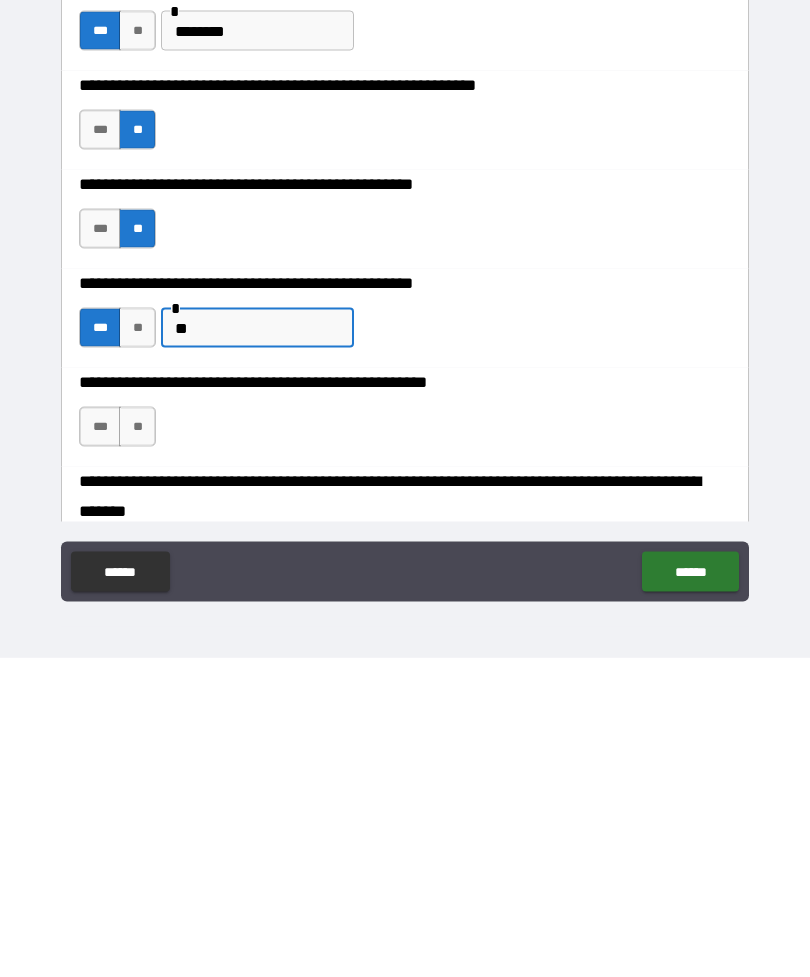 type on "*" 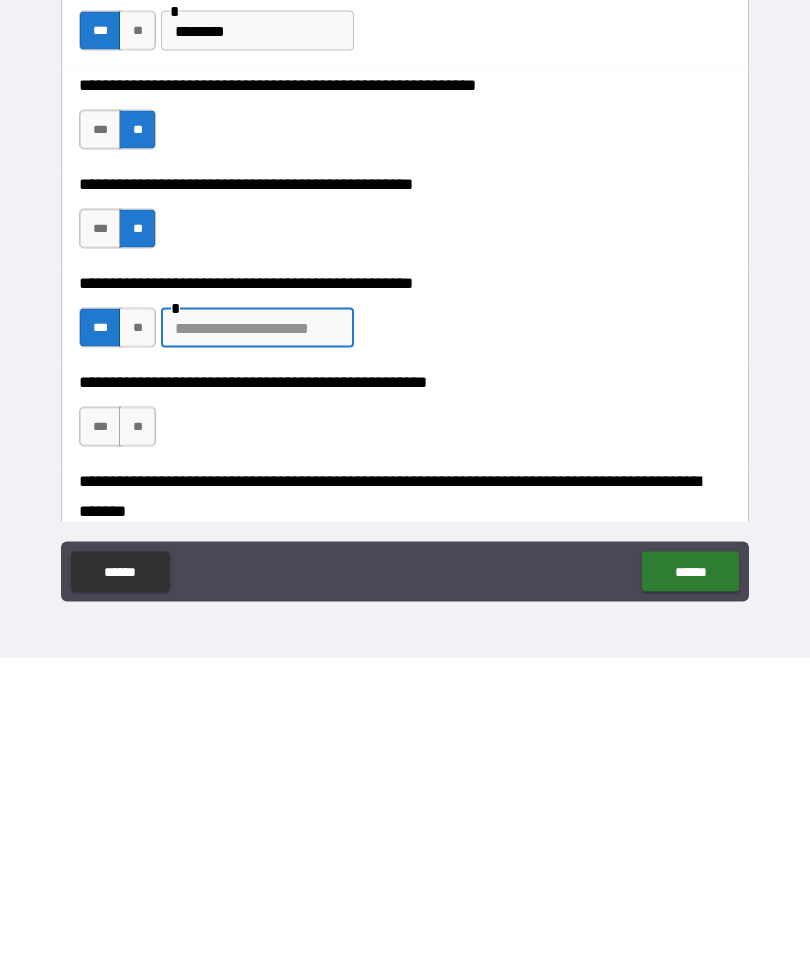 click on "**" at bounding box center (137, 746) 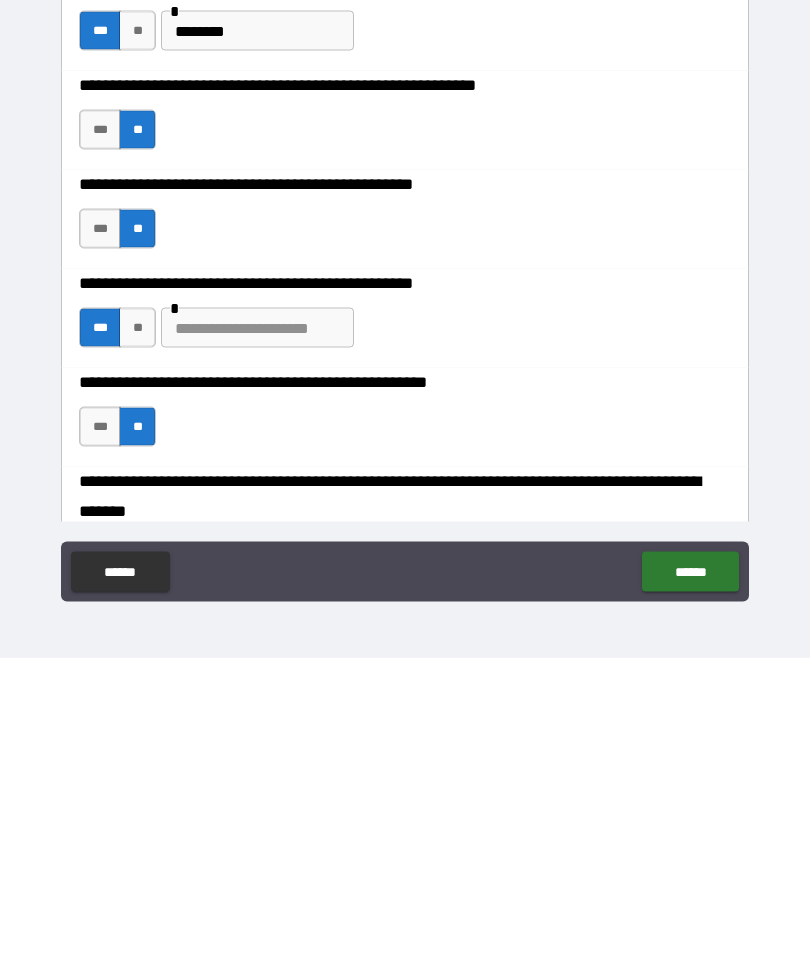 scroll, scrollTop: 64, scrollLeft: 0, axis: vertical 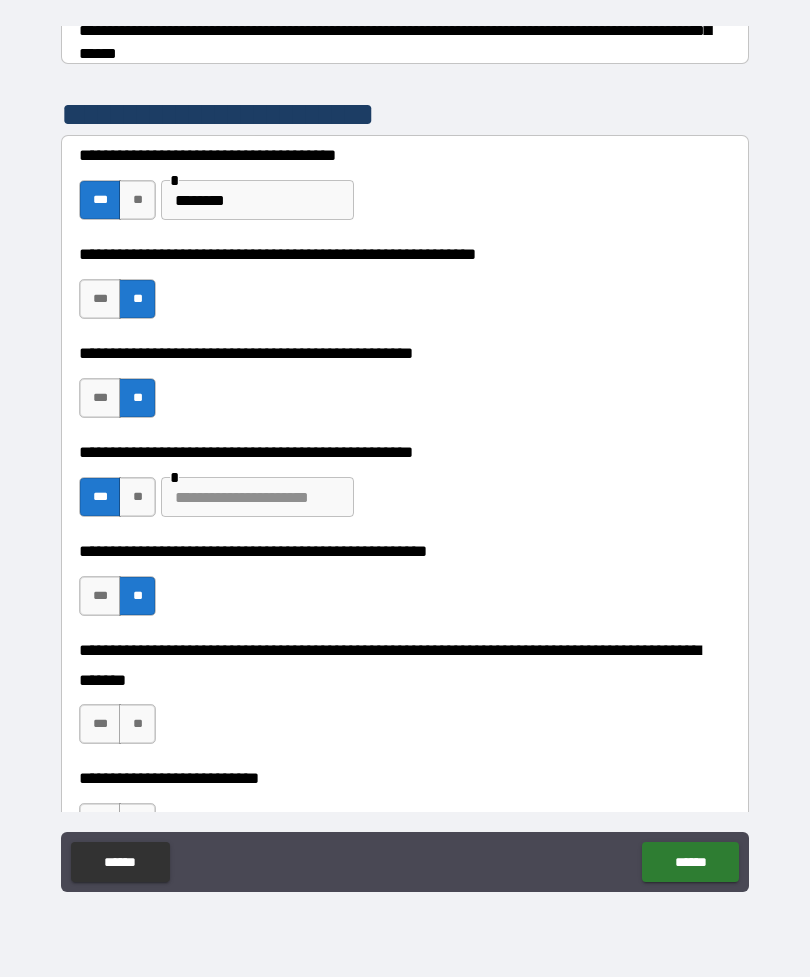 click on "**" at bounding box center [137, 724] 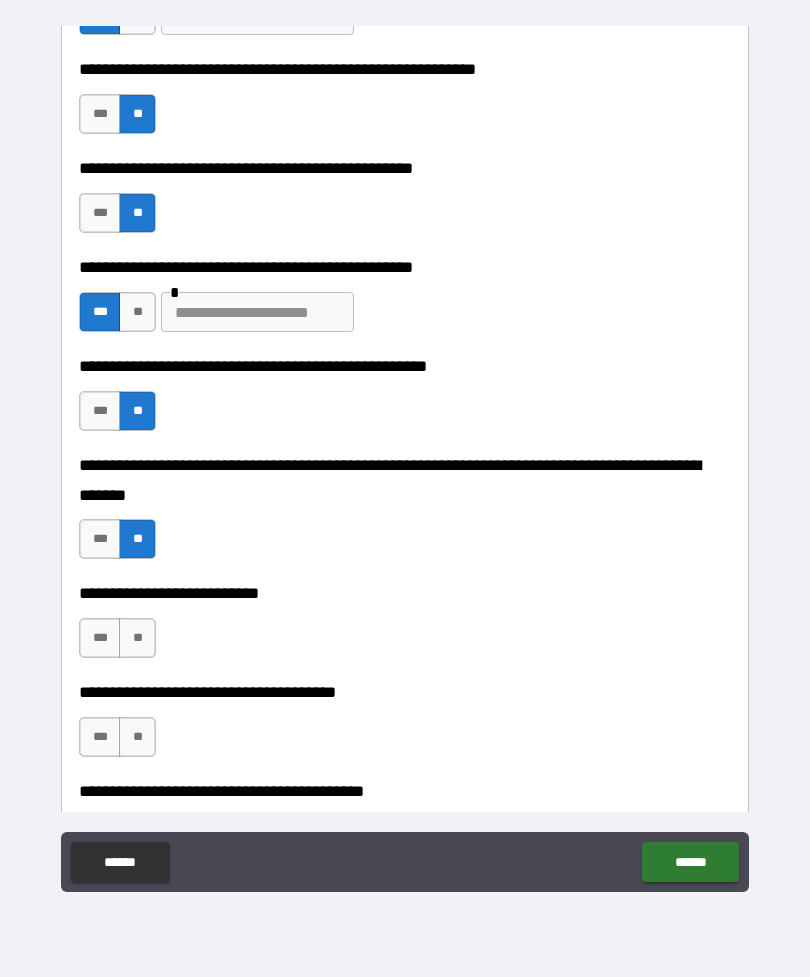 scroll, scrollTop: 568, scrollLeft: 0, axis: vertical 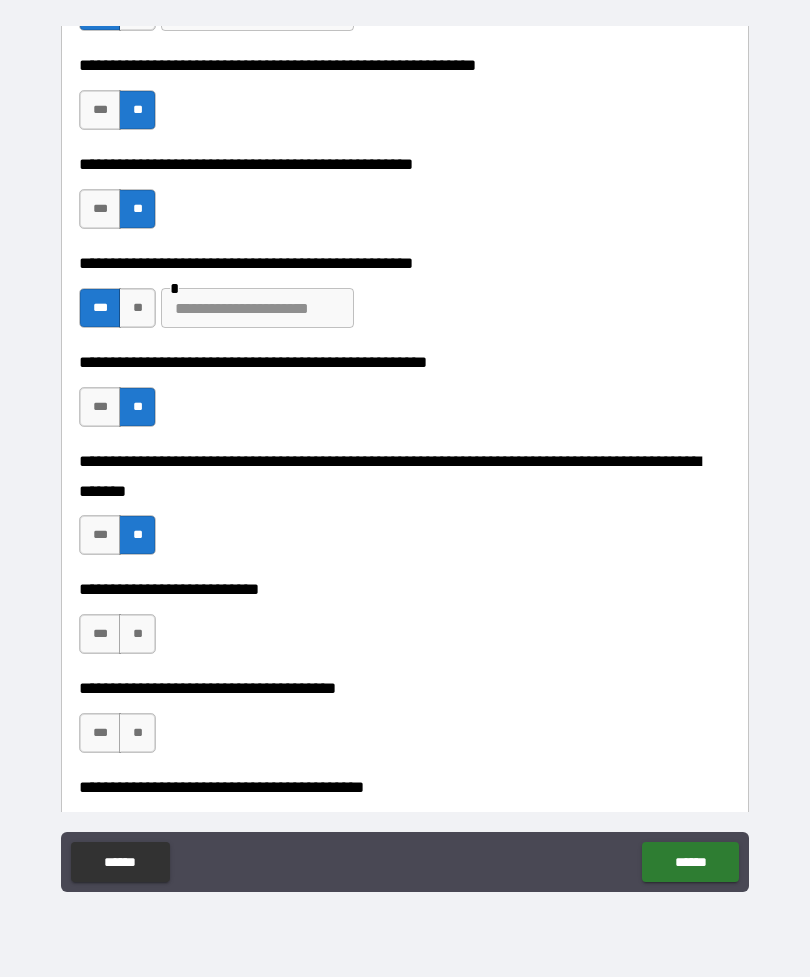 click on "**" at bounding box center (137, 634) 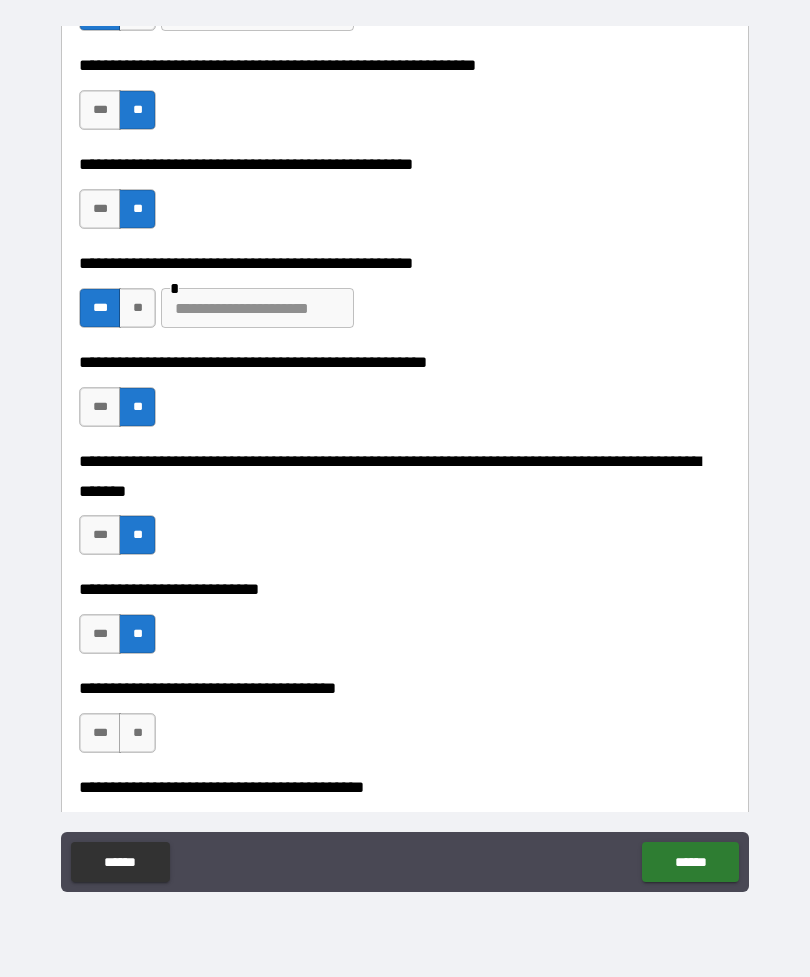 click on "**" at bounding box center [137, 733] 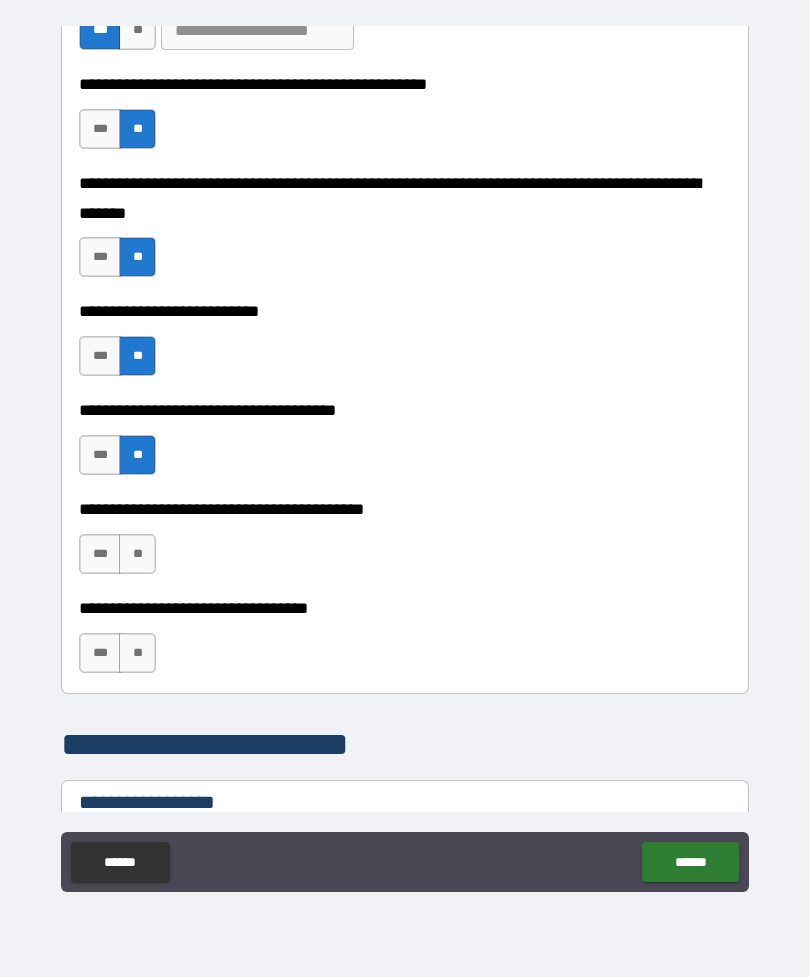 scroll, scrollTop: 849, scrollLeft: 0, axis: vertical 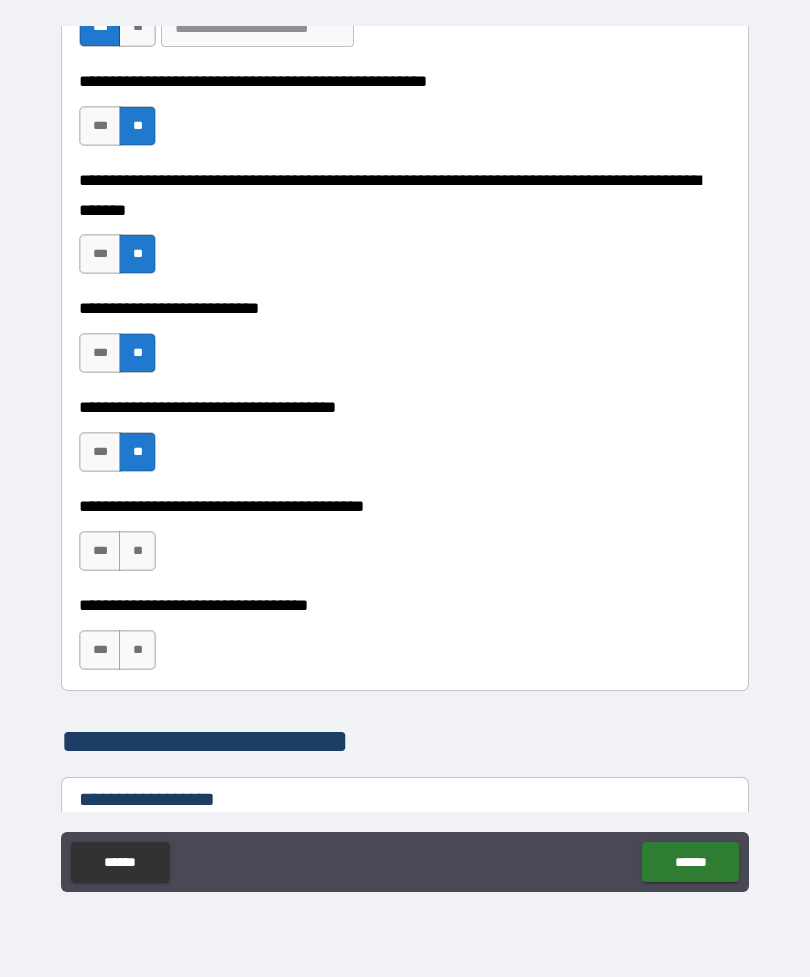 click on "**" at bounding box center [137, 650] 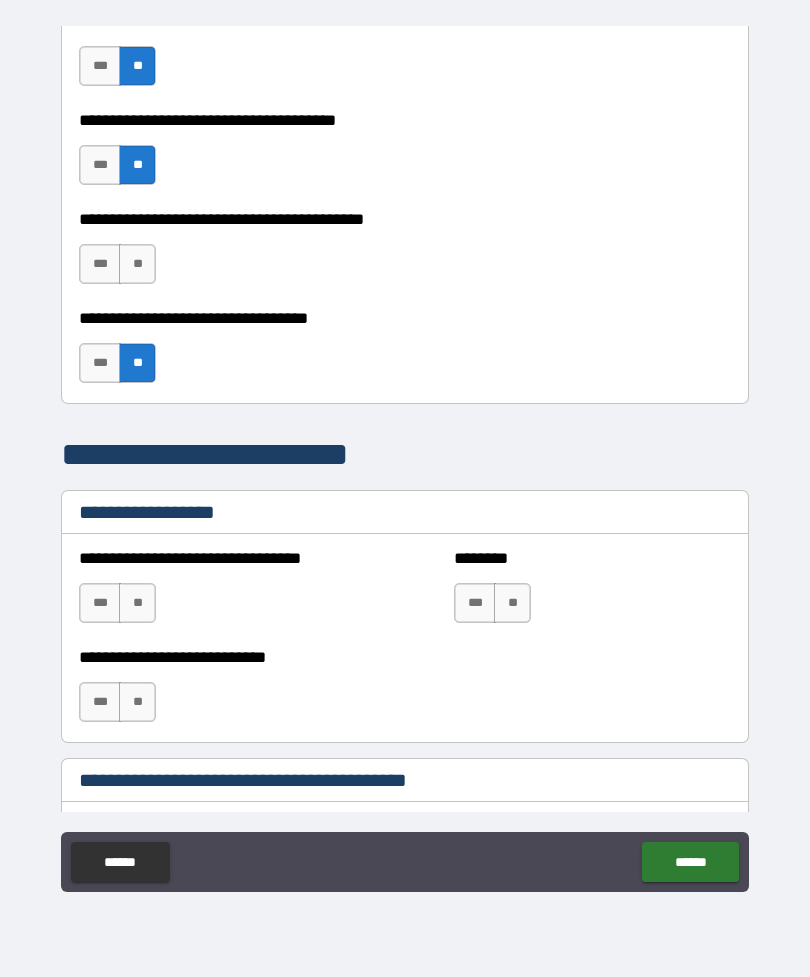 scroll, scrollTop: 1137, scrollLeft: 0, axis: vertical 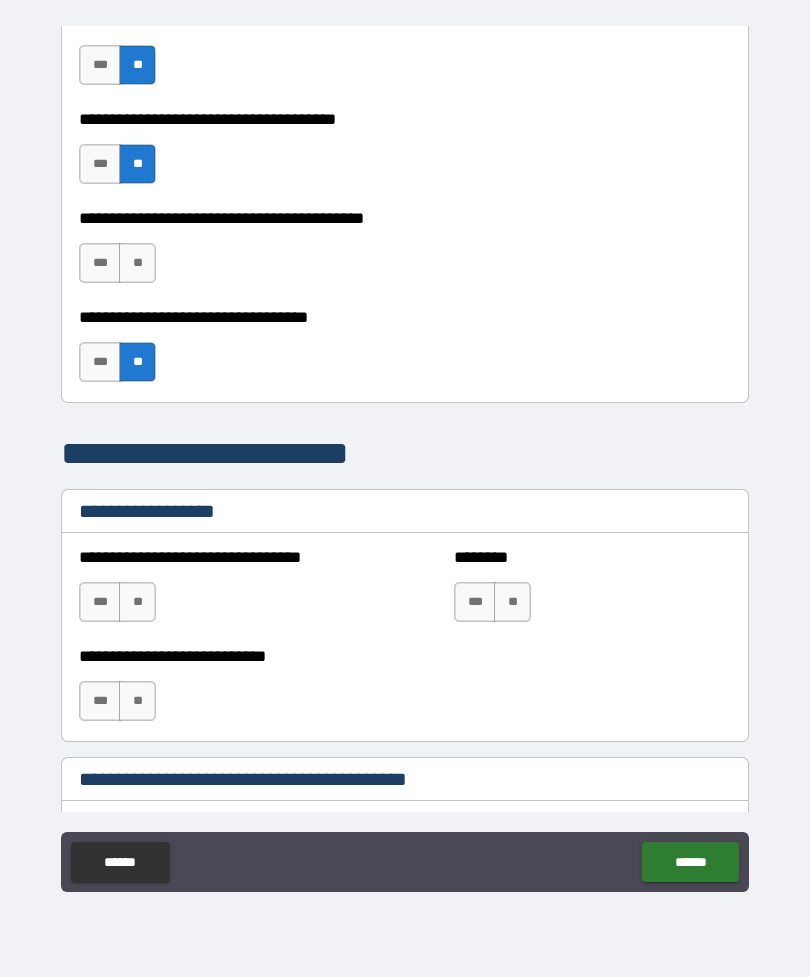 click on "**" at bounding box center [137, 602] 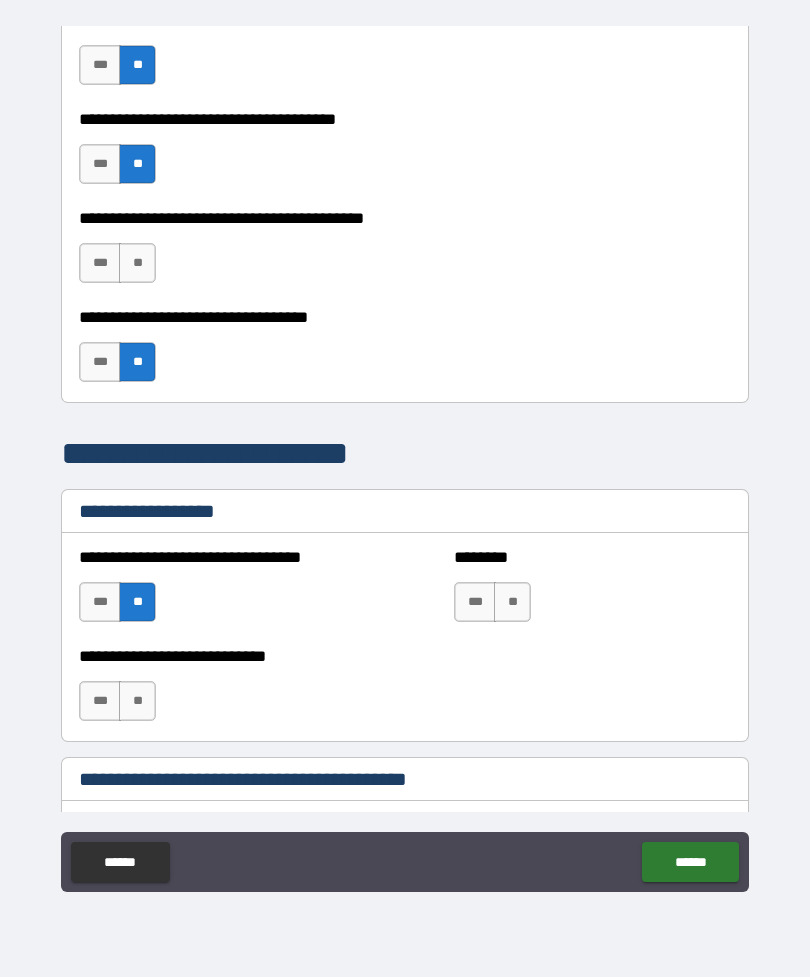 click on "**" at bounding box center [512, 602] 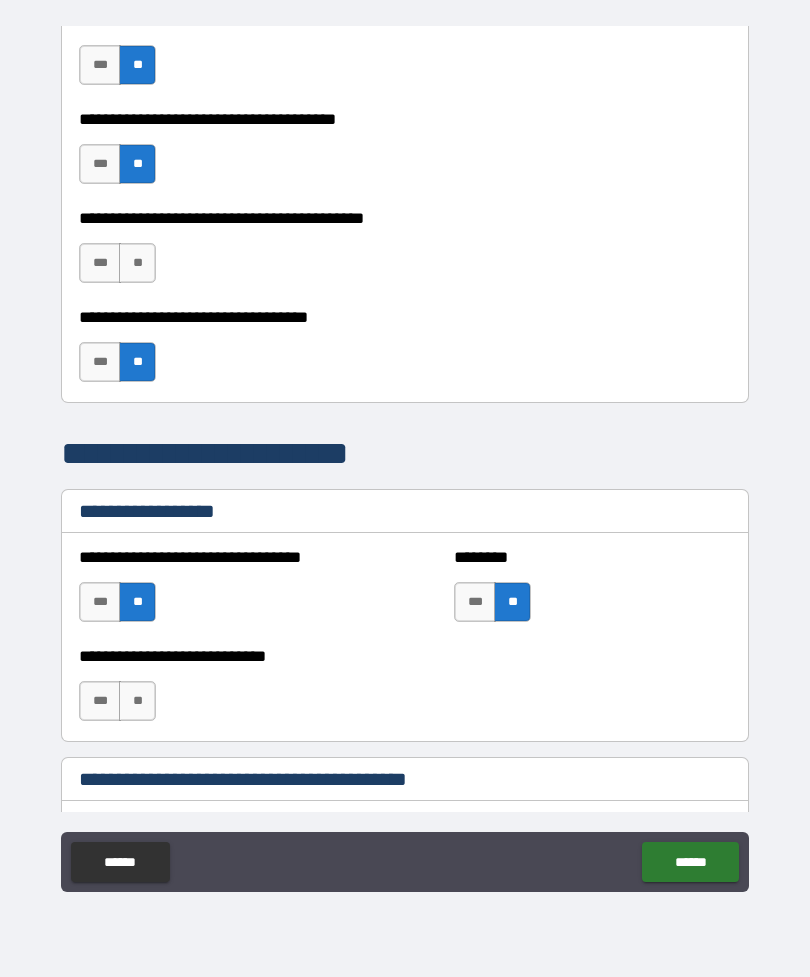 click on "**" at bounding box center [137, 701] 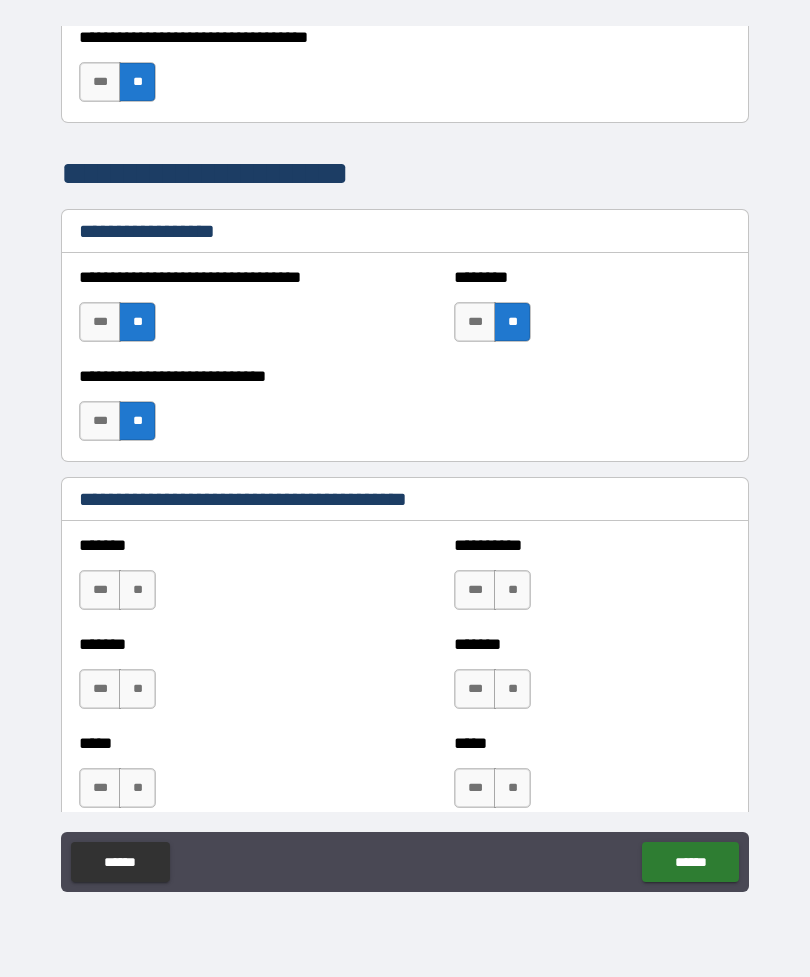 scroll, scrollTop: 1427, scrollLeft: 0, axis: vertical 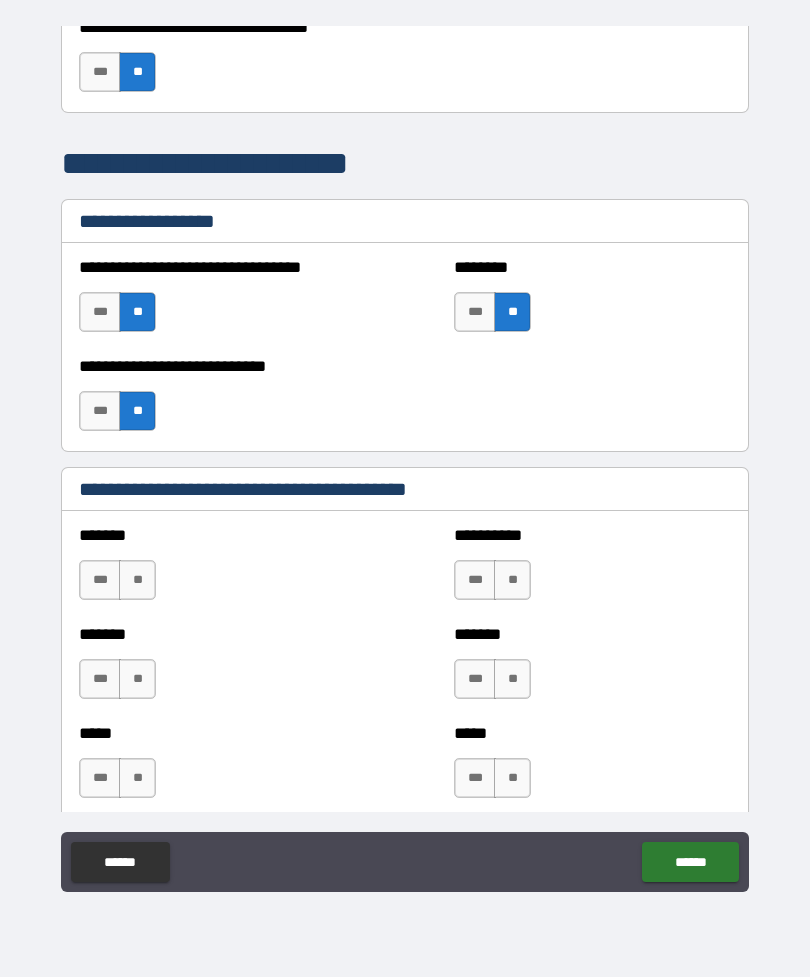 click on "**" at bounding box center [137, 580] 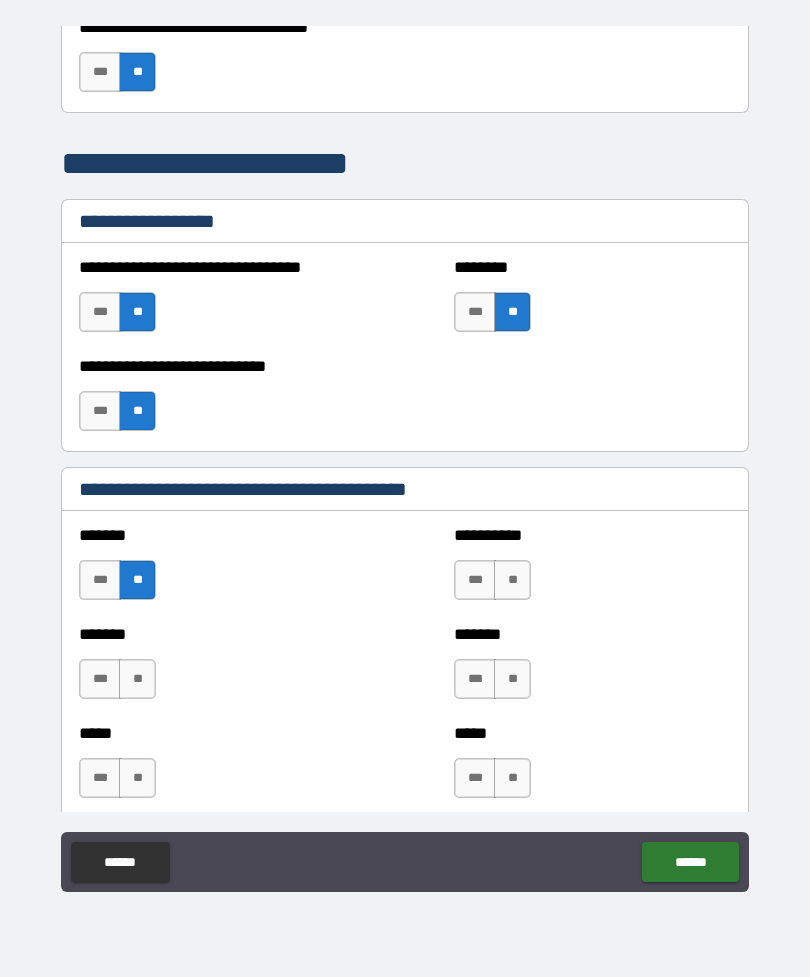 click on "**" at bounding box center [137, 679] 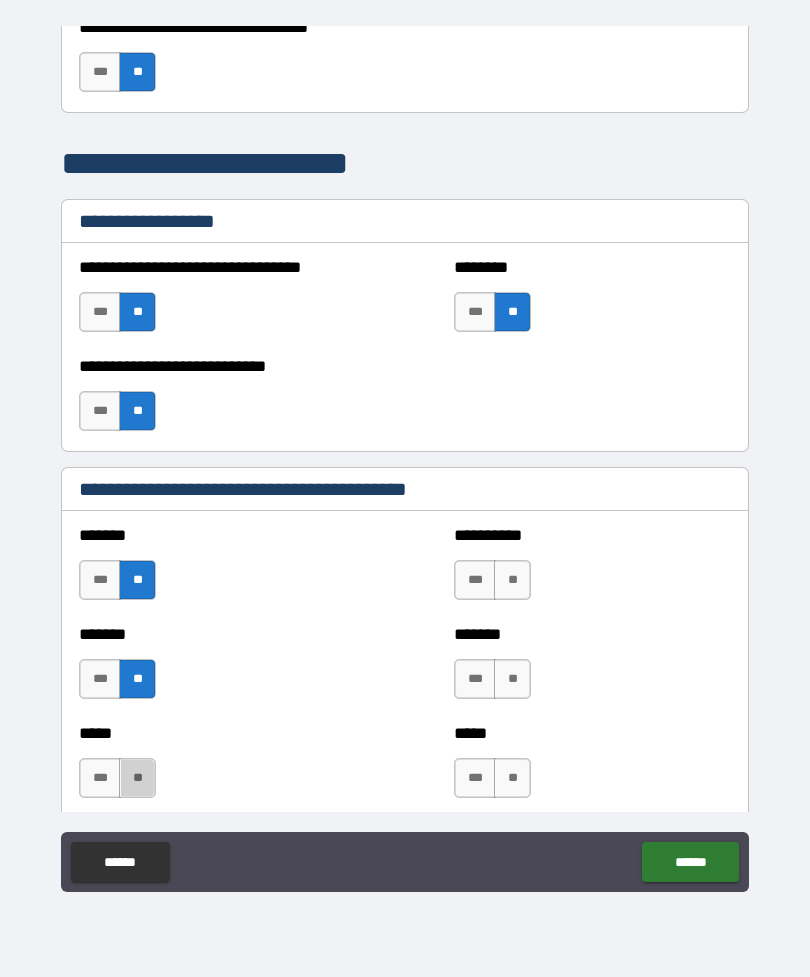 click on "**" at bounding box center [137, 778] 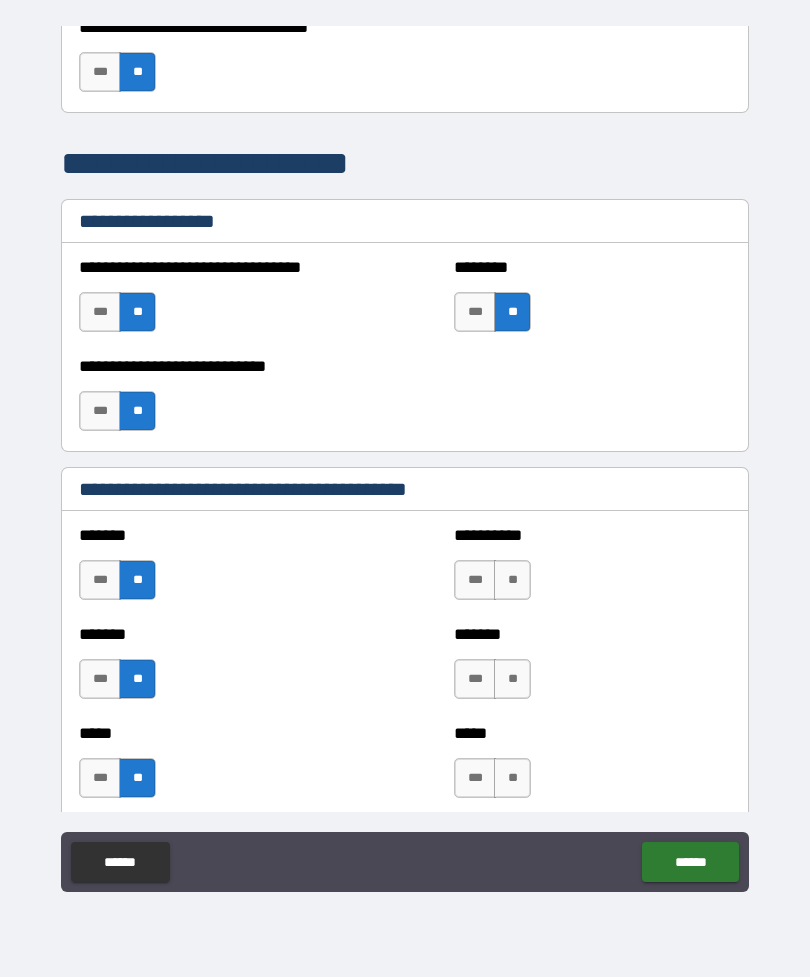 click on "**" at bounding box center [512, 580] 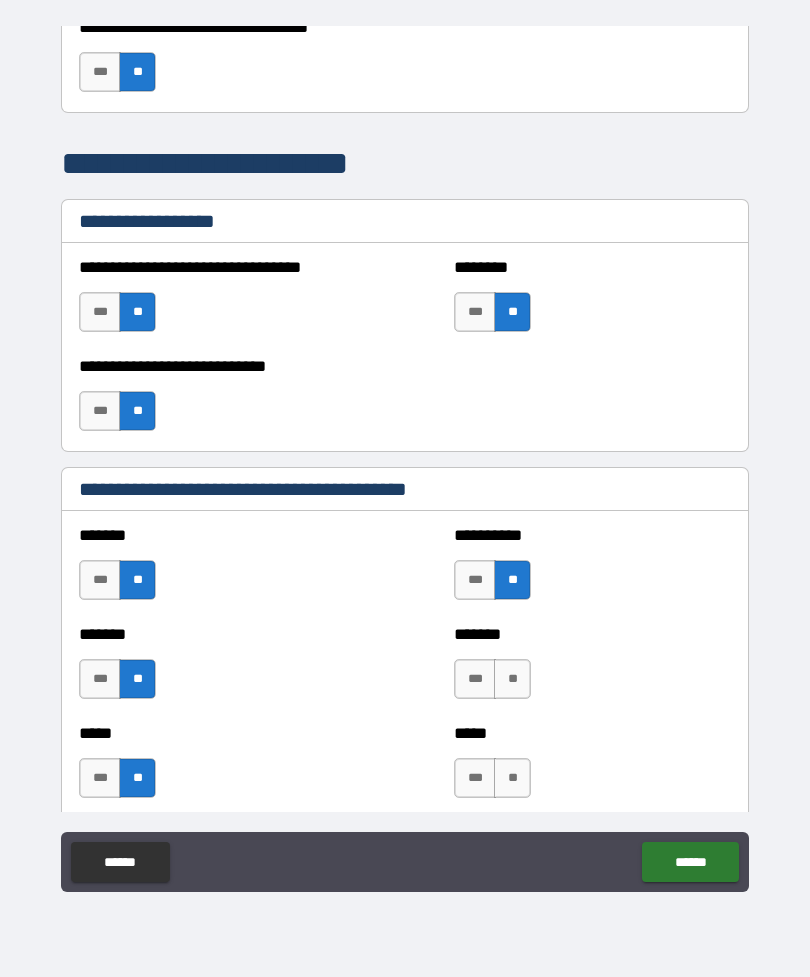 click on "**" at bounding box center (512, 679) 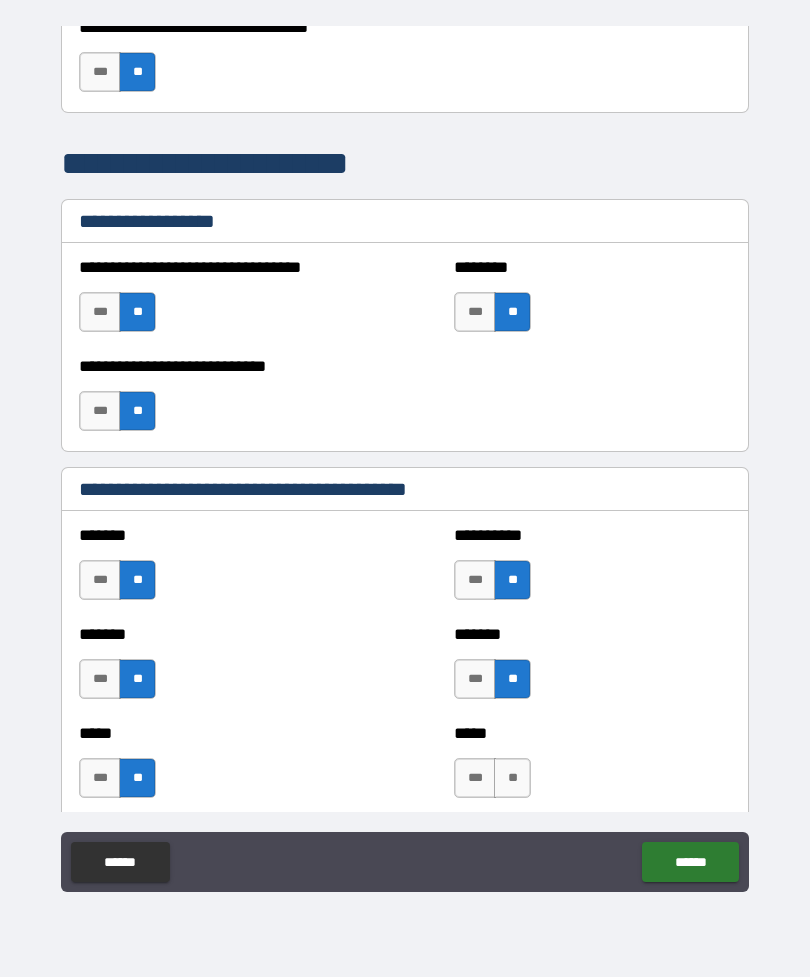 click on "**" at bounding box center (512, 778) 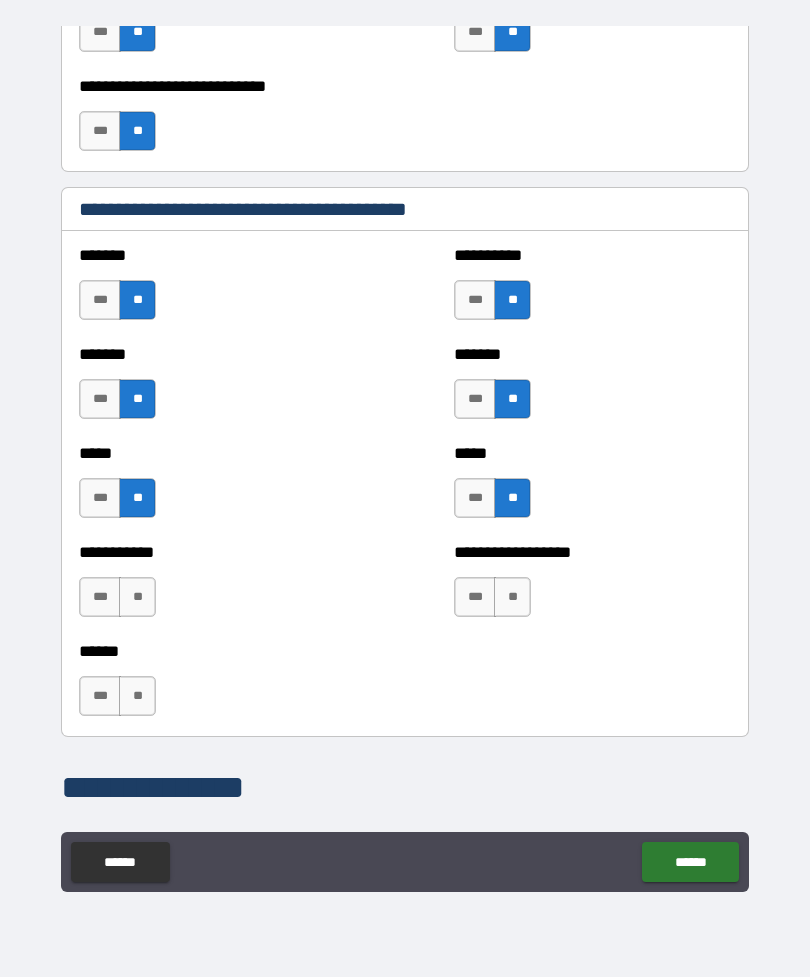 scroll, scrollTop: 1706, scrollLeft: 0, axis: vertical 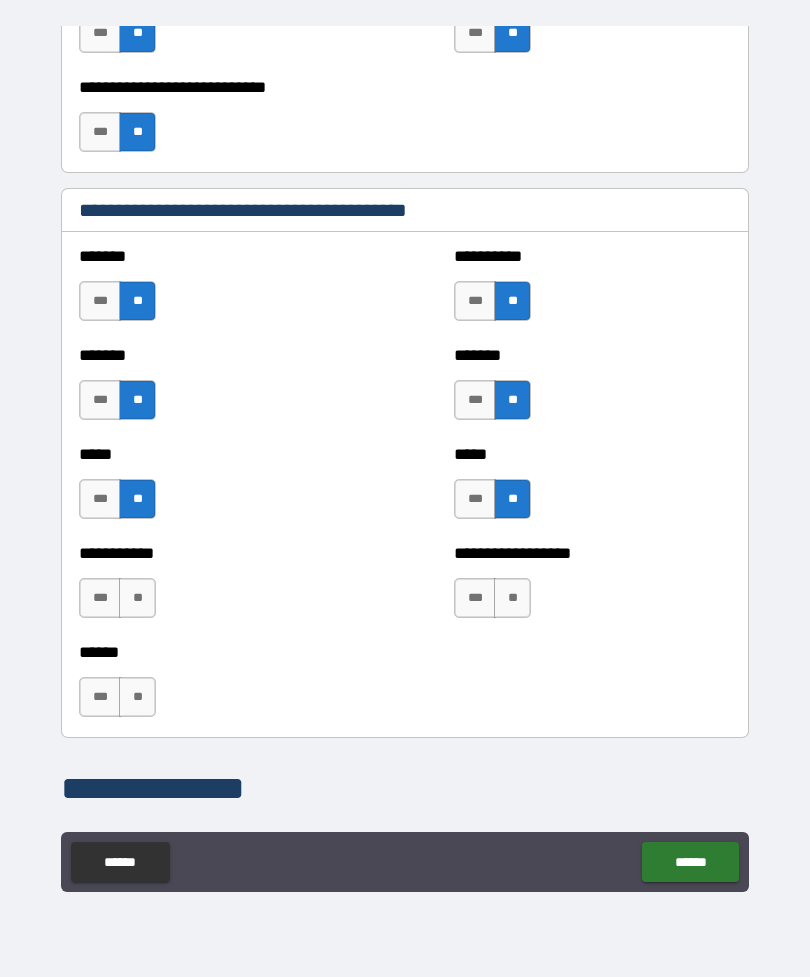 click on "**" at bounding box center [137, 598] 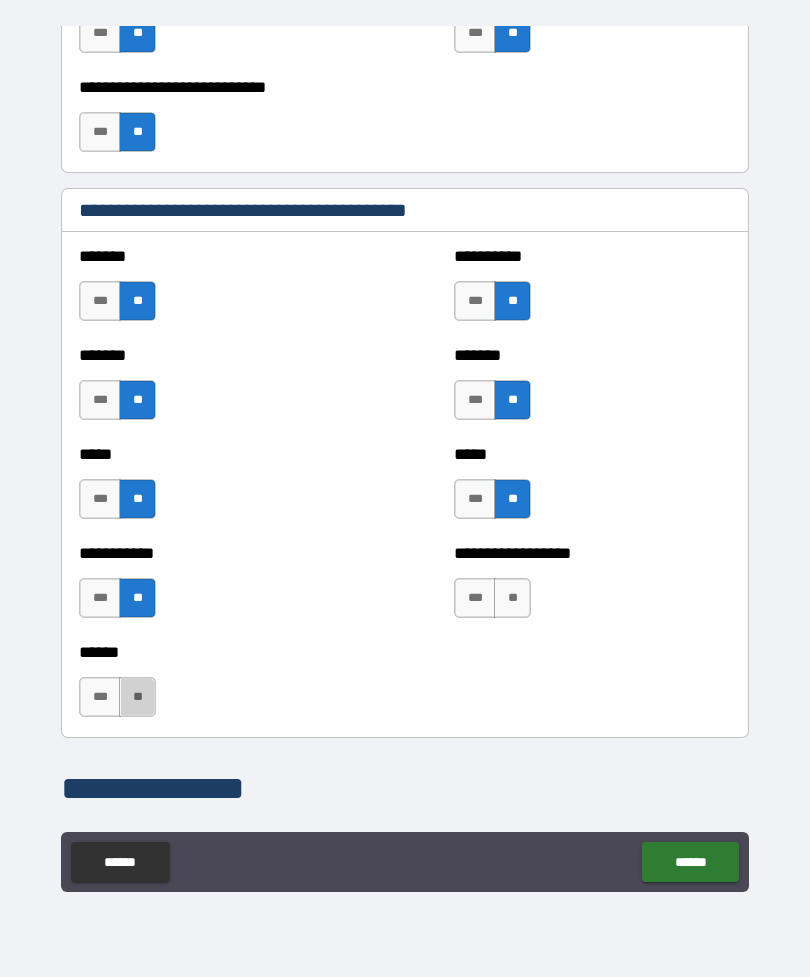 click on "**" at bounding box center [137, 697] 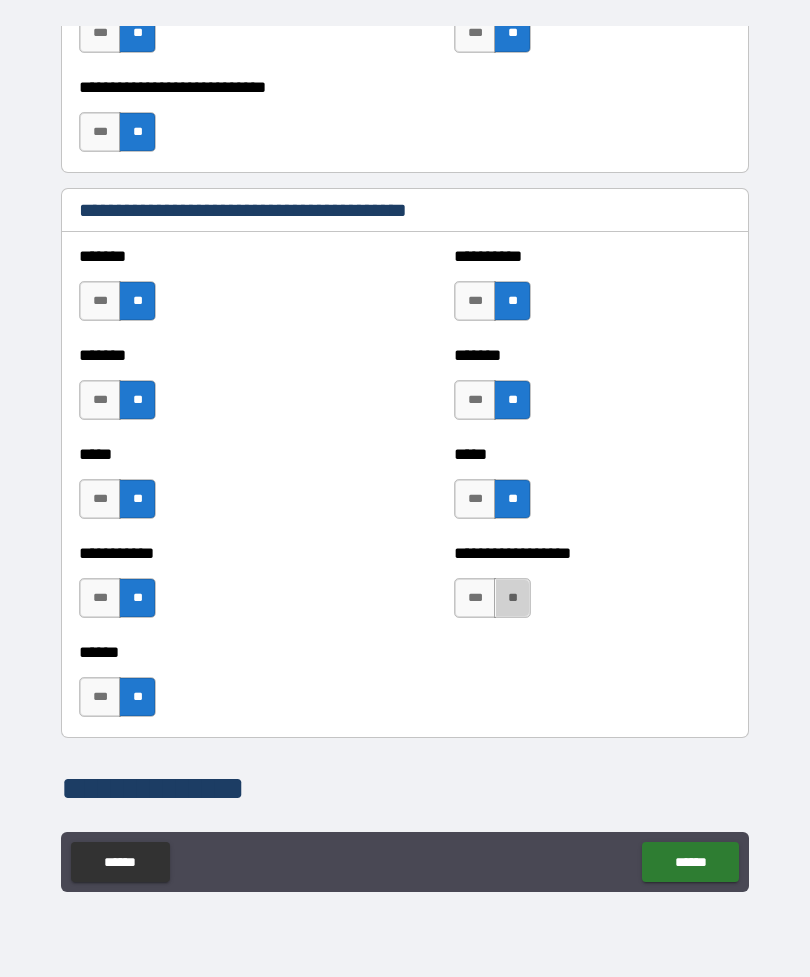 click on "**" at bounding box center [512, 598] 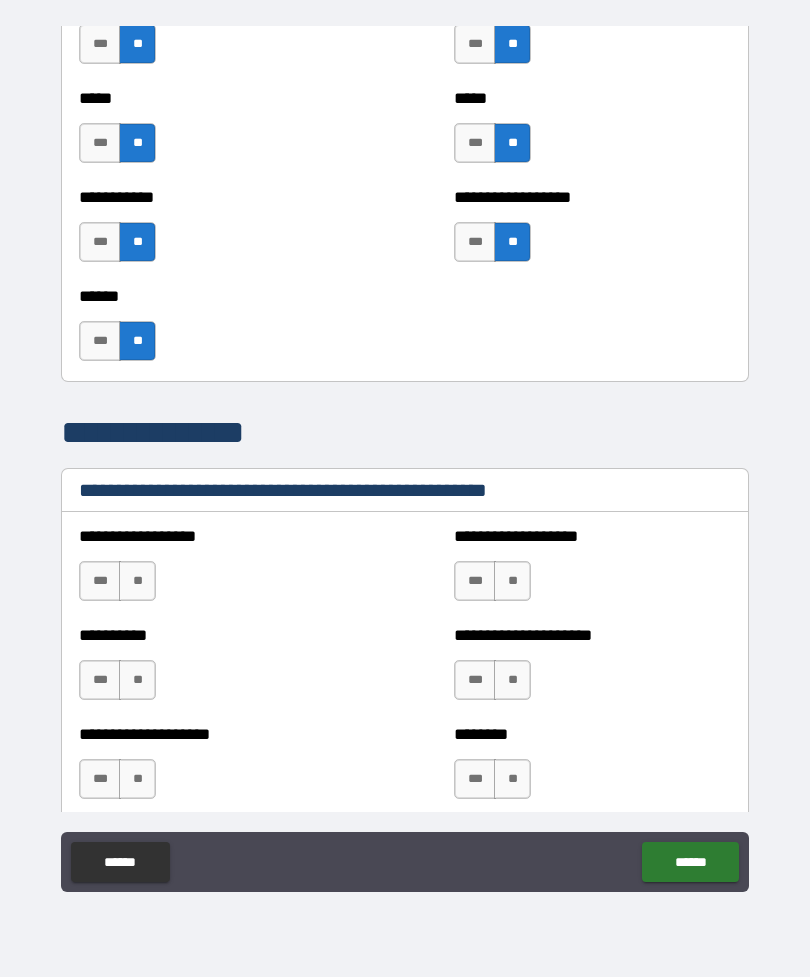 scroll, scrollTop: 2066, scrollLeft: 0, axis: vertical 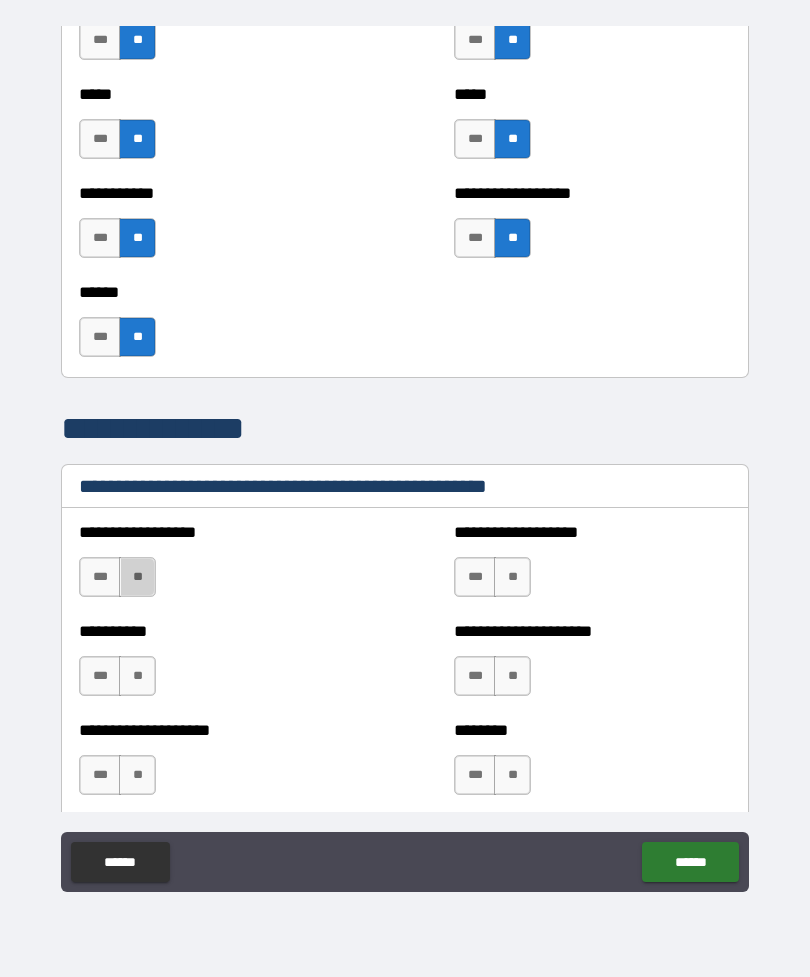 click on "**" at bounding box center [137, 577] 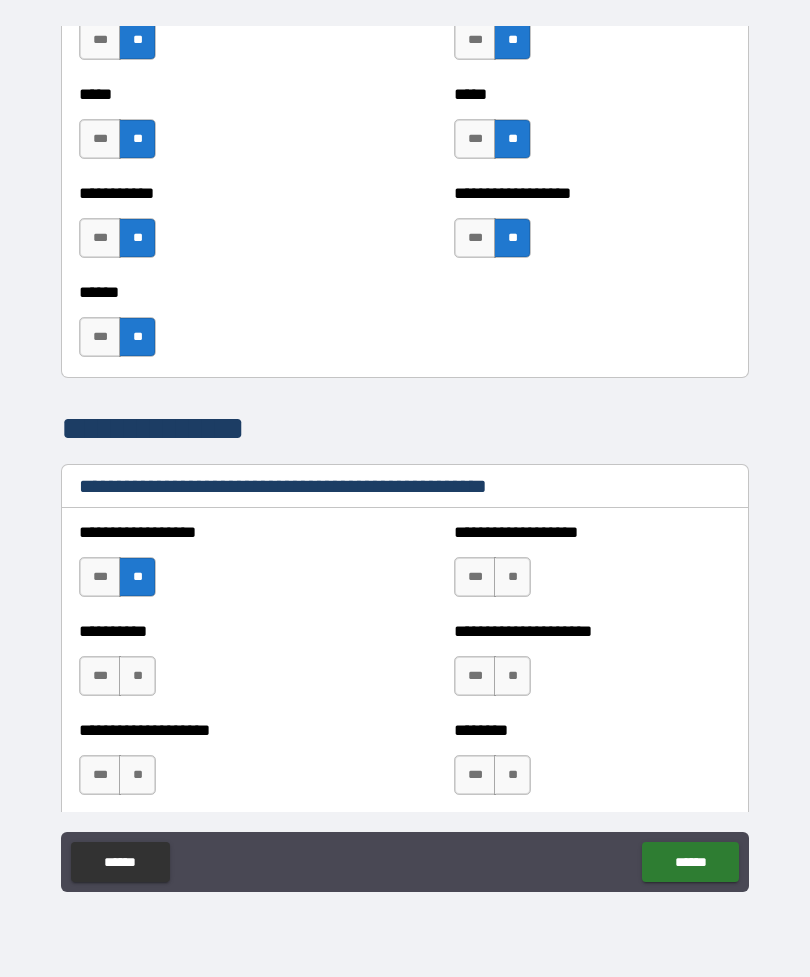 click on "**" at bounding box center (512, 577) 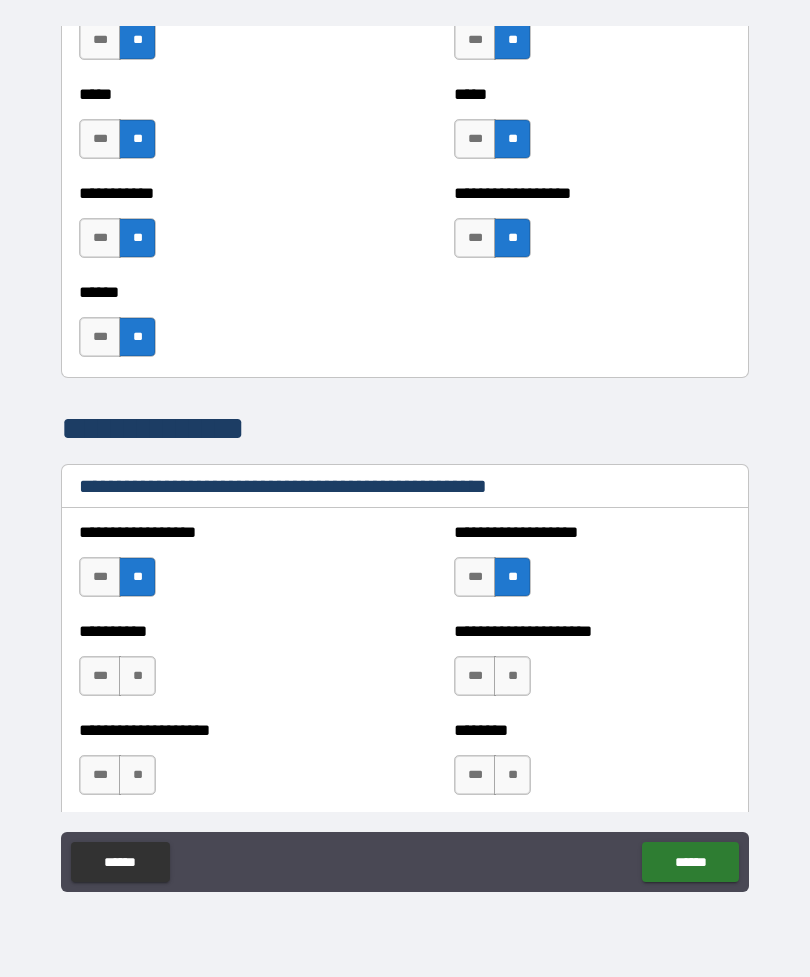 click on "**" at bounding box center [512, 676] 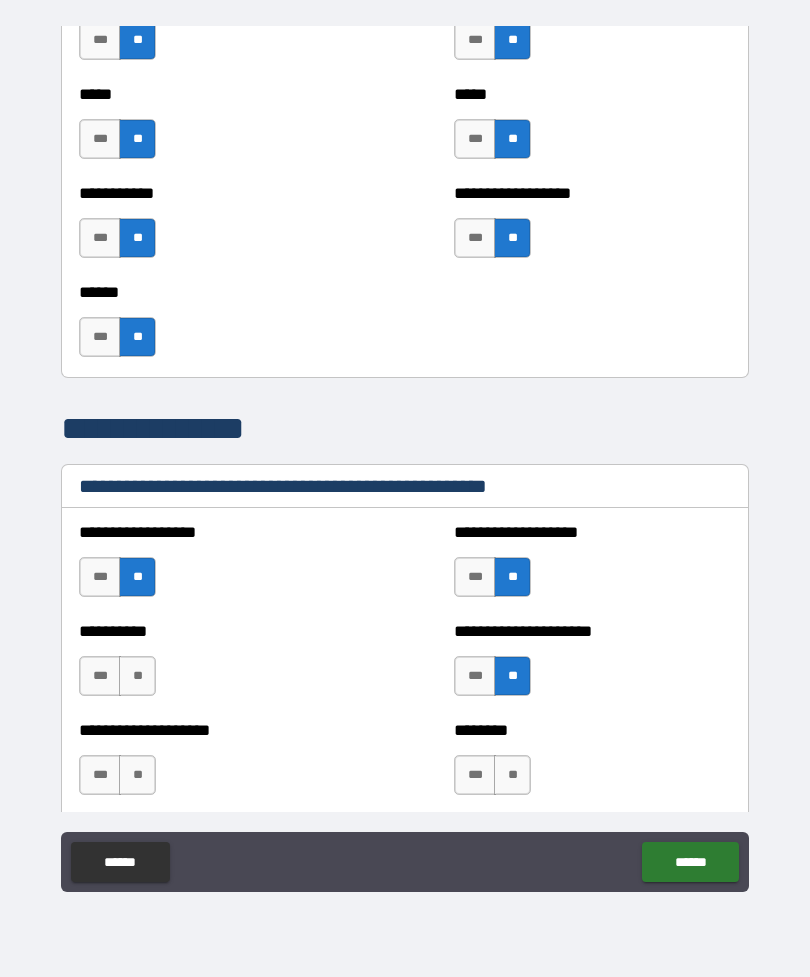 click on "**" at bounding box center (512, 775) 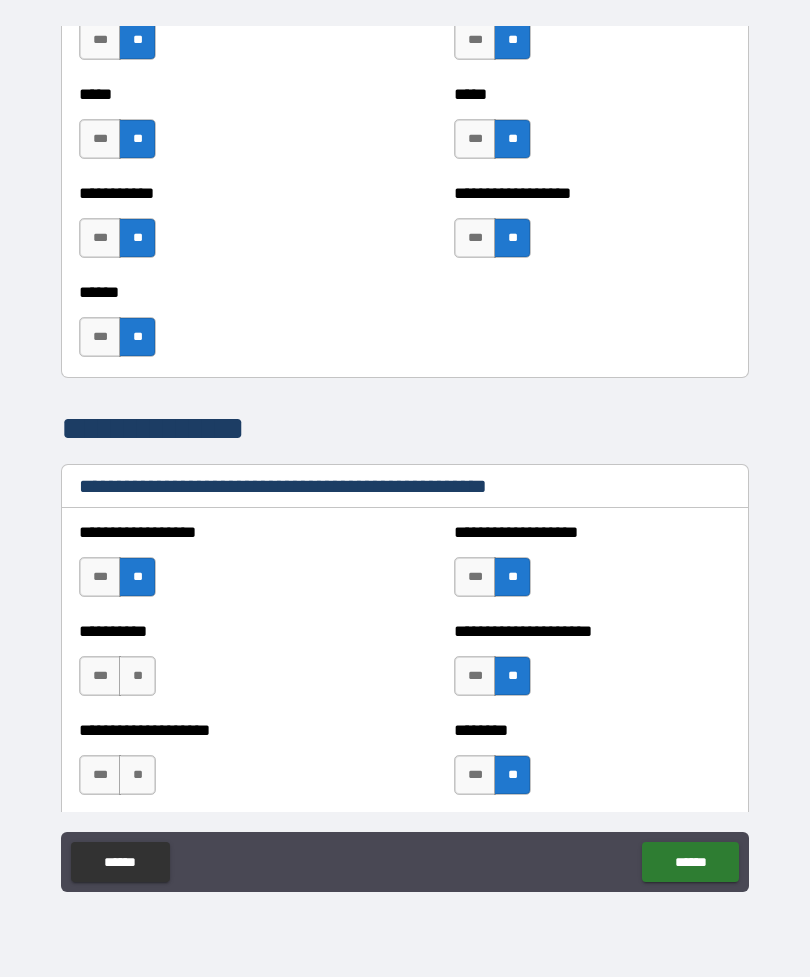 click on "**" at bounding box center [137, 676] 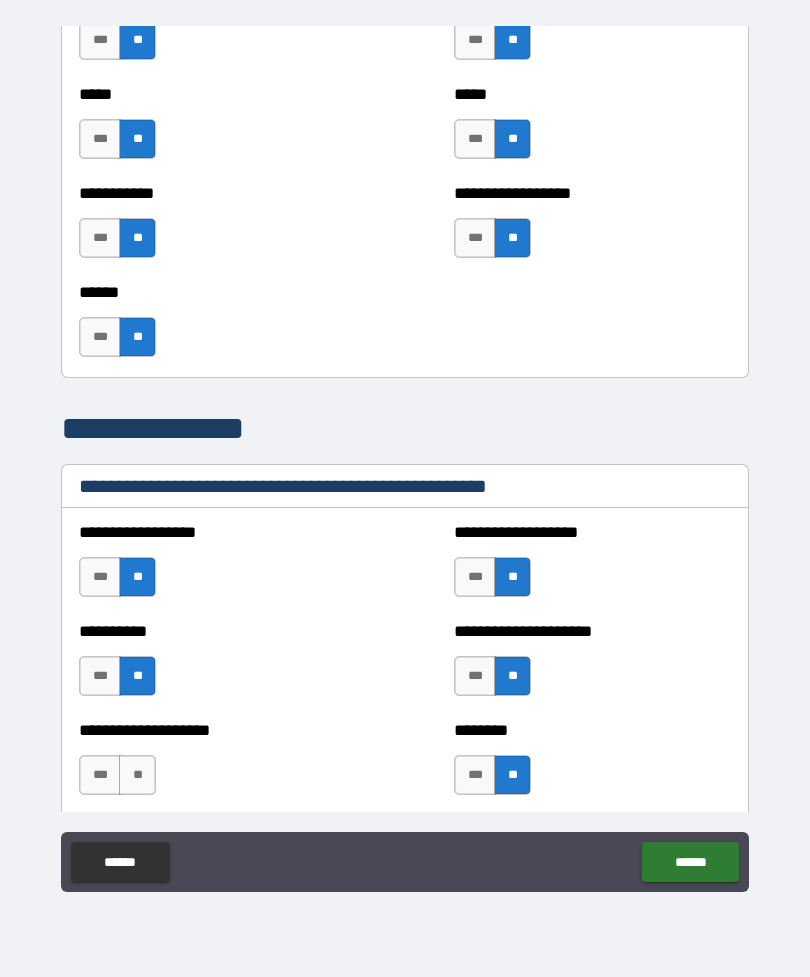 click on "***" at bounding box center [100, 775] 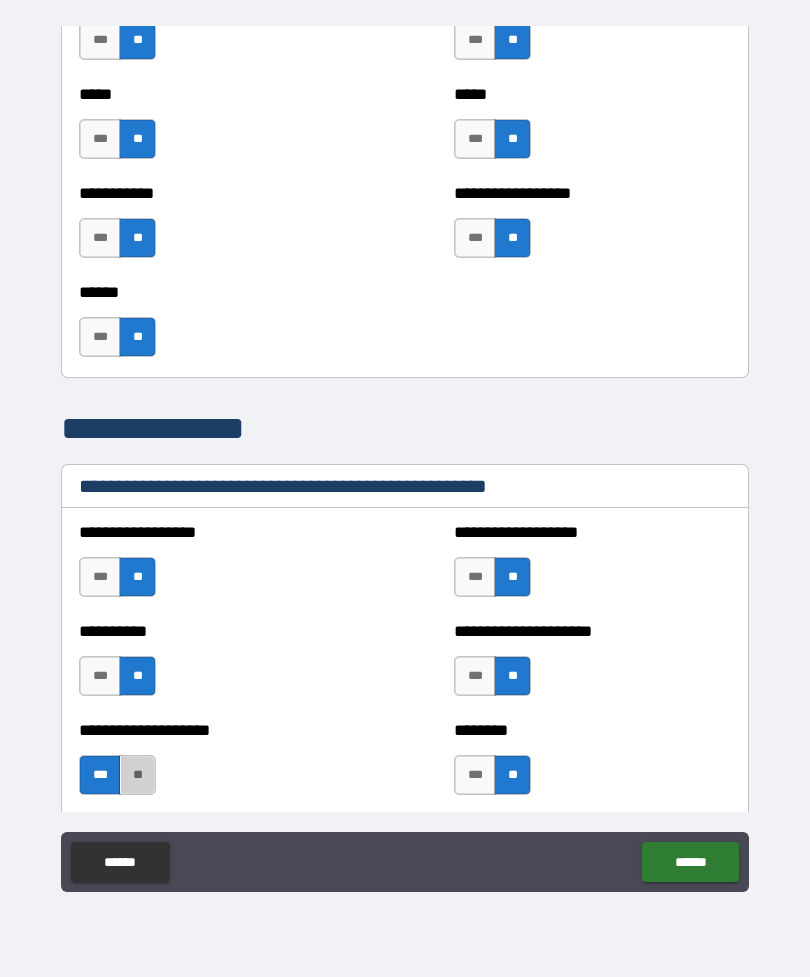 click on "**" at bounding box center [137, 775] 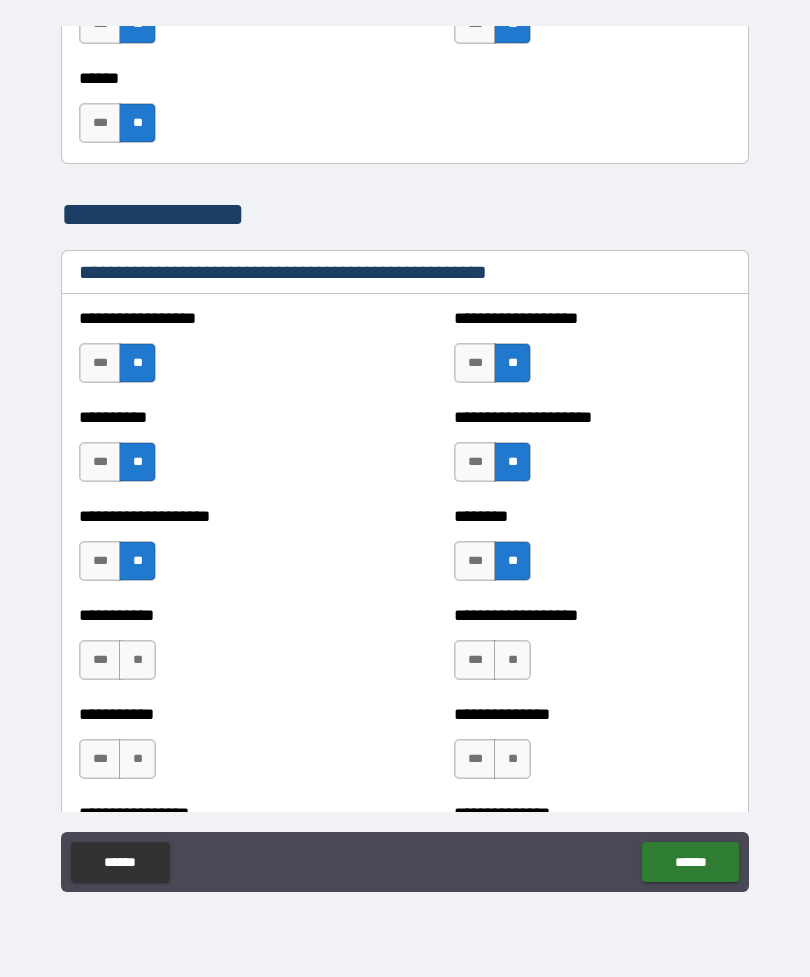 scroll, scrollTop: 2281, scrollLeft: 0, axis: vertical 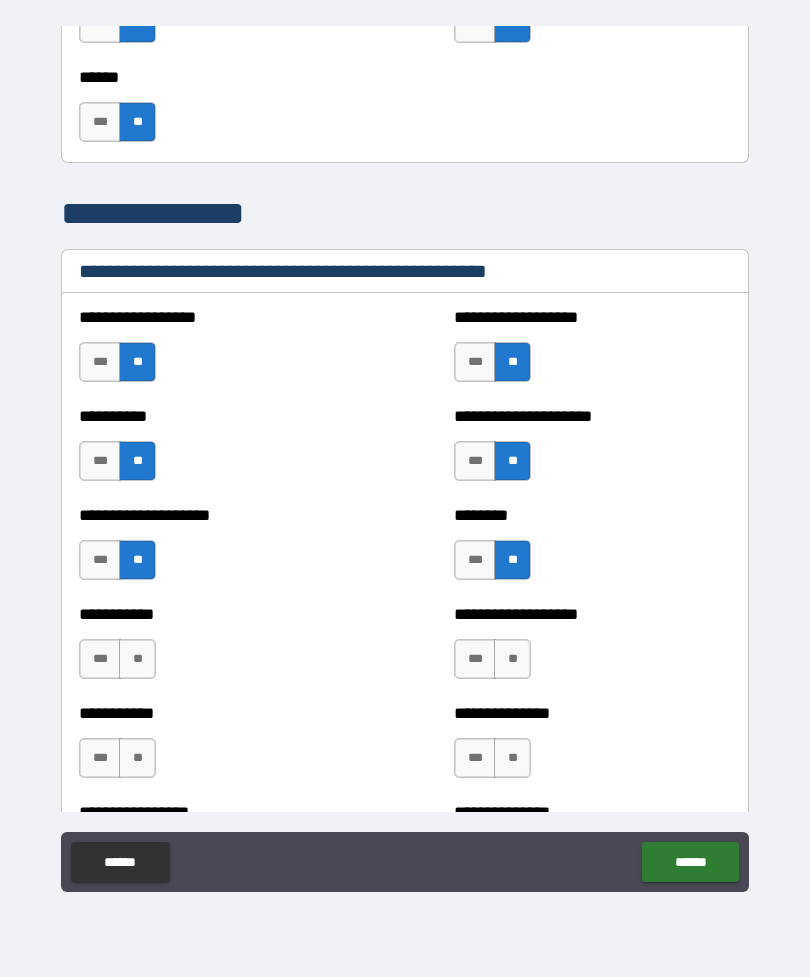 click on "**" at bounding box center [512, 659] 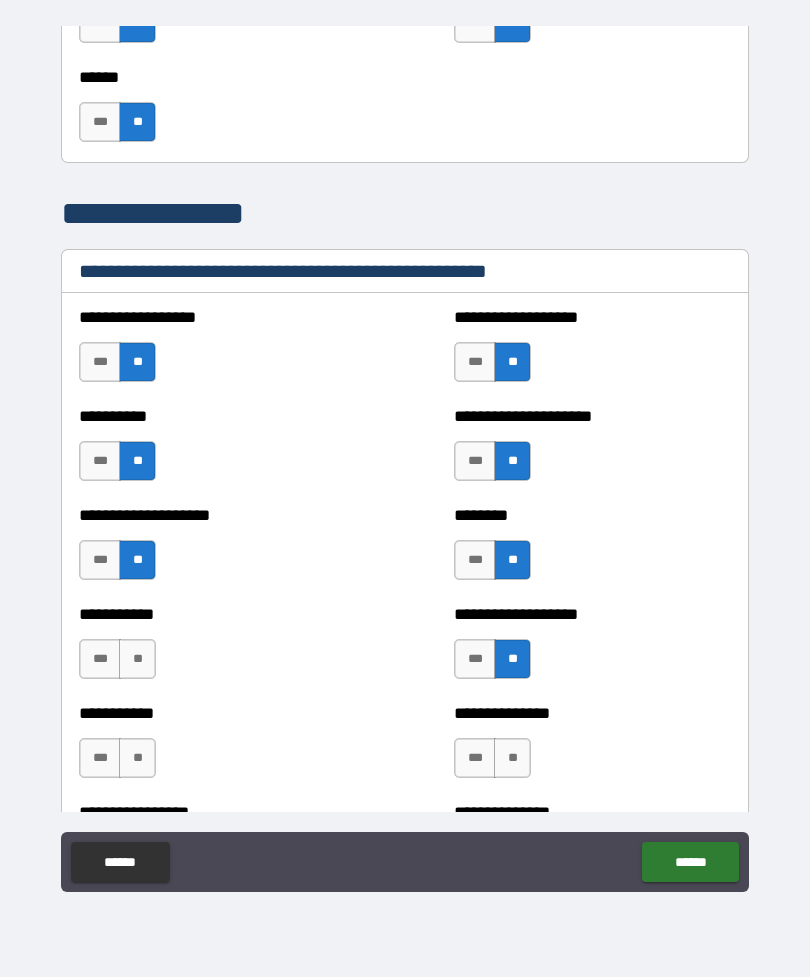click on "**" at bounding box center (137, 659) 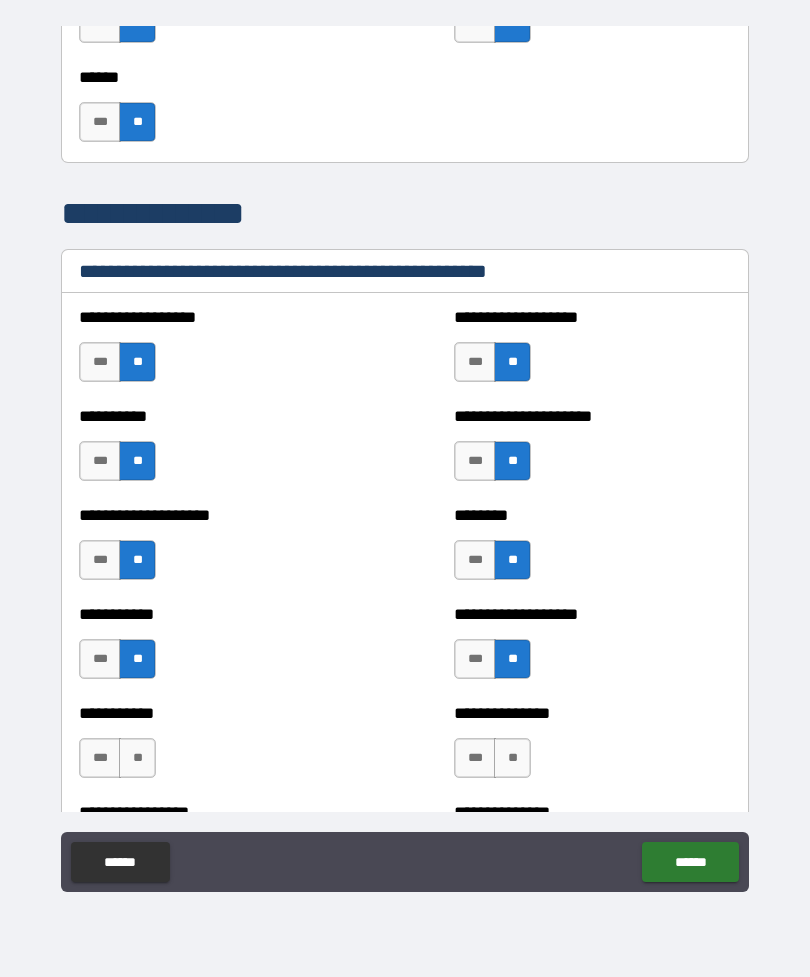 click on "**" at bounding box center (512, 758) 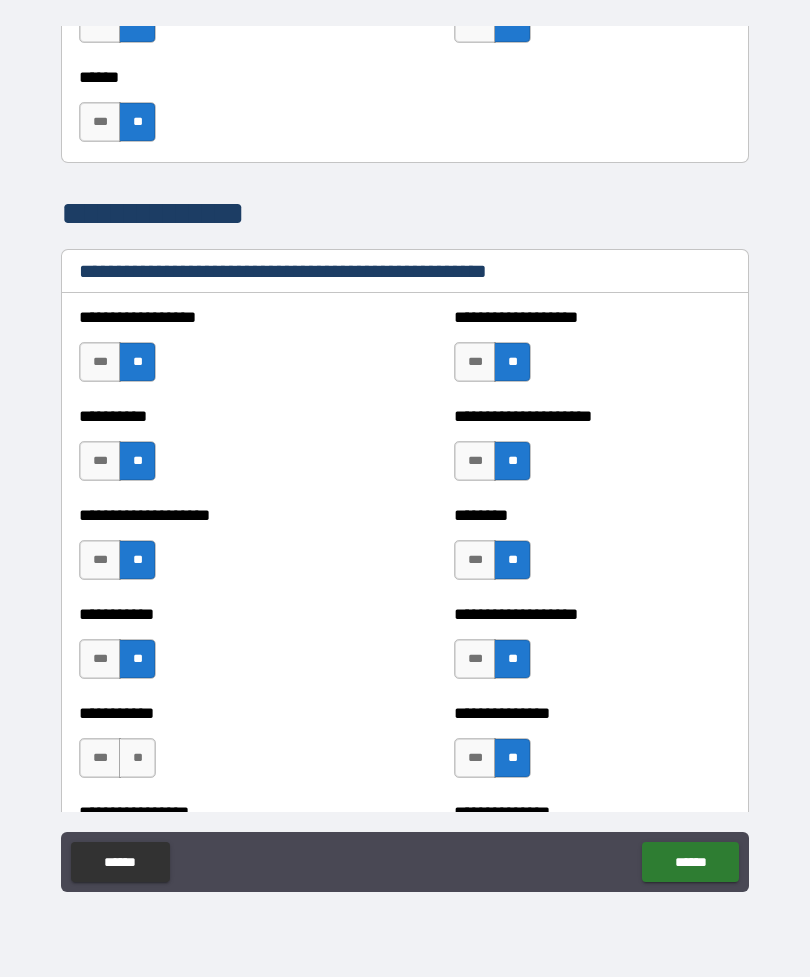 click on "**" at bounding box center [137, 758] 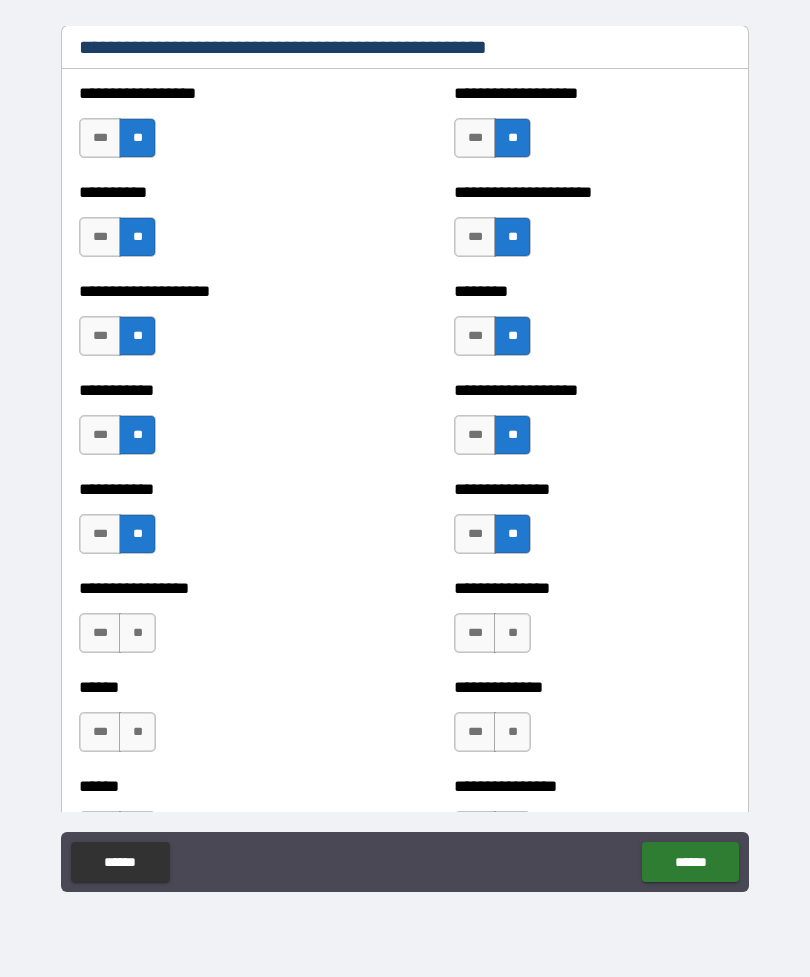 scroll, scrollTop: 2508, scrollLeft: 0, axis: vertical 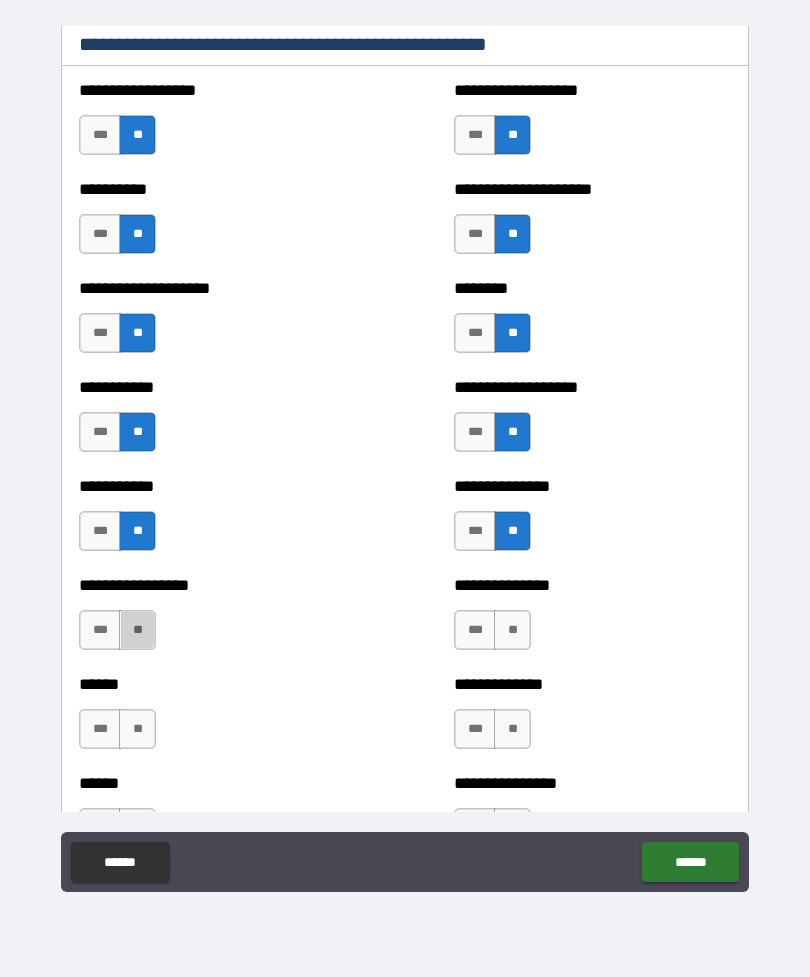 click on "**" at bounding box center [137, 630] 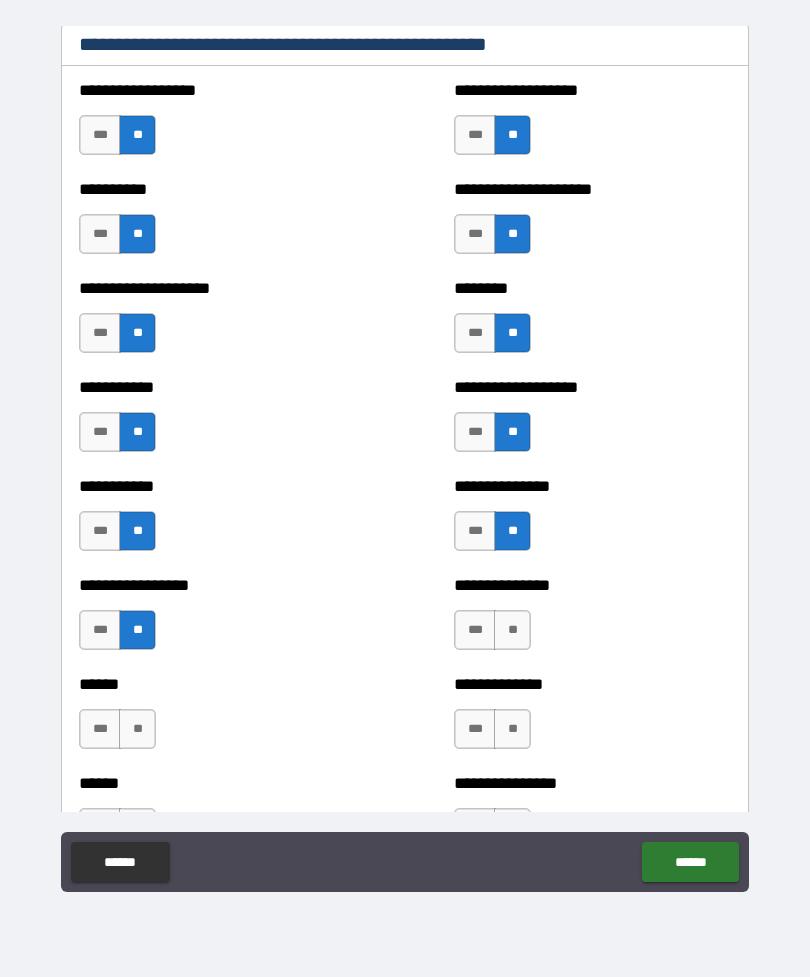 click on "**" at bounding box center (512, 630) 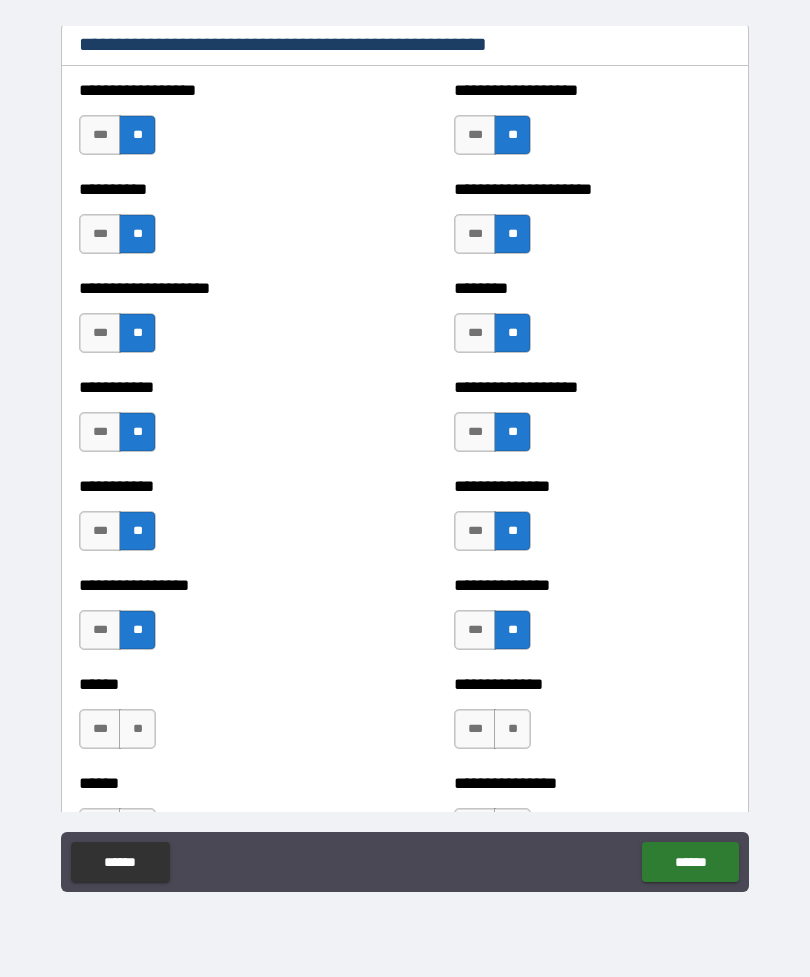 click on "**" at bounding box center [512, 729] 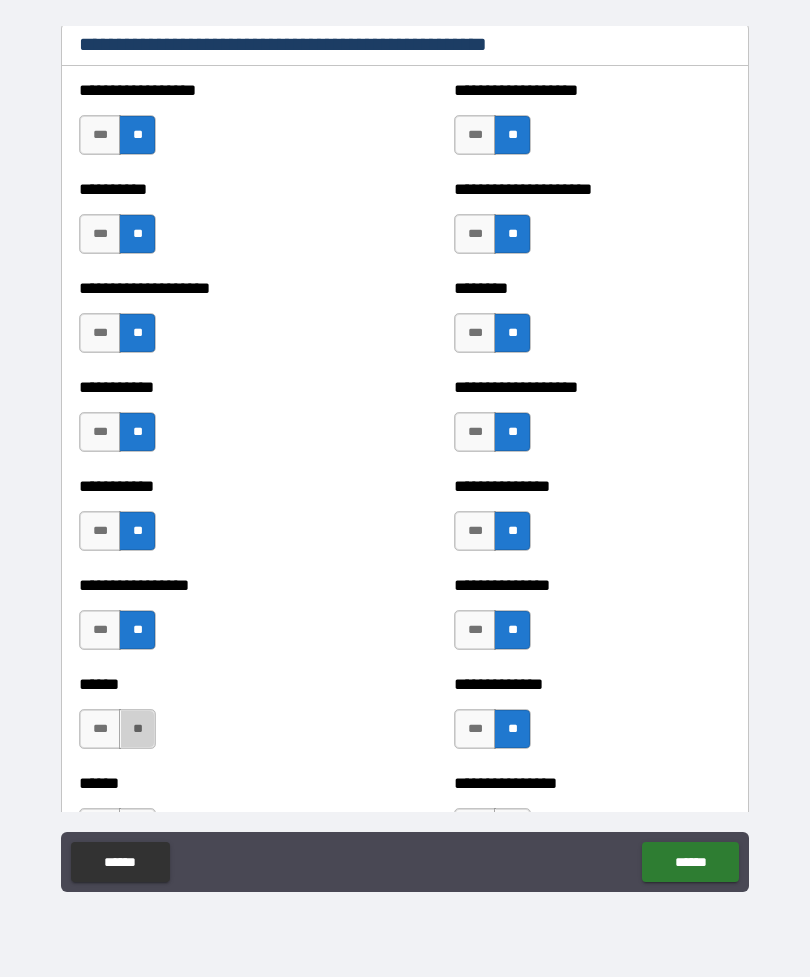 click on "**" at bounding box center [137, 729] 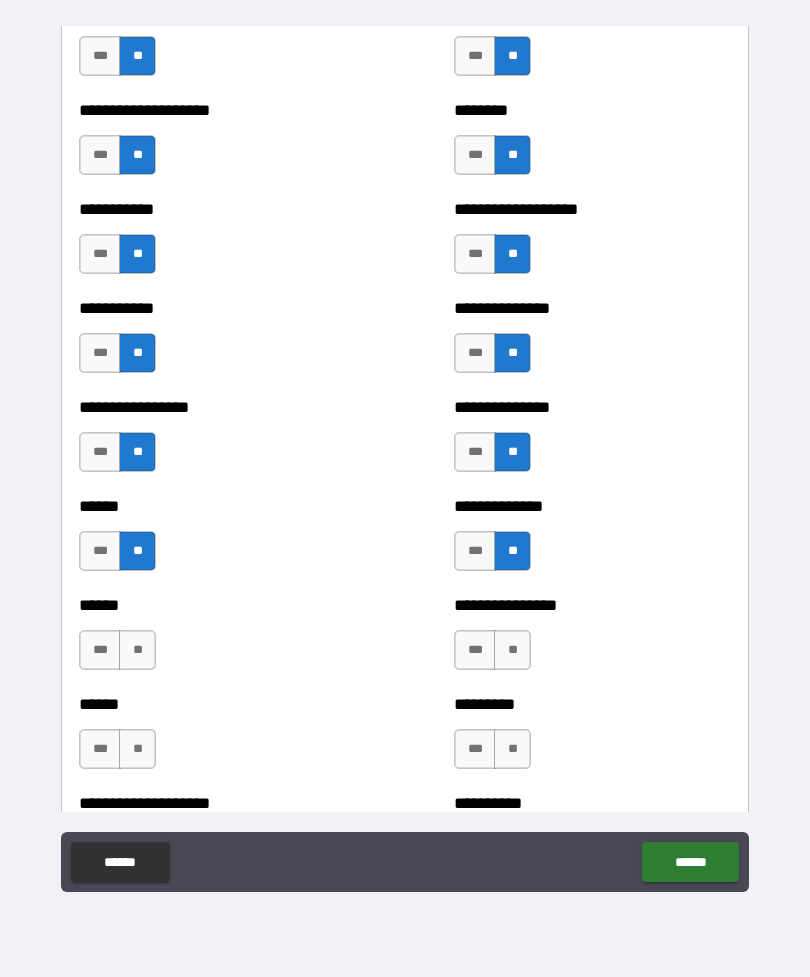 scroll, scrollTop: 2689, scrollLeft: 0, axis: vertical 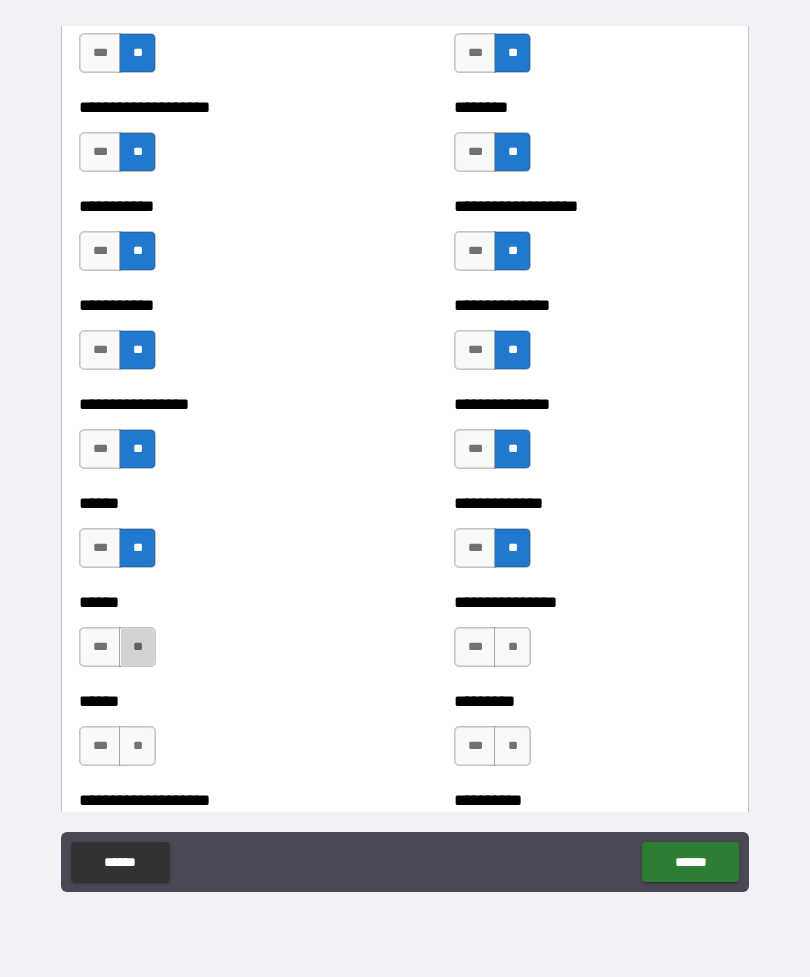 click on "**" at bounding box center [137, 647] 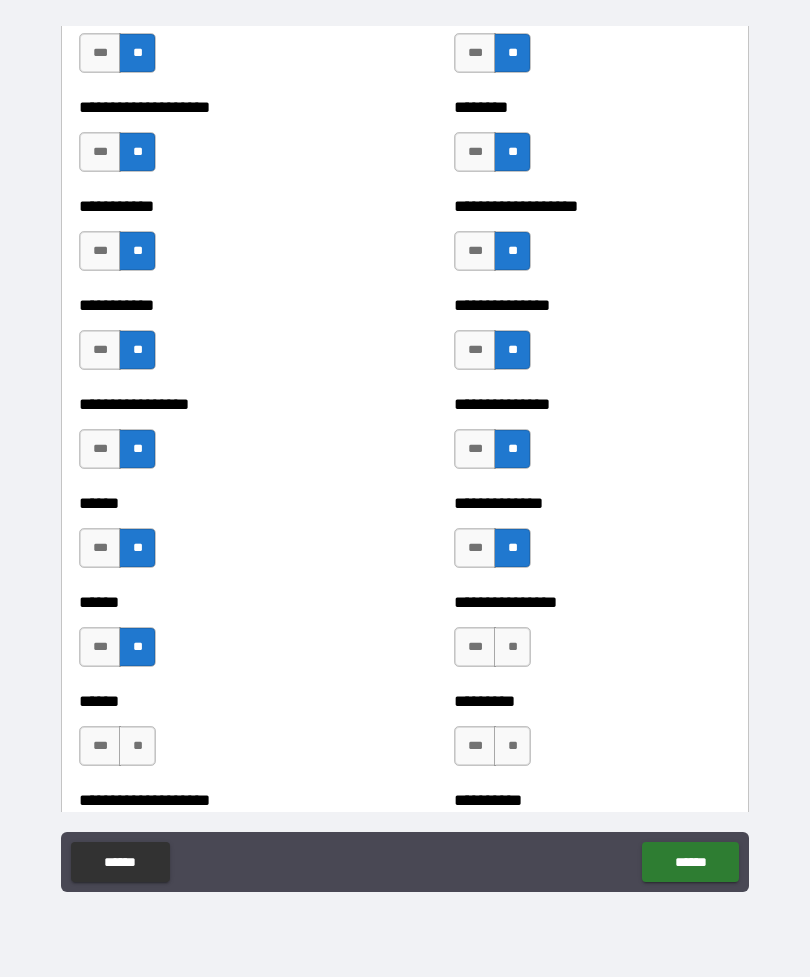 click on "**" at bounding box center [512, 647] 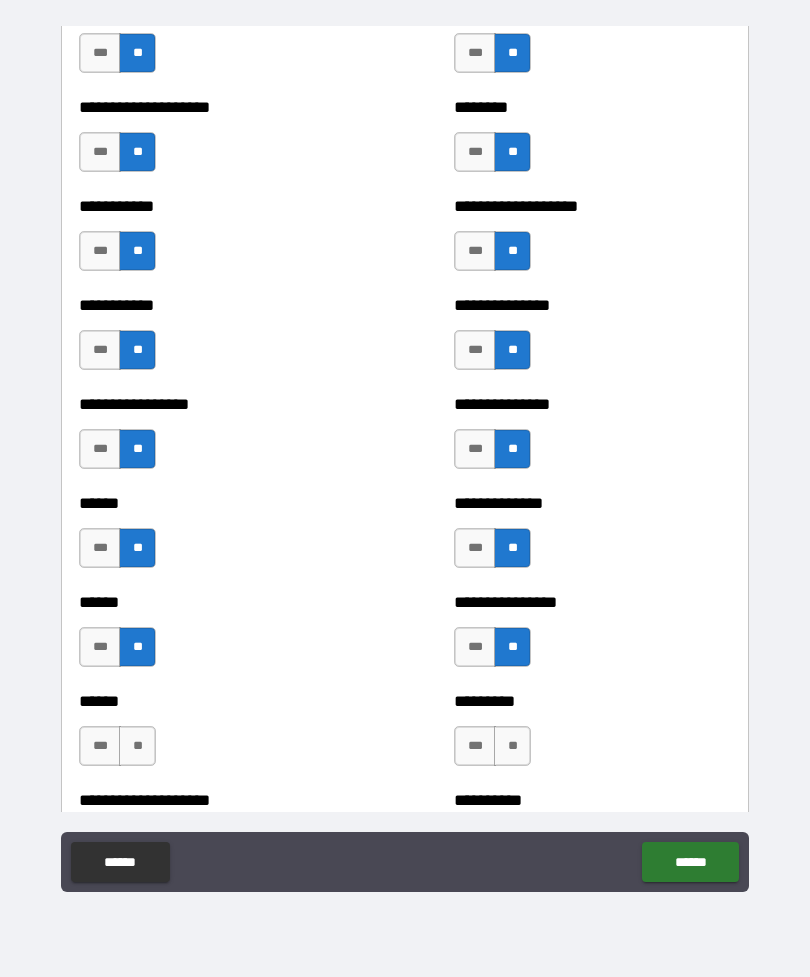 click on "**" at bounding box center (512, 746) 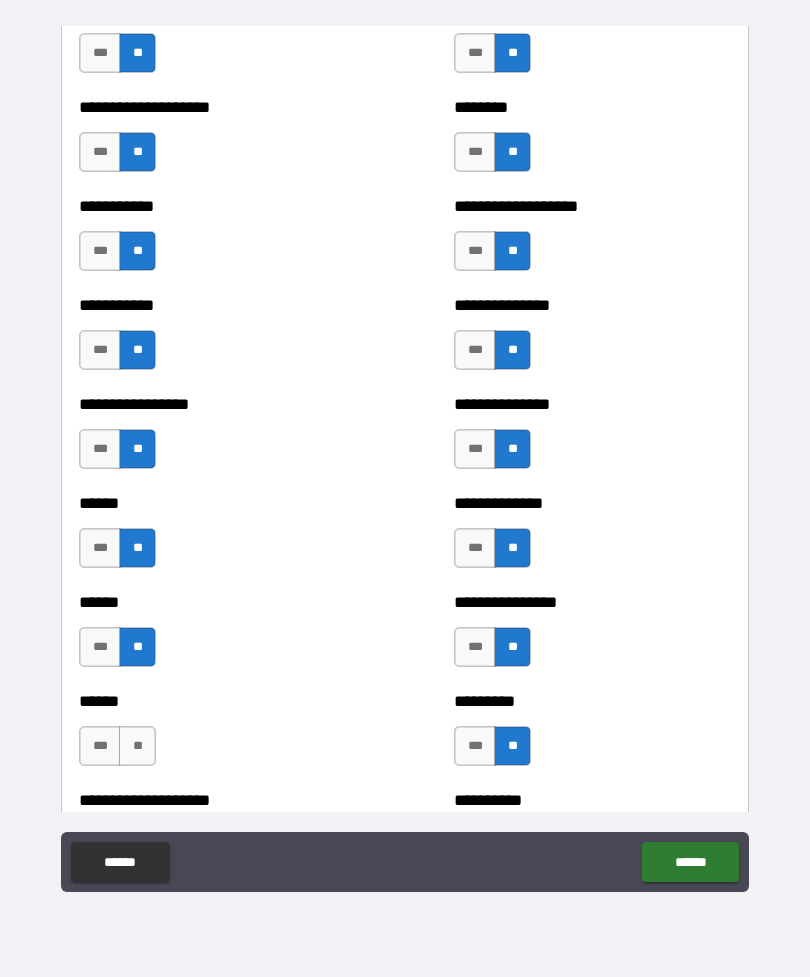 click on "**" at bounding box center (137, 746) 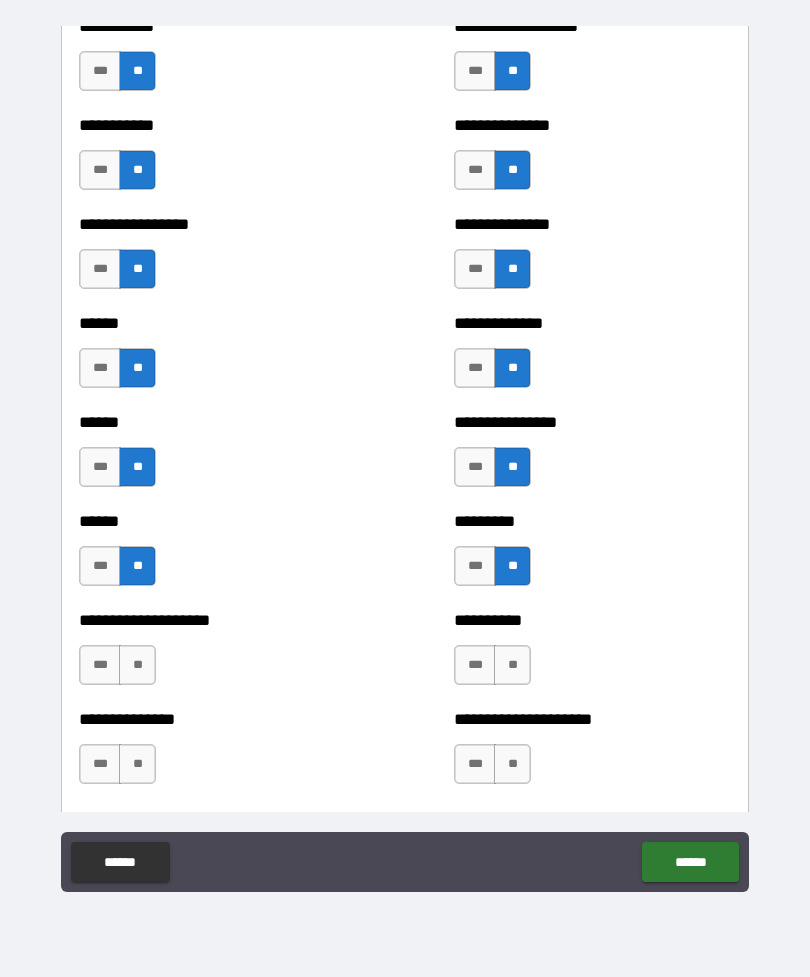 scroll, scrollTop: 2912, scrollLeft: 0, axis: vertical 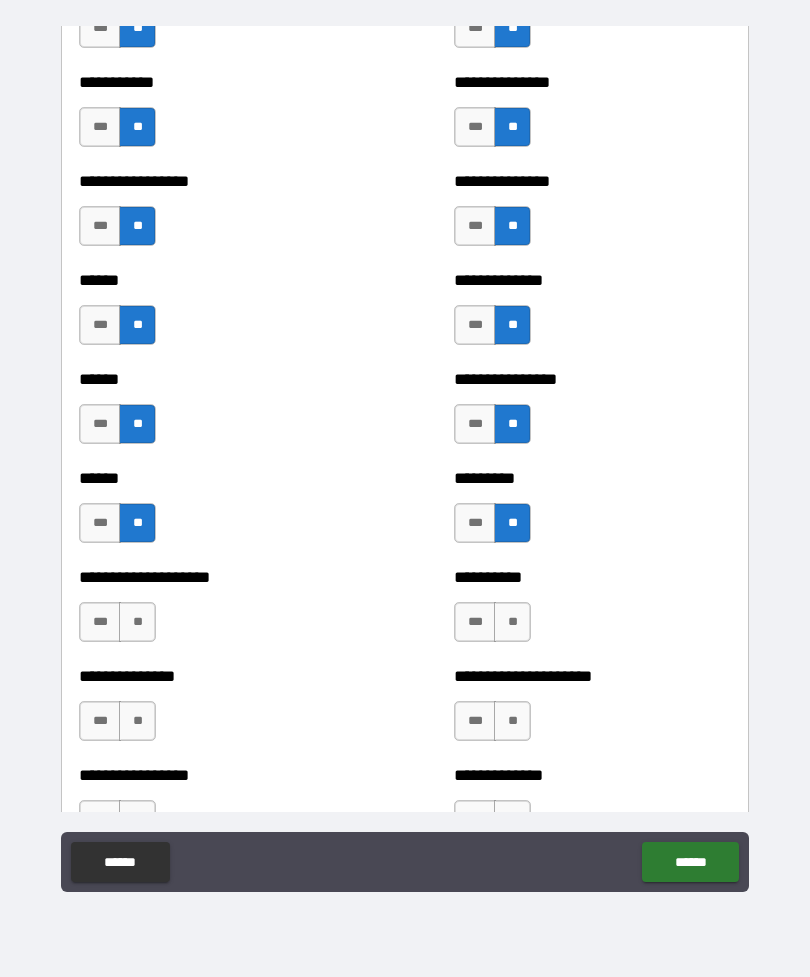 click on "**" at bounding box center (137, 622) 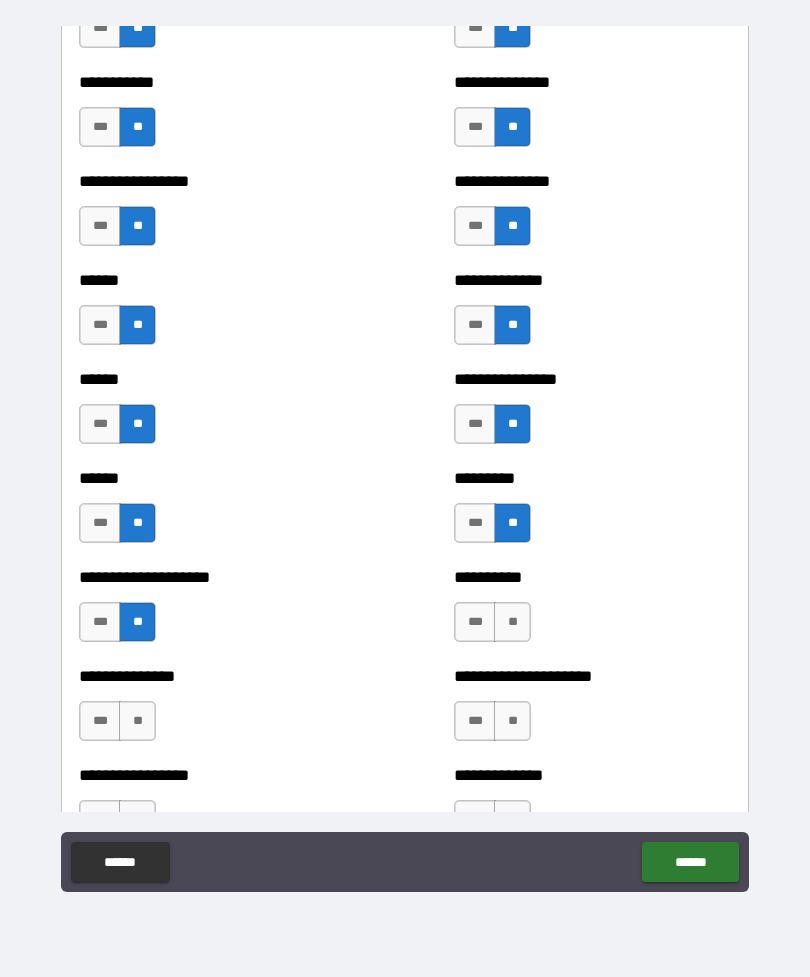 click on "**" at bounding box center (512, 622) 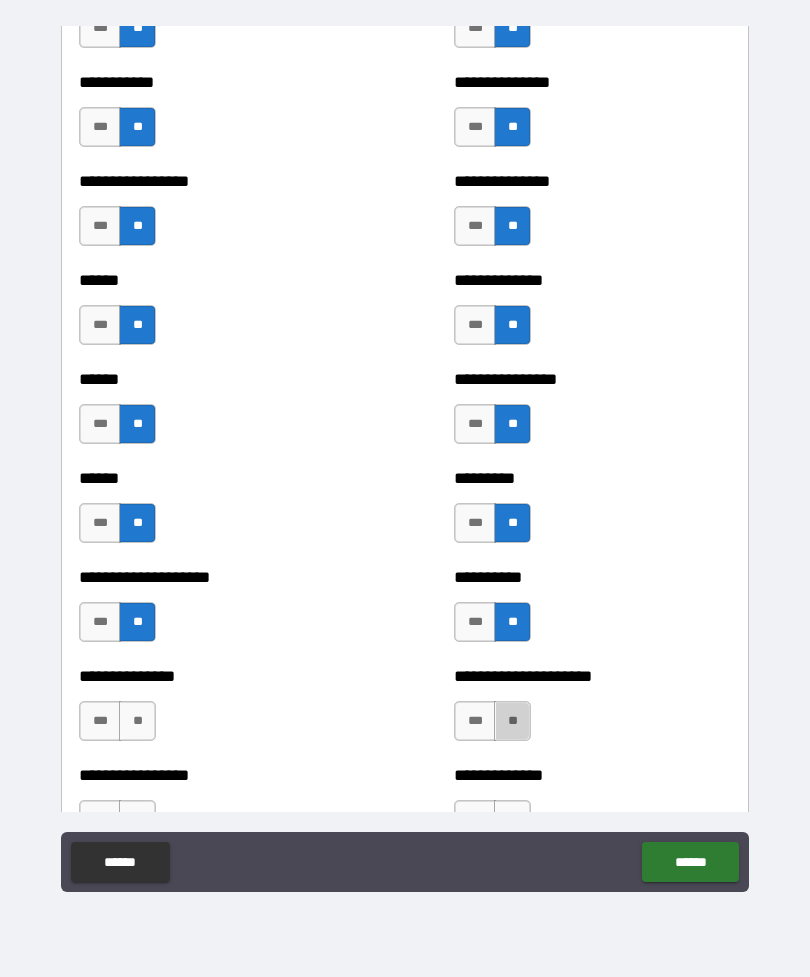 click on "**" at bounding box center (512, 721) 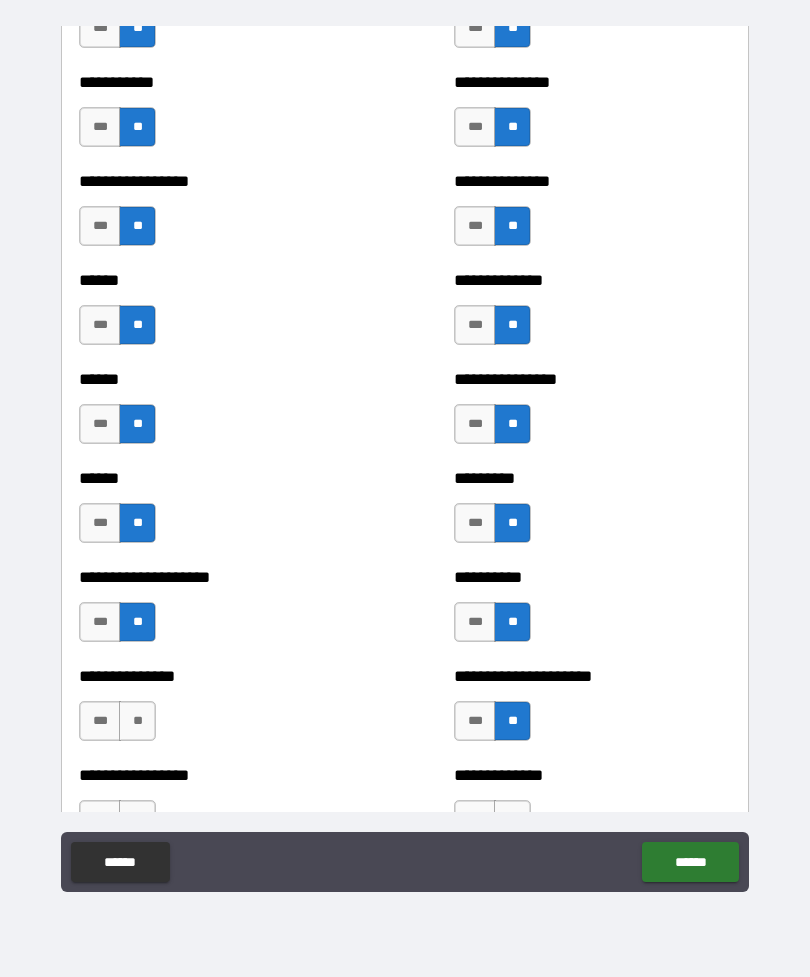 click on "**" at bounding box center (137, 721) 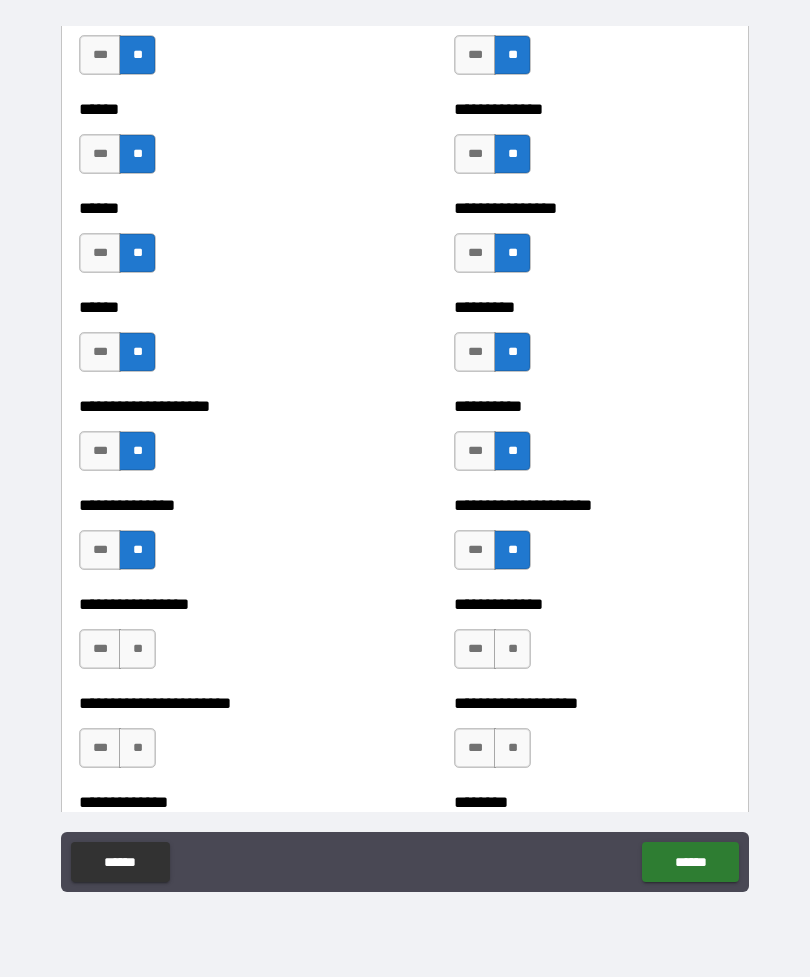 scroll, scrollTop: 3085, scrollLeft: 0, axis: vertical 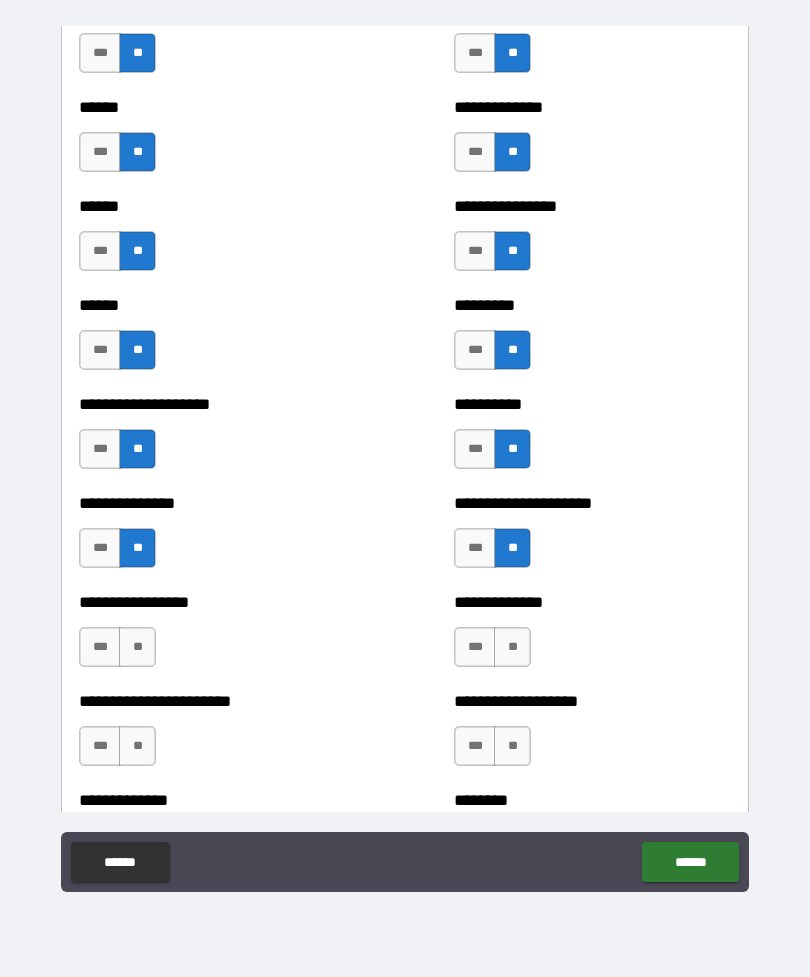 click on "**" at bounding box center (512, 647) 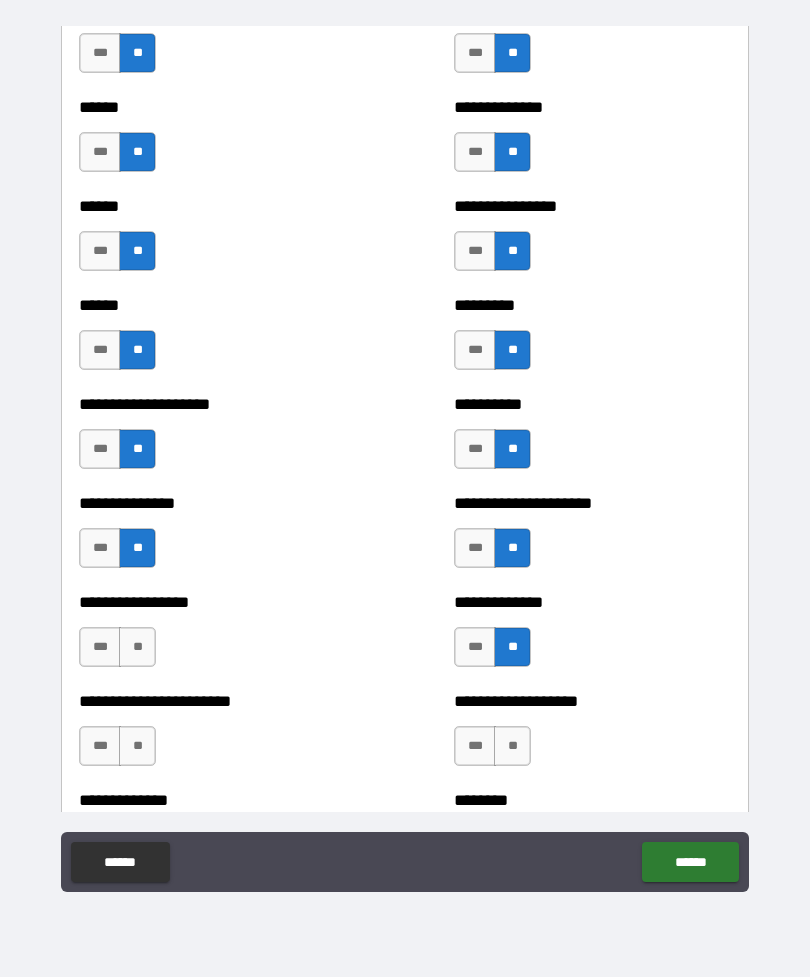 click on "**" at bounding box center (137, 647) 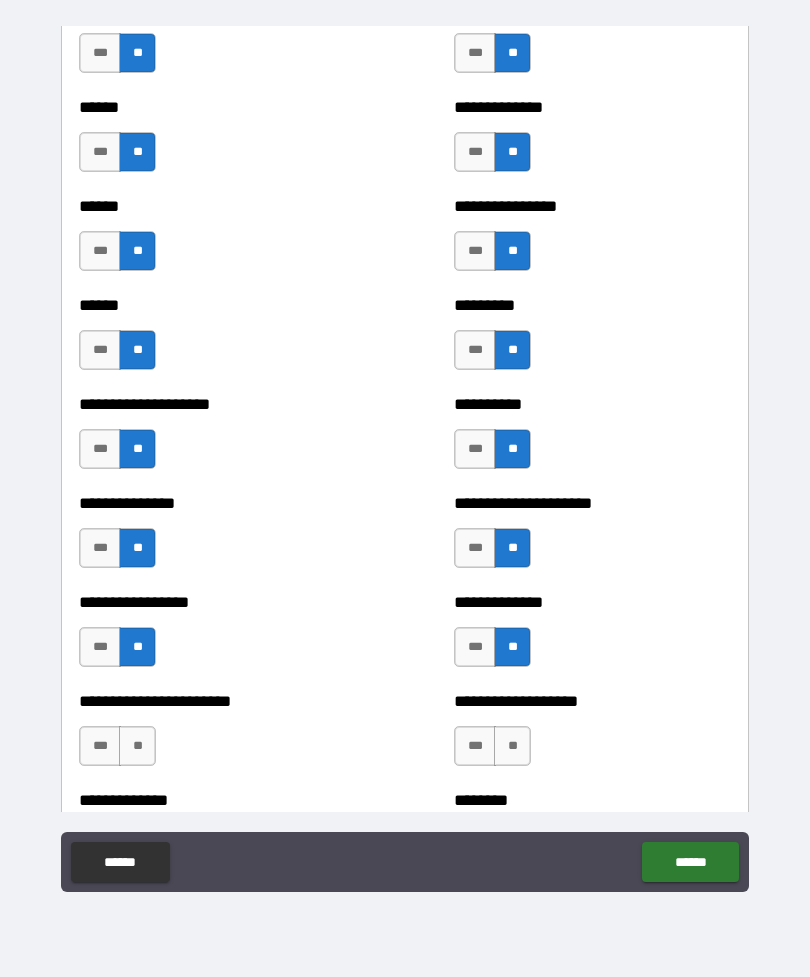 click on "**" at bounding box center [512, 746] 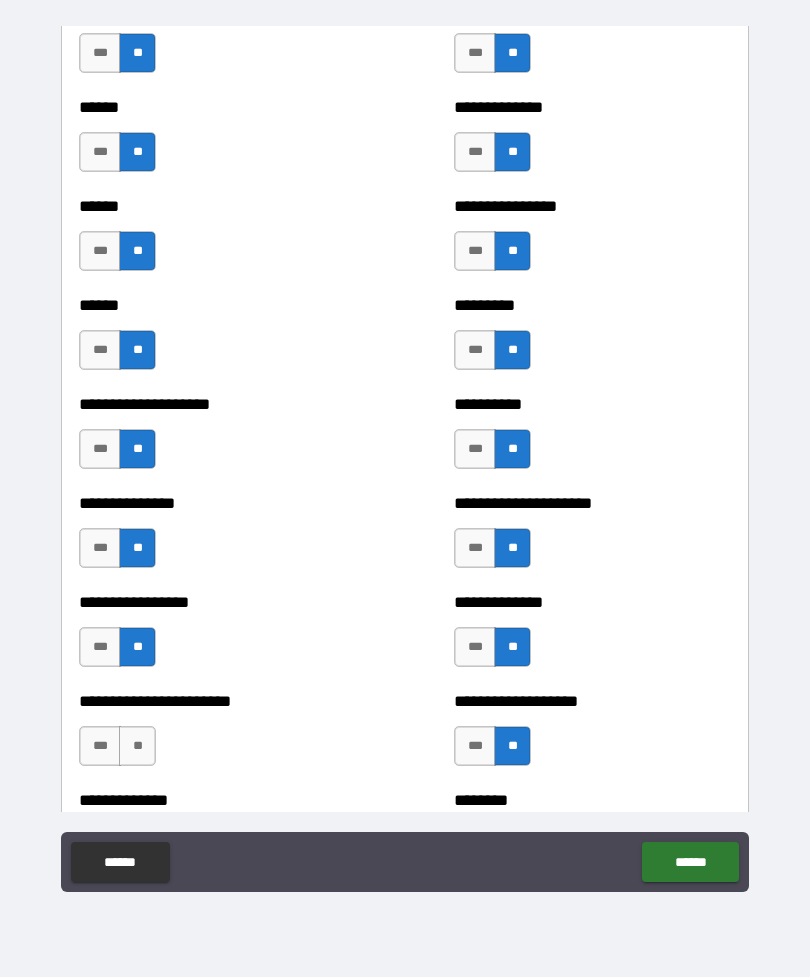 click on "**" at bounding box center [137, 746] 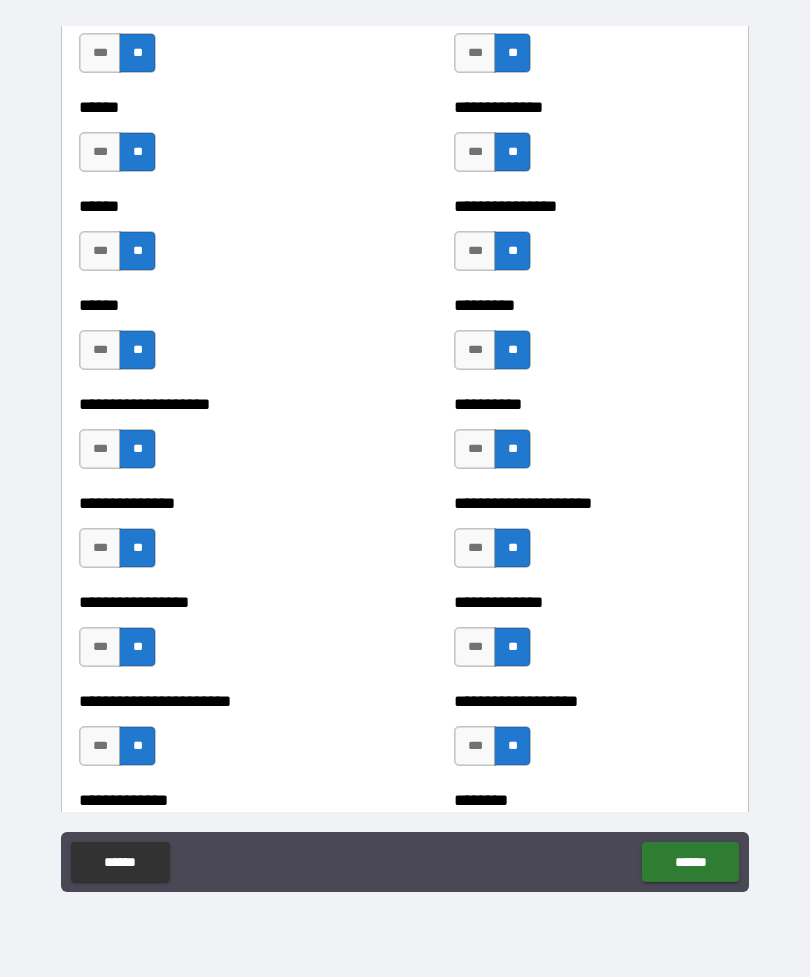 click on "**" at bounding box center (512, 548) 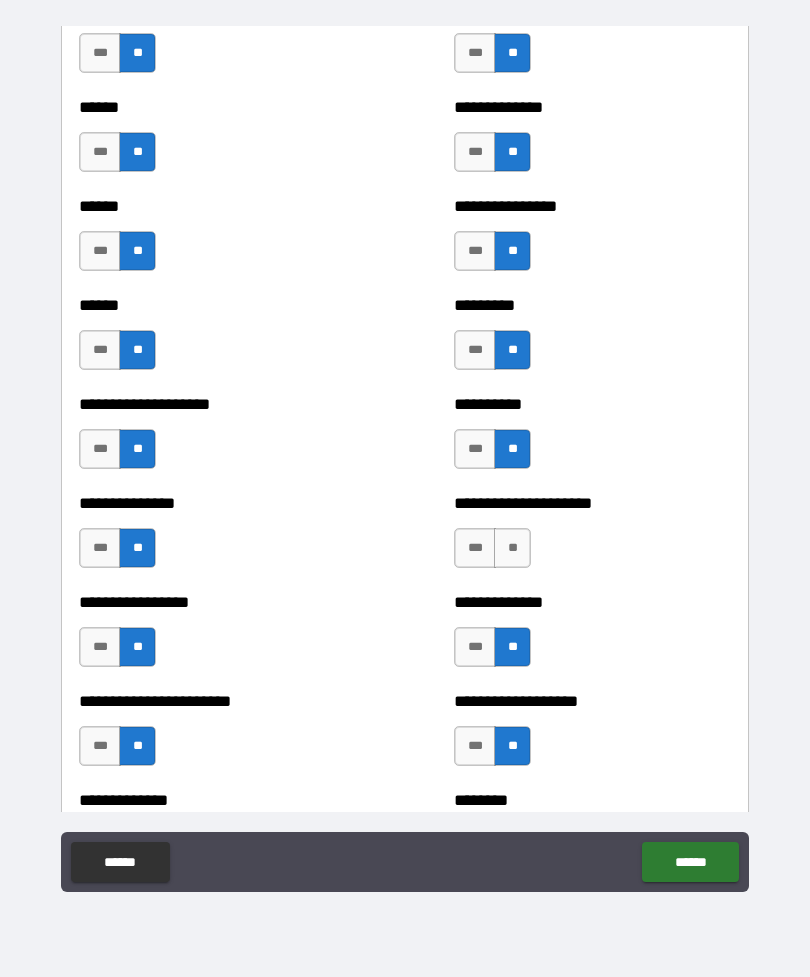 click on "***" at bounding box center [475, 548] 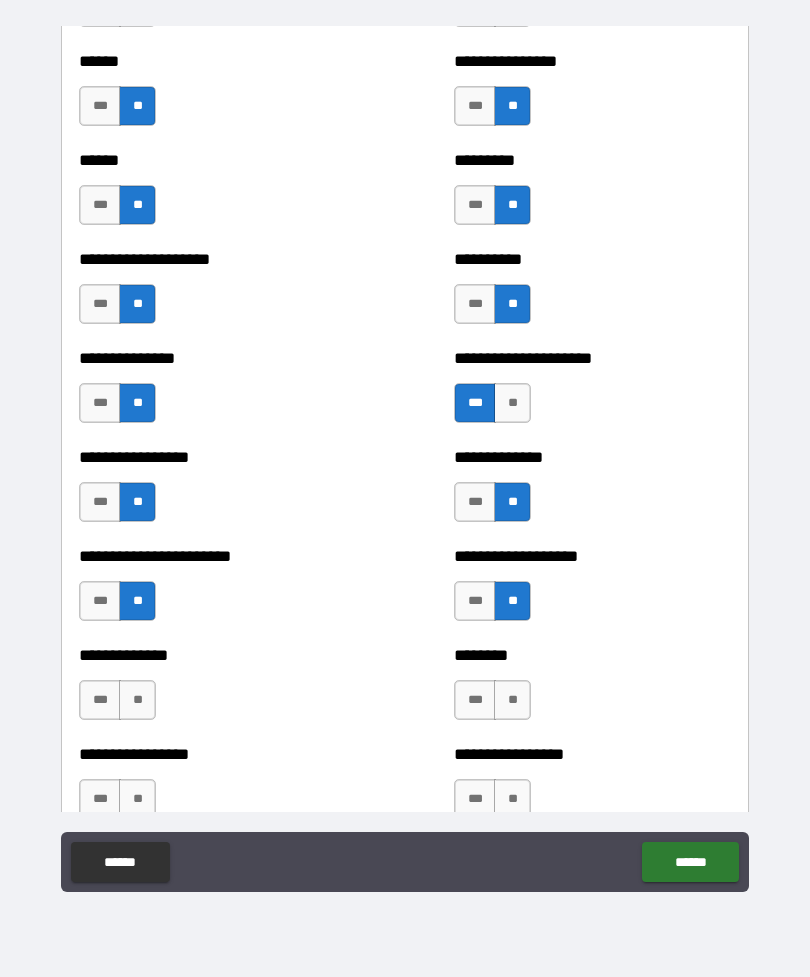 scroll, scrollTop: 3231, scrollLeft: 0, axis: vertical 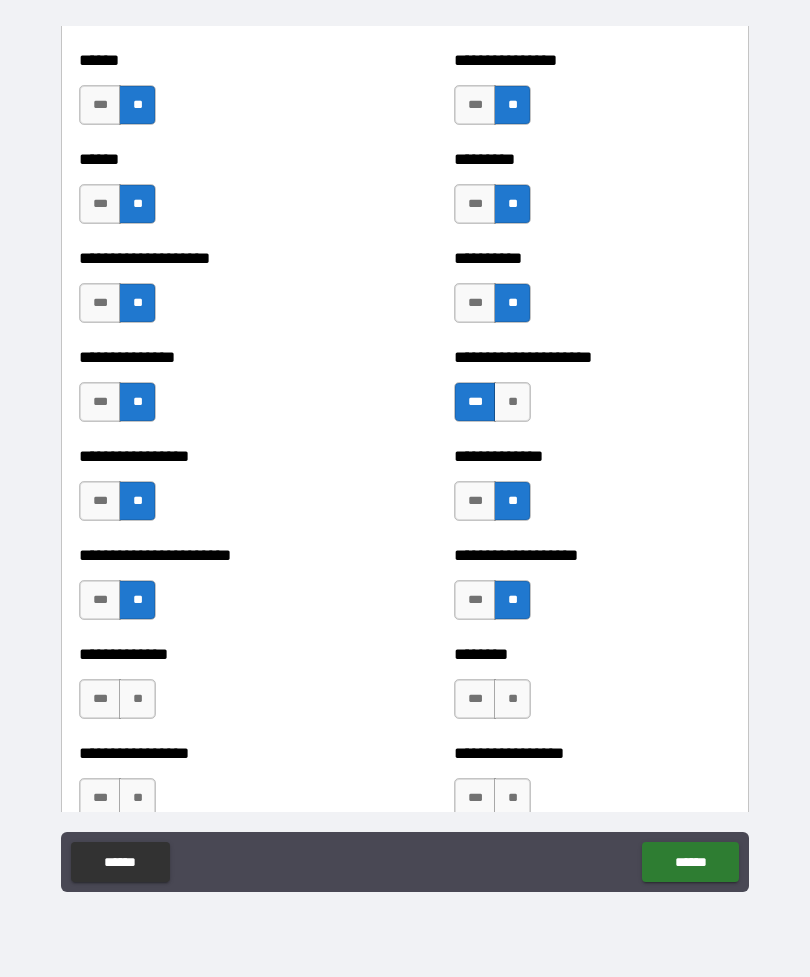 click on "**" at bounding box center (512, 699) 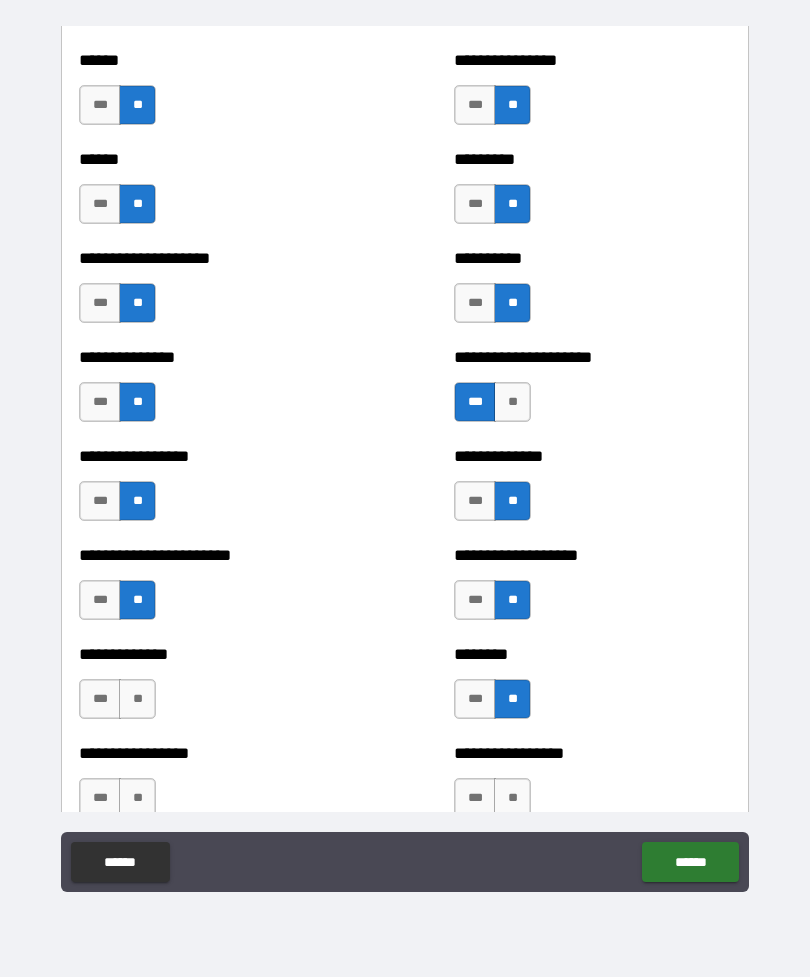 click on "**" at bounding box center (137, 699) 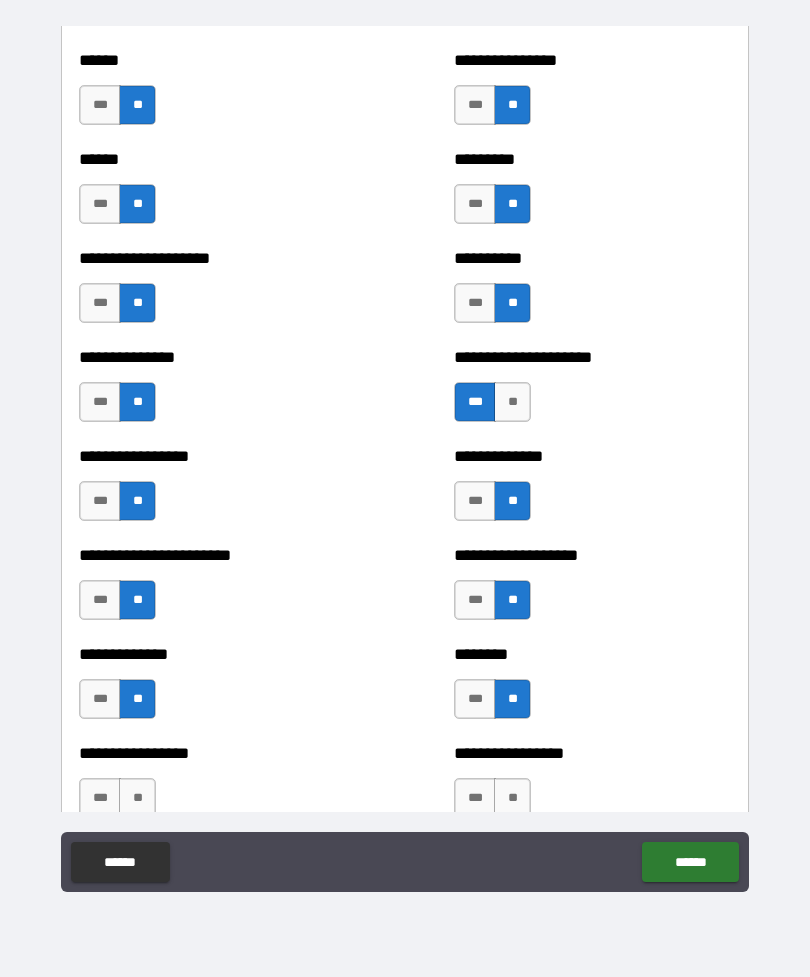 click on "**" at bounding box center [512, 798] 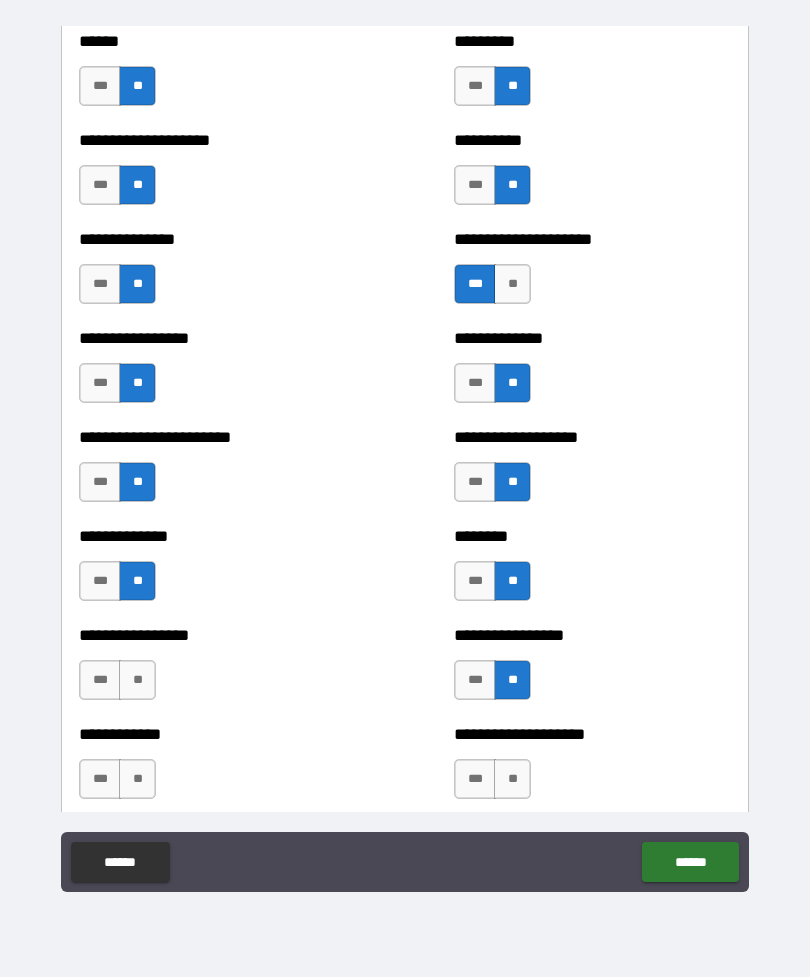 scroll, scrollTop: 3356, scrollLeft: 0, axis: vertical 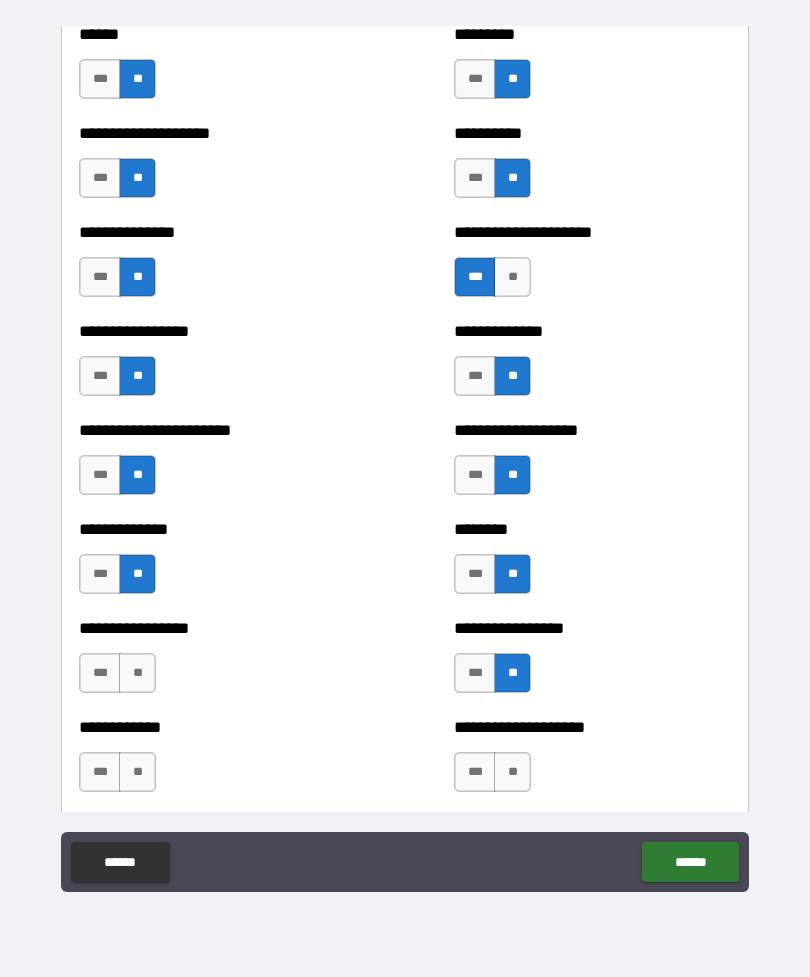 click on "**" at bounding box center (137, 673) 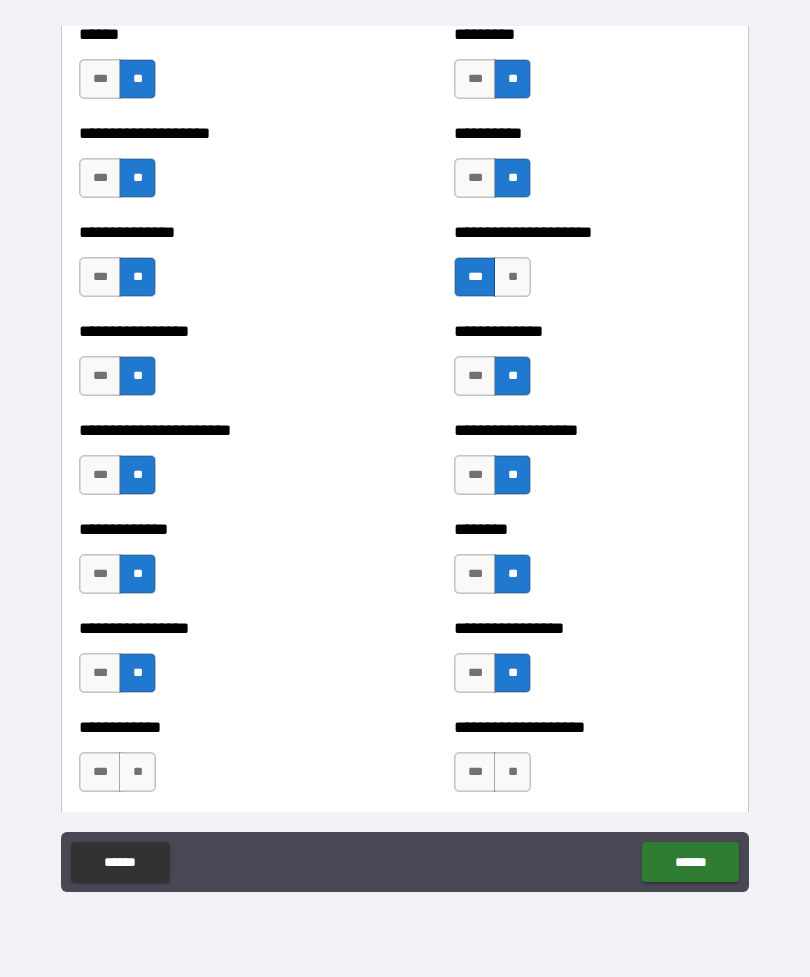 click on "**" at bounding box center (512, 772) 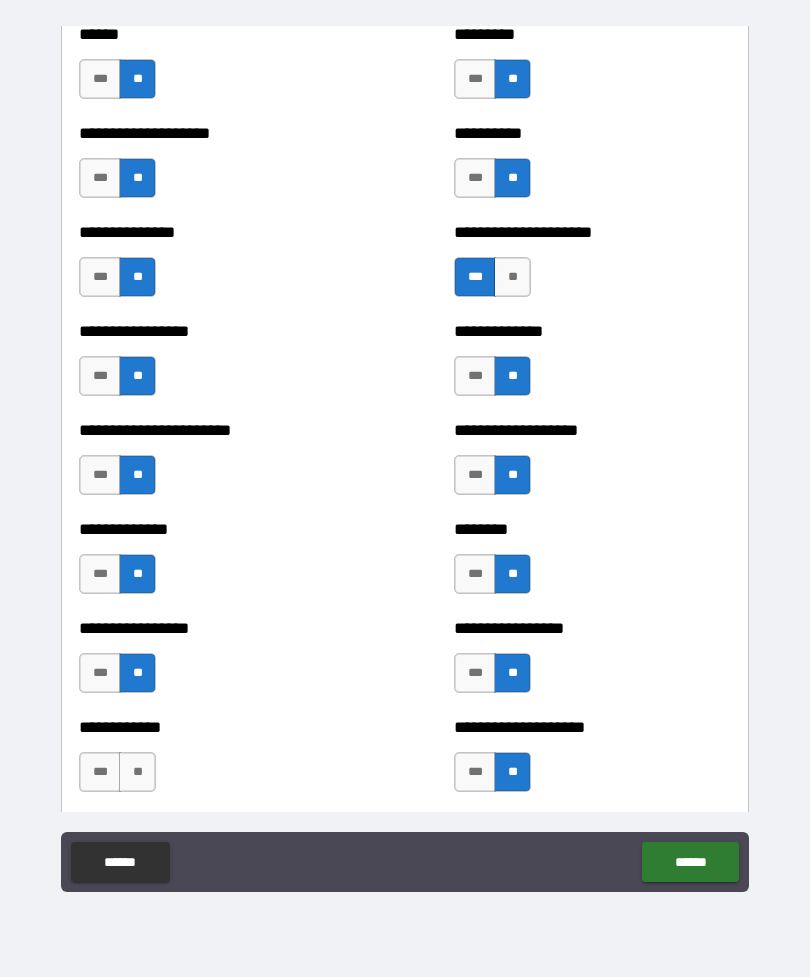 click on "**" at bounding box center [137, 772] 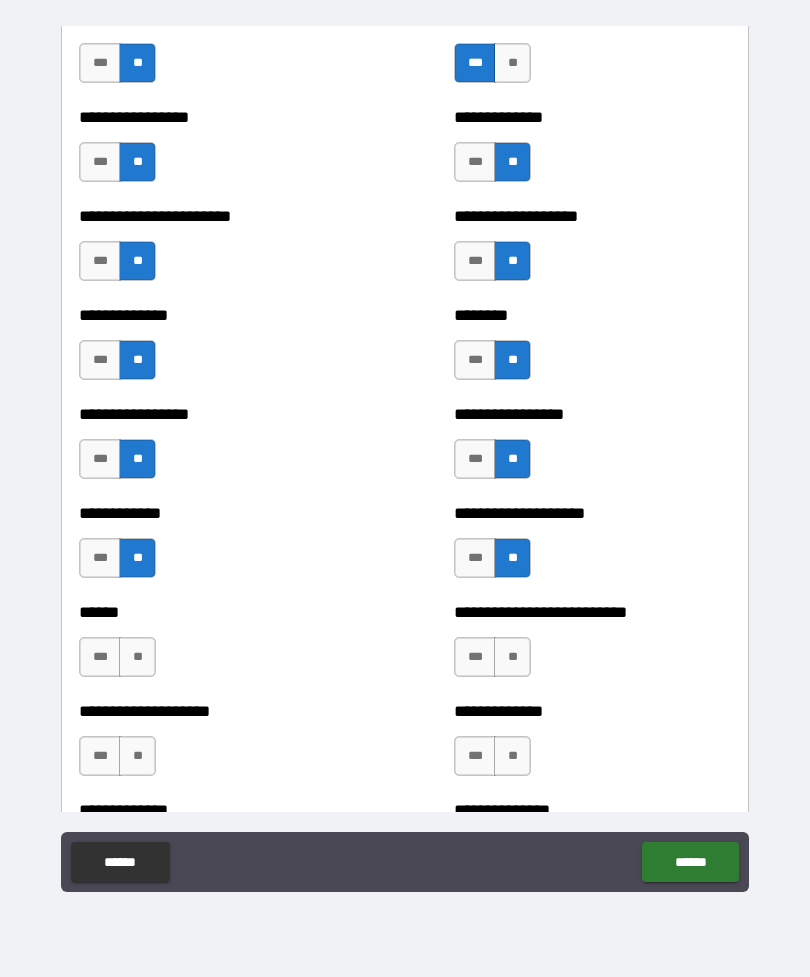 scroll, scrollTop: 3573, scrollLeft: 0, axis: vertical 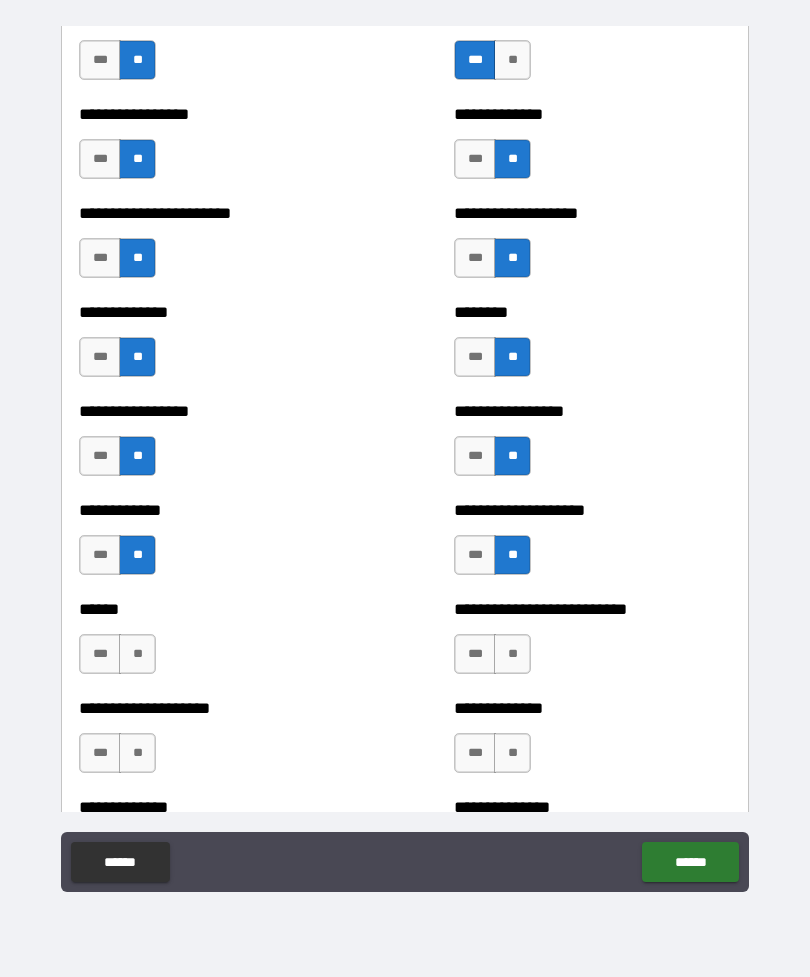 click on "**" at bounding box center (137, 654) 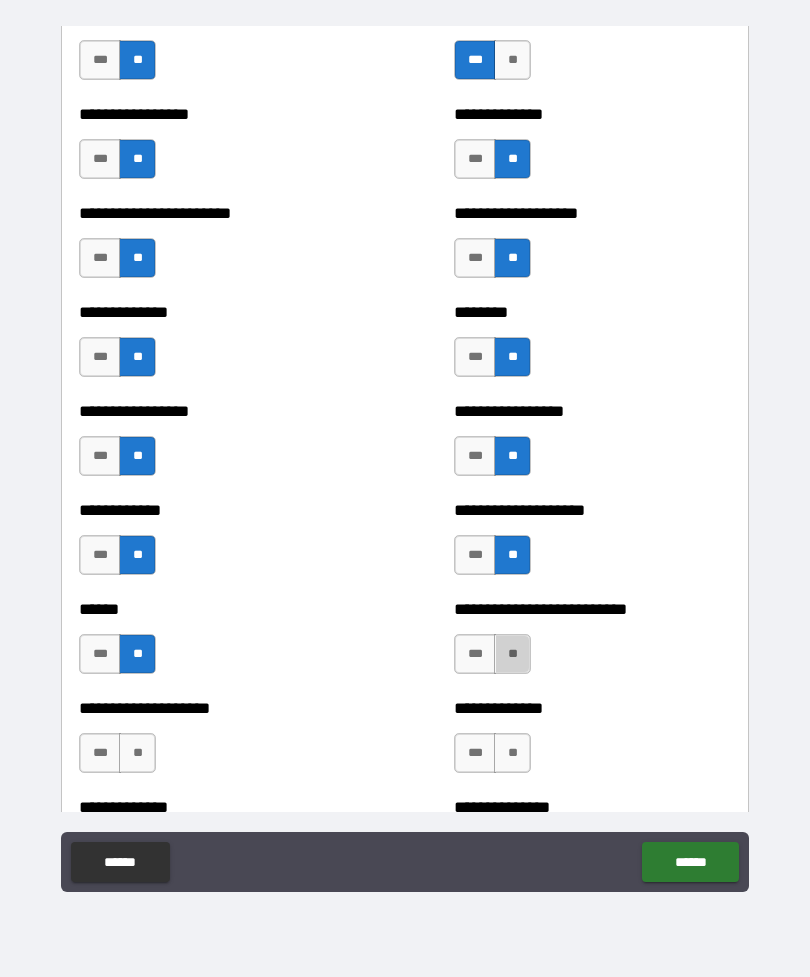 click on "**" at bounding box center (512, 654) 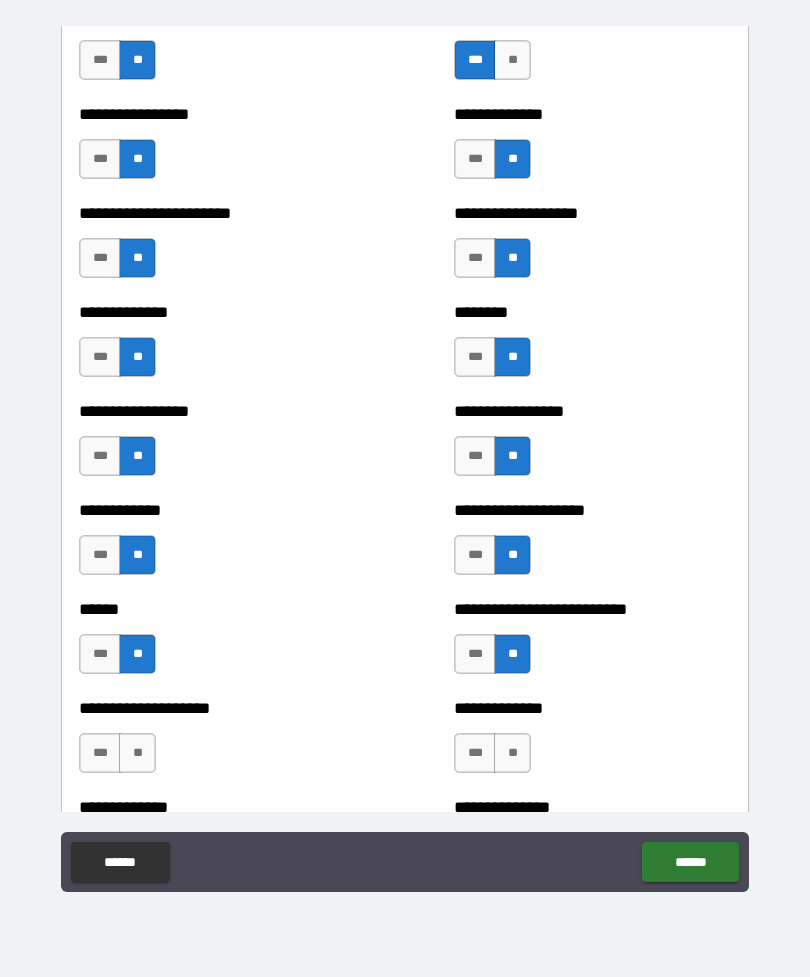 click on "**" at bounding box center (512, 753) 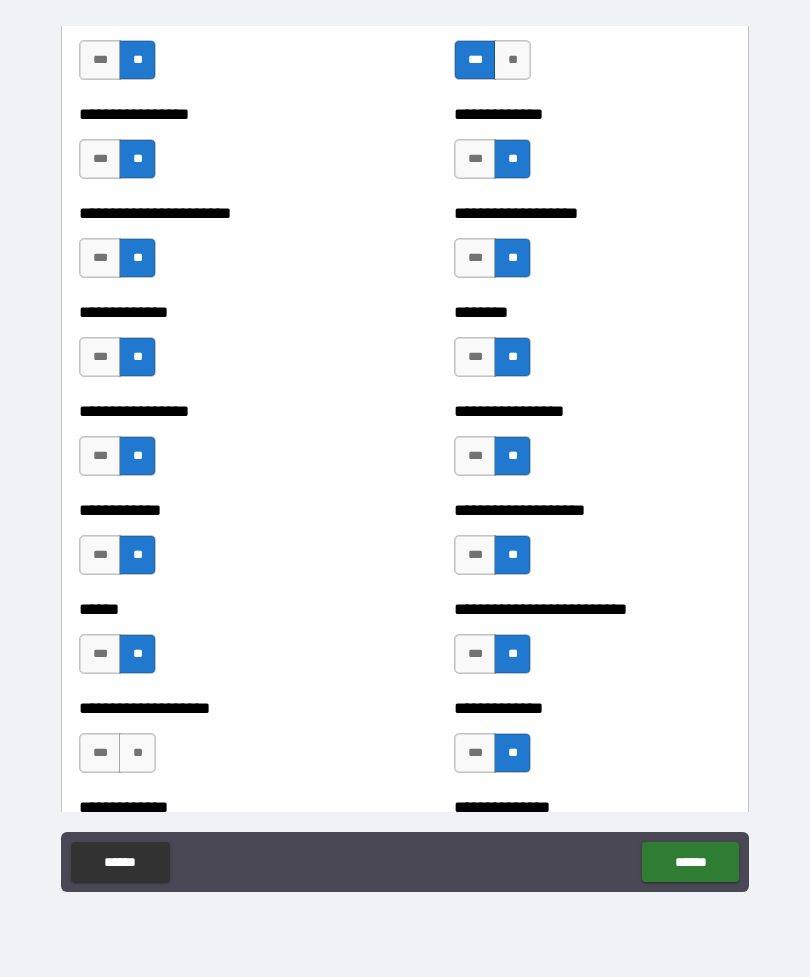 click on "**" at bounding box center [137, 753] 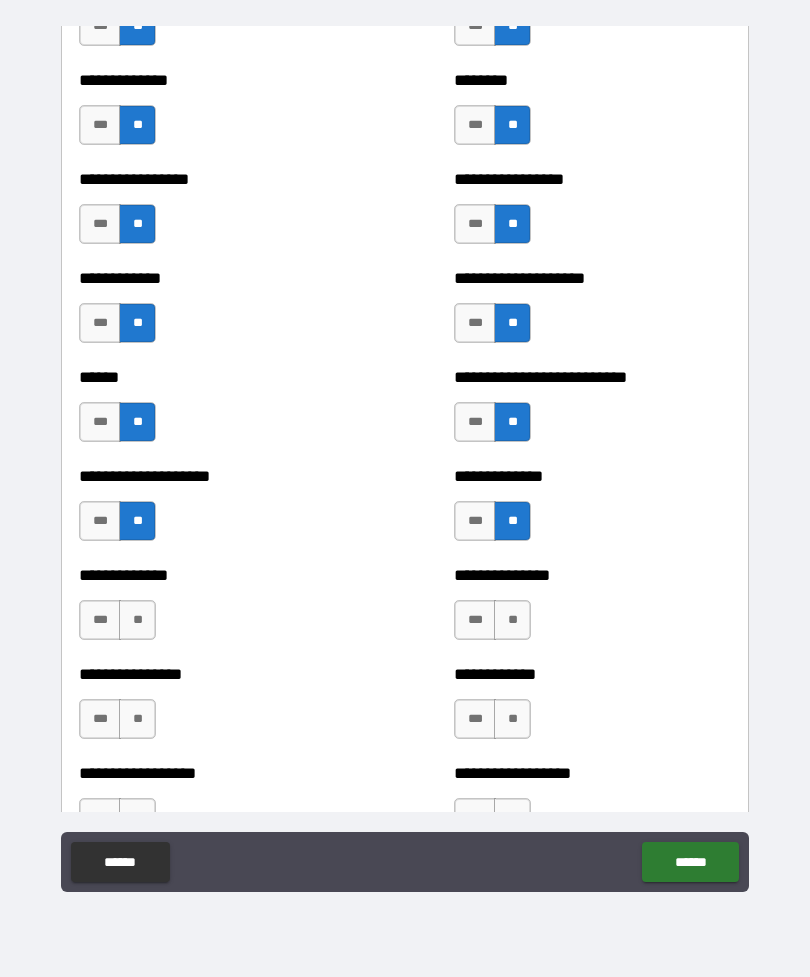scroll, scrollTop: 3809, scrollLeft: 0, axis: vertical 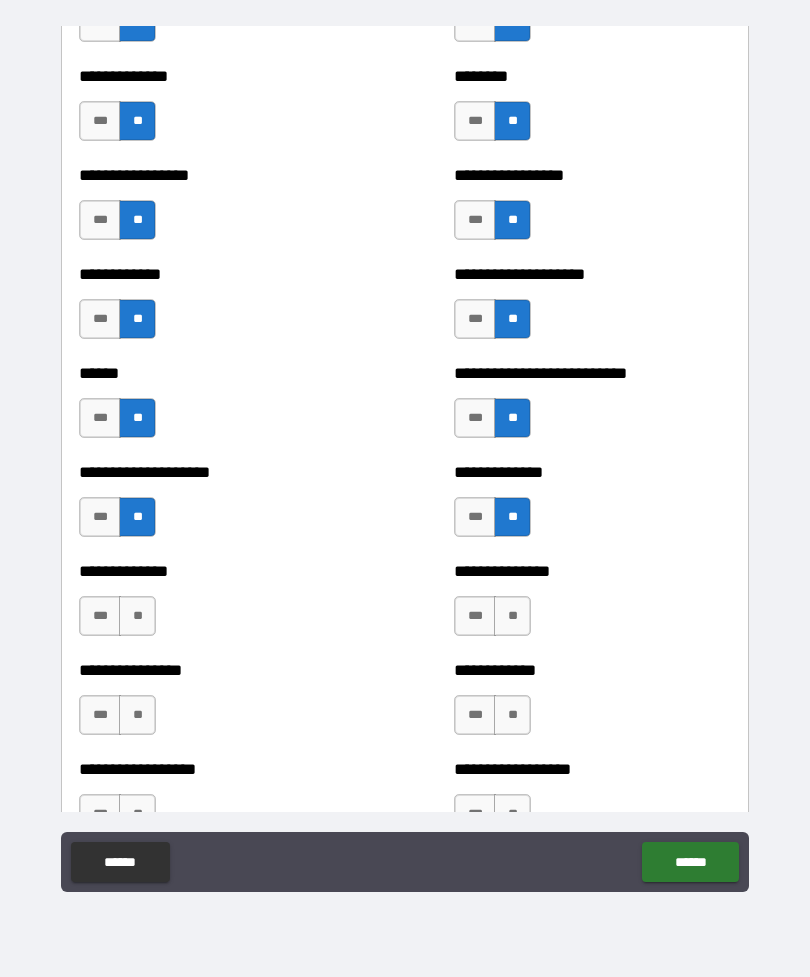 click on "**" at bounding box center (137, 616) 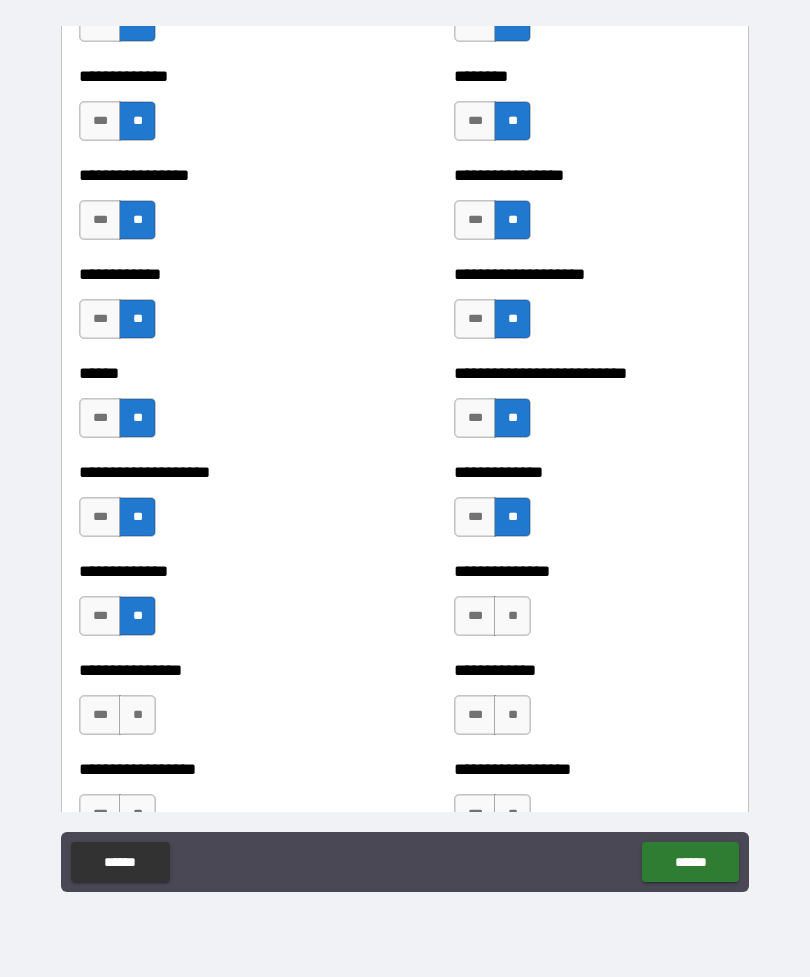 click on "**" at bounding box center (512, 616) 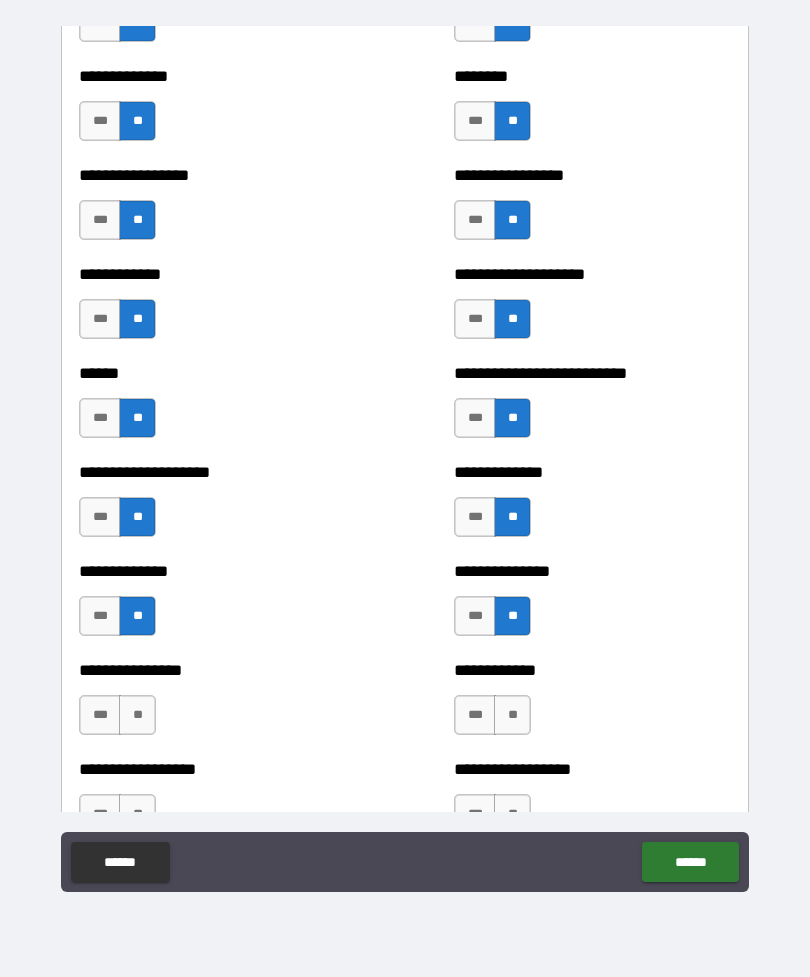click on "**" at bounding box center (512, 715) 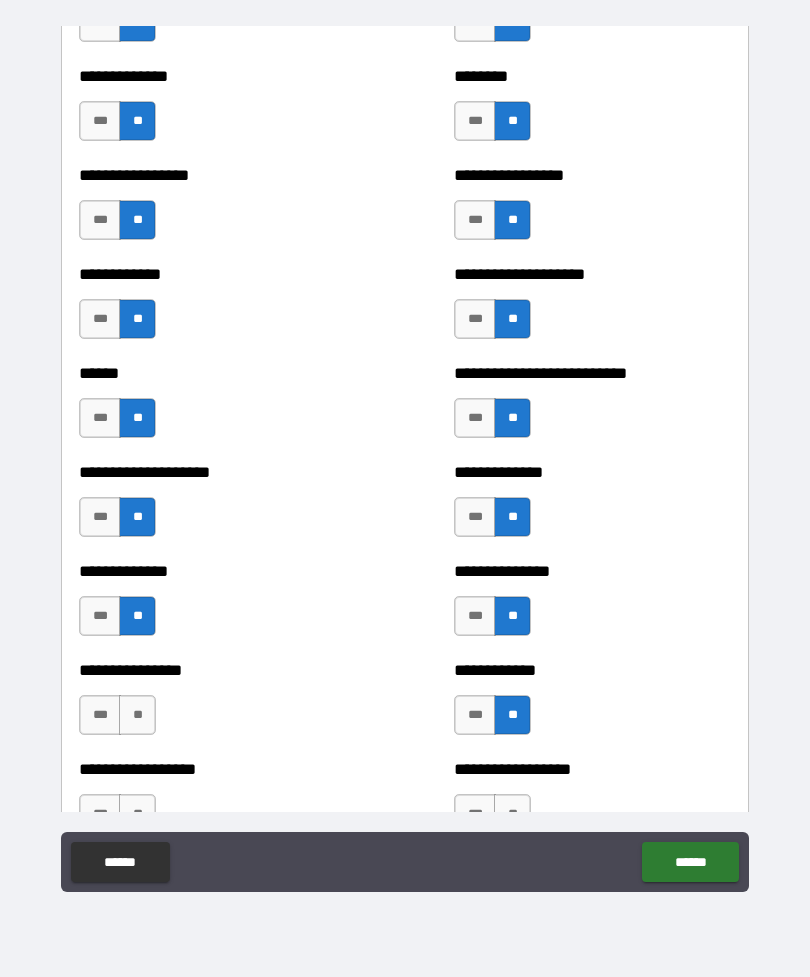 click on "**" at bounding box center [137, 715] 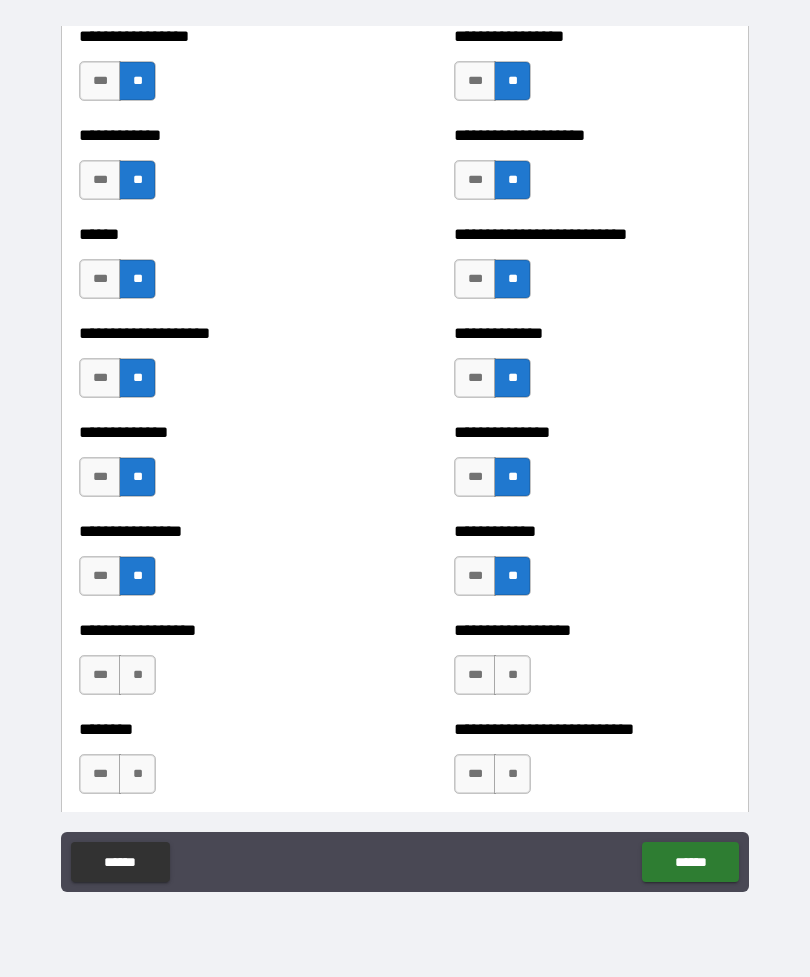 scroll, scrollTop: 3982, scrollLeft: 0, axis: vertical 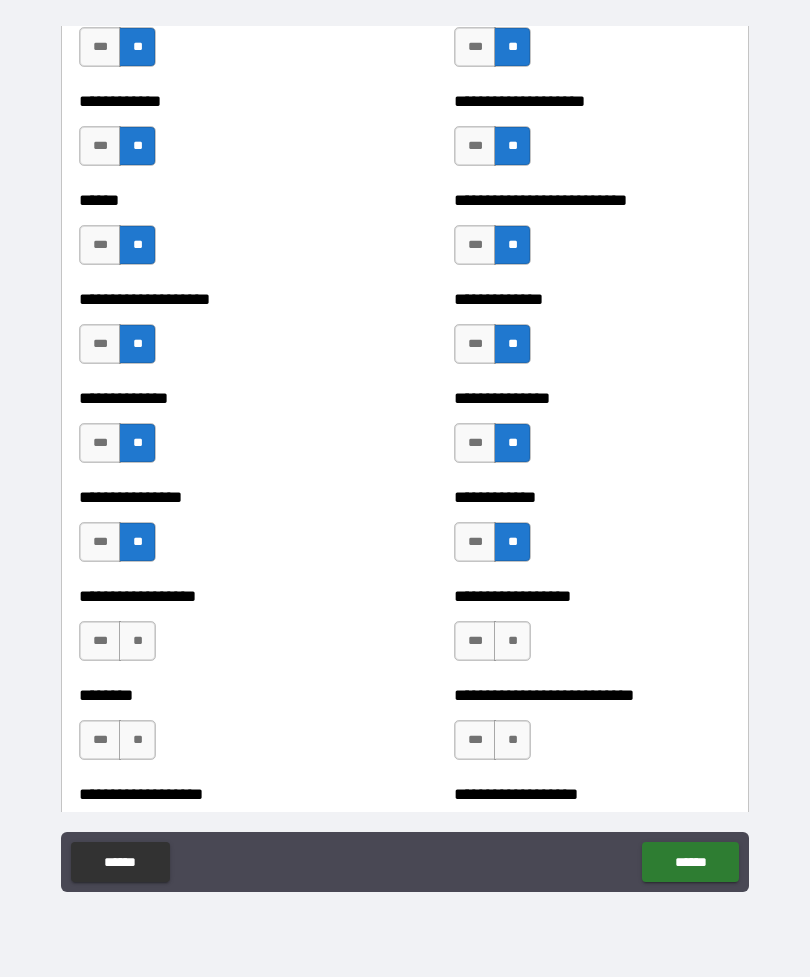click on "**" at bounding box center (512, 641) 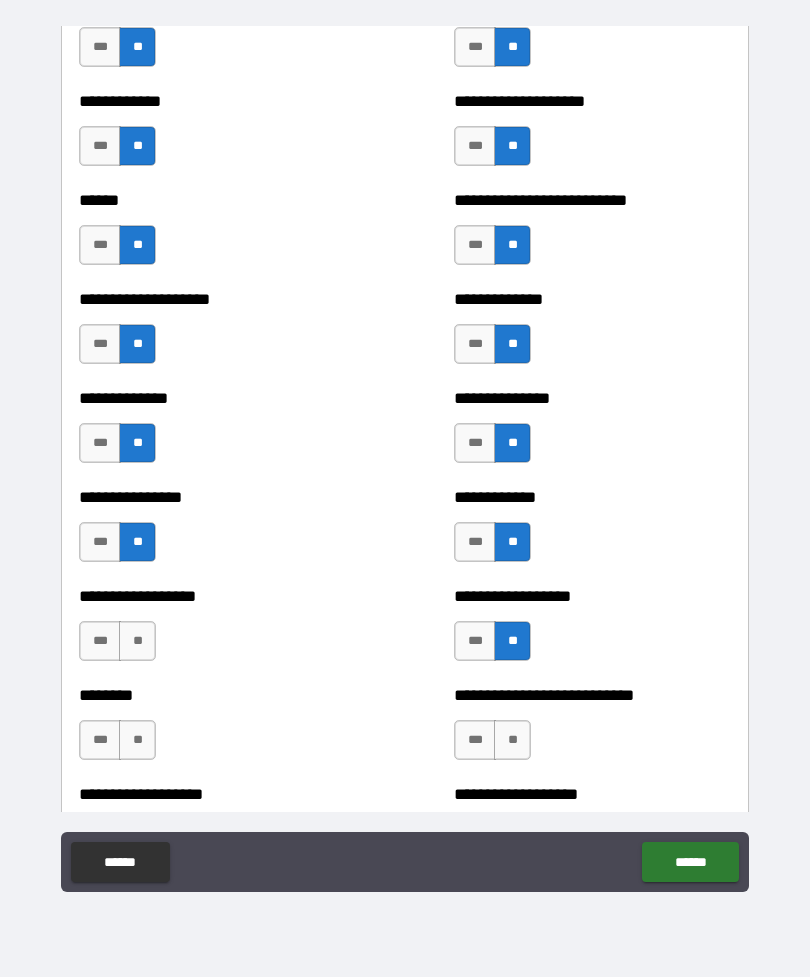 click on "**" at bounding box center [137, 641] 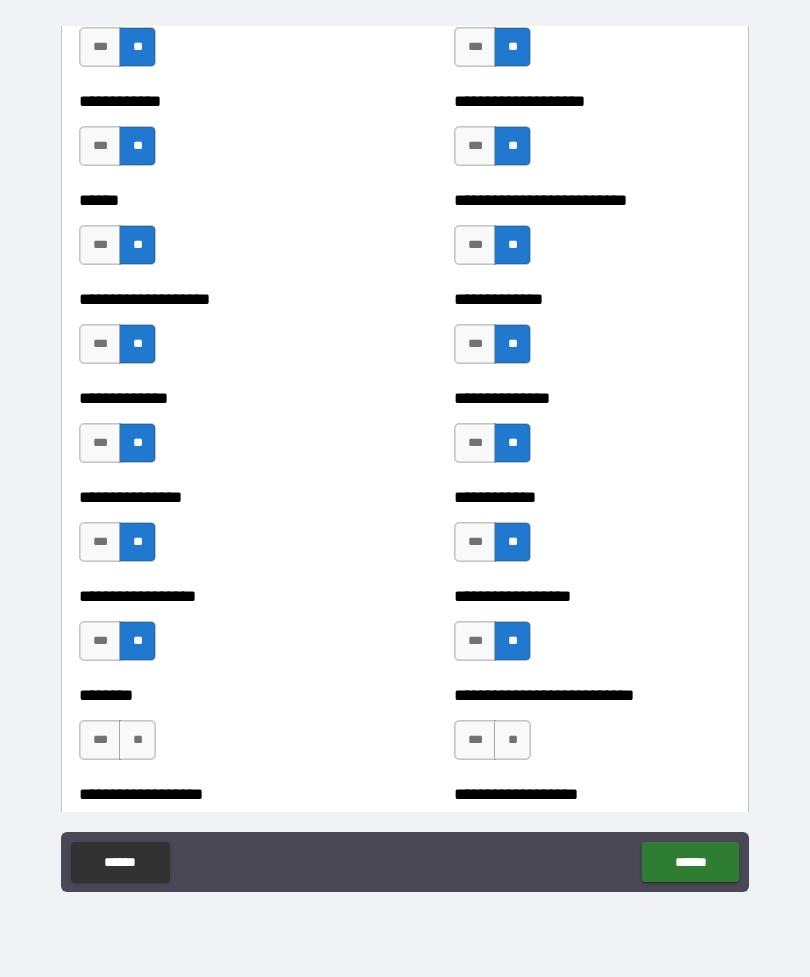 click on "**" at bounding box center (512, 740) 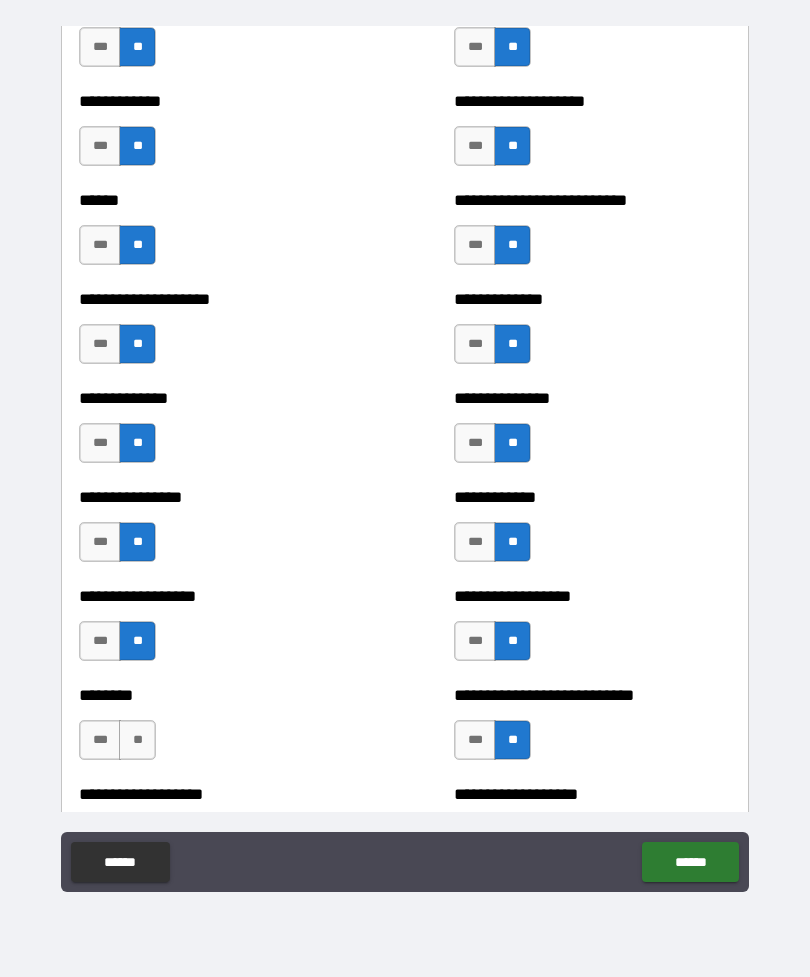 click on "***" at bounding box center [100, 740] 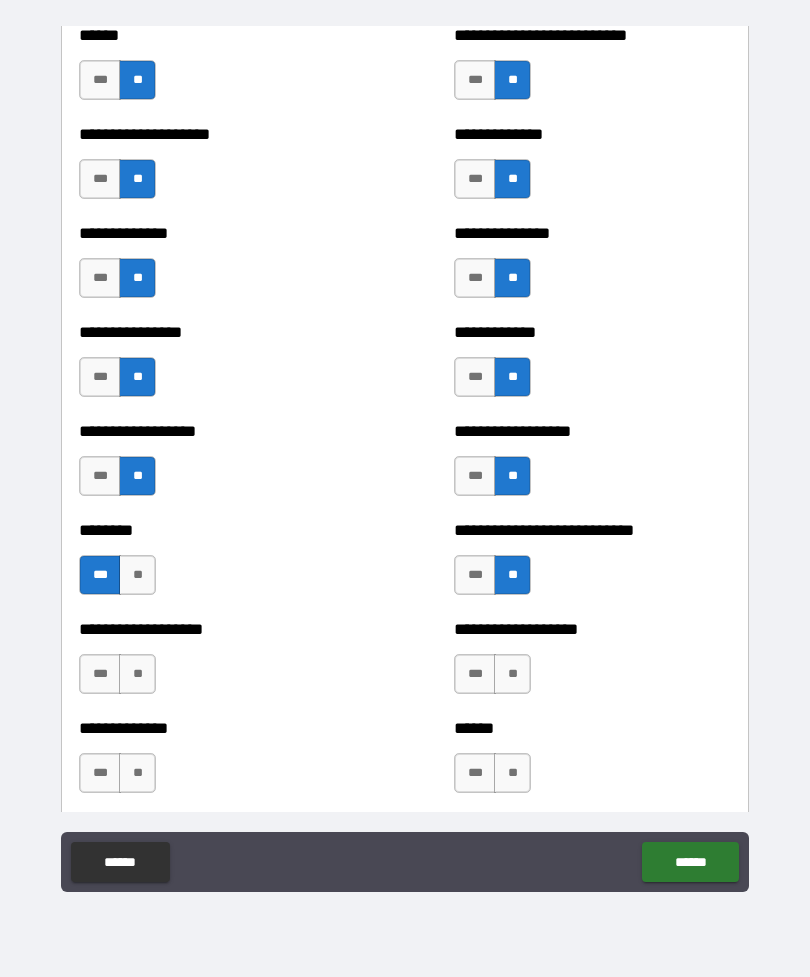 scroll, scrollTop: 4161, scrollLeft: 0, axis: vertical 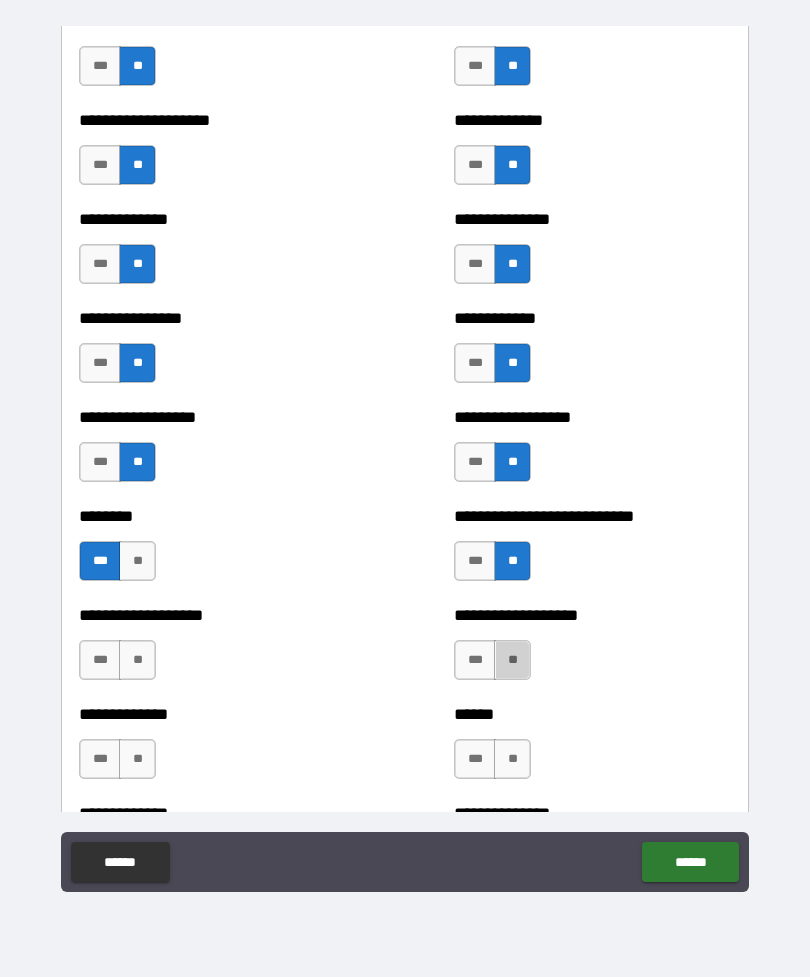 click on "**" at bounding box center [512, 660] 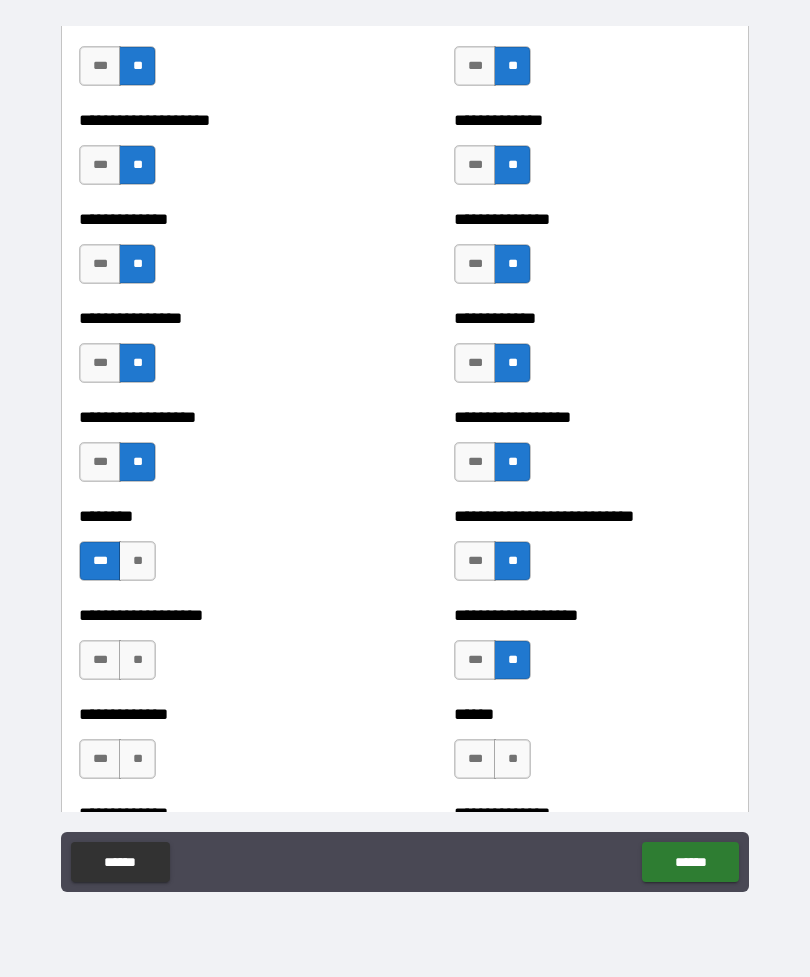 click on "**" at bounding box center (512, 759) 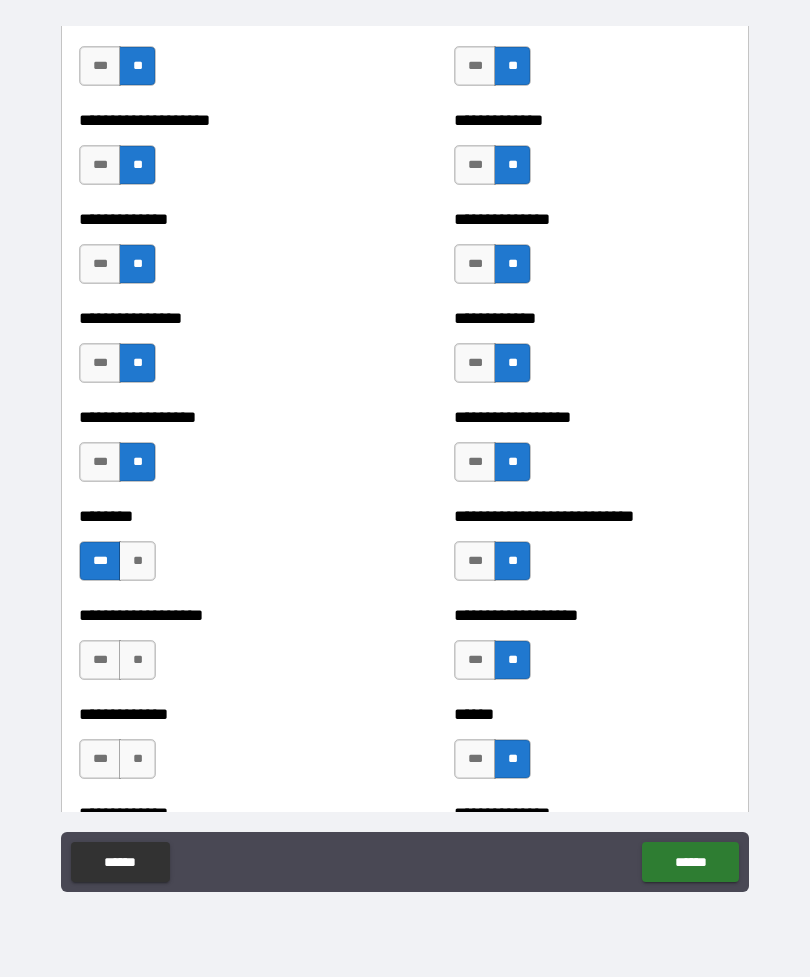 click on "**" at bounding box center (137, 660) 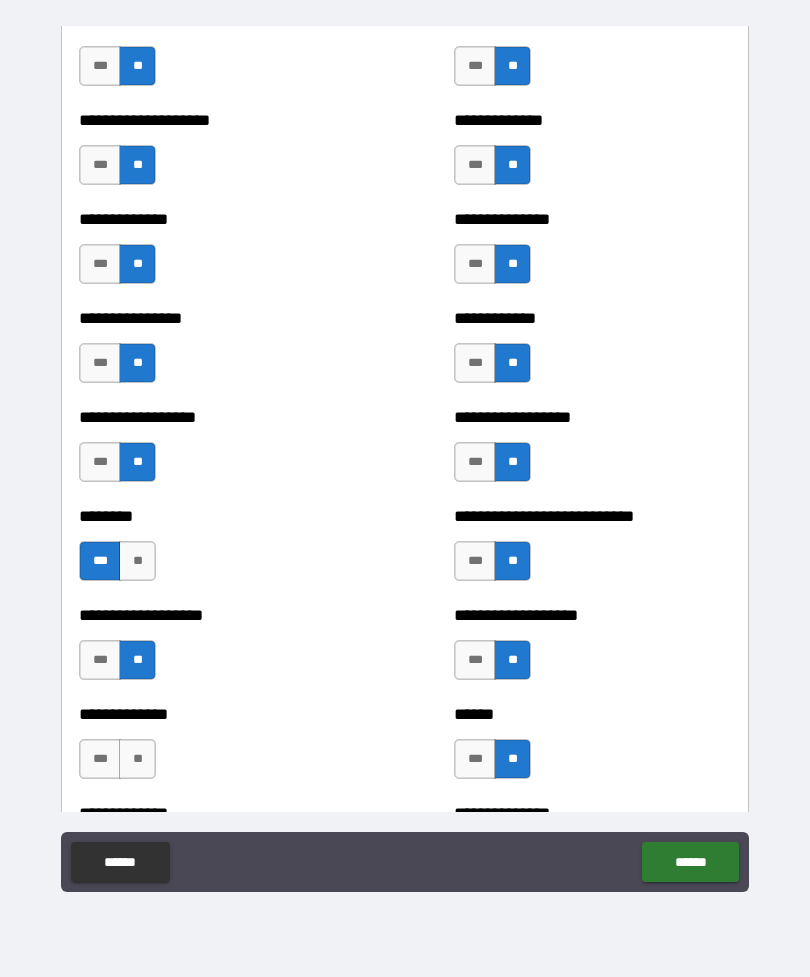 click on "**" at bounding box center (137, 759) 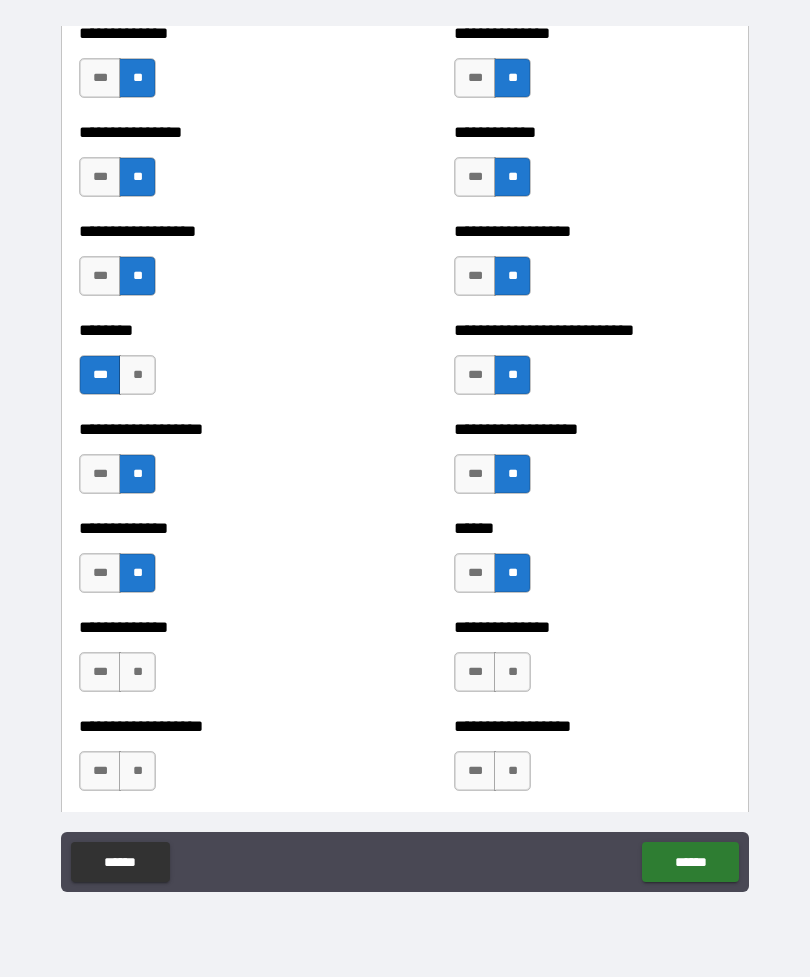 scroll, scrollTop: 4351, scrollLeft: 0, axis: vertical 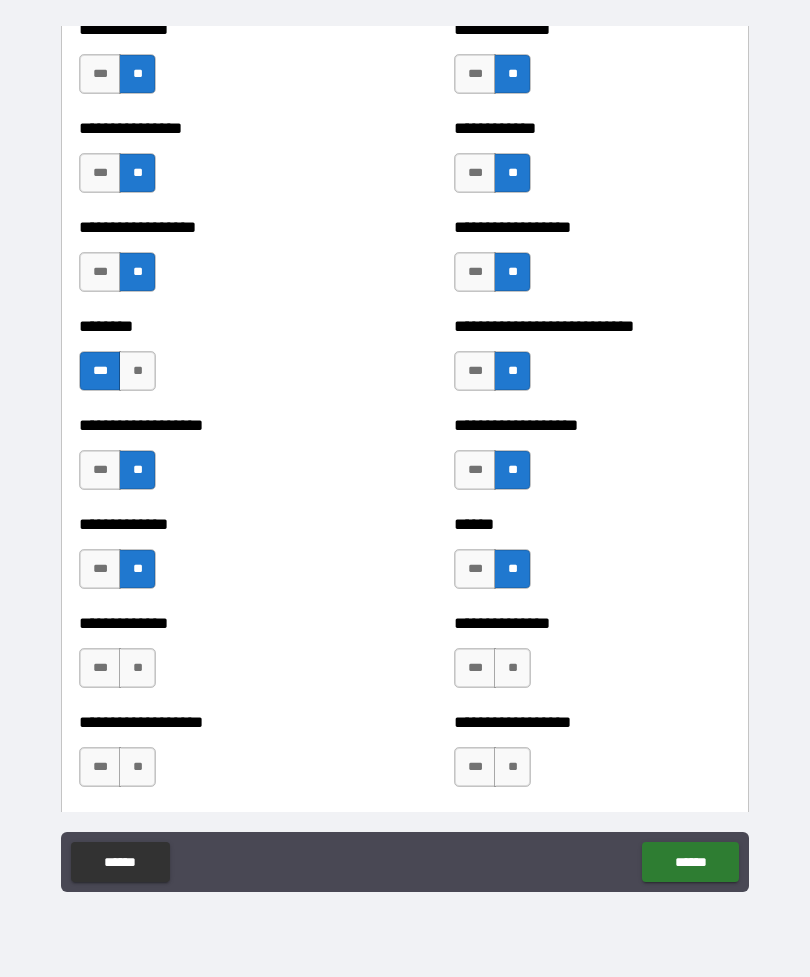 click on "**" at bounding box center (137, 668) 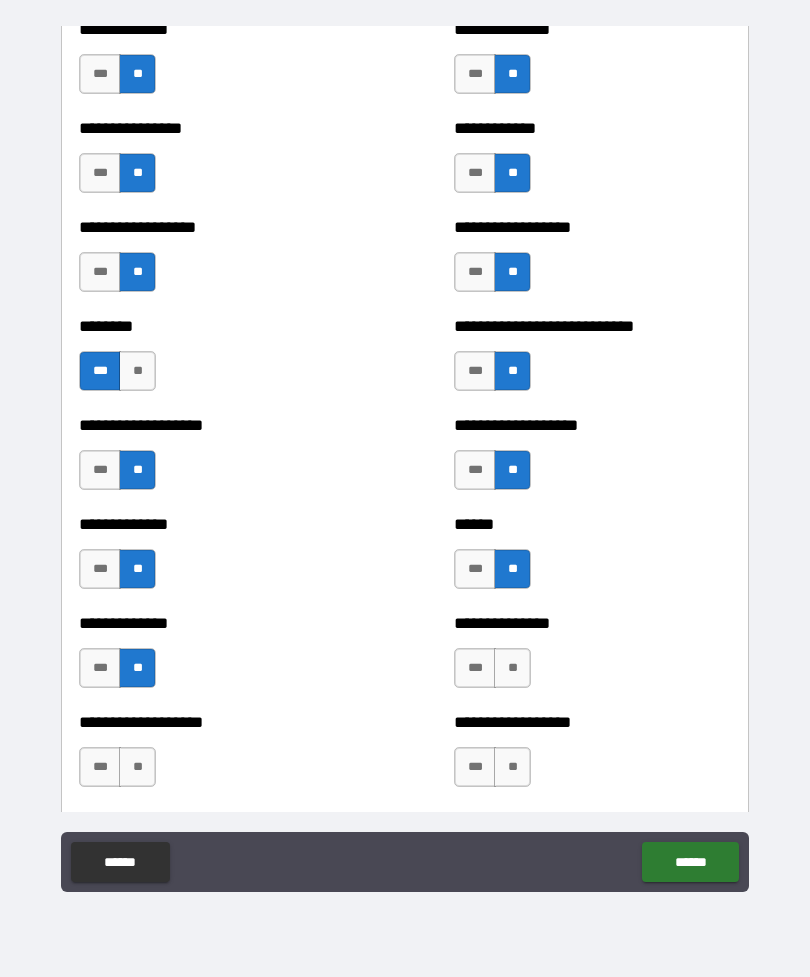 click on "**" at bounding box center (512, 668) 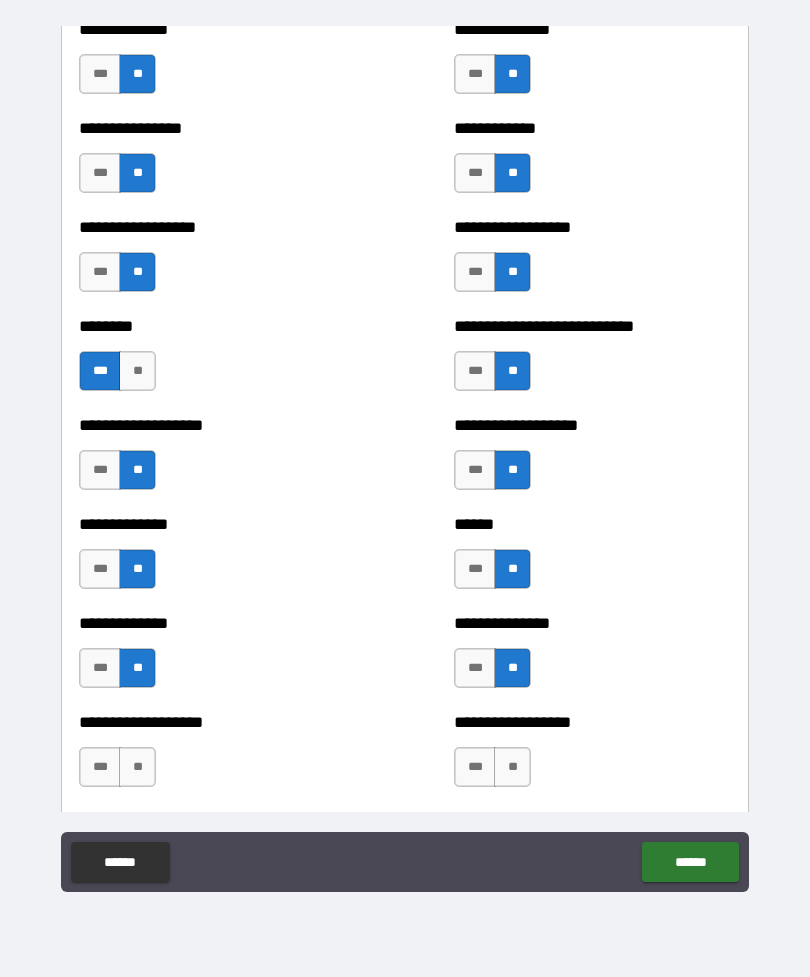 click on "**" at bounding box center (512, 767) 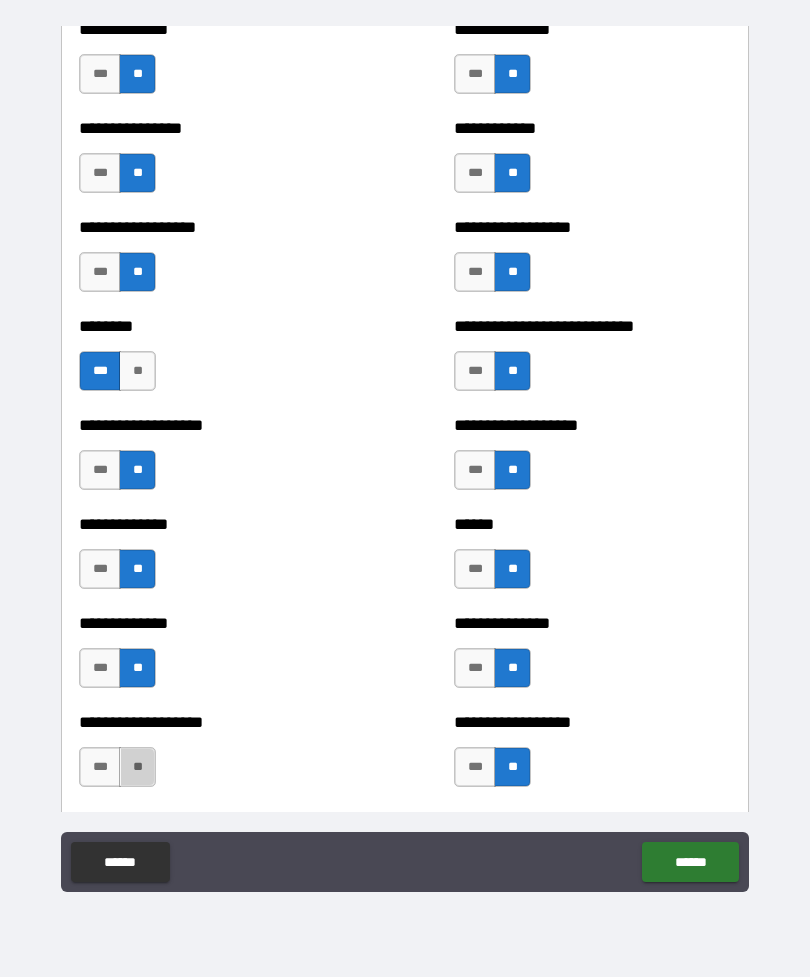 click on "**" at bounding box center (137, 767) 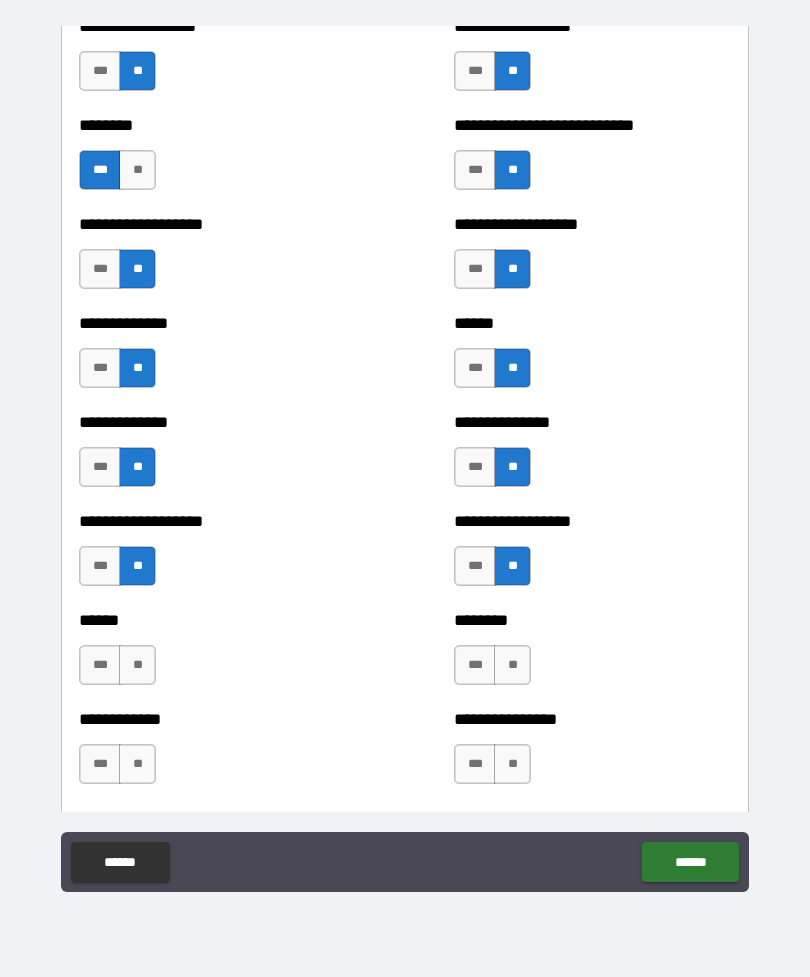scroll, scrollTop: 4559, scrollLeft: 0, axis: vertical 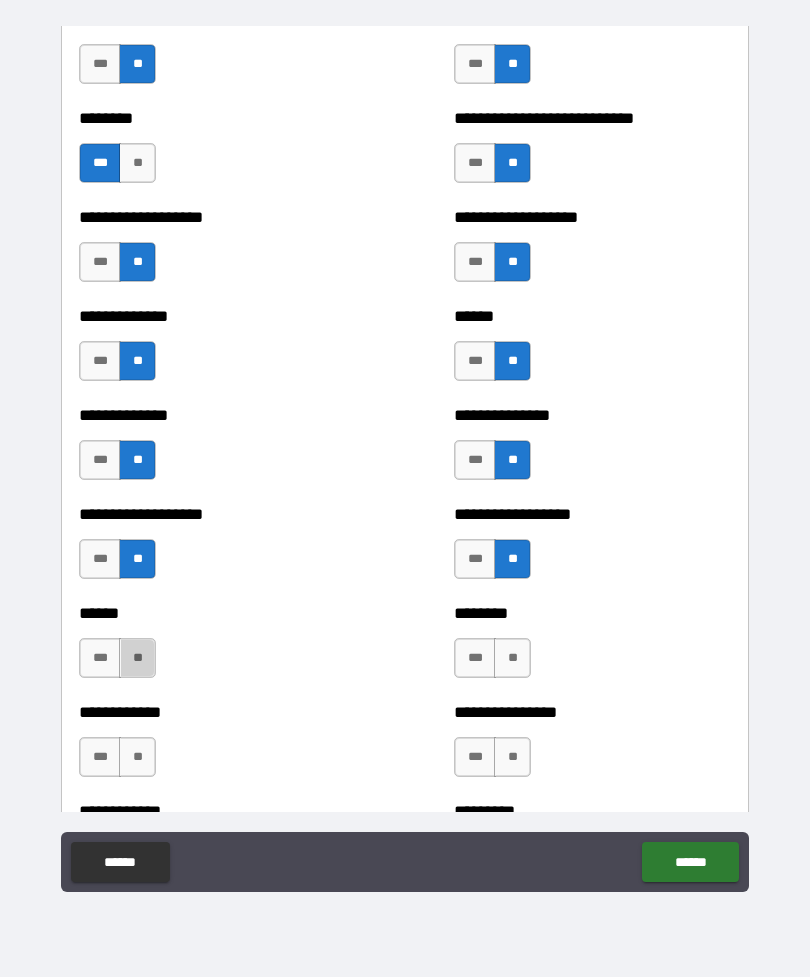 click on "**" at bounding box center [137, 658] 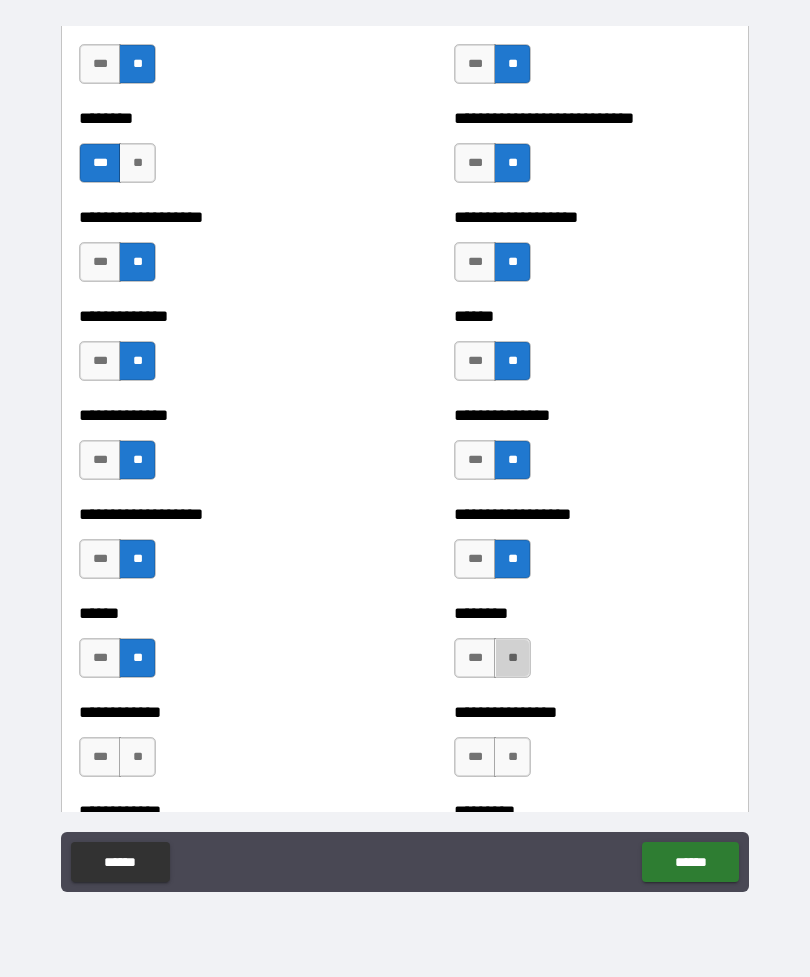 click on "**" at bounding box center (512, 658) 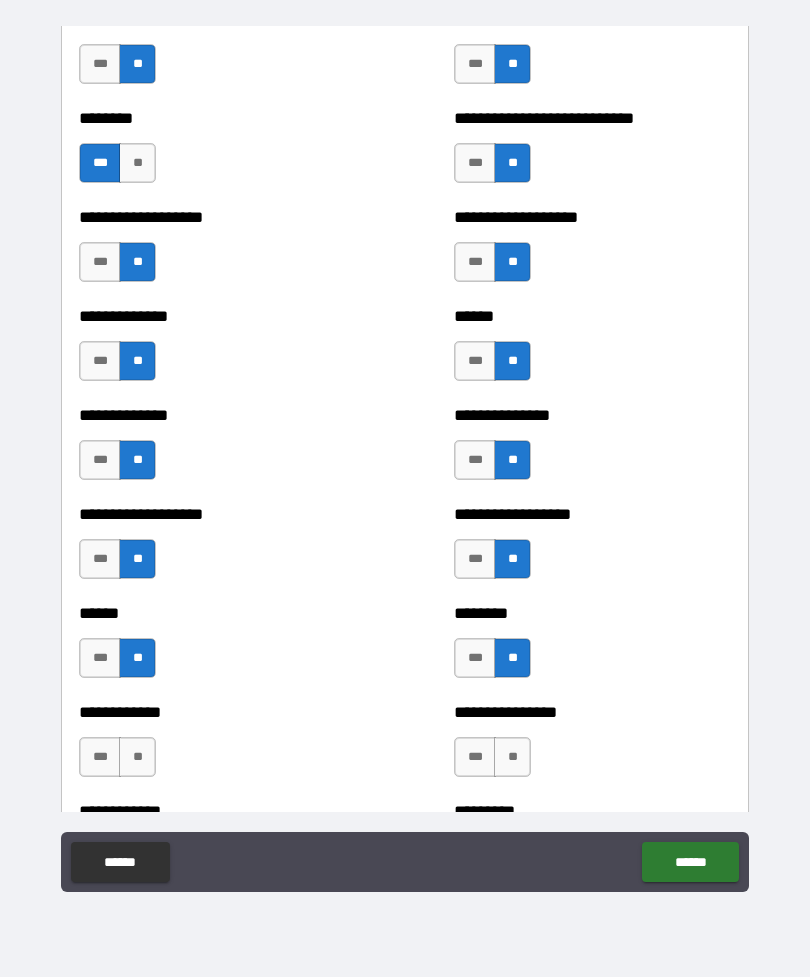 click on "**" at bounding box center (512, 757) 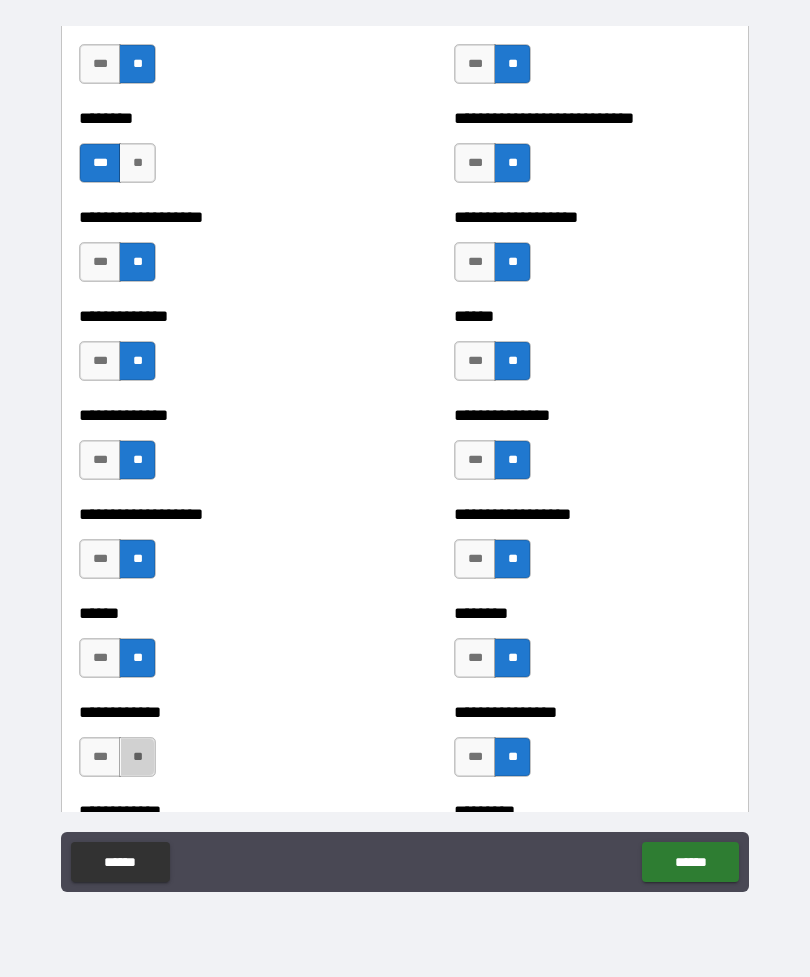 click on "**" at bounding box center [137, 757] 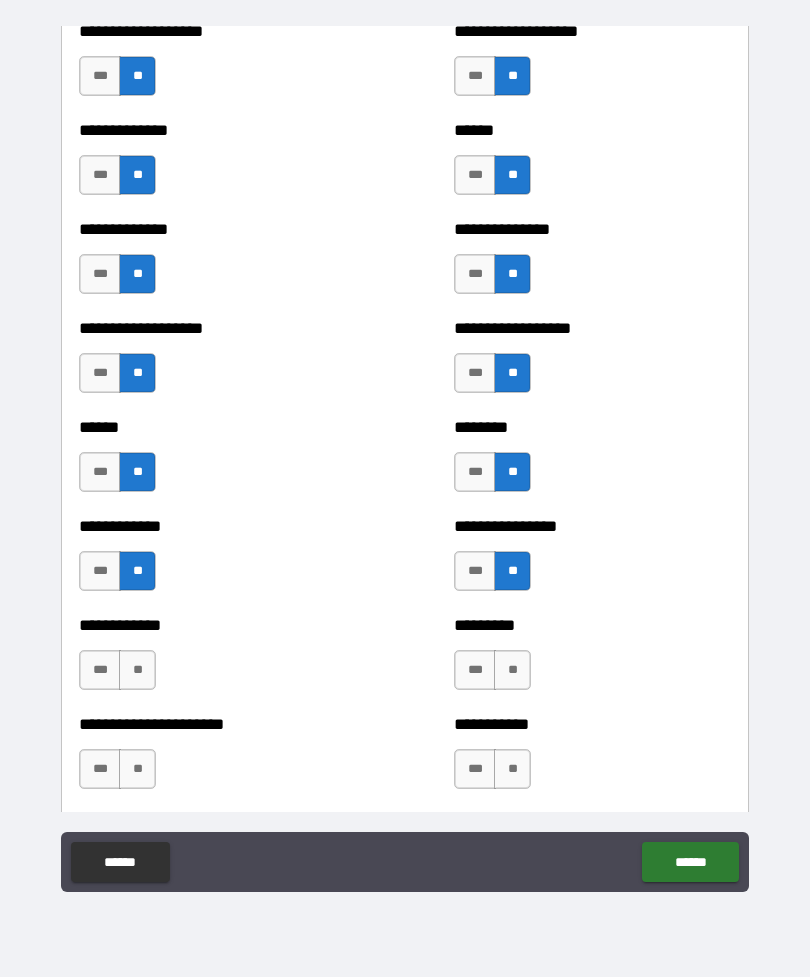 scroll, scrollTop: 4747, scrollLeft: 0, axis: vertical 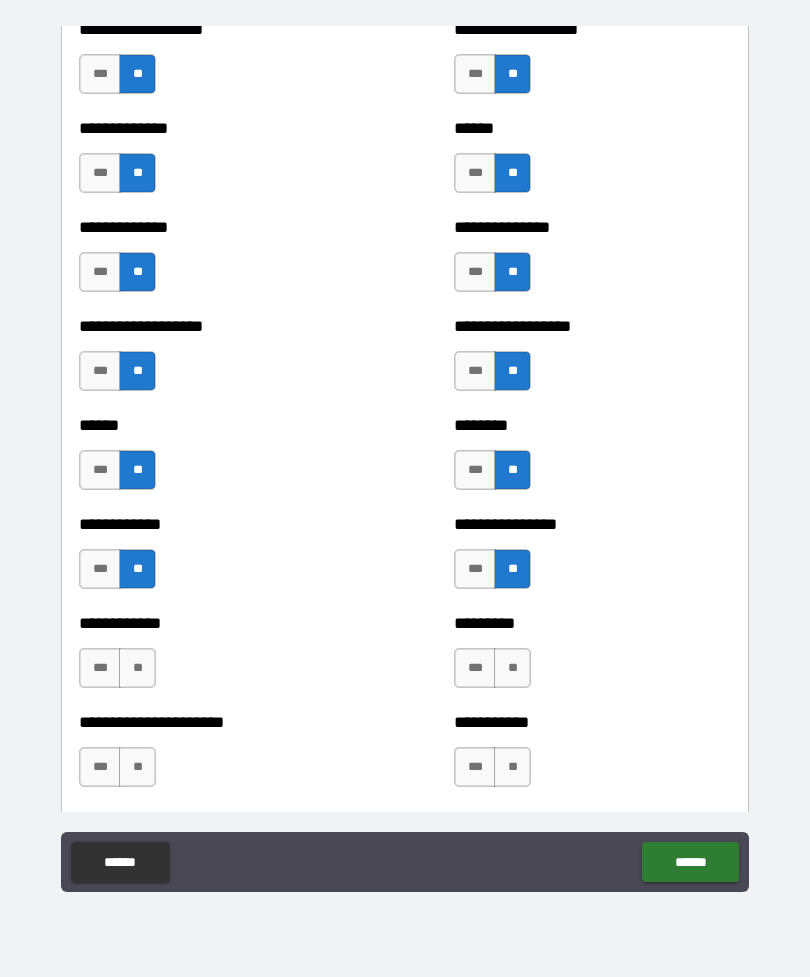 click on "**" at bounding box center (512, 668) 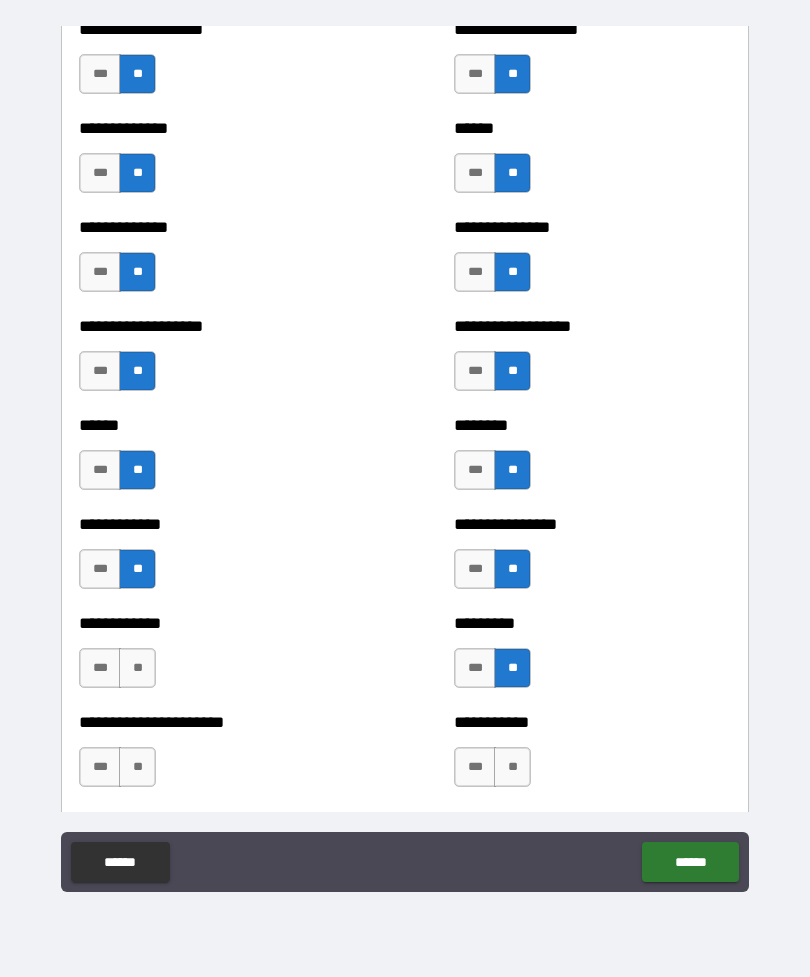 click on "**" at bounding box center (137, 668) 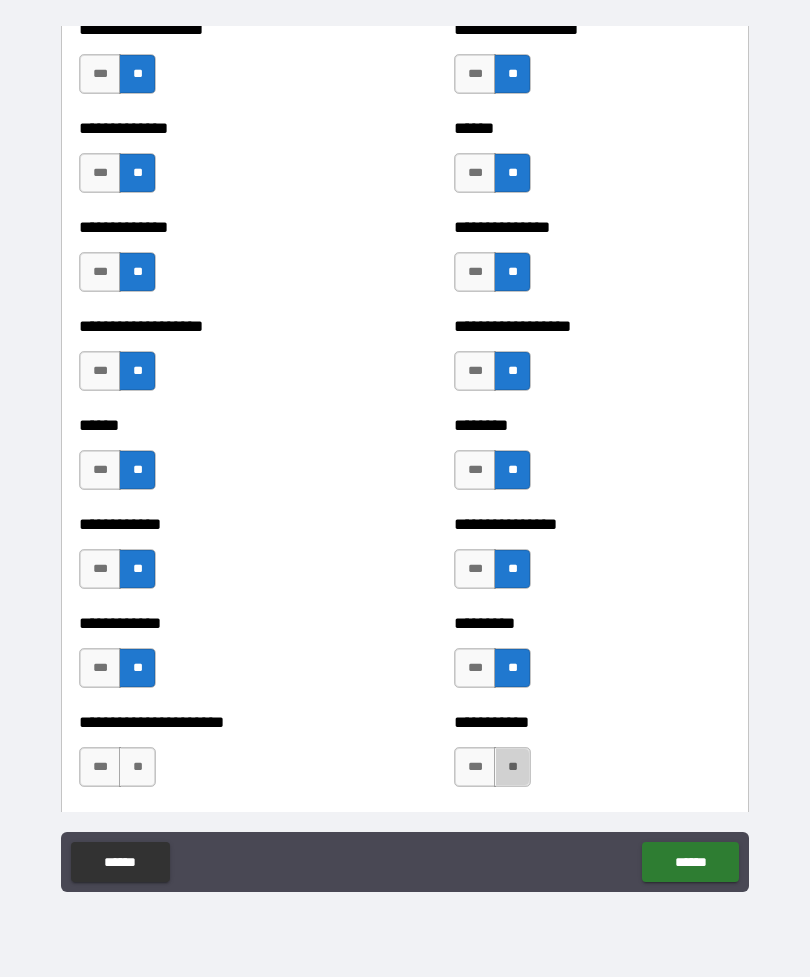 click on "**" at bounding box center (512, 767) 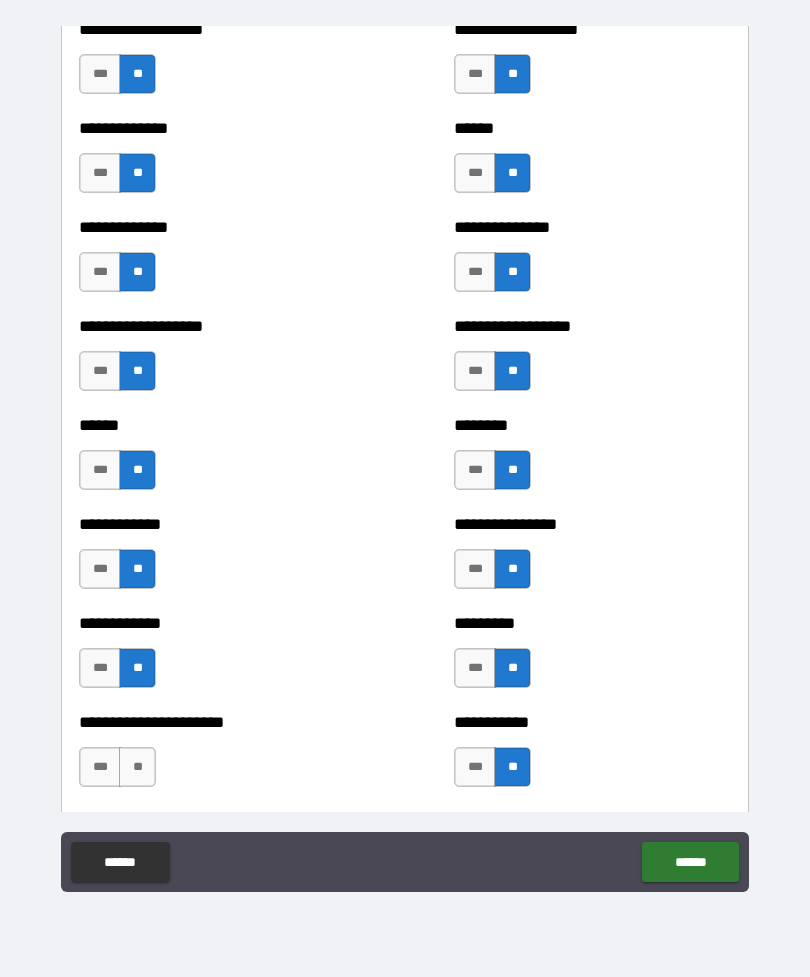 click on "**" at bounding box center (137, 767) 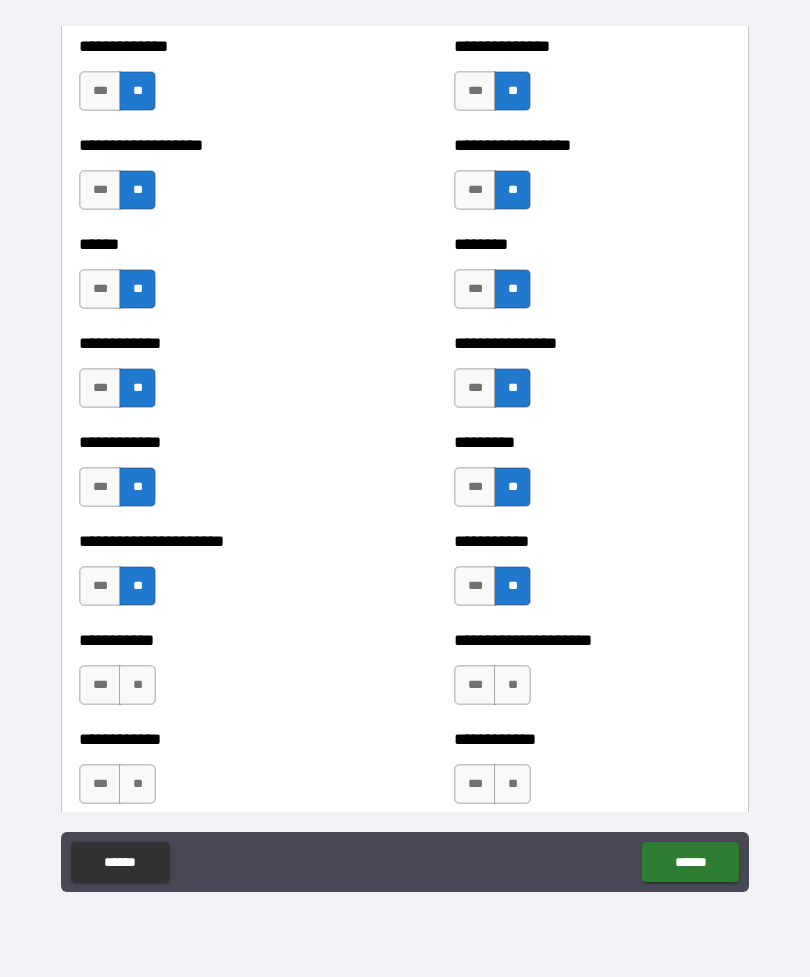 scroll, scrollTop: 4943, scrollLeft: 0, axis: vertical 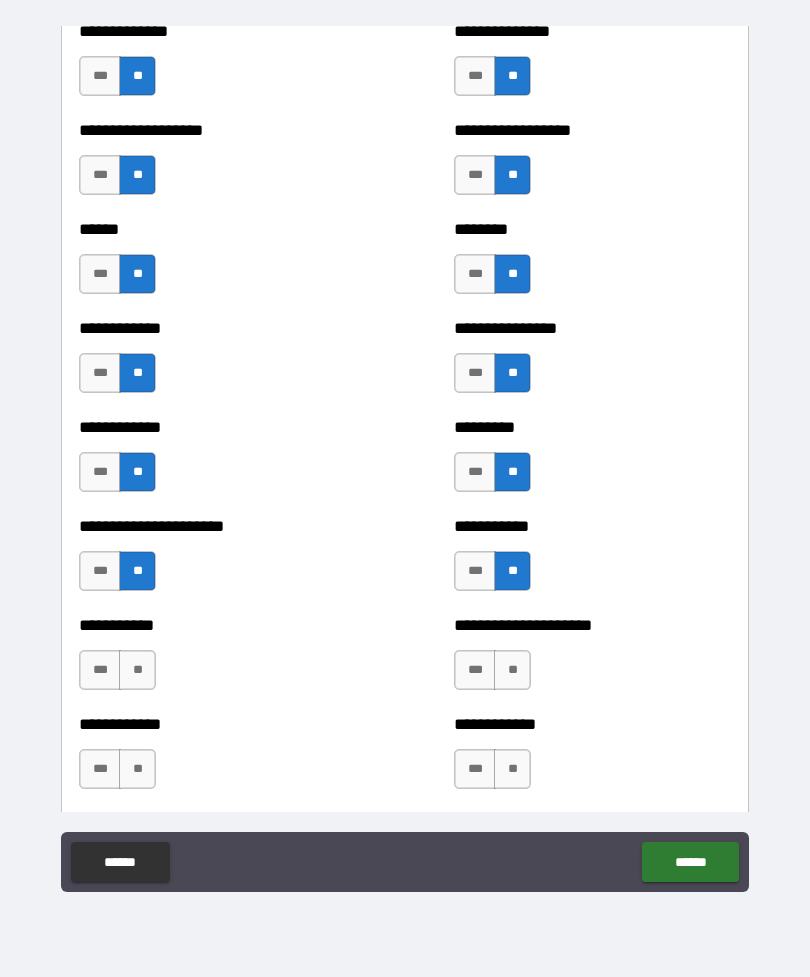 click on "**" at bounding box center [512, 670] 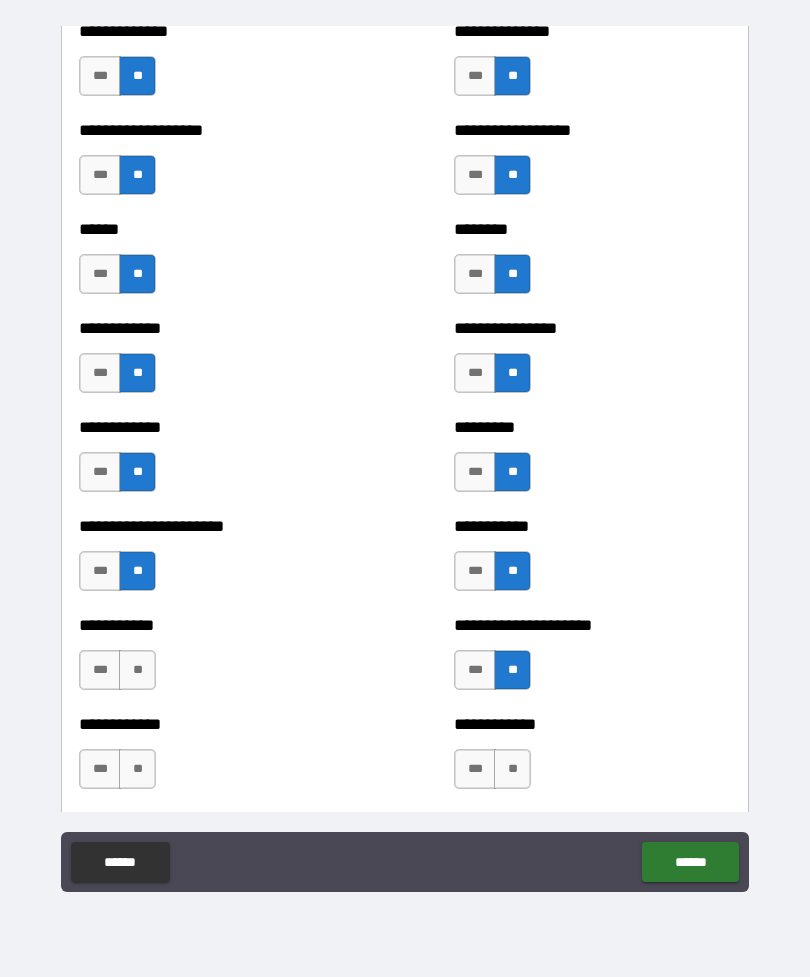 click on "**********" at bounding box center [217, 660] 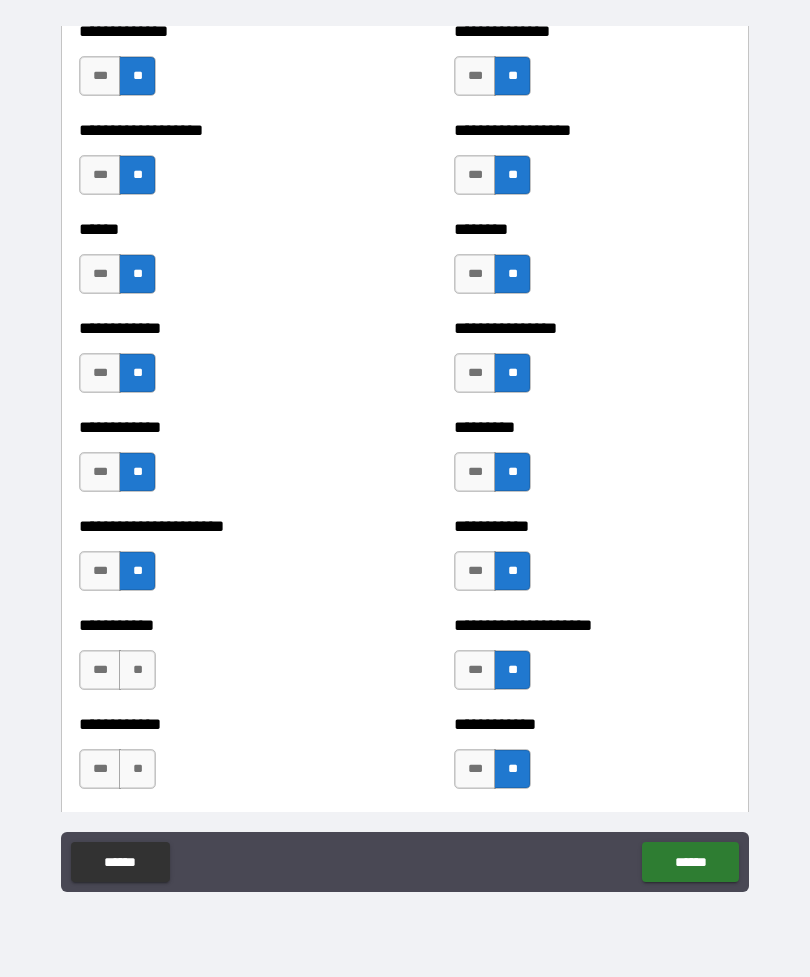 click on "**" at bounding box center [137, 769] 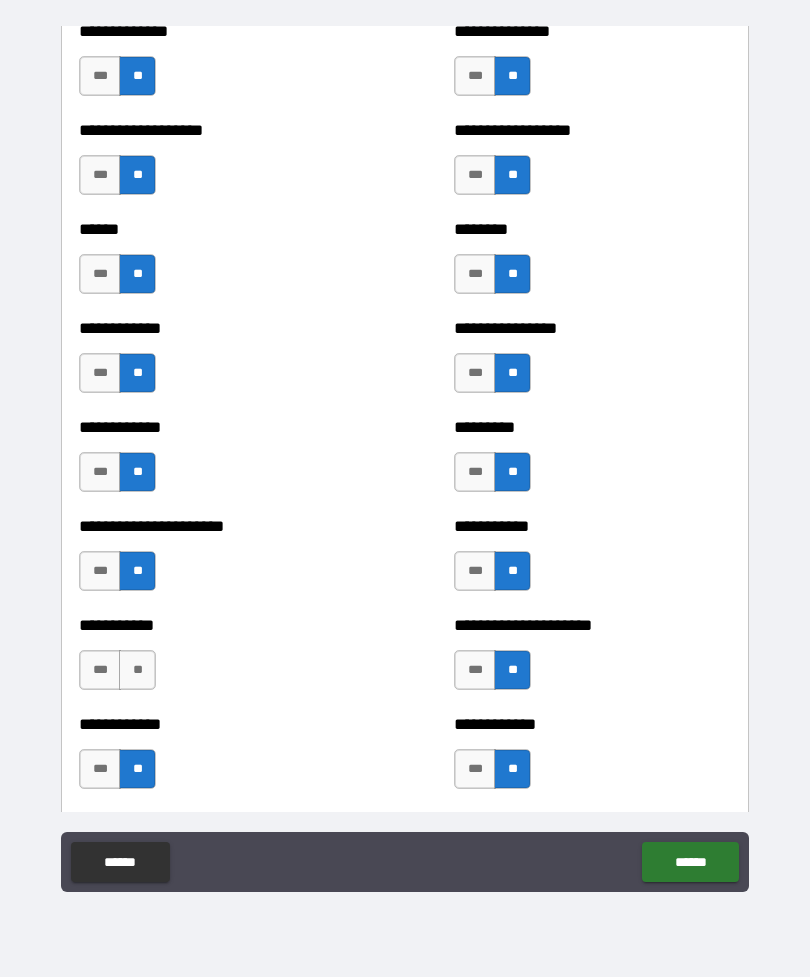 click on "**" at bounding box center [137, 670] 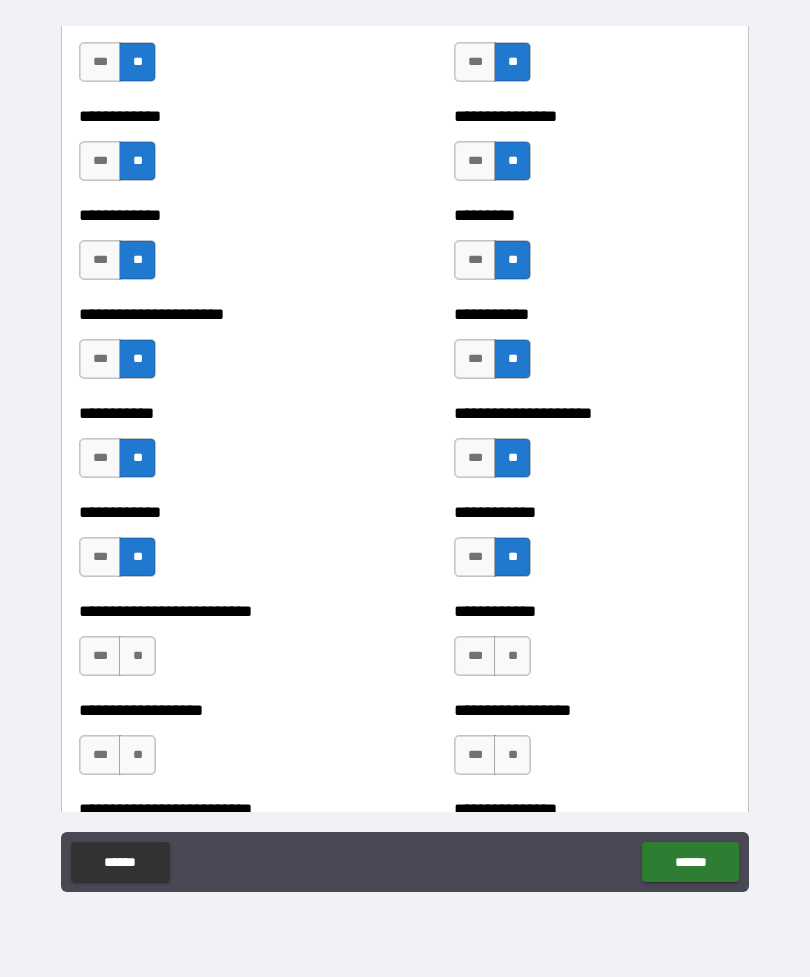 scroll, scrollTop: 5166, scrollLeft: 0, axis: vertical 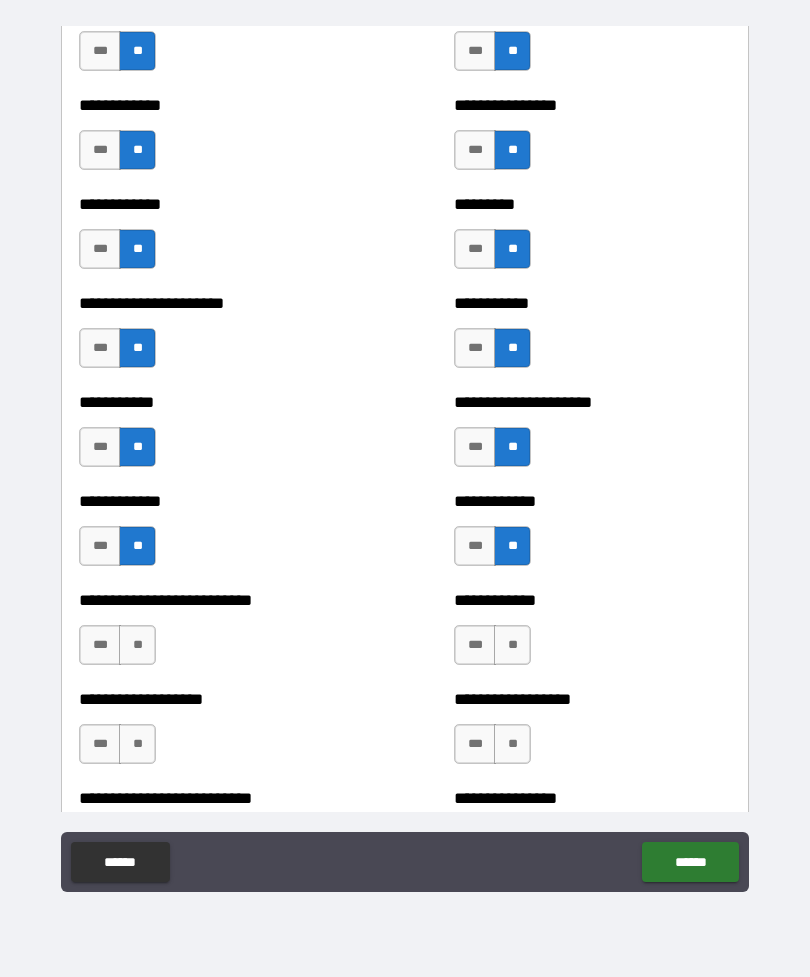 click on "**" at bounding box center [137, 645] 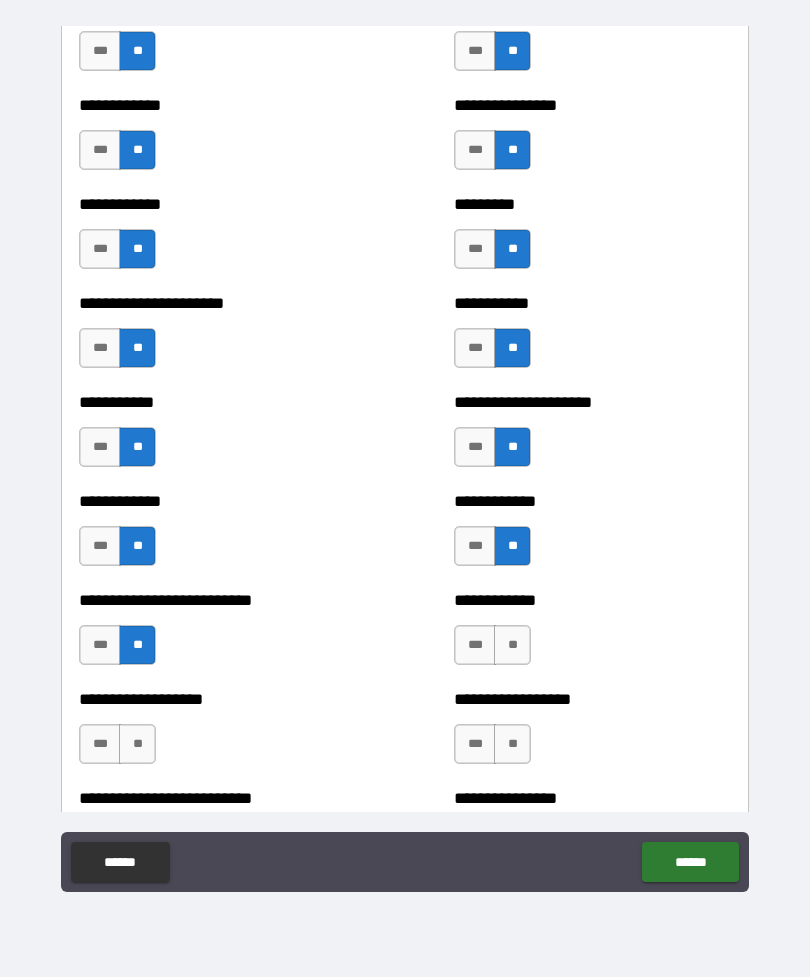 click on "**" at bounding box center (512, 645) 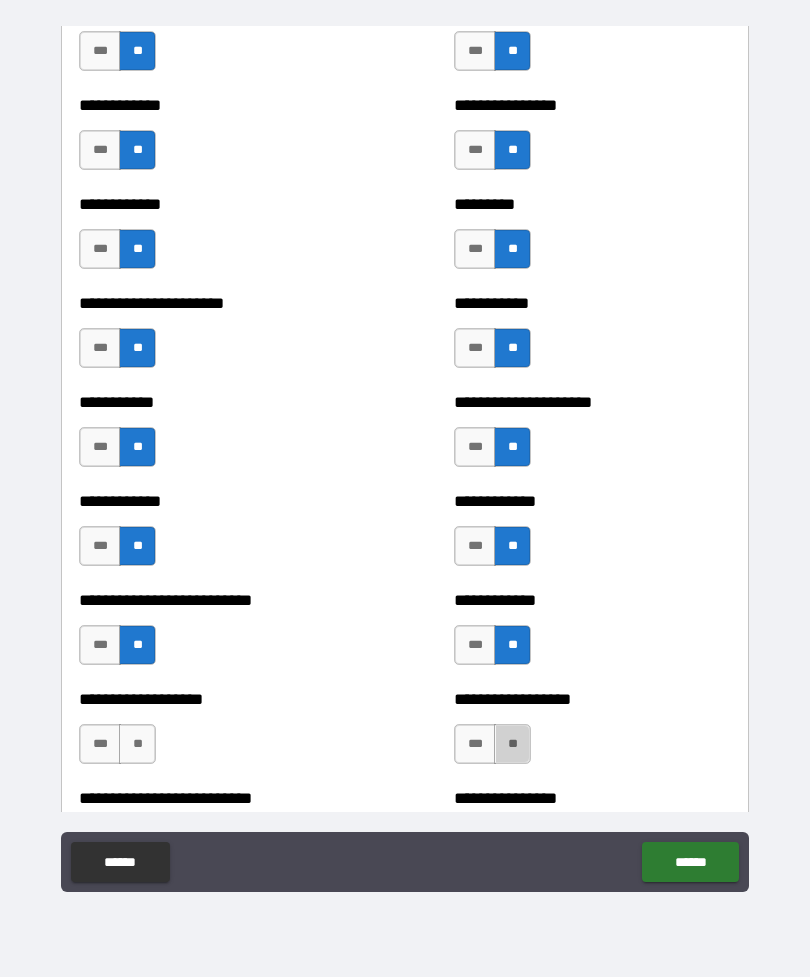 click on "**" at bounding box center (512, 744) 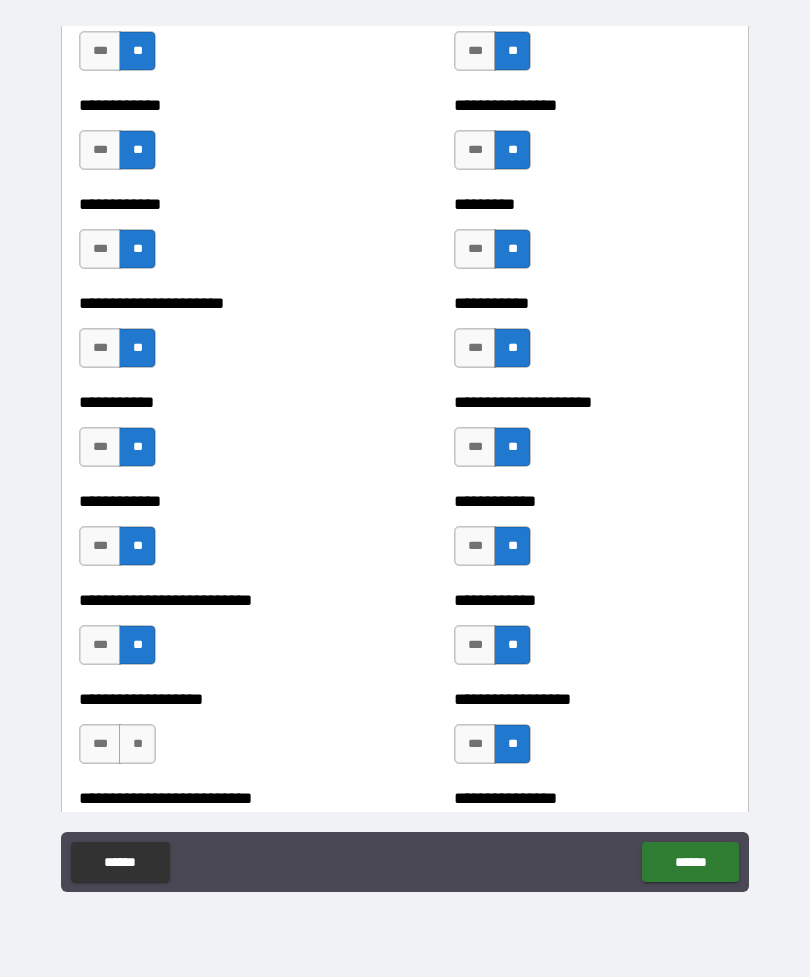 click on "**" at bounding box center (137, 744) 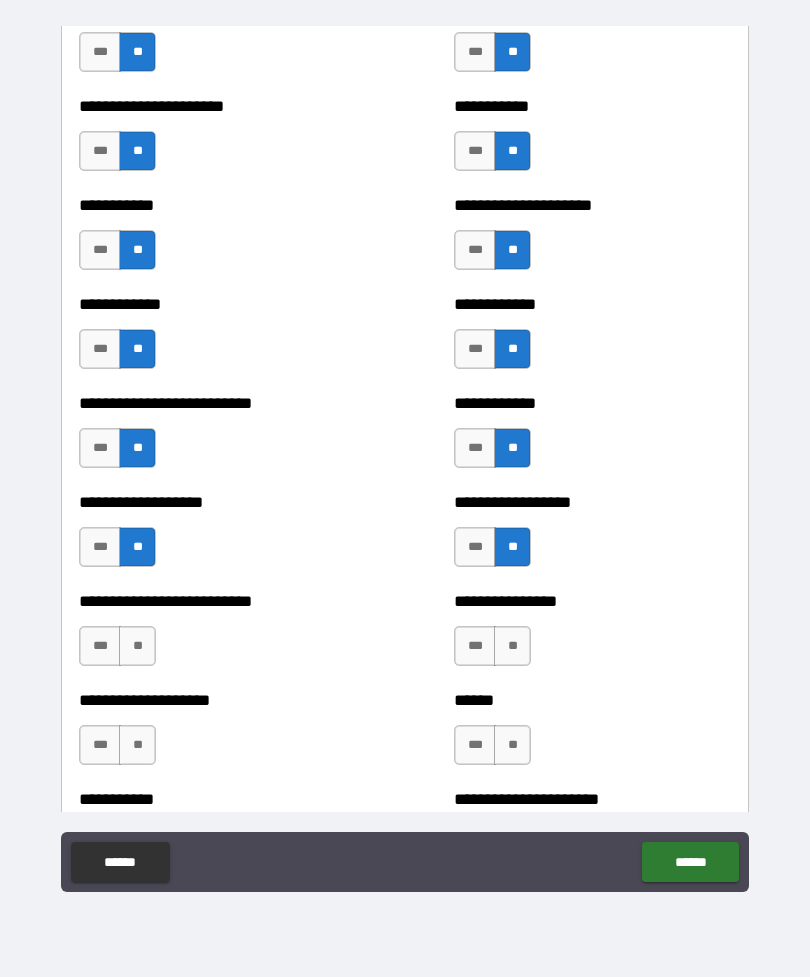 scroll, scrollTop: 5366, scrollLeft: 0, axis: vertical 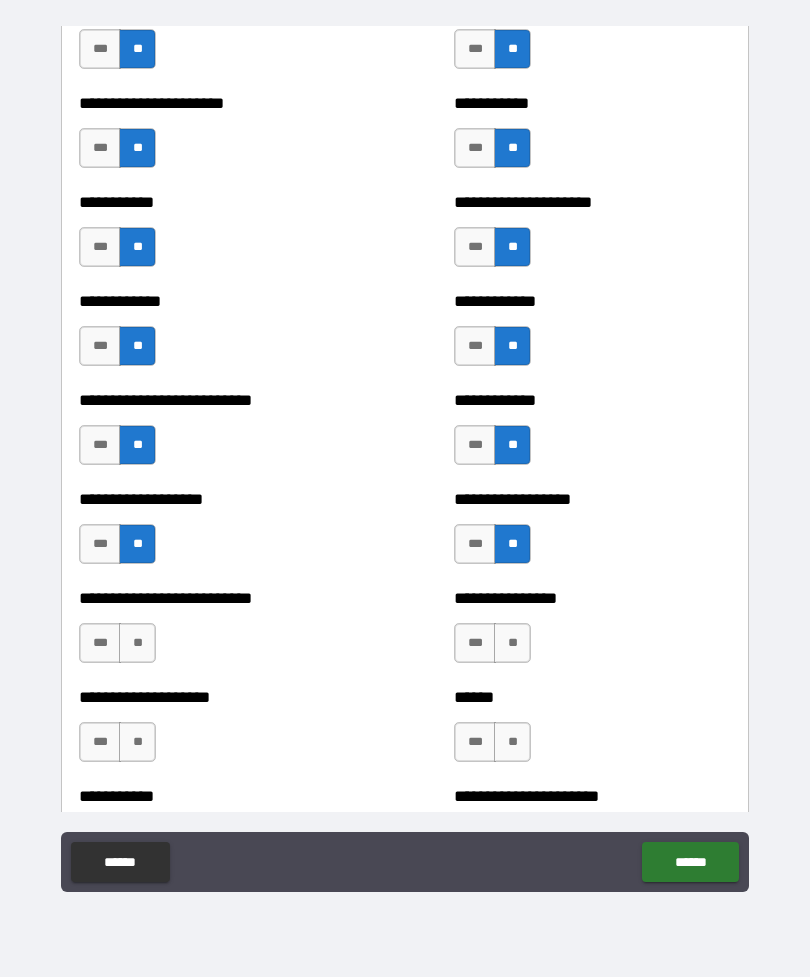 click on "**" at bounding box center [512, 643] 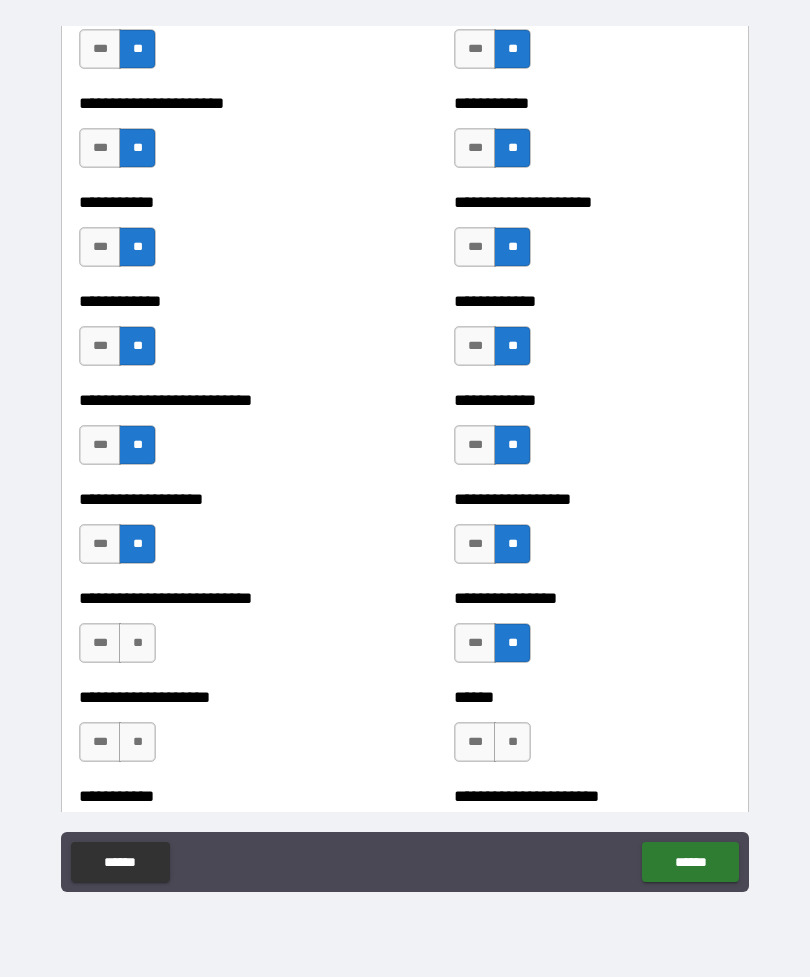 click on "**" at bounding box center (137, 643) 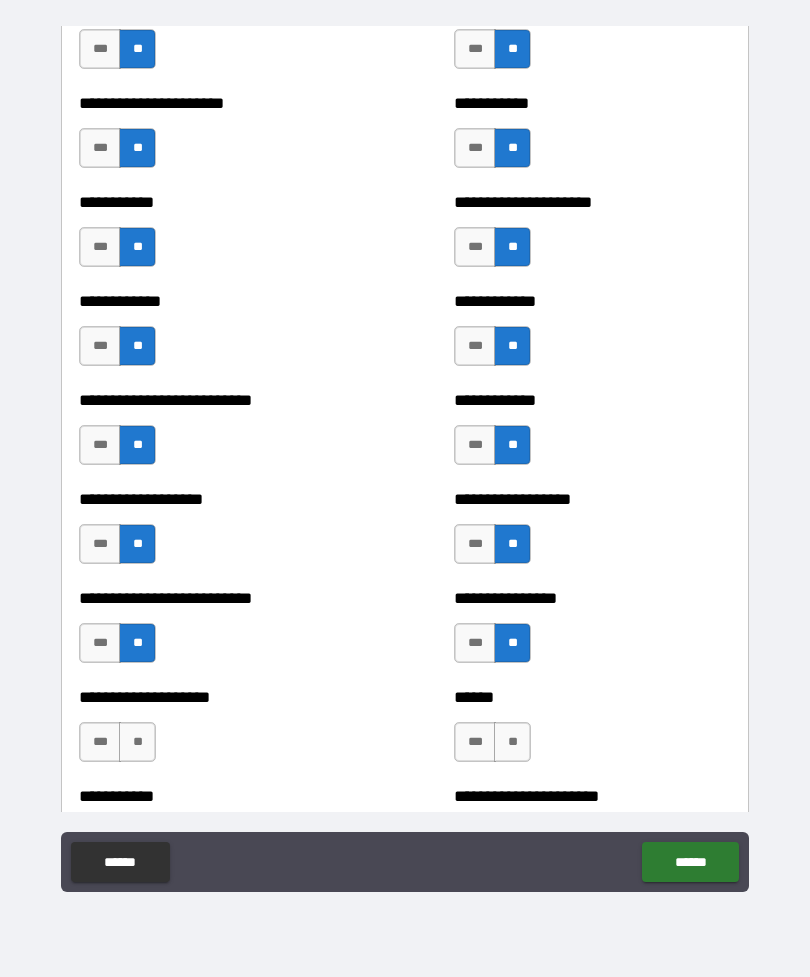 click on "**" at bounding box center [512, 742] 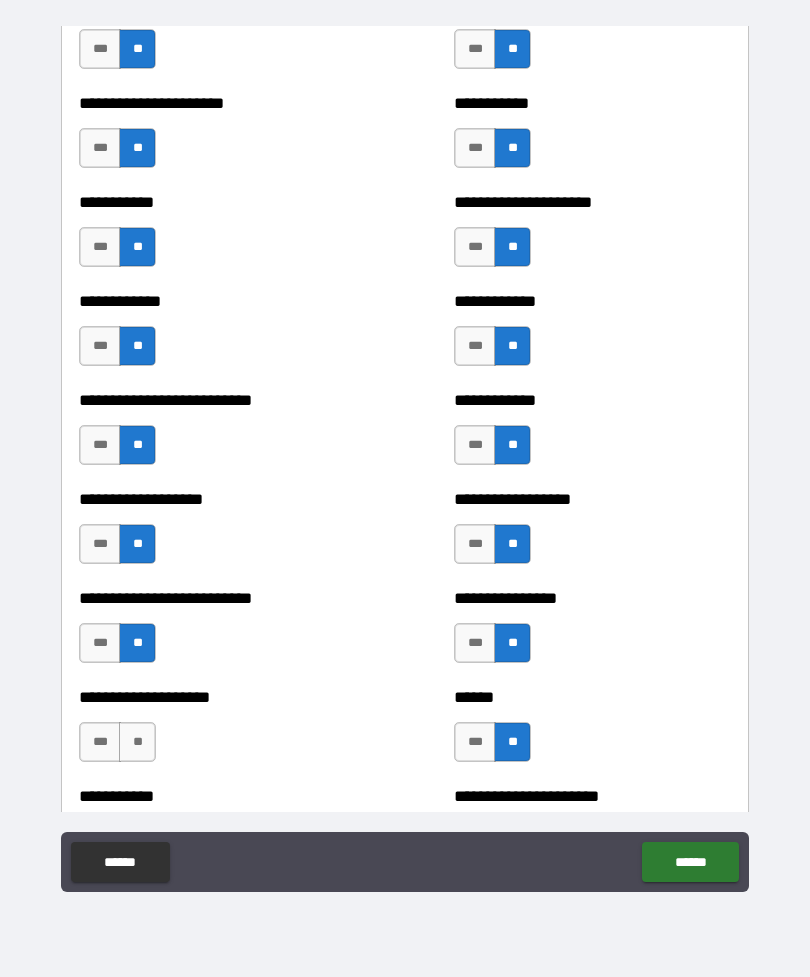 click on "**" at bounding box center (137, 742) 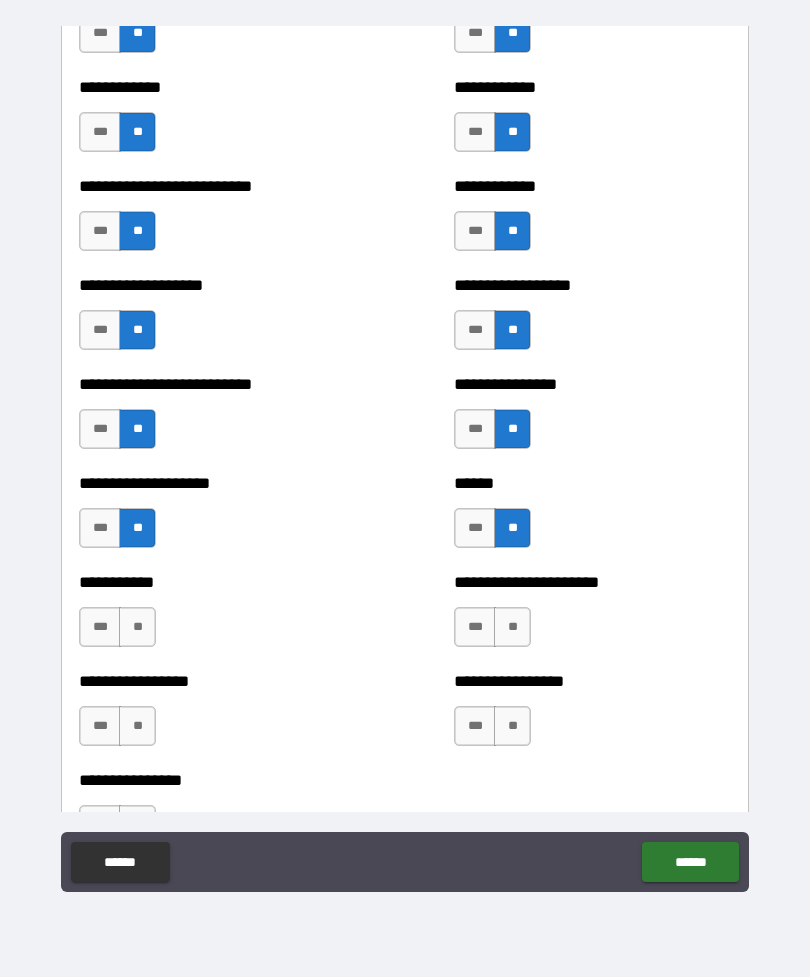 scroll, scrollTop: 5591, scrollLeft: 0, axis: vertical 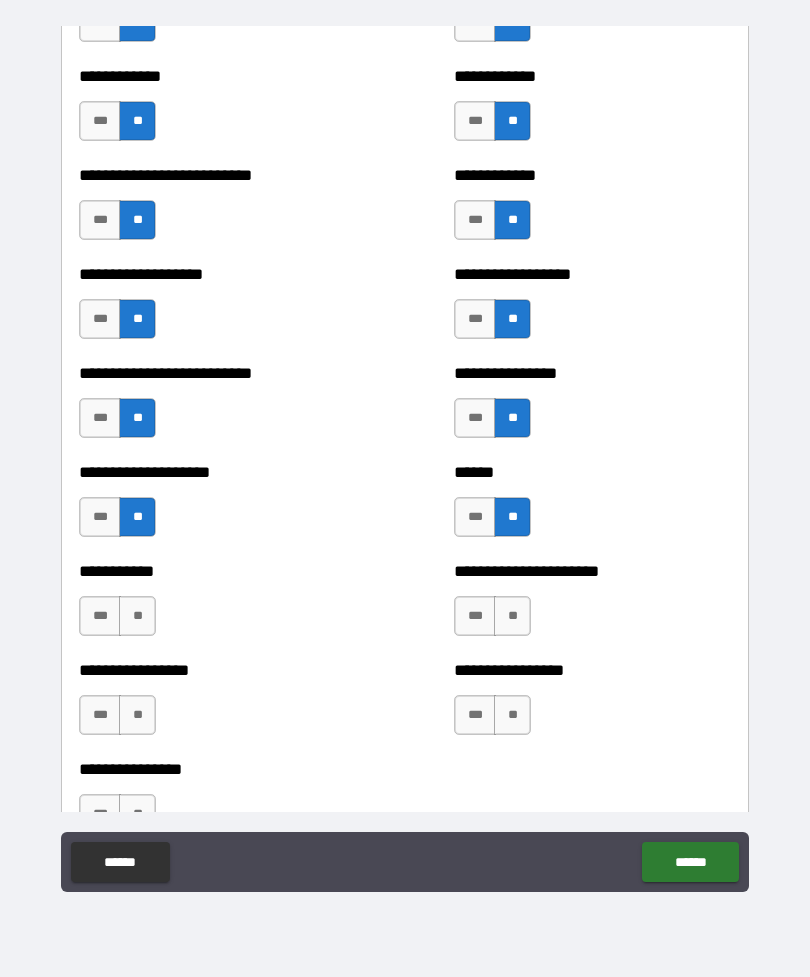 click on "**" at bounding box center (512, 616) 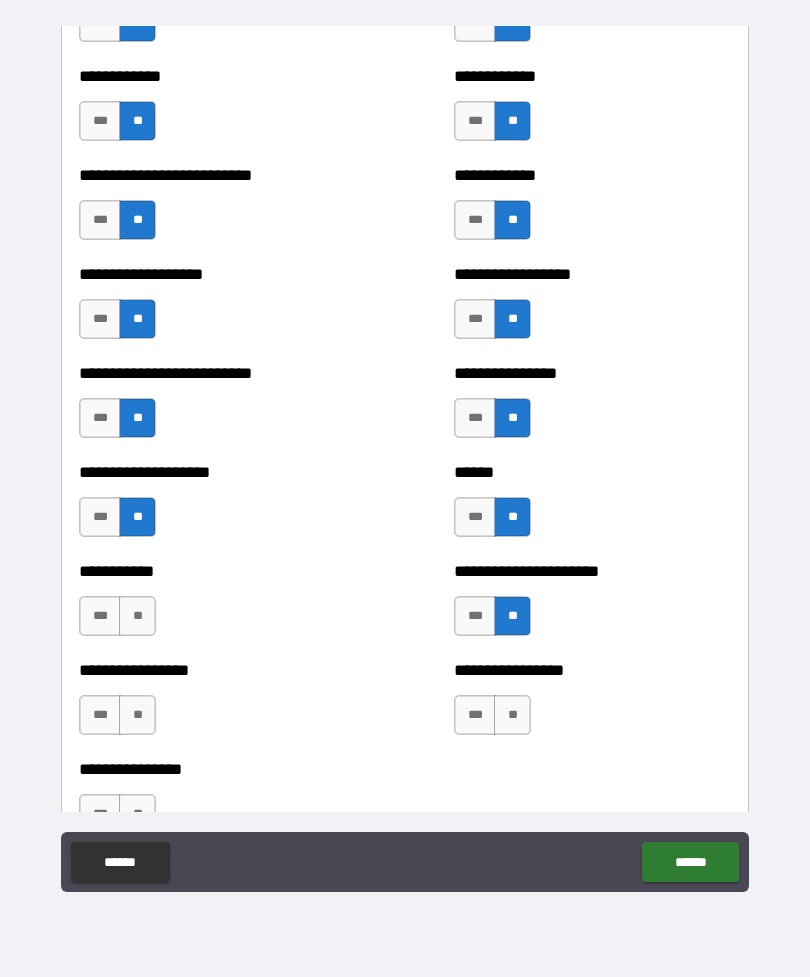 click on "**" at bounding box center (137, 616) 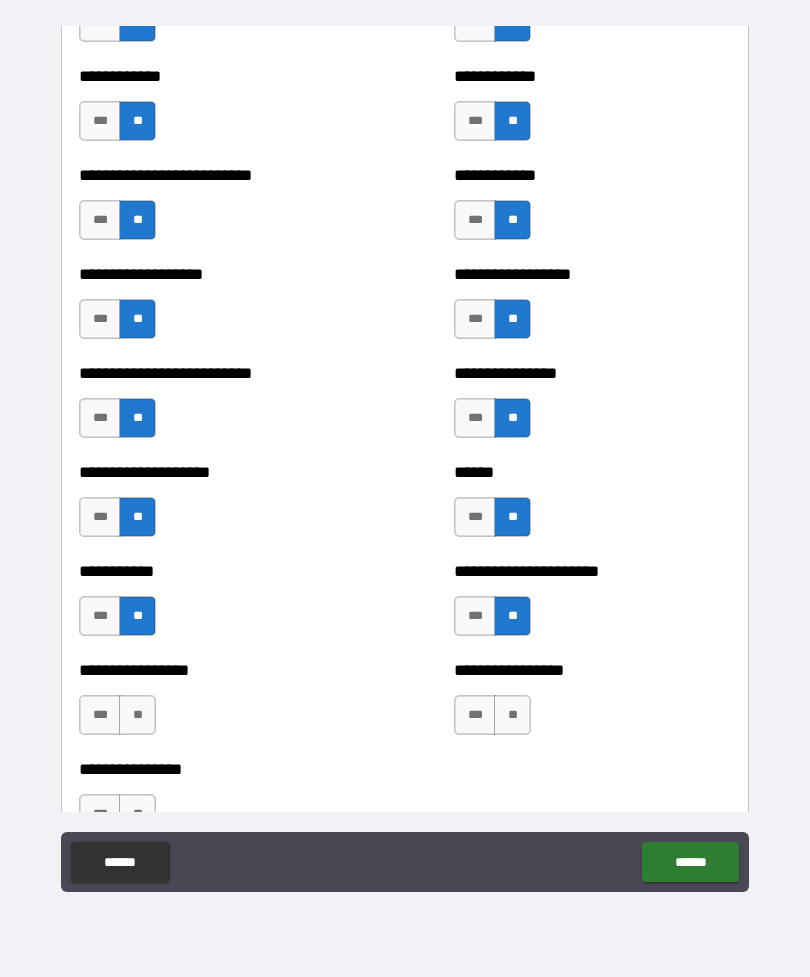 click on "**" at bounding box center (512, 715) 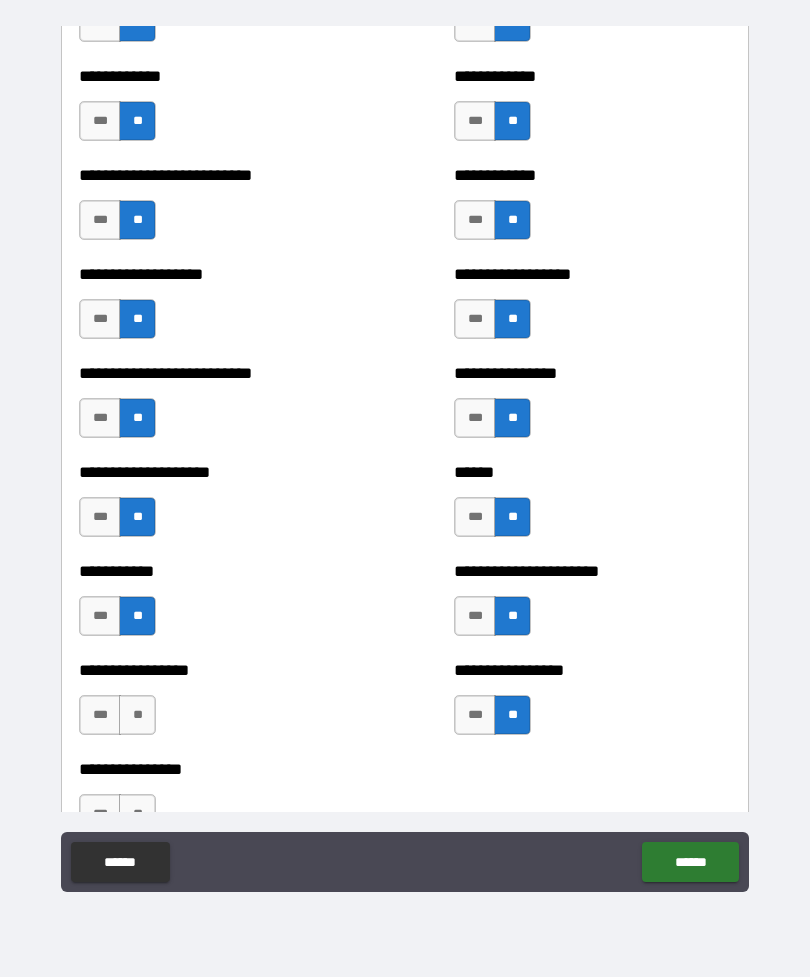 click on "**" at bounding box center [137, 715] 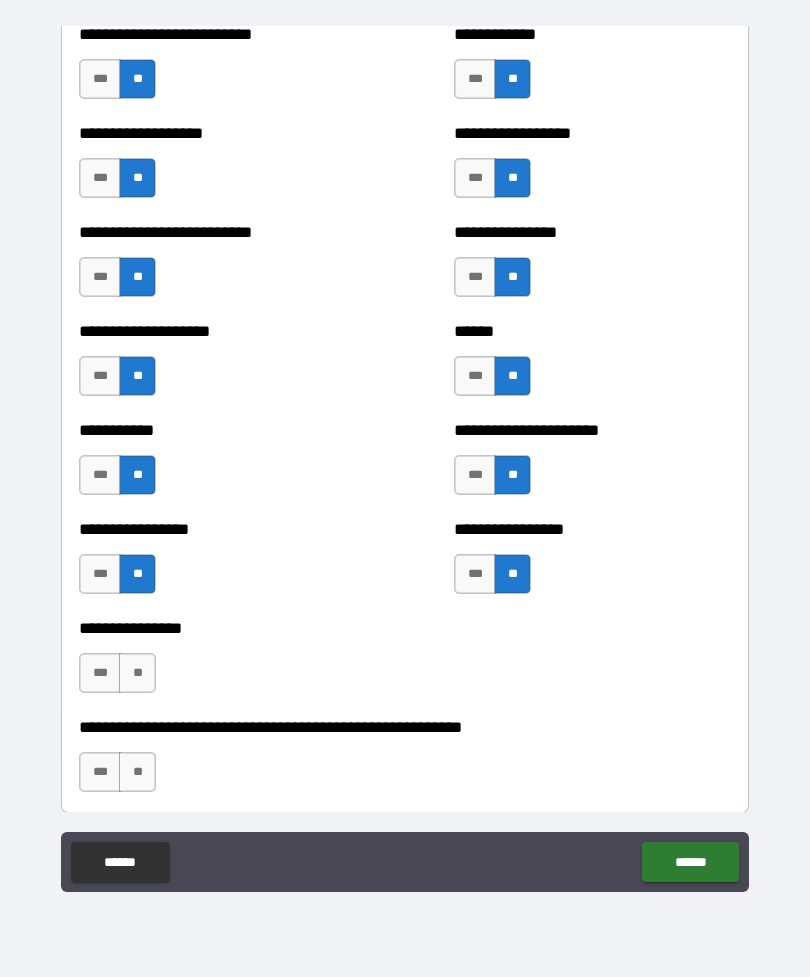 scroll, scrollTop: 5736, scrollLeft: 0, axis: vertical 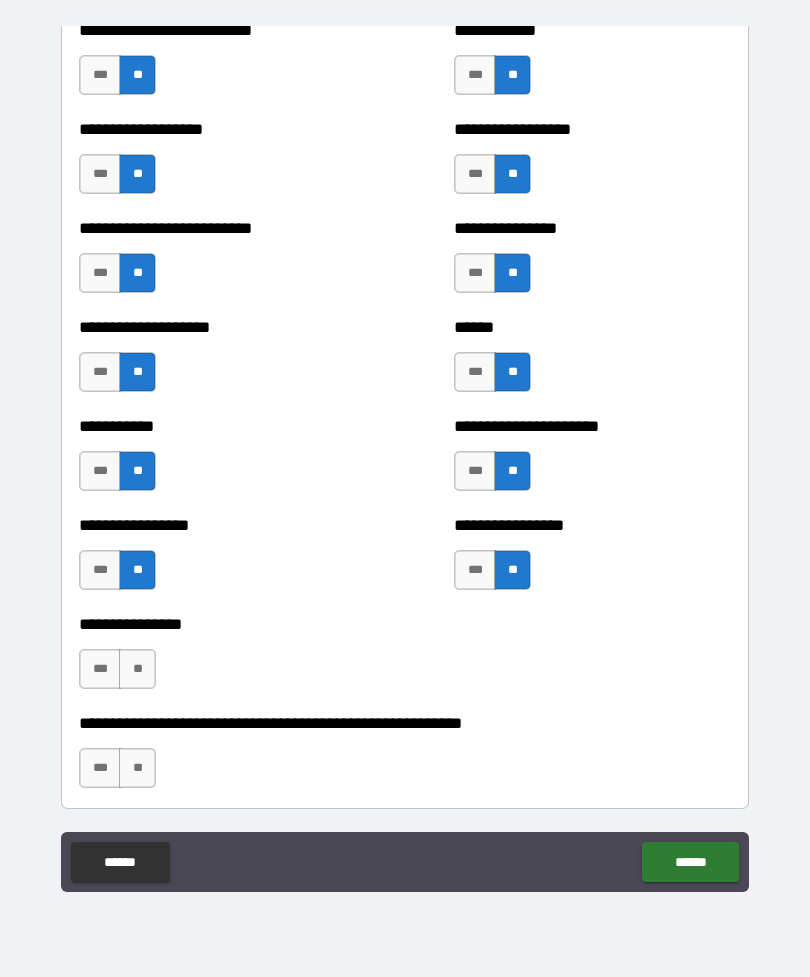 click on "**" at bounding box center (137, 669) 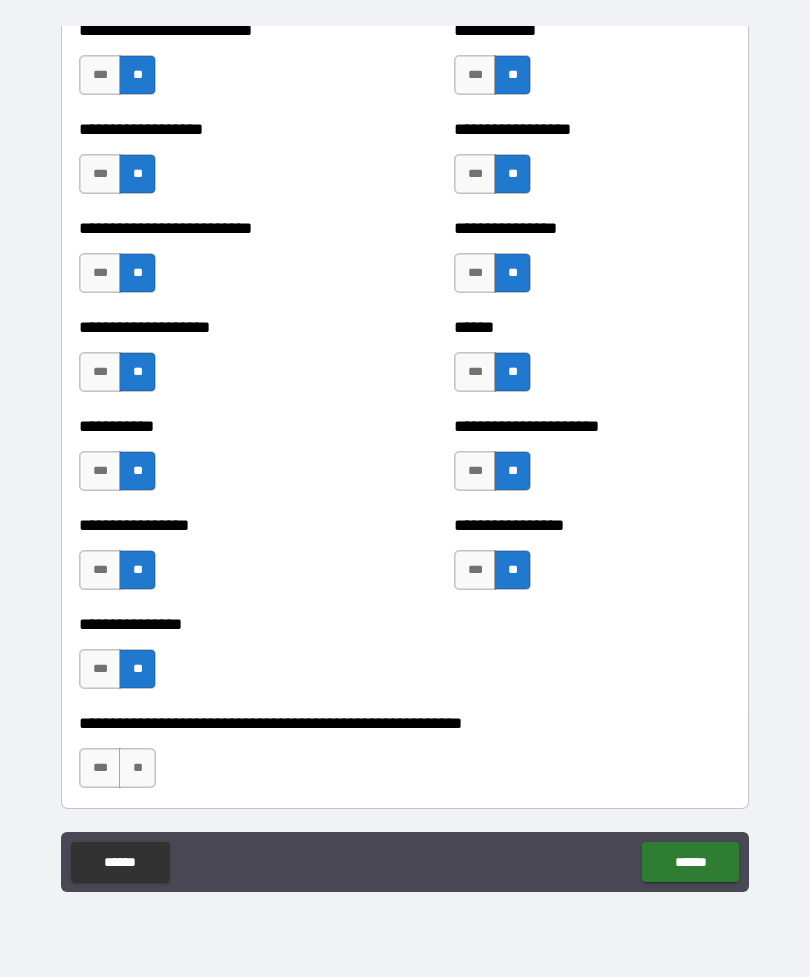 click on "**" at bounding box center (137, 768) 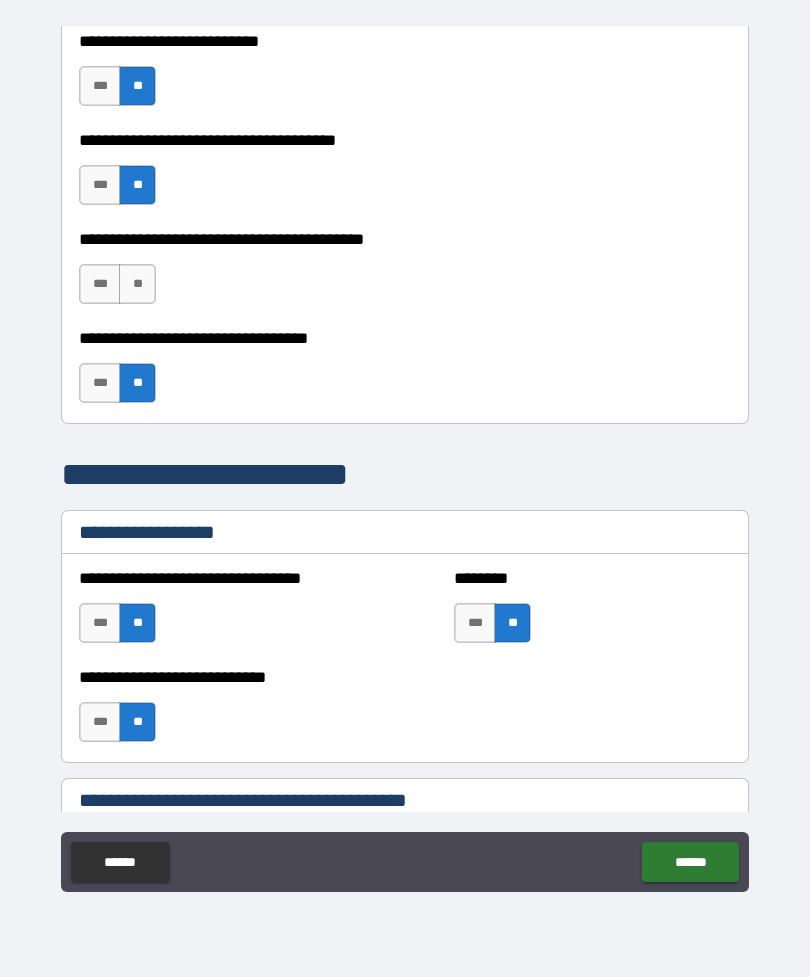 scroll, scrollTop: 1082, scrollLeft: 0, axis: vertical 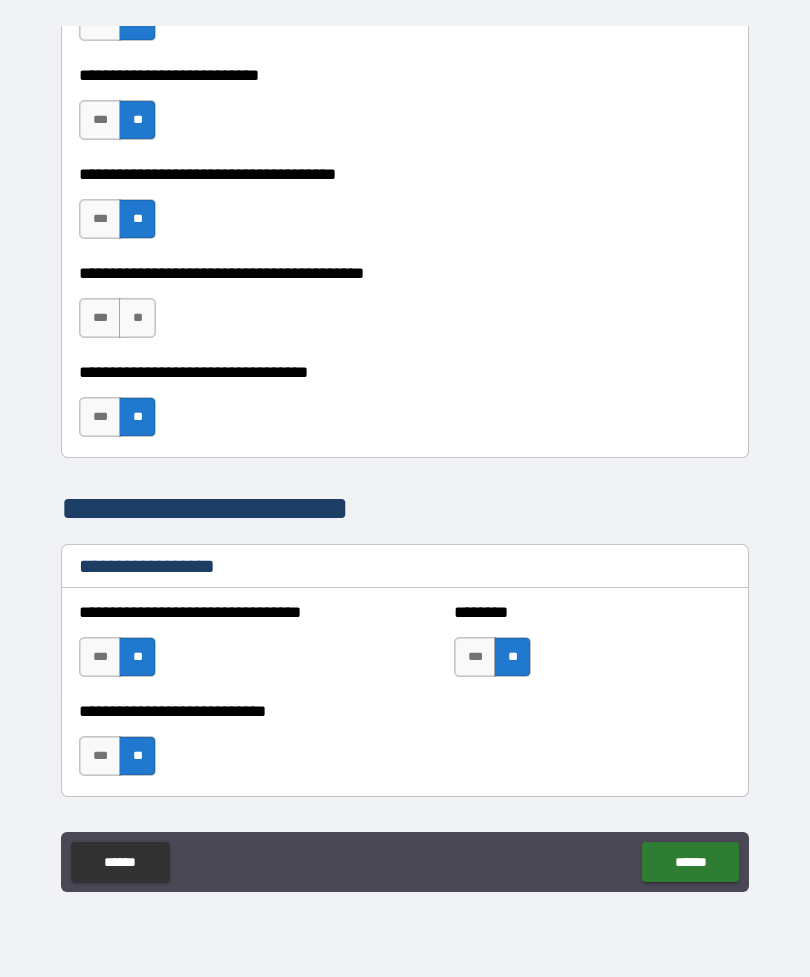 click on "**" at bounding box center (137, 318) 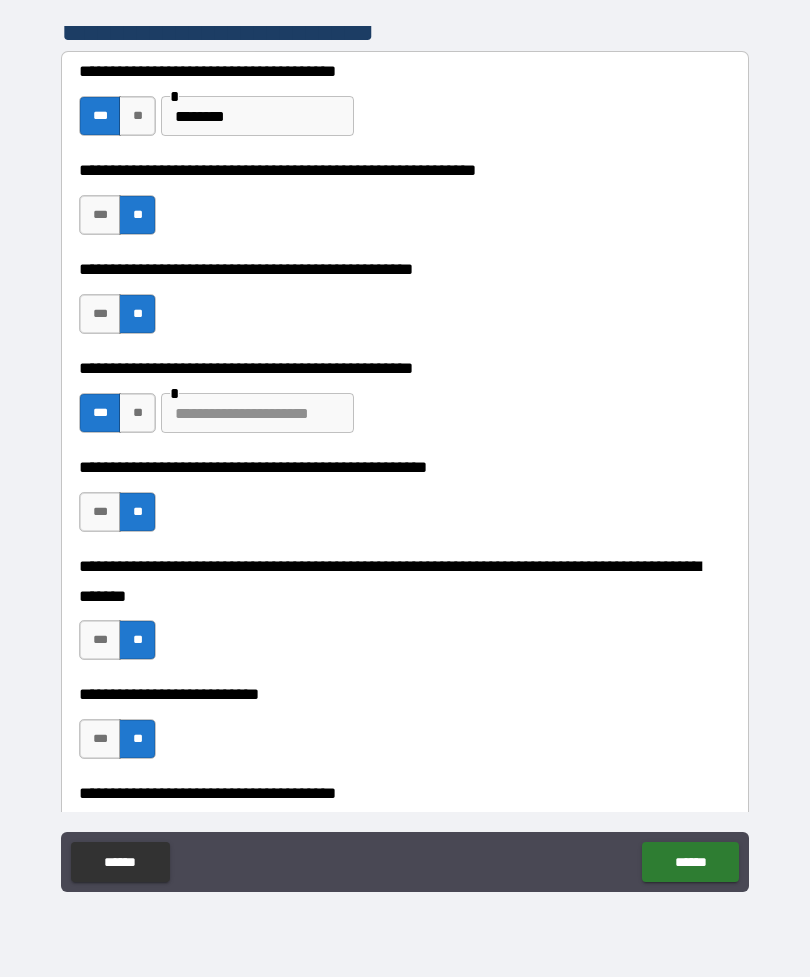 scroll, scrollTop: 461, scrollLeft: 0, axis: vertical 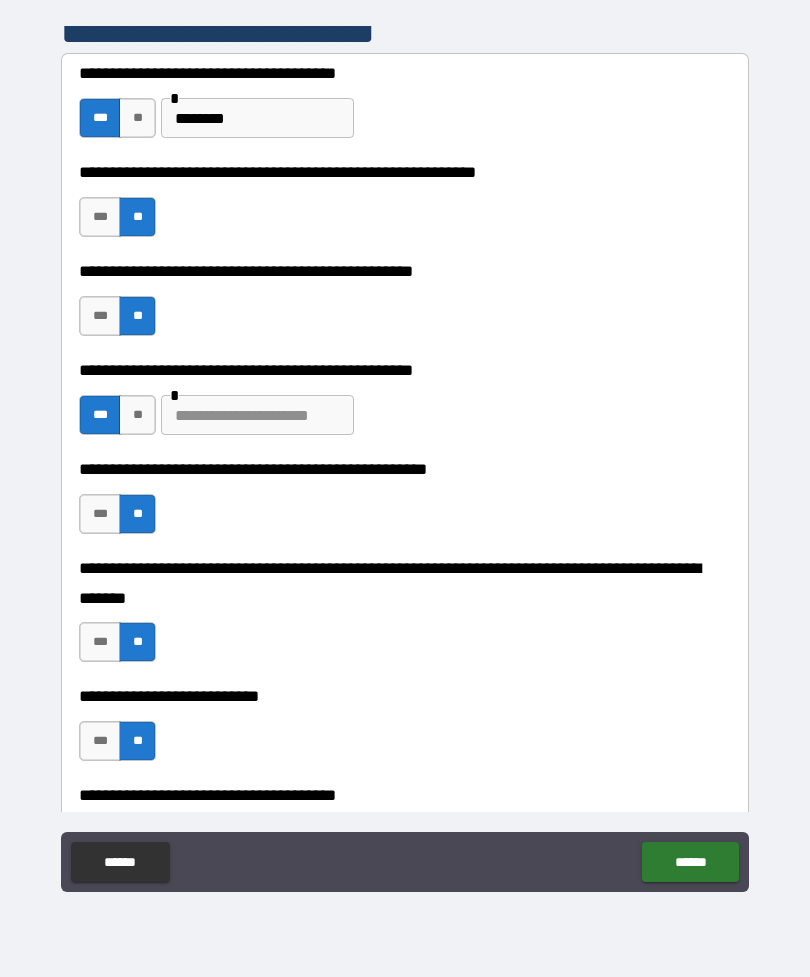 click at bounding box center (257, 415) 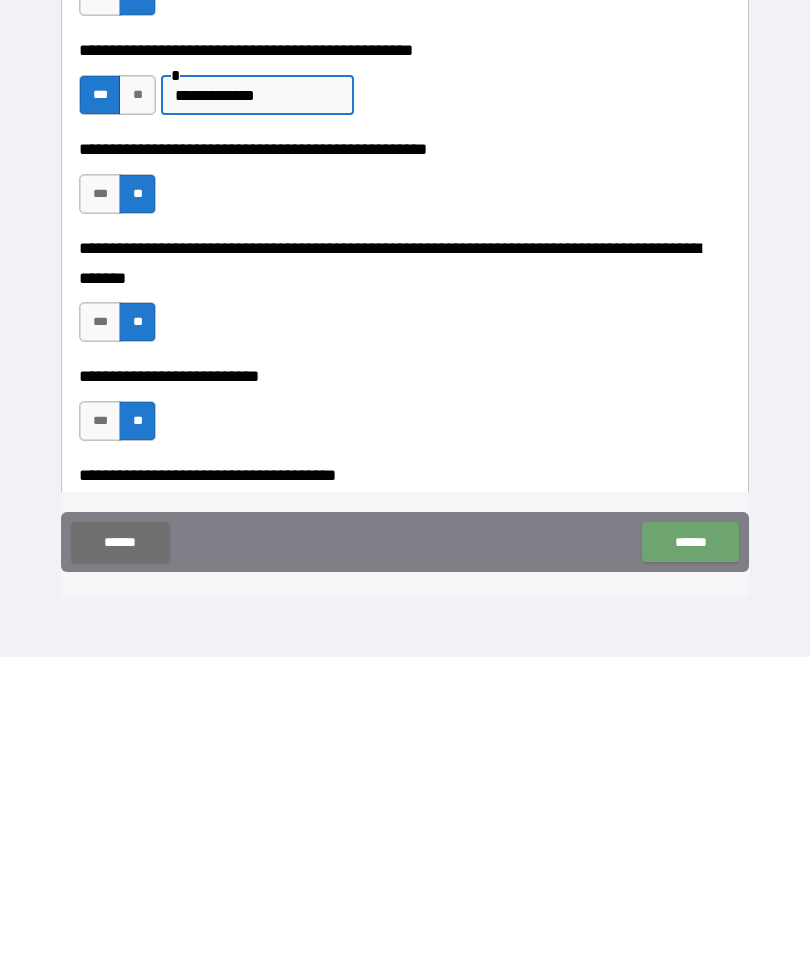 type on "**********" 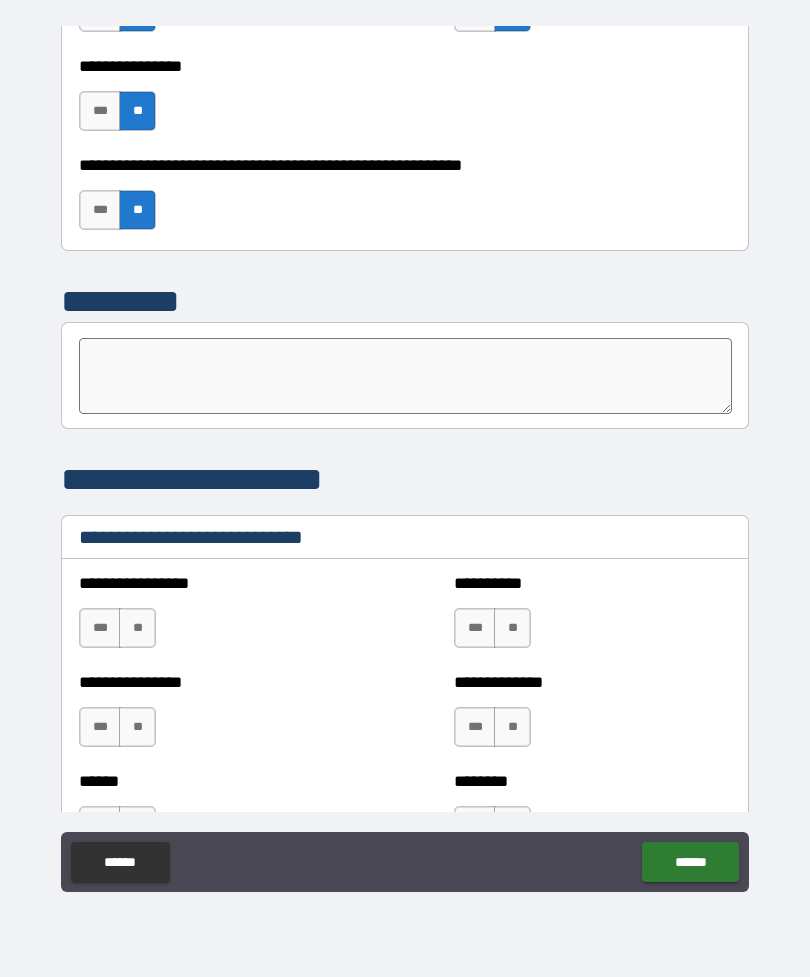 scroll, scrollTop: 6327, scrollLeft: 0, axis: vertical 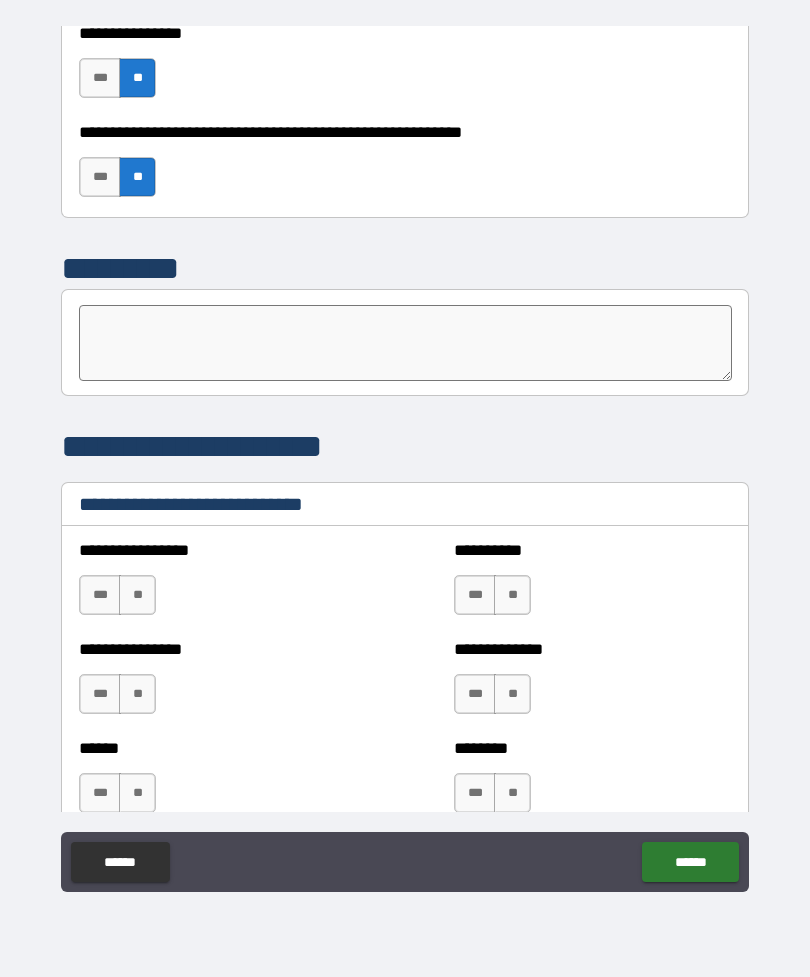 click on "**" at bounding box center [137, 595] 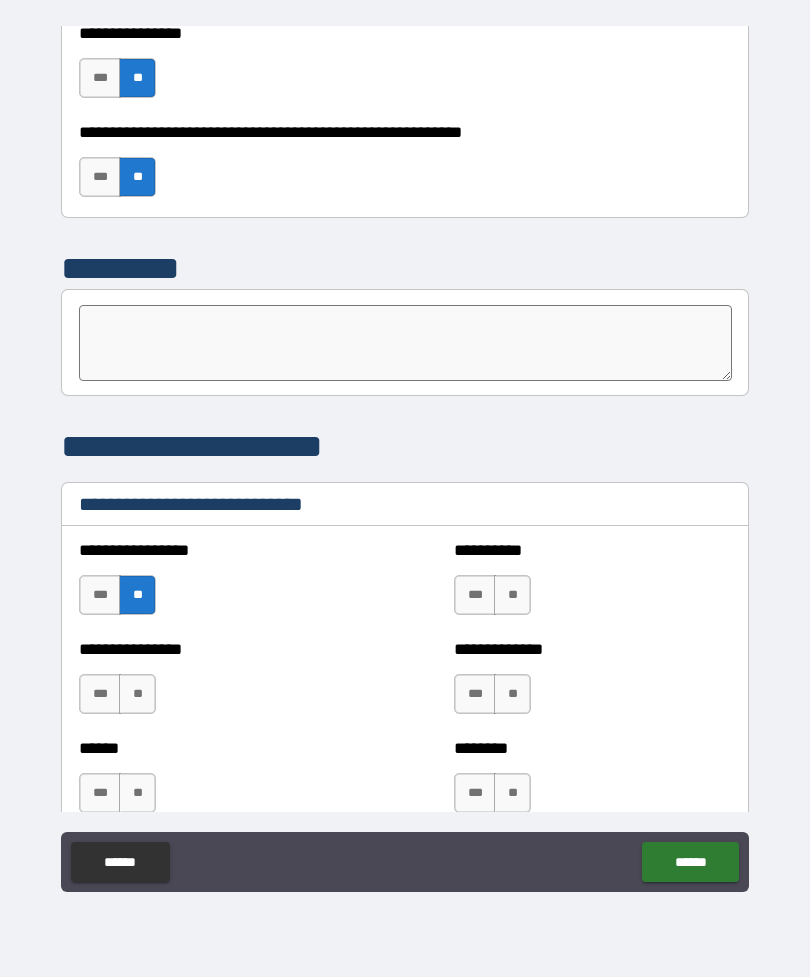 click on "**" at bounding box center [512, 595] 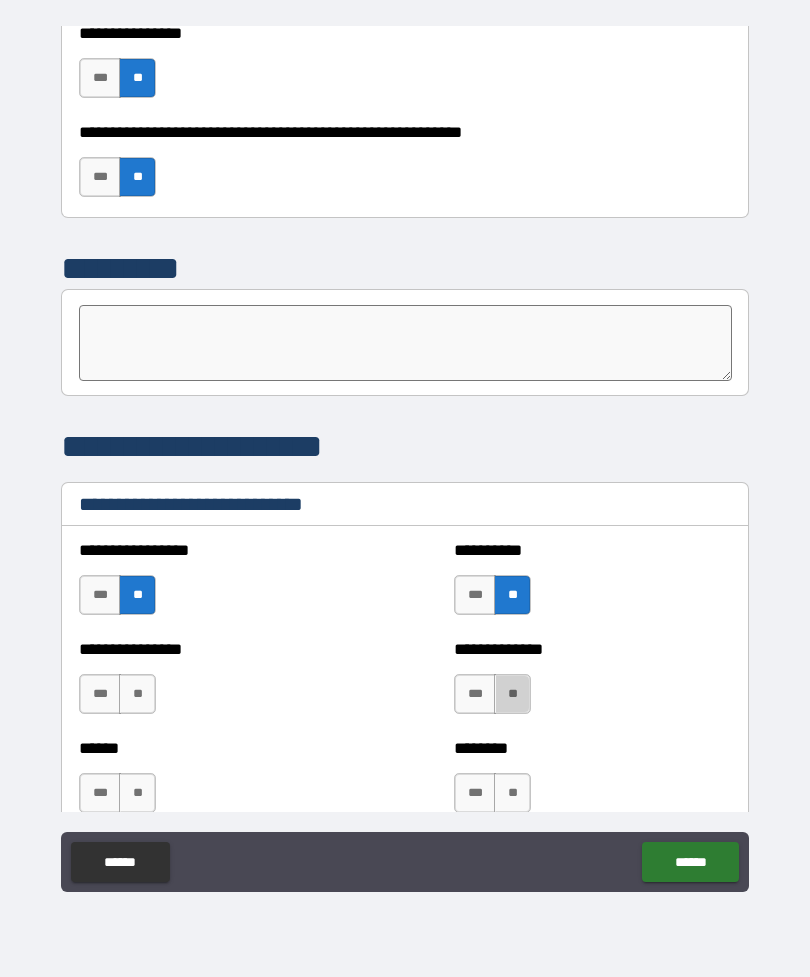 click on "**" at bounding box center [512, 694] 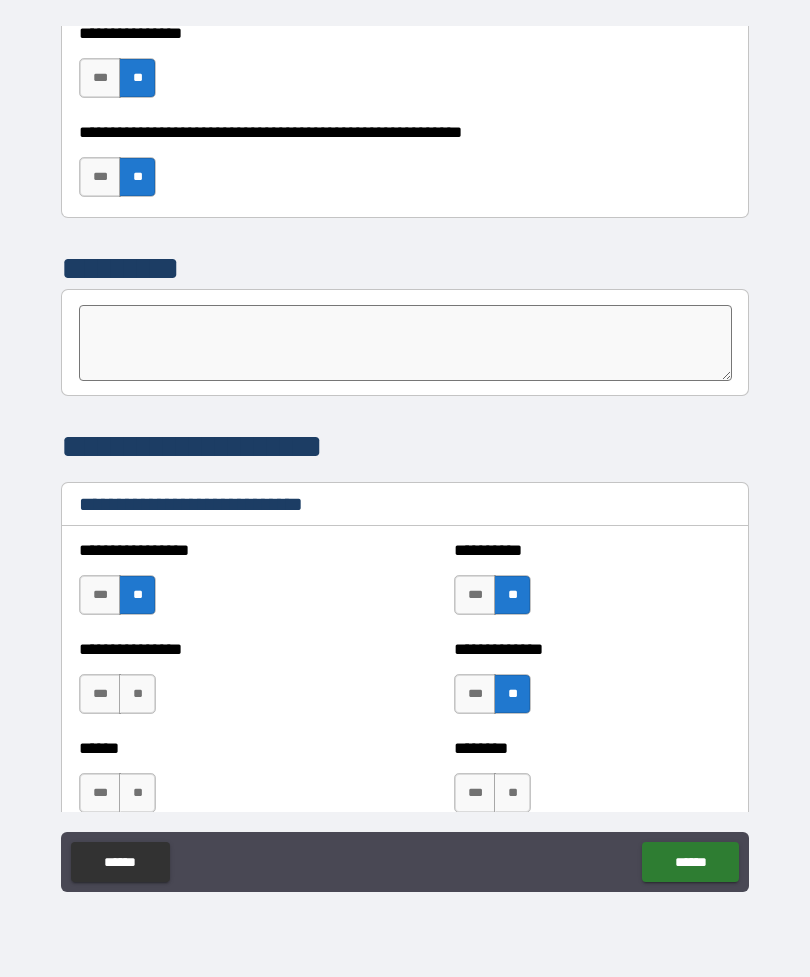 click on "**" at bounding box center (137, 694) 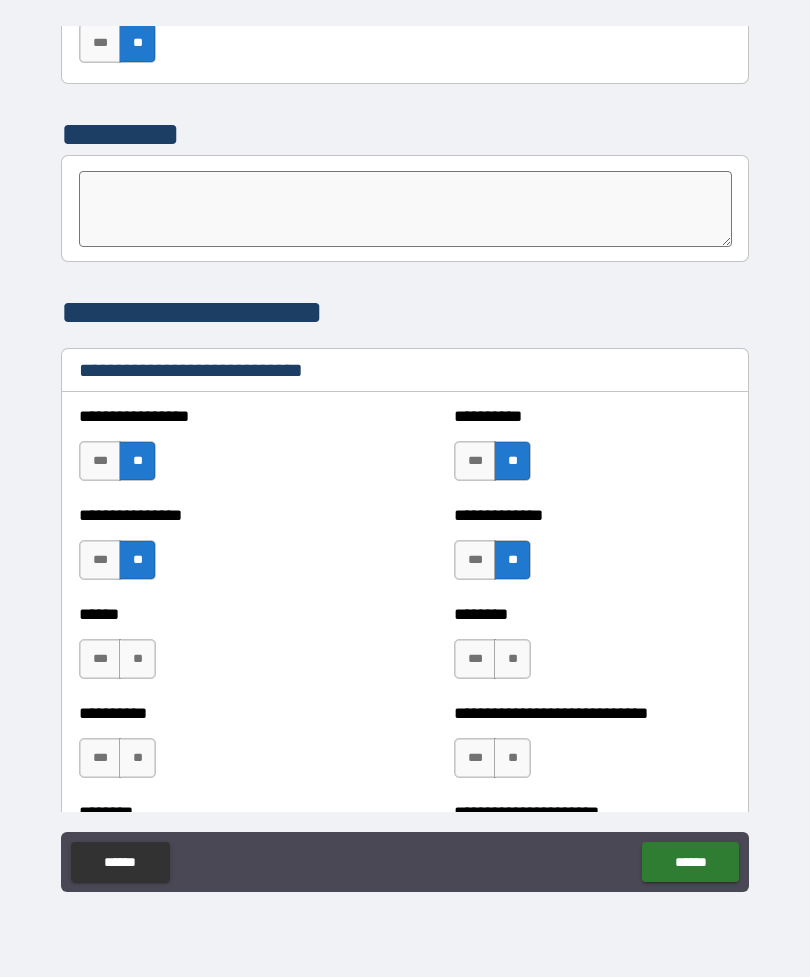 scroll, scrollTop: 6459, scrollLeft: 0, axis: vertical 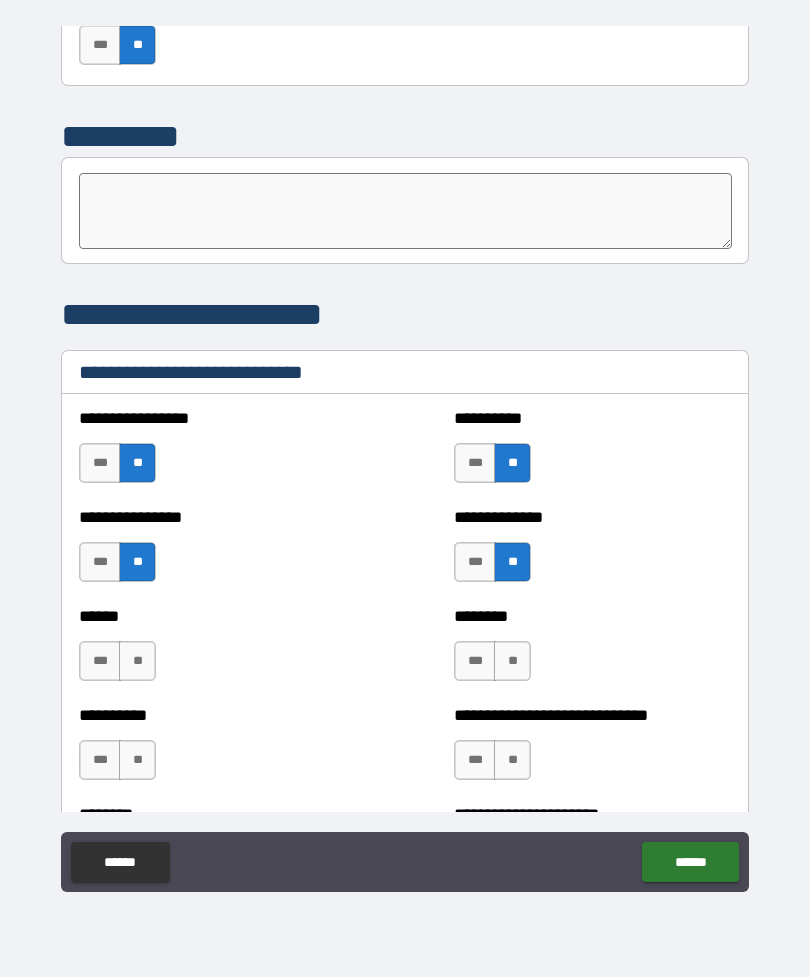 click on "**" at bounding box center [512, 661] 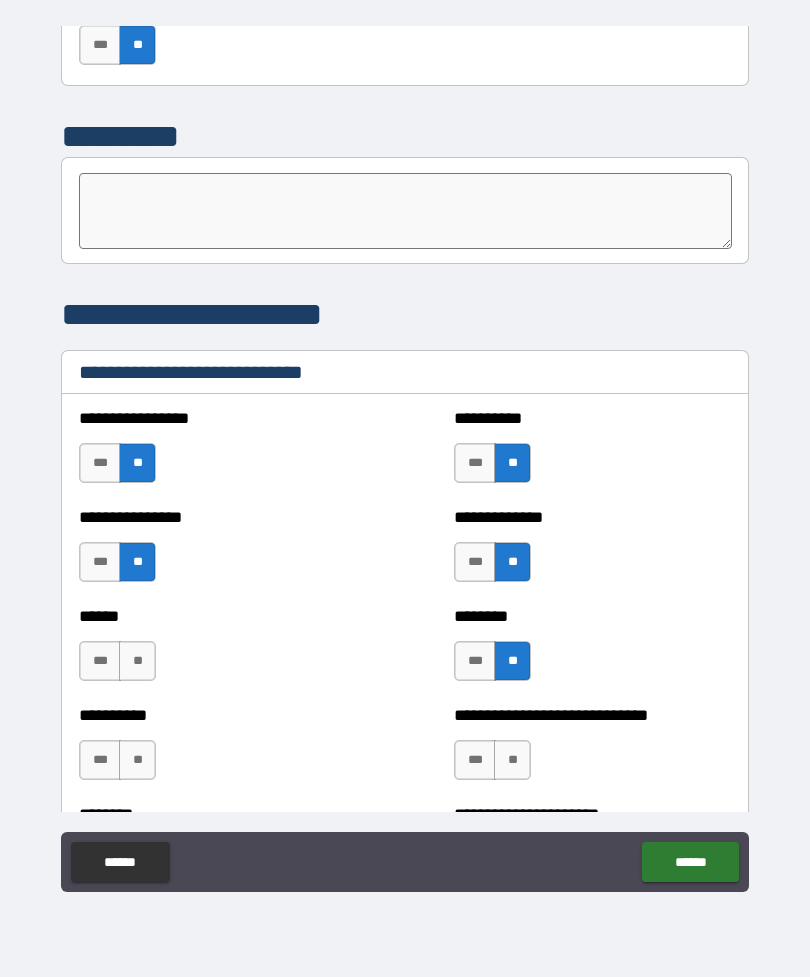 click on "**" at bounding box center [137, 661] 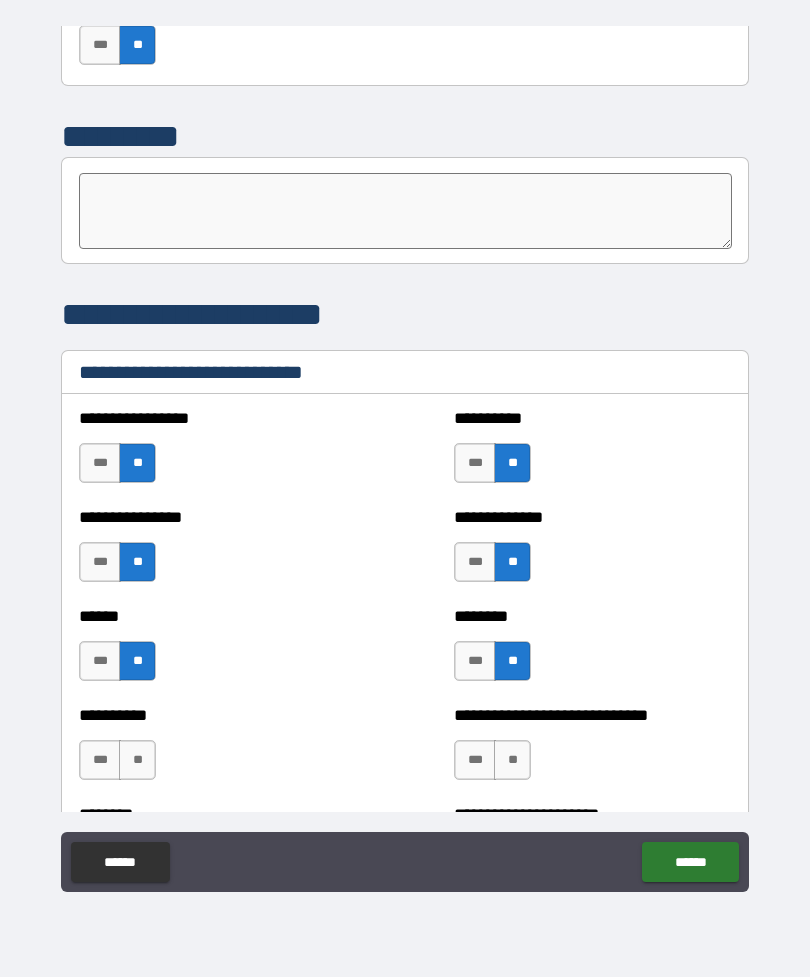 click on "**" at bounding box center (512, 760) 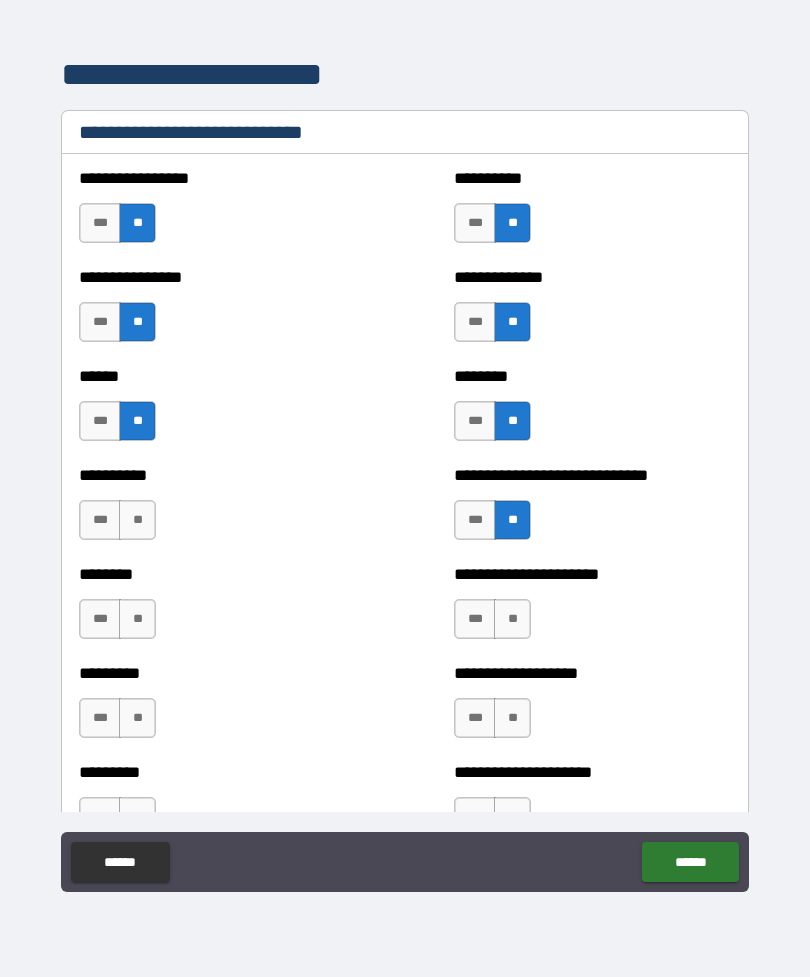 scroll, scrollTop: 6710, scrollLeft: 0, axis: vertical 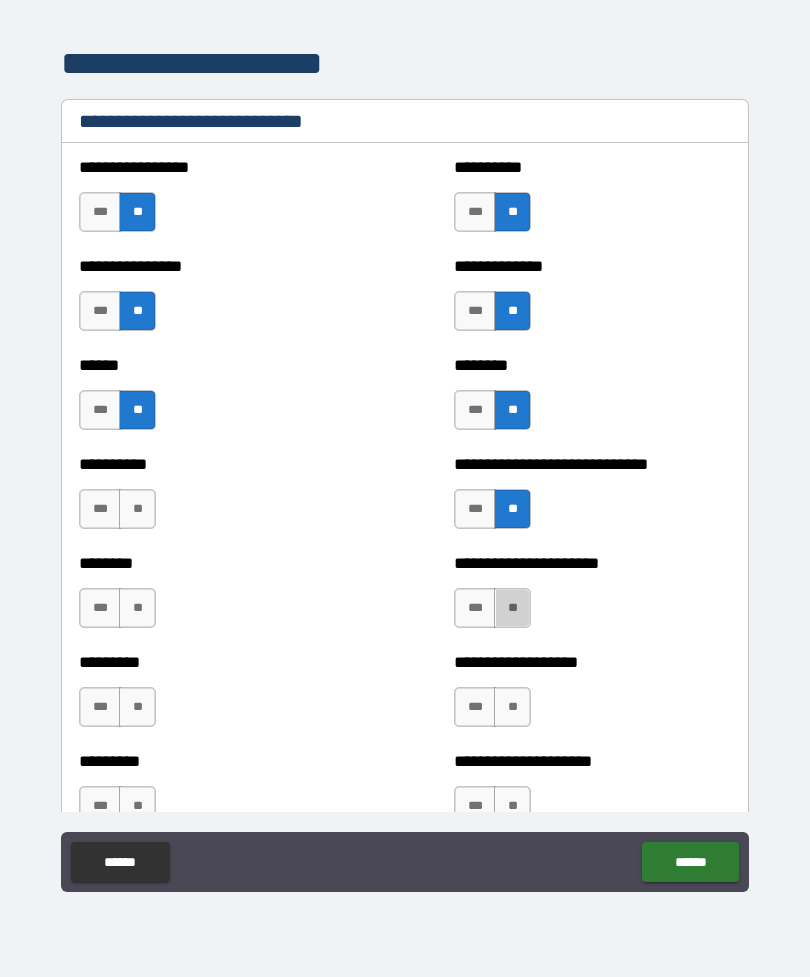 click on "**" at bounding box center (512, 608) 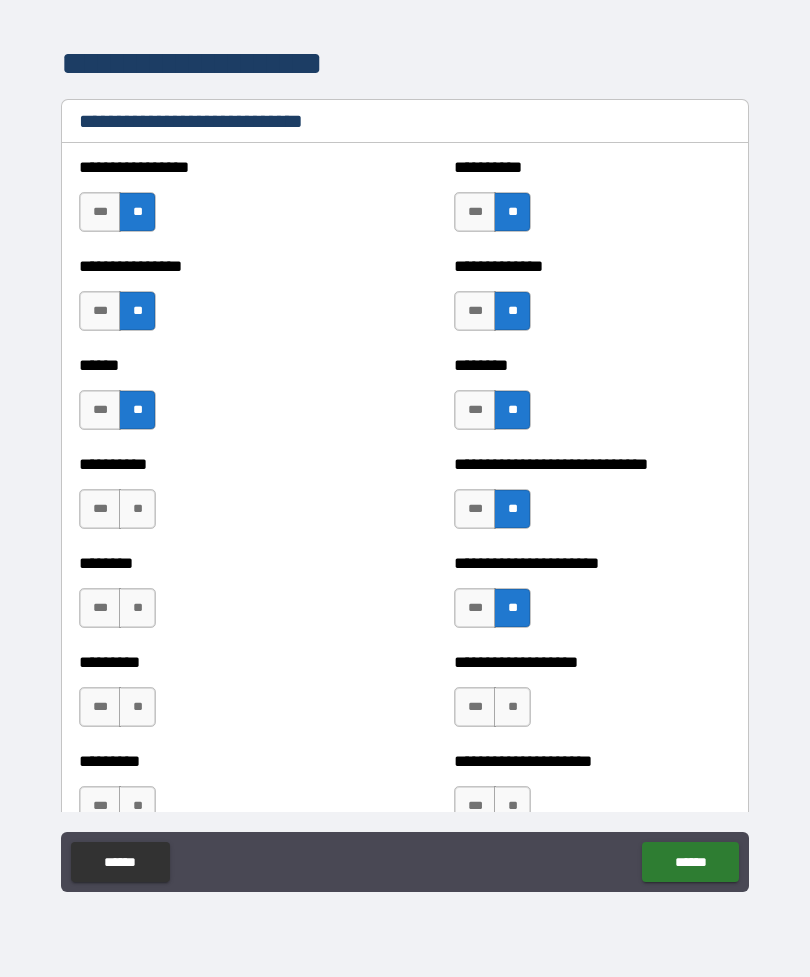 click on "**" at bounding box center (137, 509) 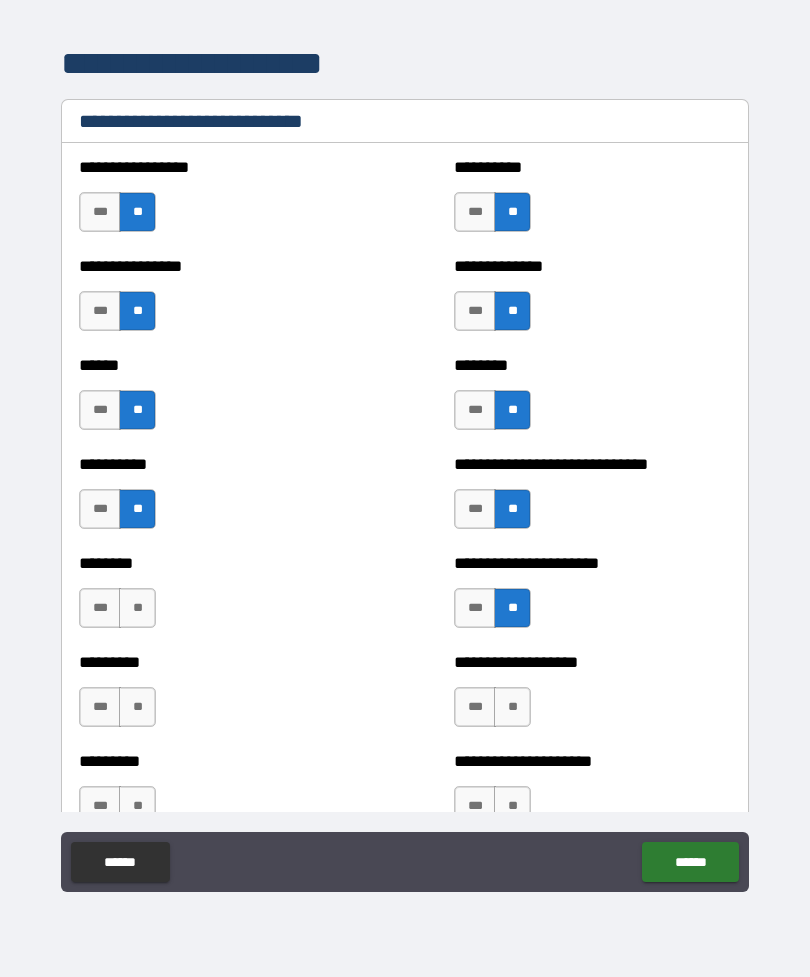 click on "**" at bounding box center (137, 608) 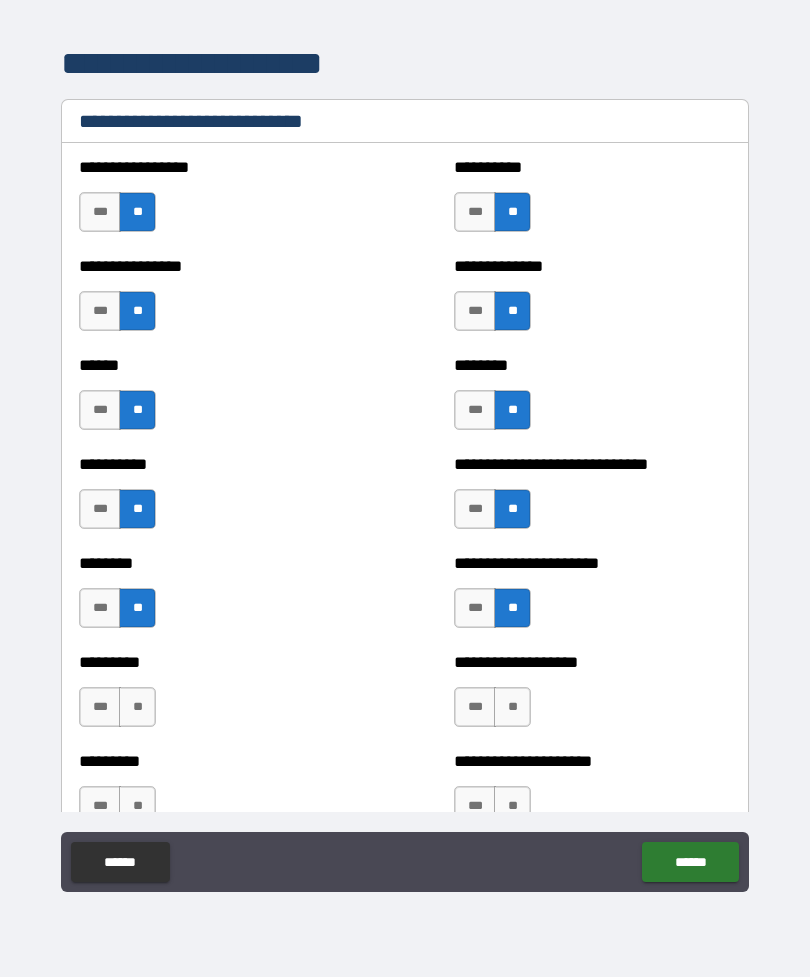 click on "**" at bounding box center (512, 707) 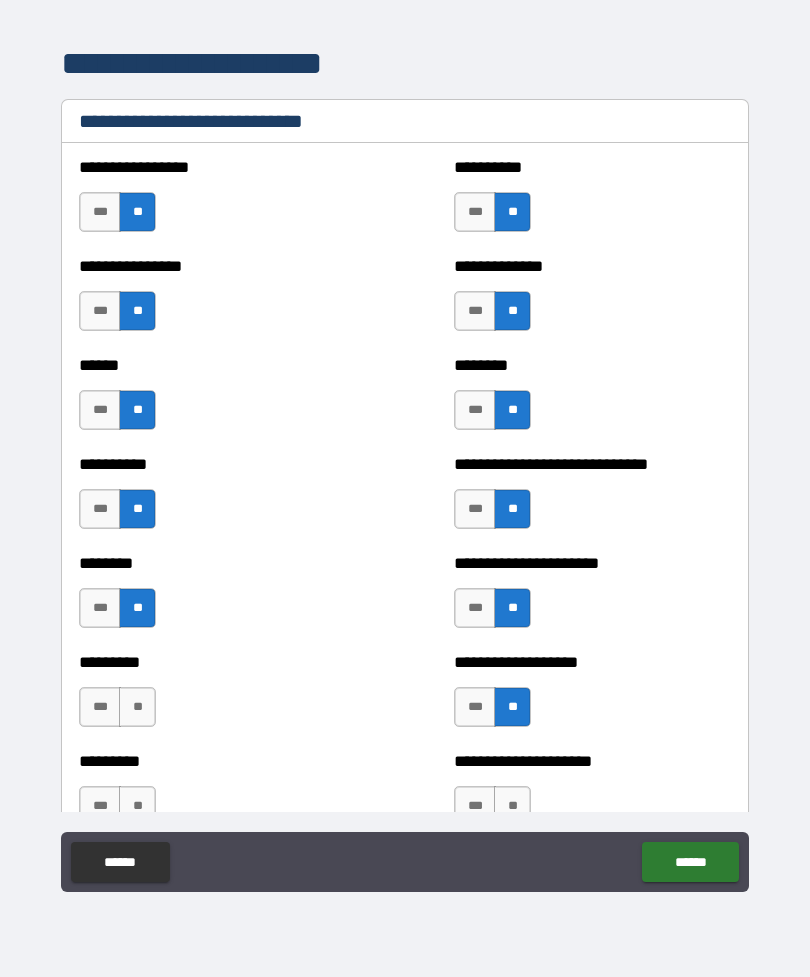 click on "**" at bounding box center (137, 707) 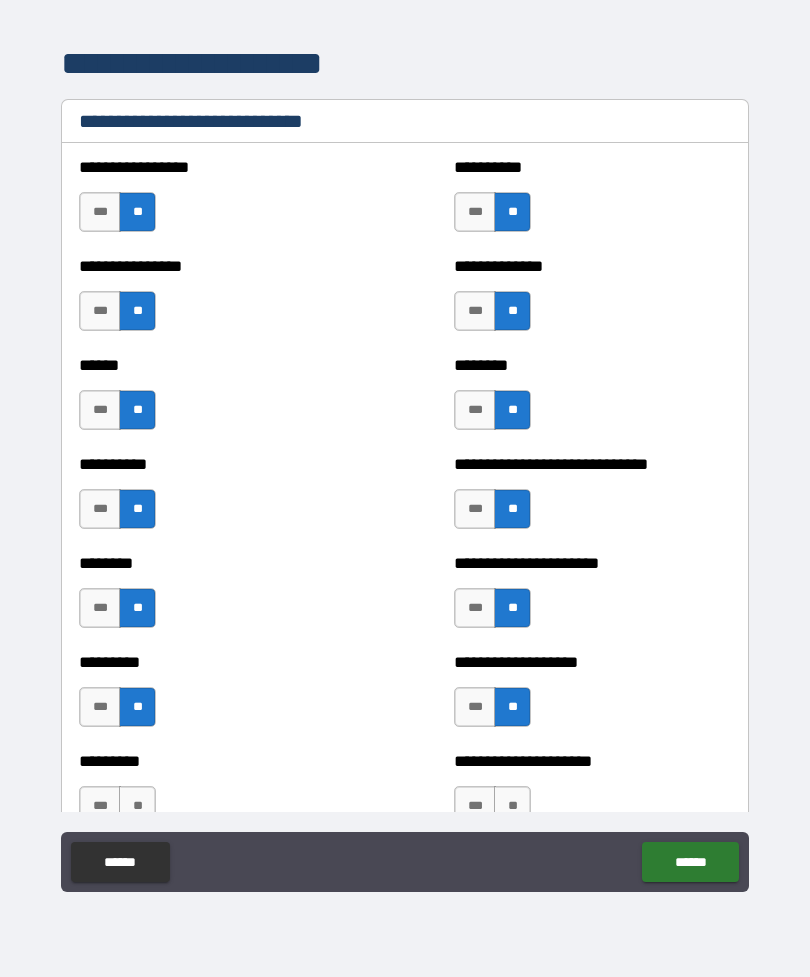 click on "**********" at bounding box center (592, 796) 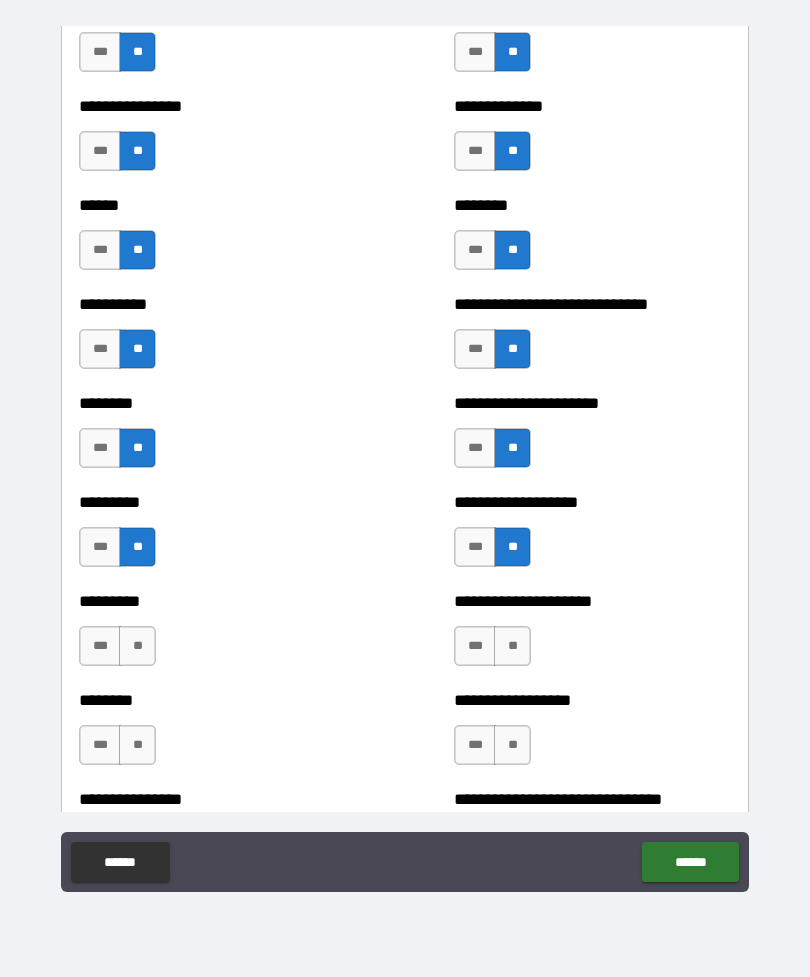 scroll, scrollTop: 6872, scrollLeft: 0, axis: vertical 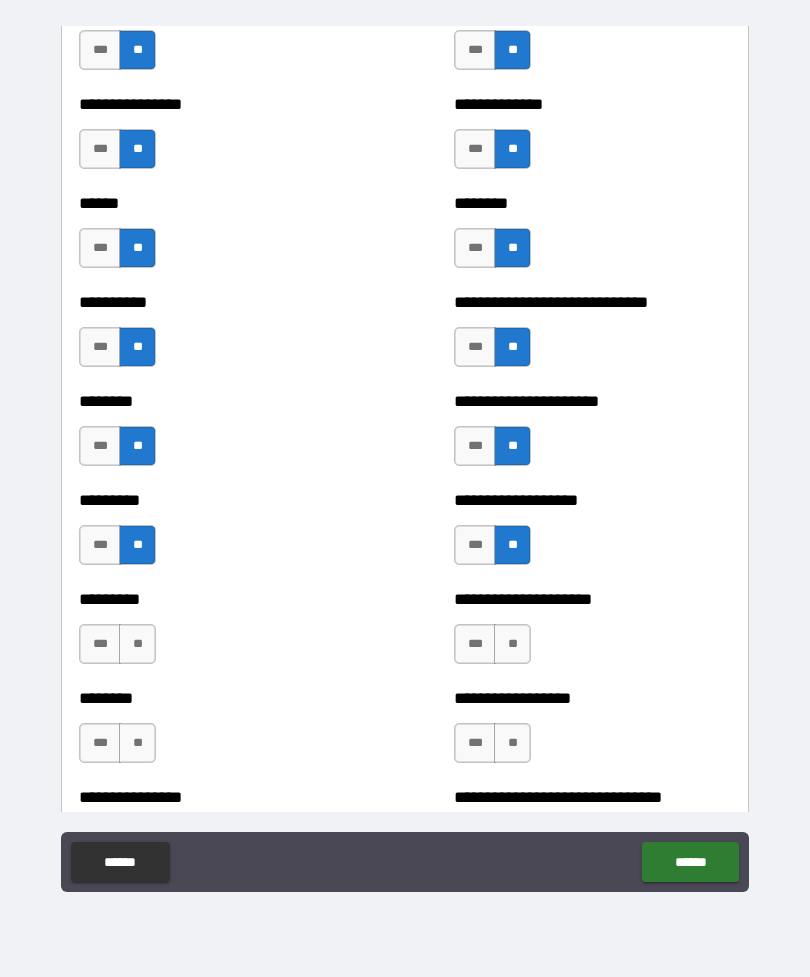 click on "**" at bounding box center [137, 644] 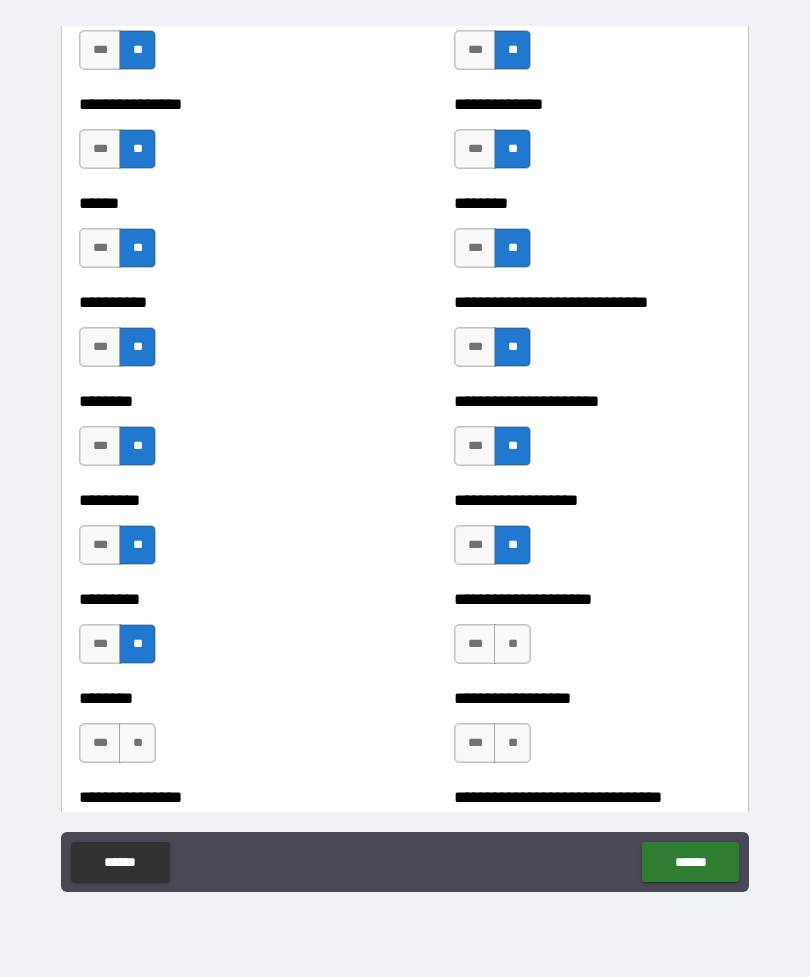 click on "**" at bounding box center [512, 644] 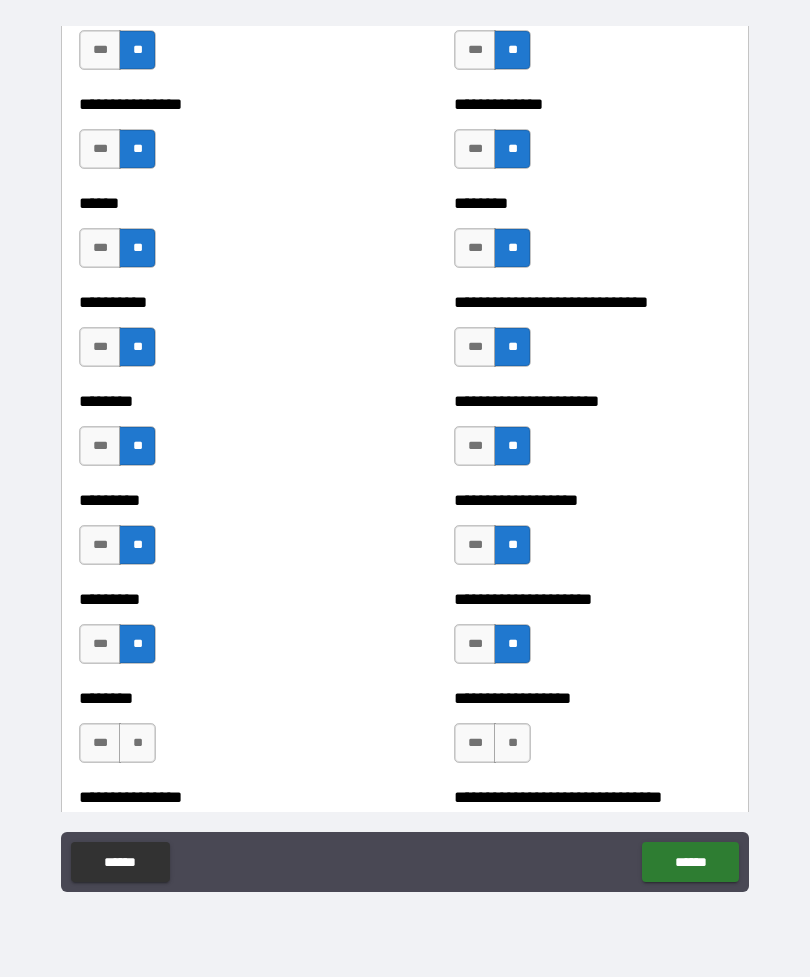 click on "**" at bounding box center (512, 743) 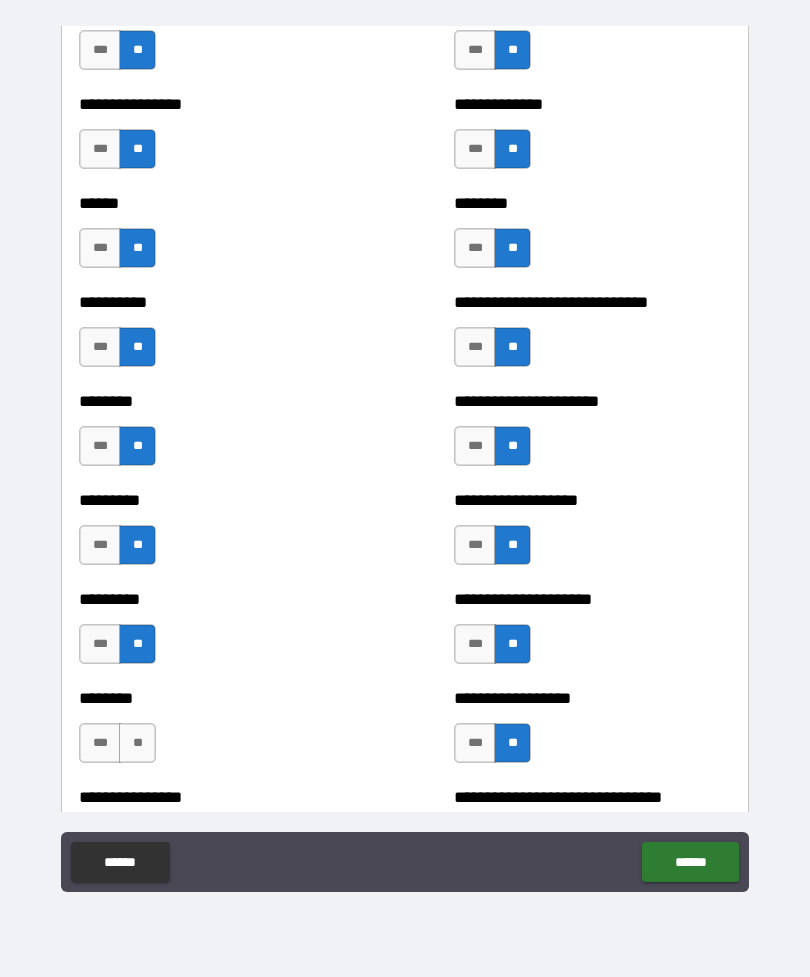 click on "**" at bounding box center [137, 743] 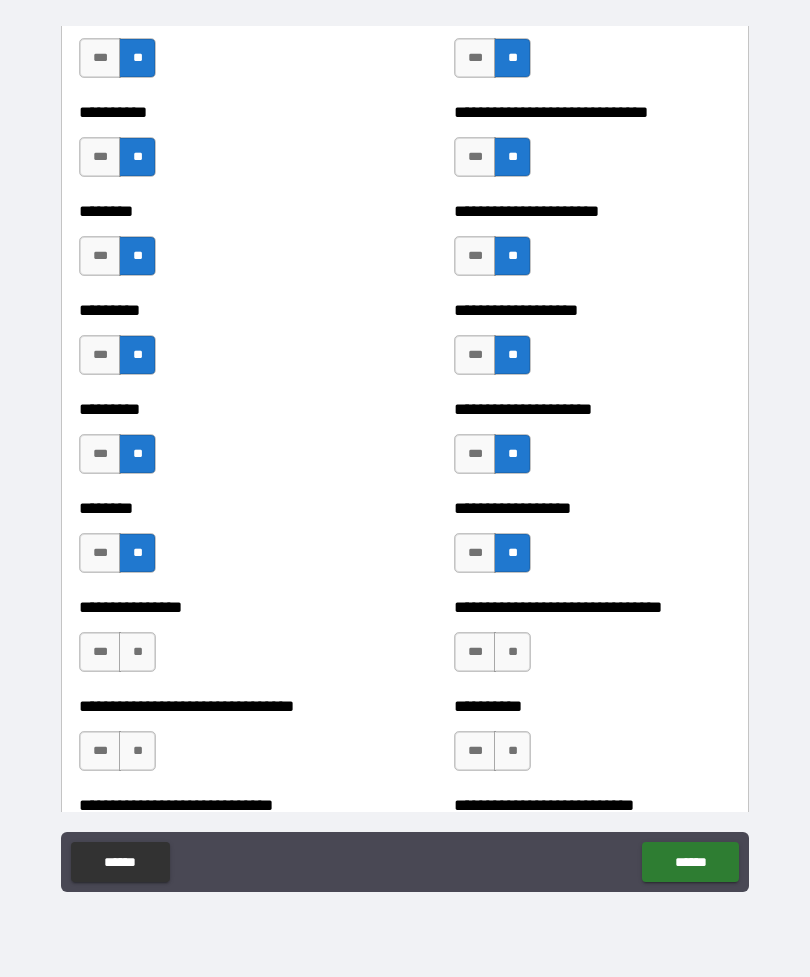 scroll, scrollTop: 7063, scrollLeft: 0, axis: vertical 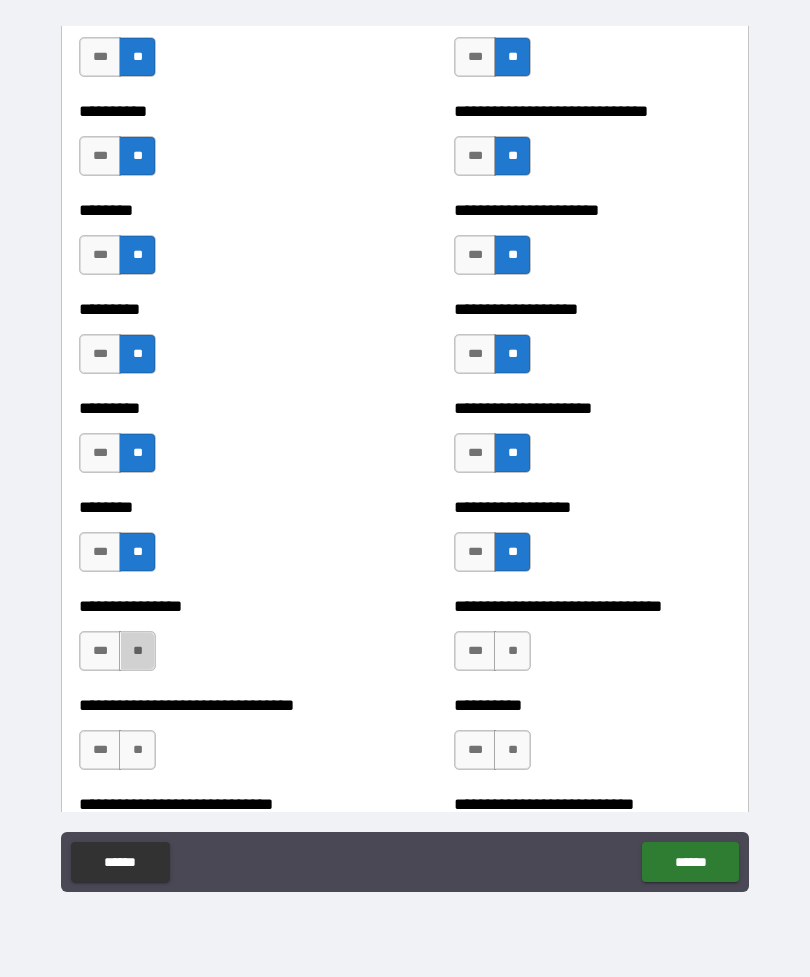 click on "**" at bounding box center [137, 651] 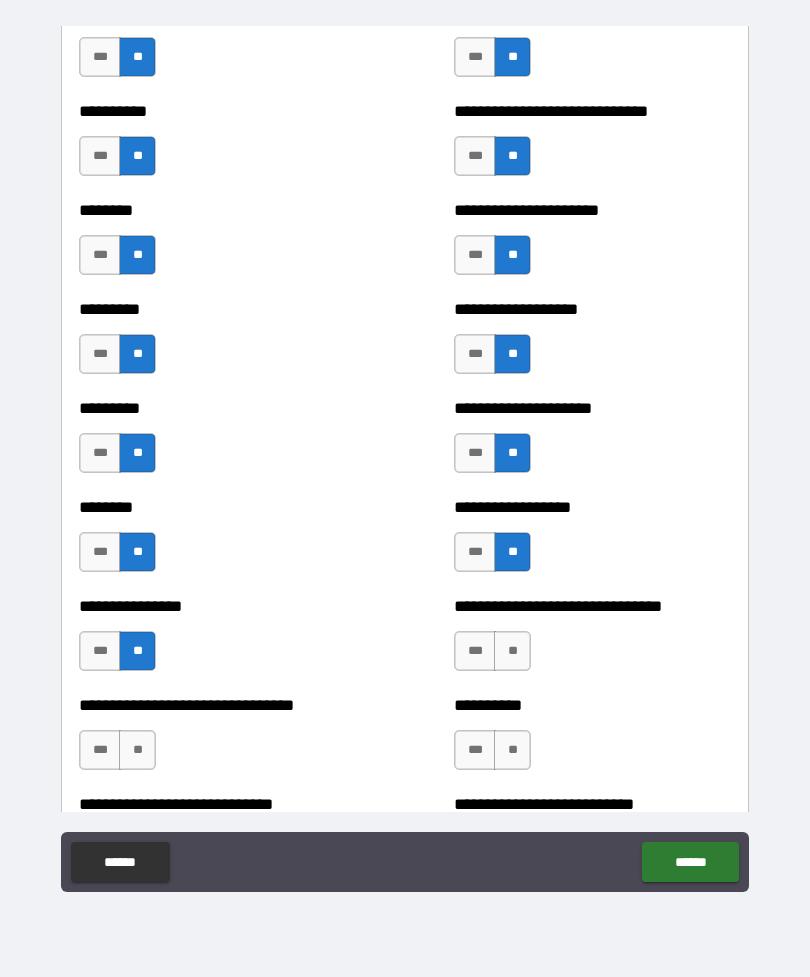 click on "**" at bounding box center [512, 651] 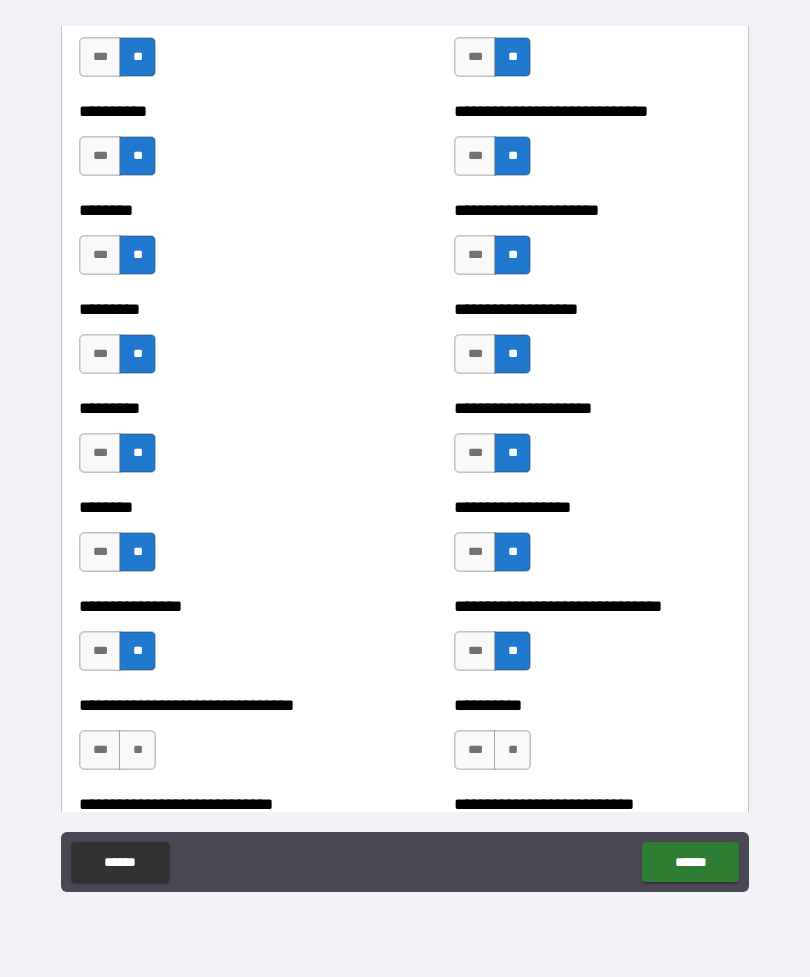 click on "**" at bounding box center [512, 750] 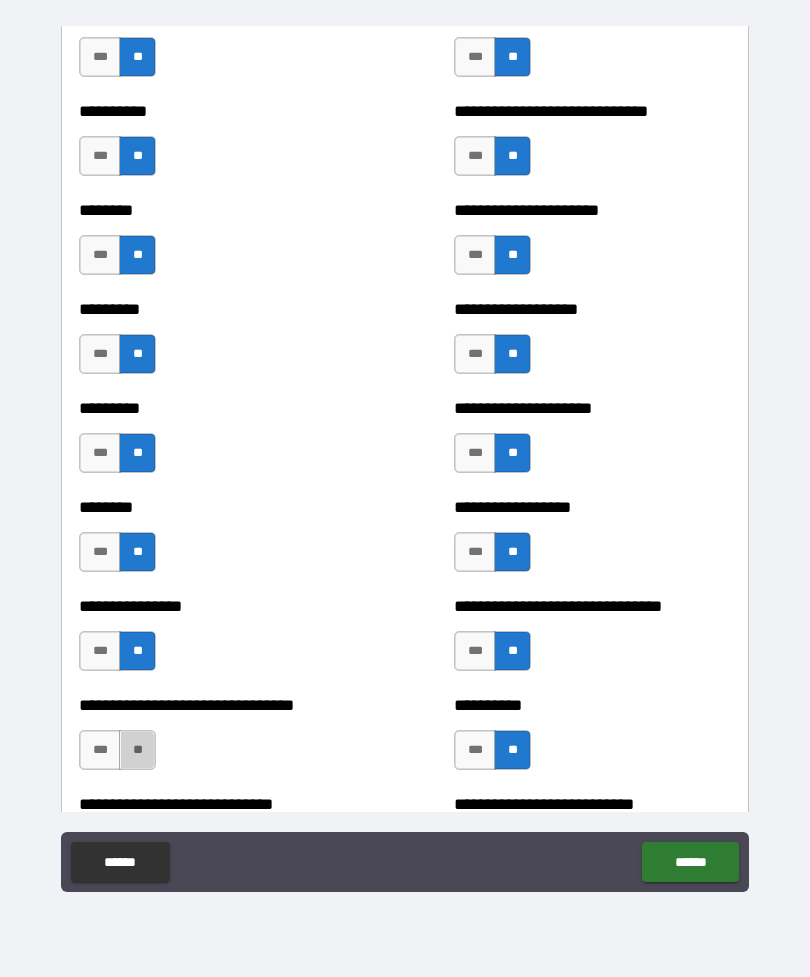 click on "**" at bounding box center (137, 750) 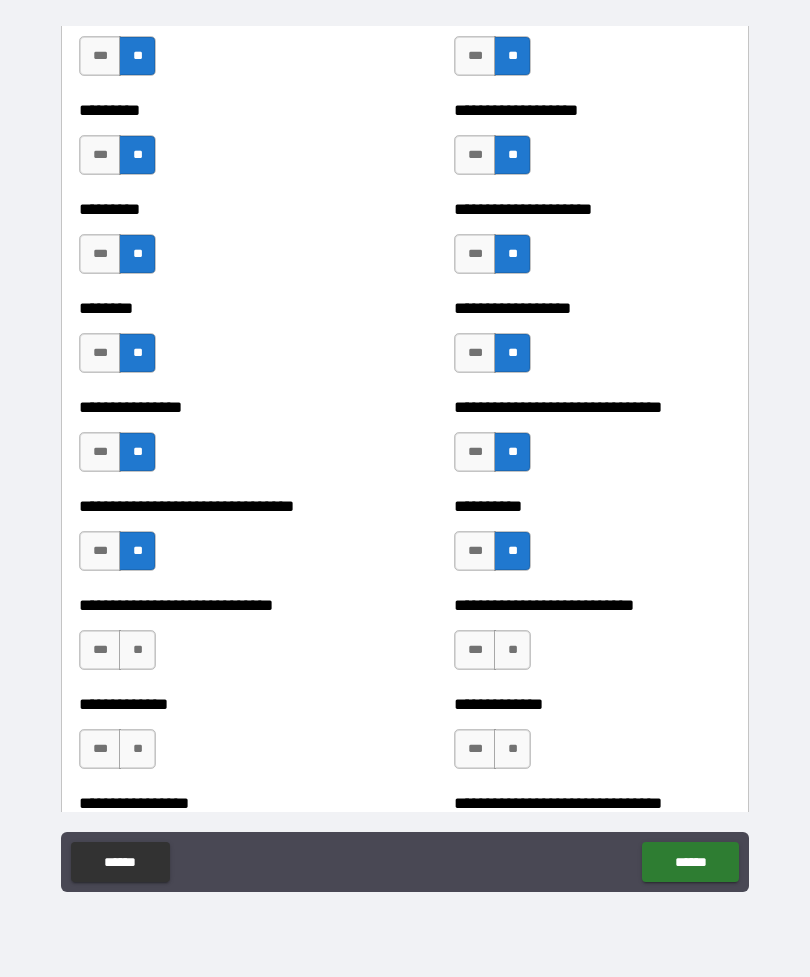 scroll, scrollTop: 7277, scrollLeft: 0, axis: vertical 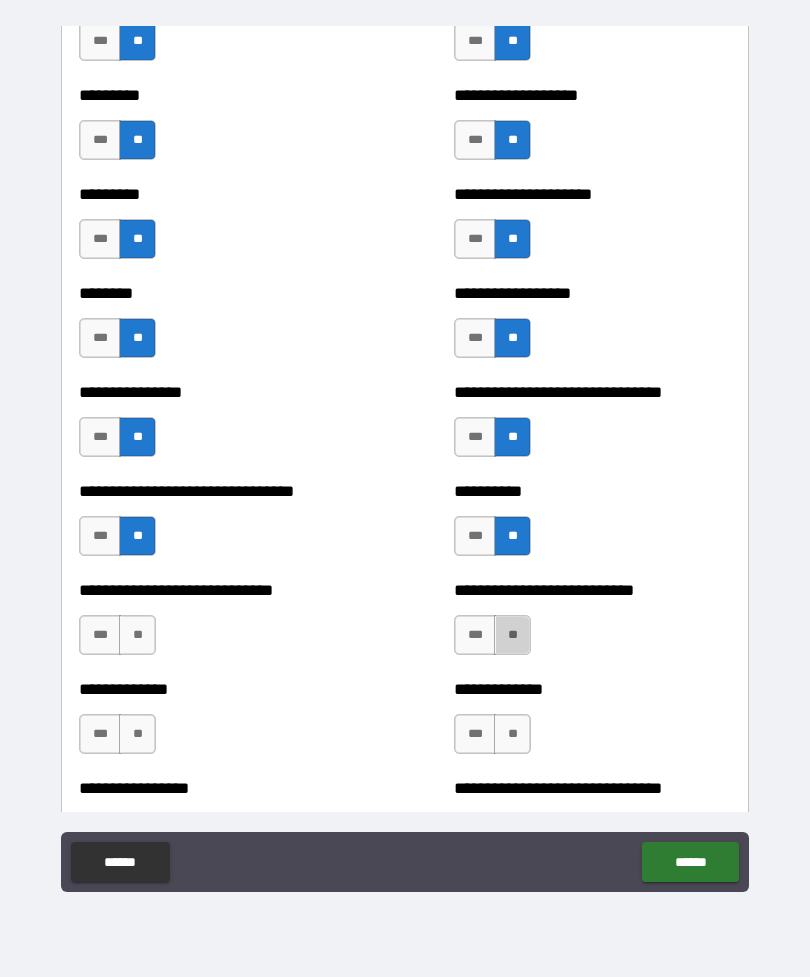 click on "**" at bounding box center [512, 635] 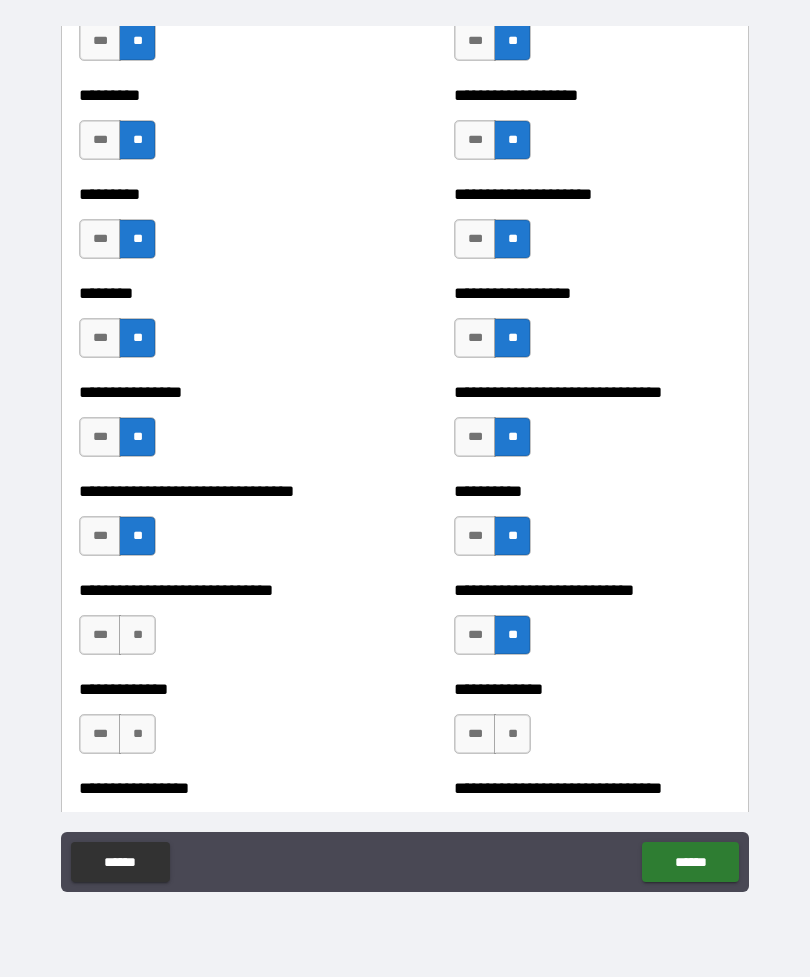 click on "**" at bounding box center (512, 734) 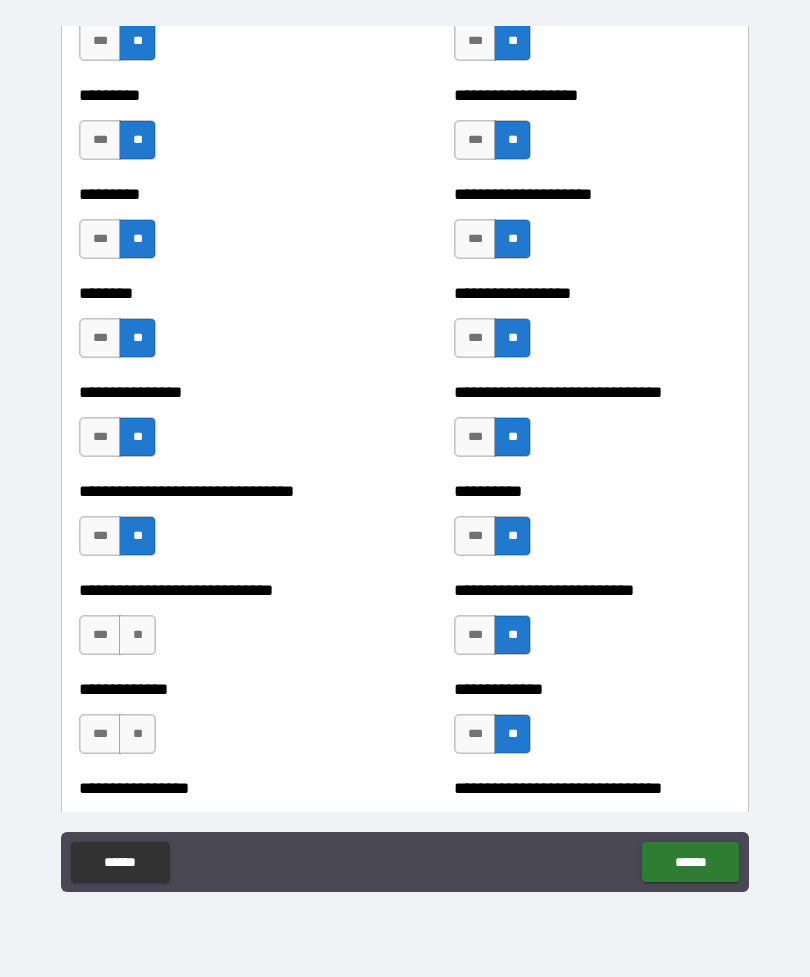 click on "**" at bounding box center [137, 734] 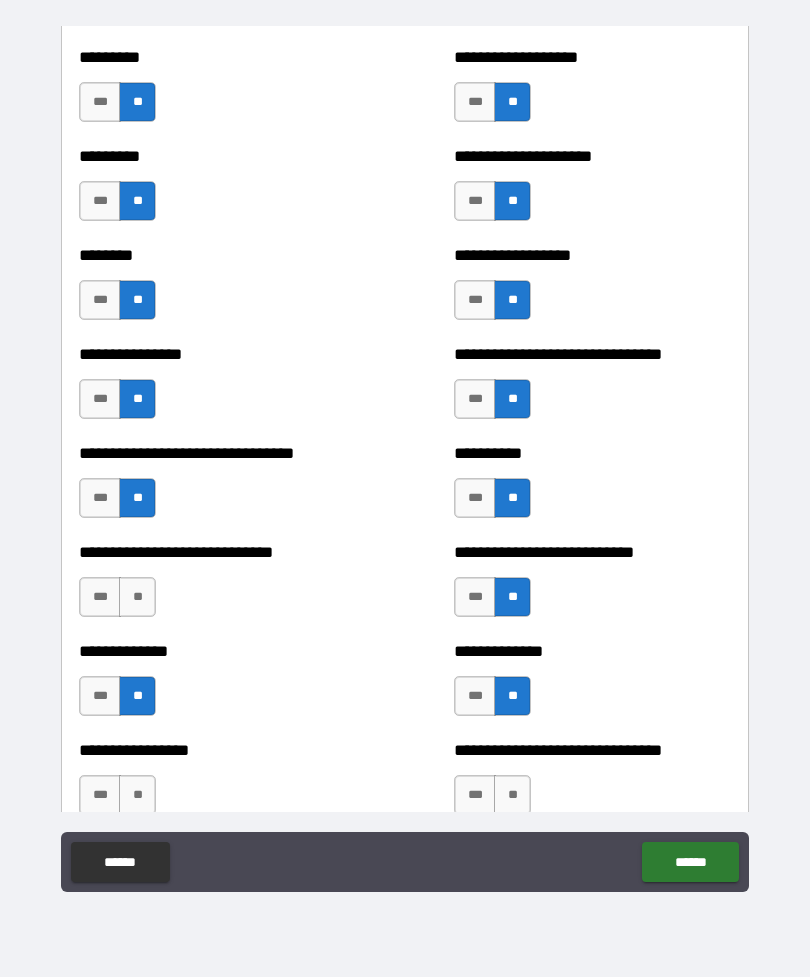 scroll, scrollTop: 7314, scrollLeft: 0, axis: vertical 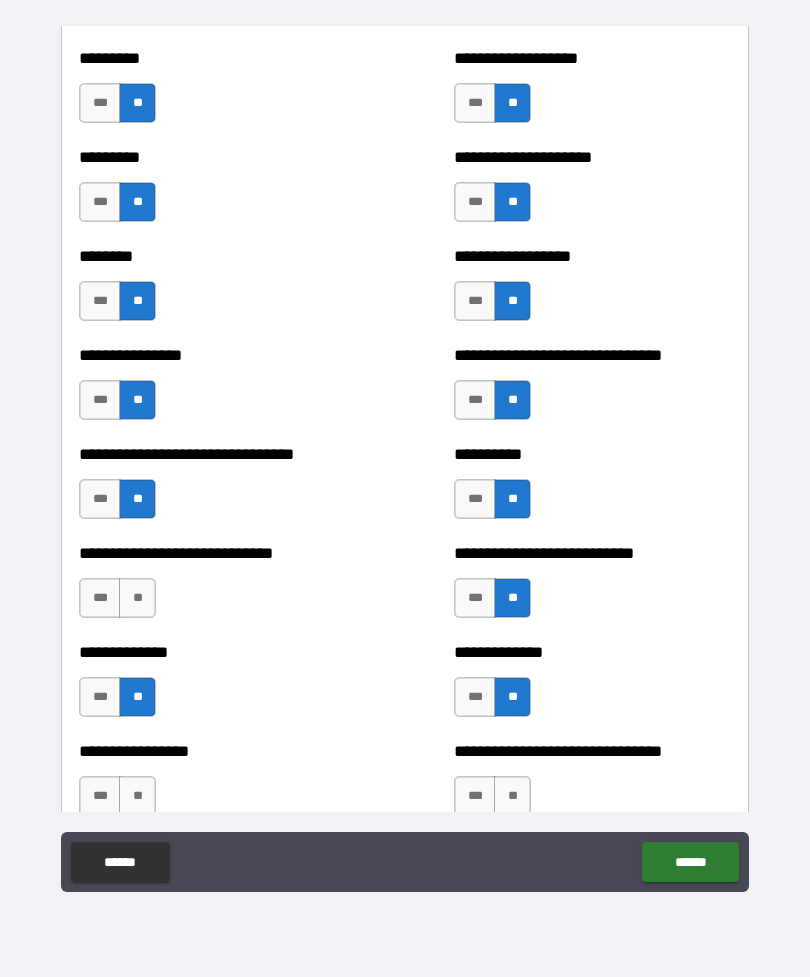 click on "***" at bounding box center (100, 598) 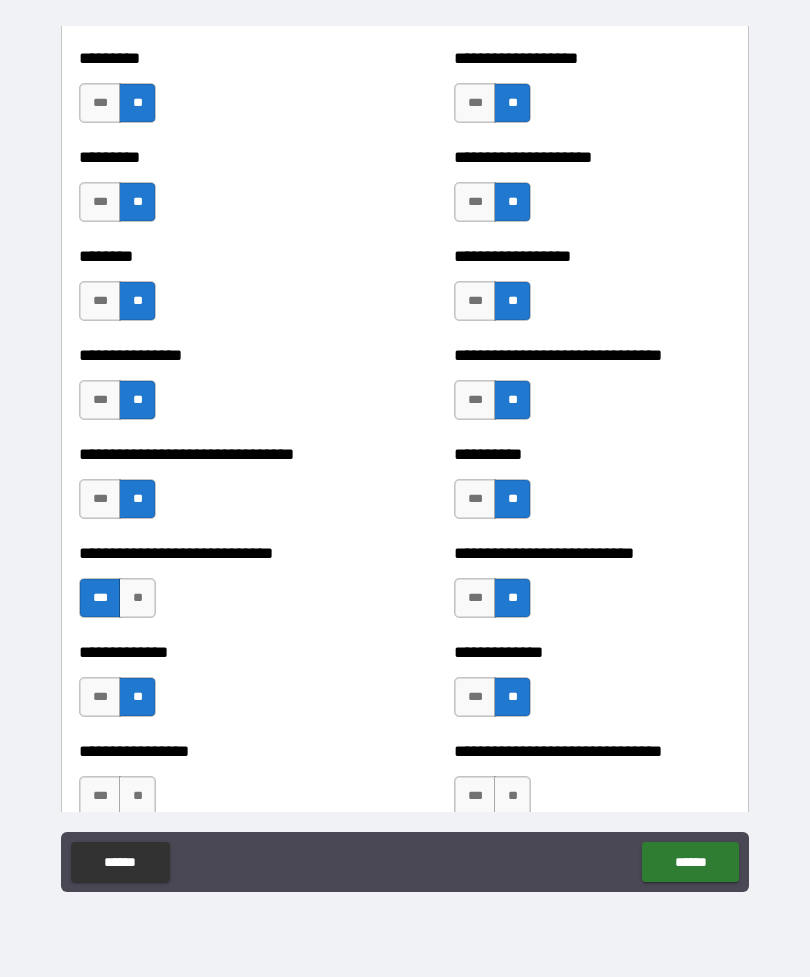 click on "**" at bounding box center (137, 598) 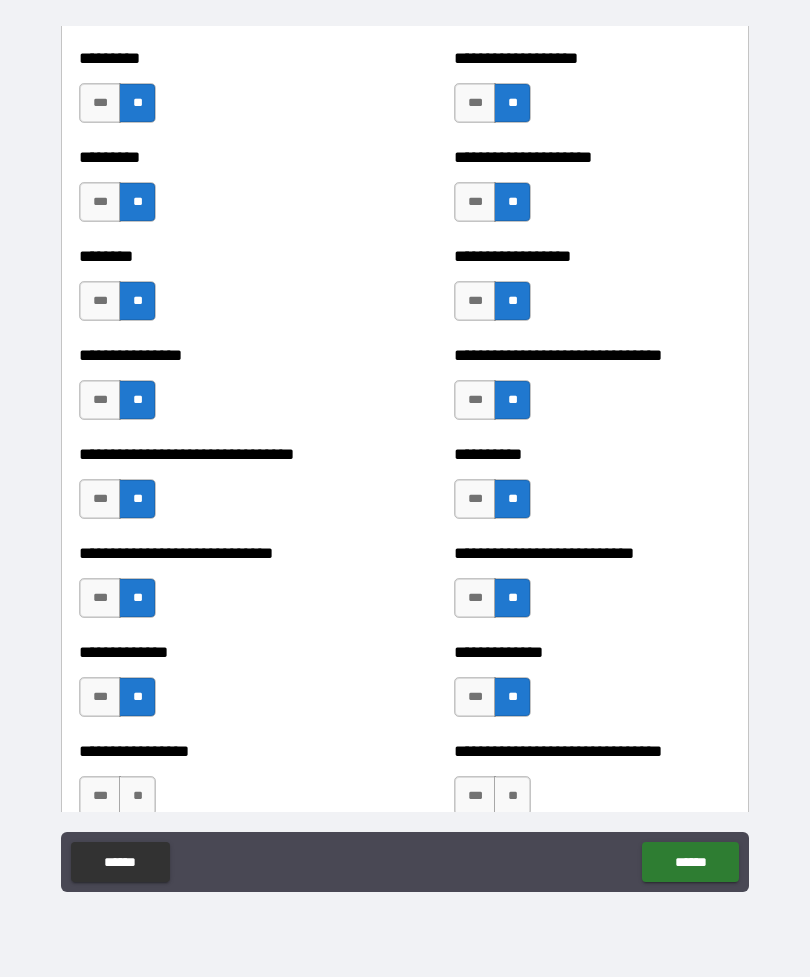 click on "**" at bounding box center (512, 796) 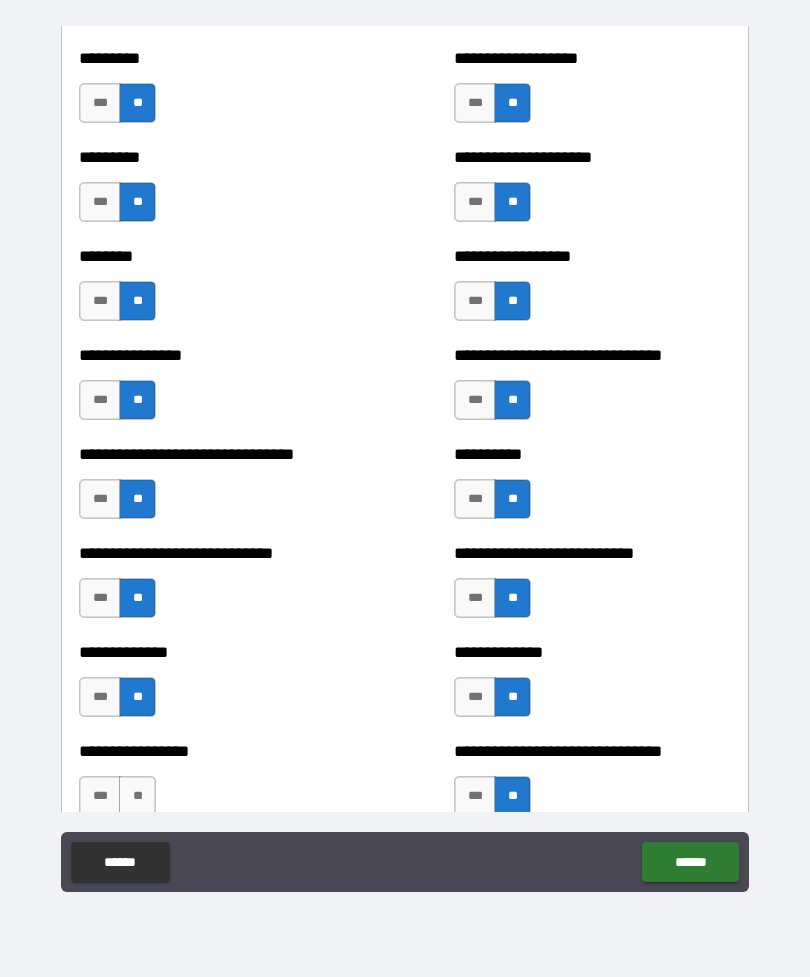 click on "**" at bounding box center [137, 796] 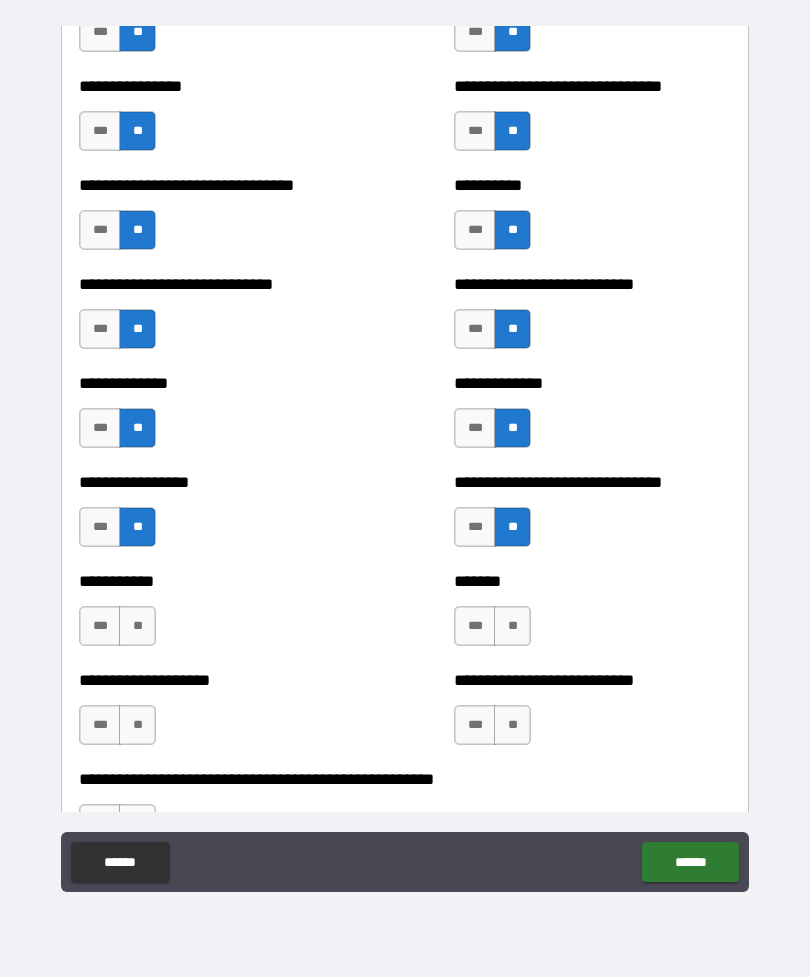 scroll, scrollTop: 7582, scrollLeft: 0, axis: vertical 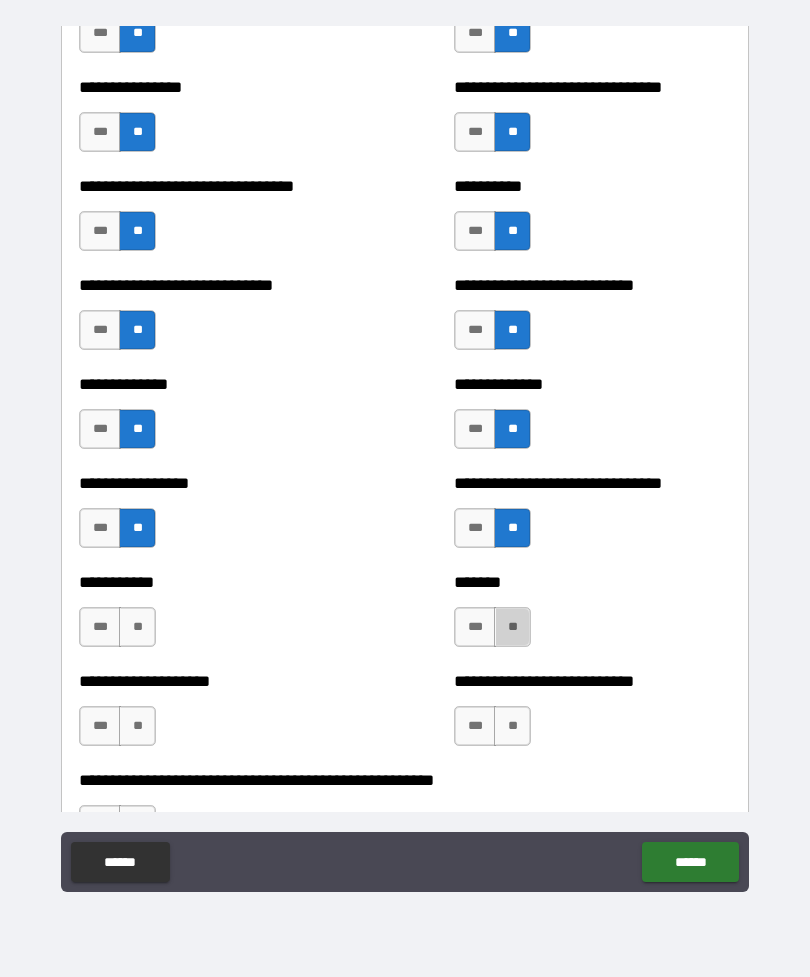 click on "**" at bounding box center (512, 627) 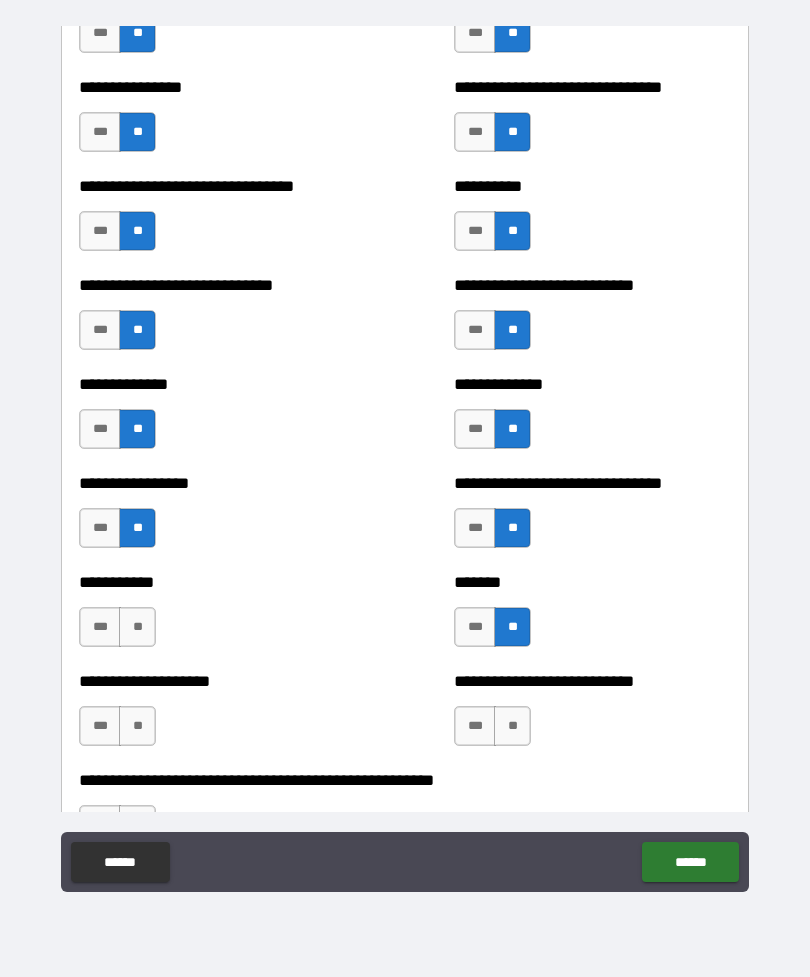 click on "**" at bounding box center (512, 726) 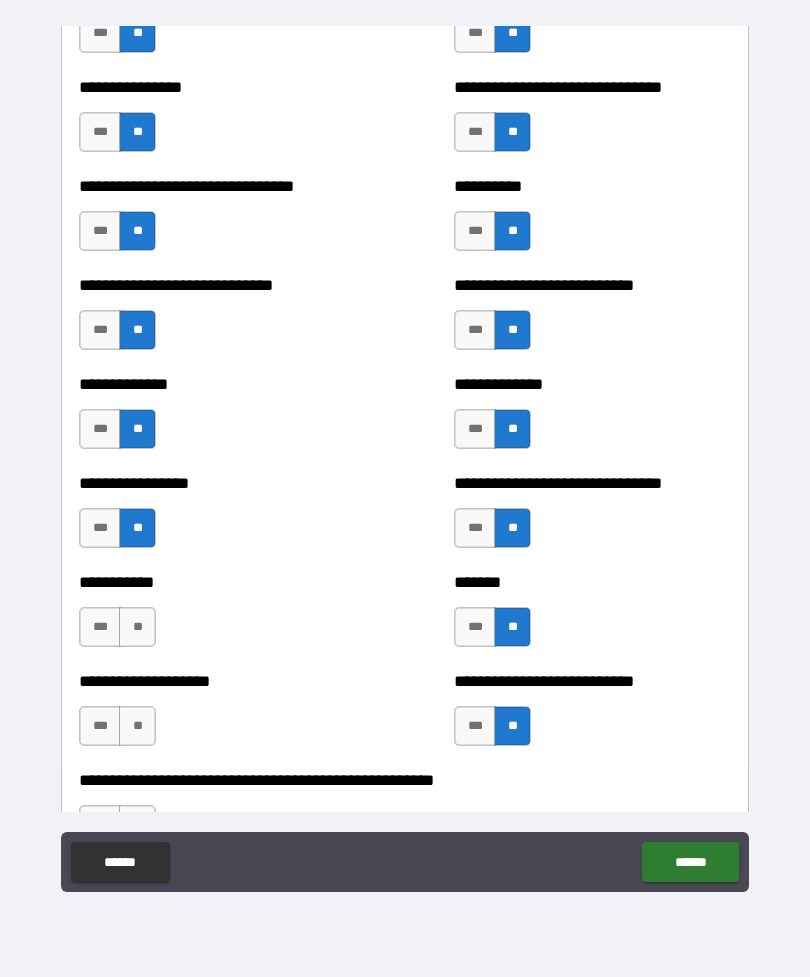 click on "**" at bounding box center [137, 627] 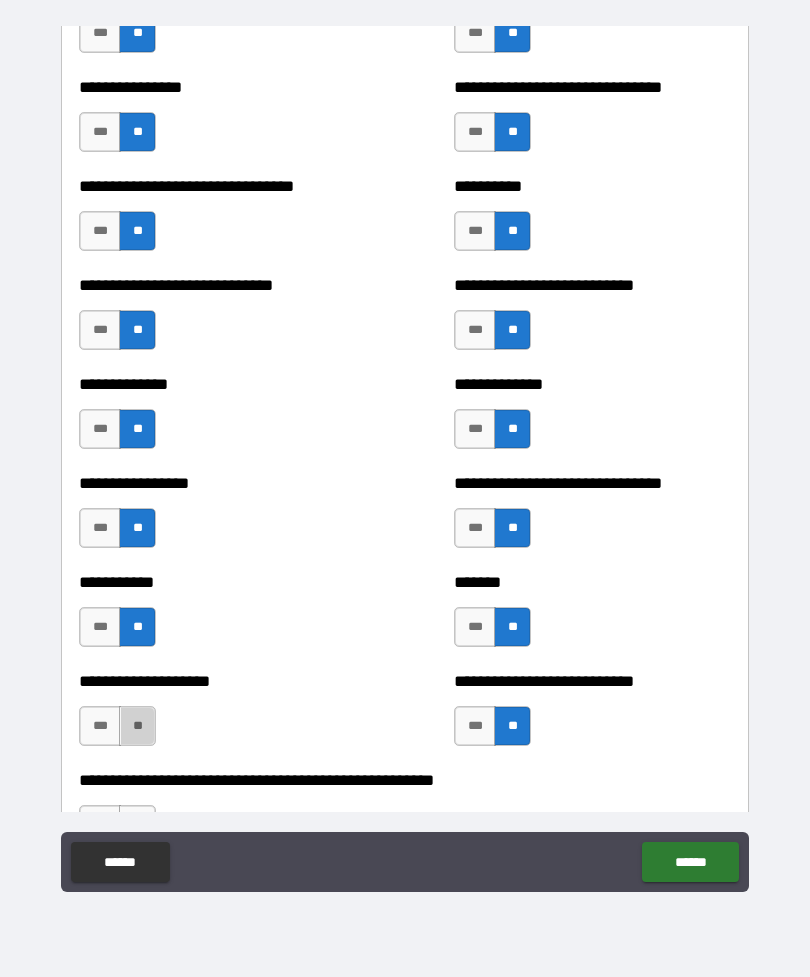 click on "**" at bounding box center [137, 726] 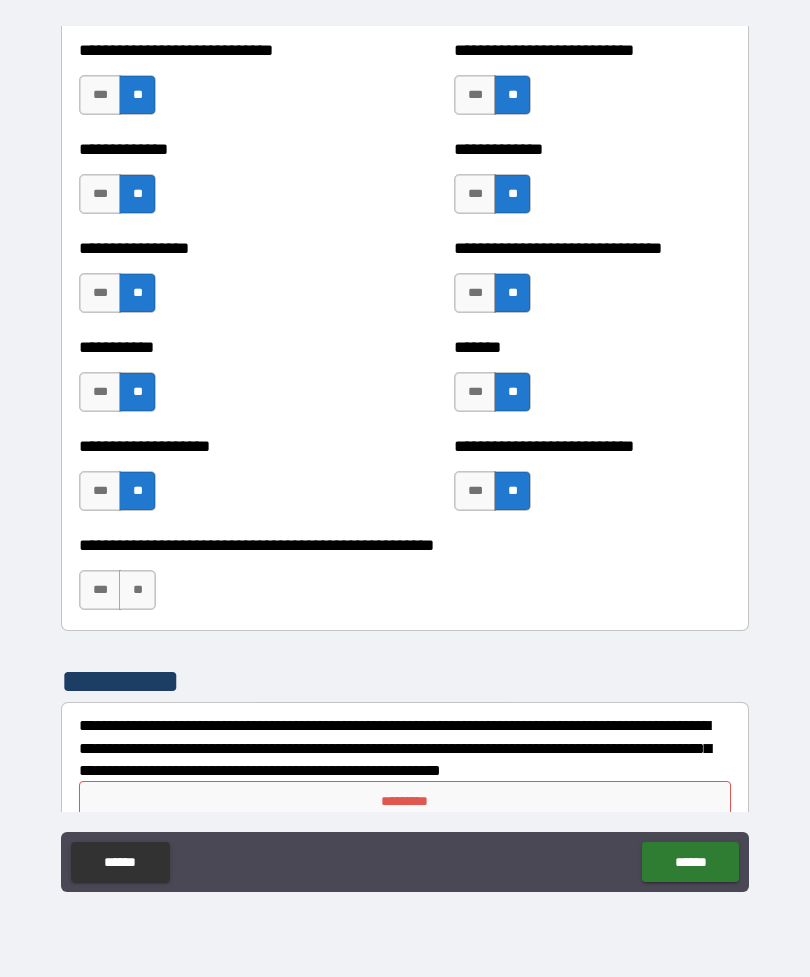 scroll, scrollTop: 7840, scrollLeft: 0, axis: vertical 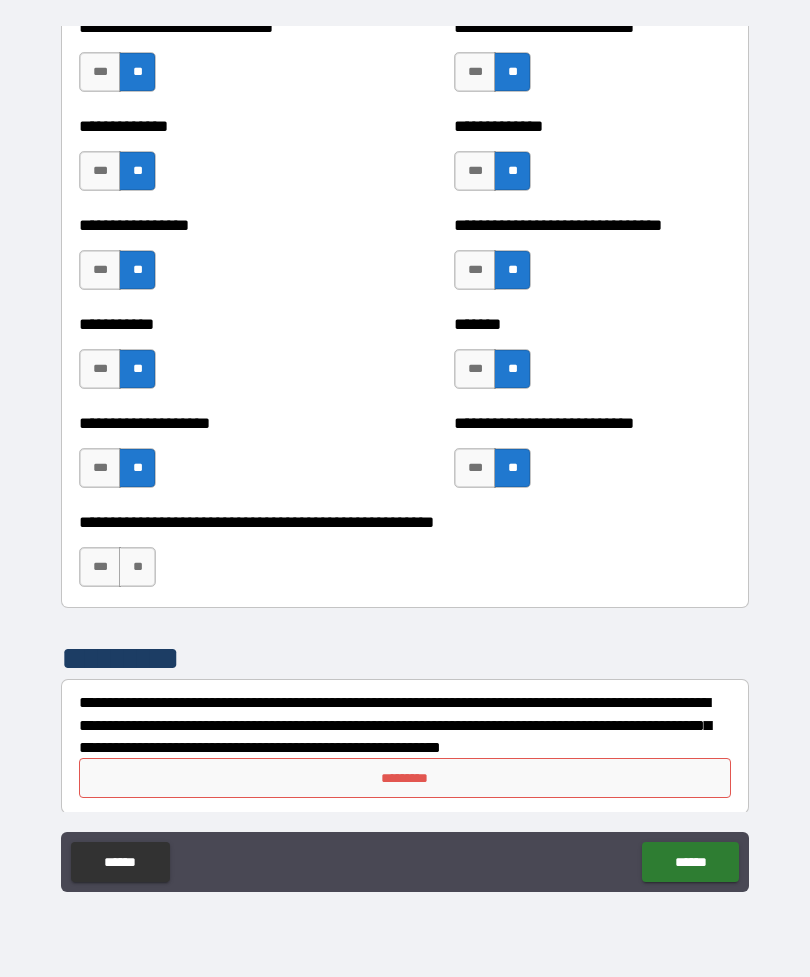 click on "**" at bounding box center (137, 567) 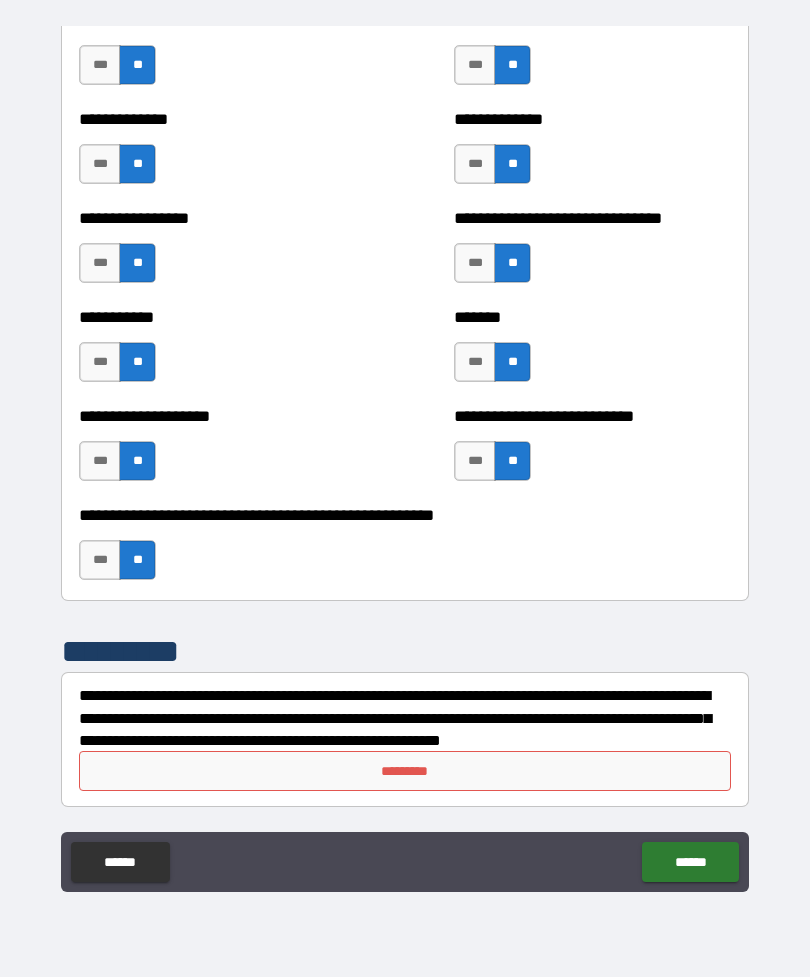 scroll, scrollTop: 7847, scrollLeft: 0, axis: vertical 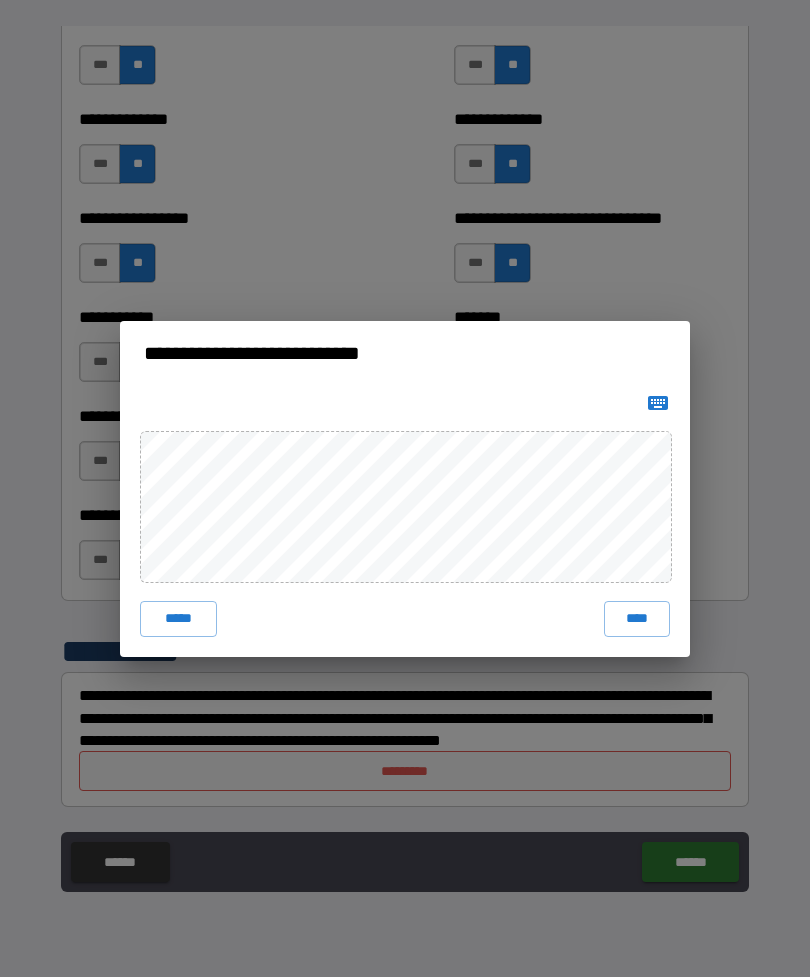 click on "****" at bounding box center (637, 619) 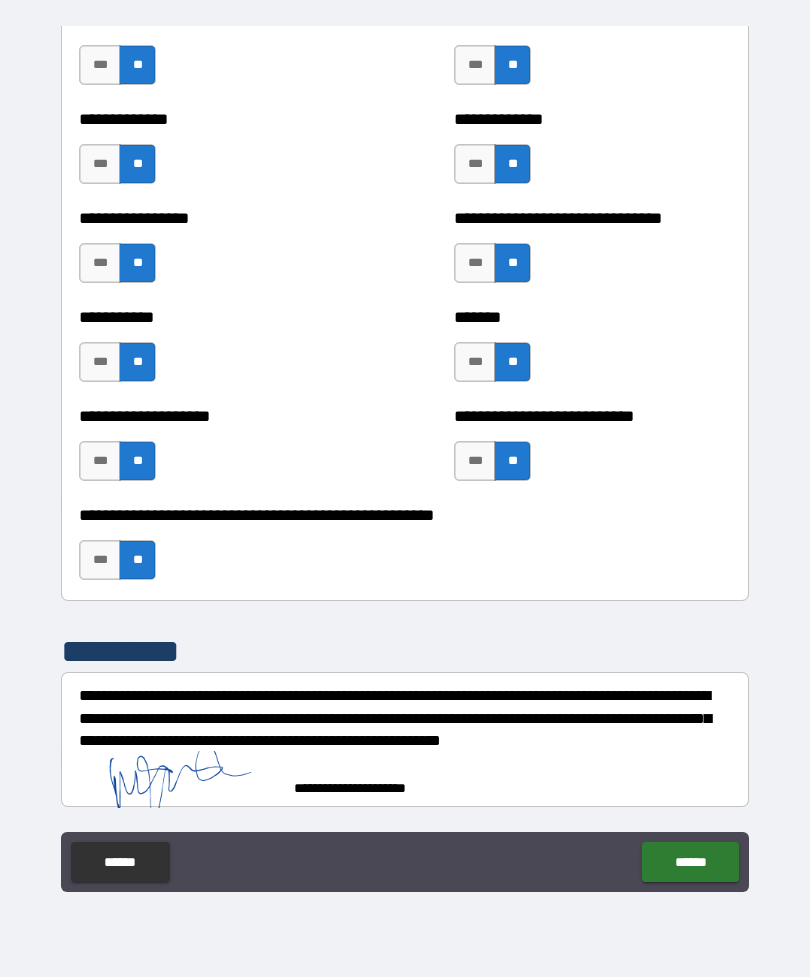 scroll, scrollTop: 7837, scrollLeft: 0, axis: vertical 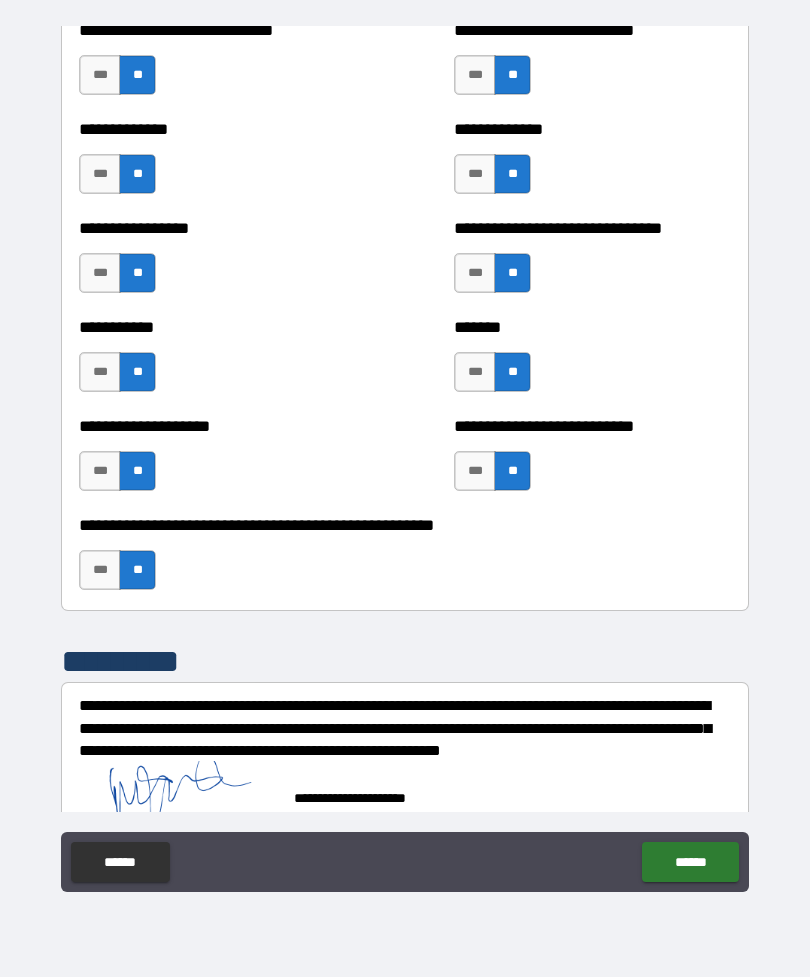 click on "******" at bounding box center (690, 862) 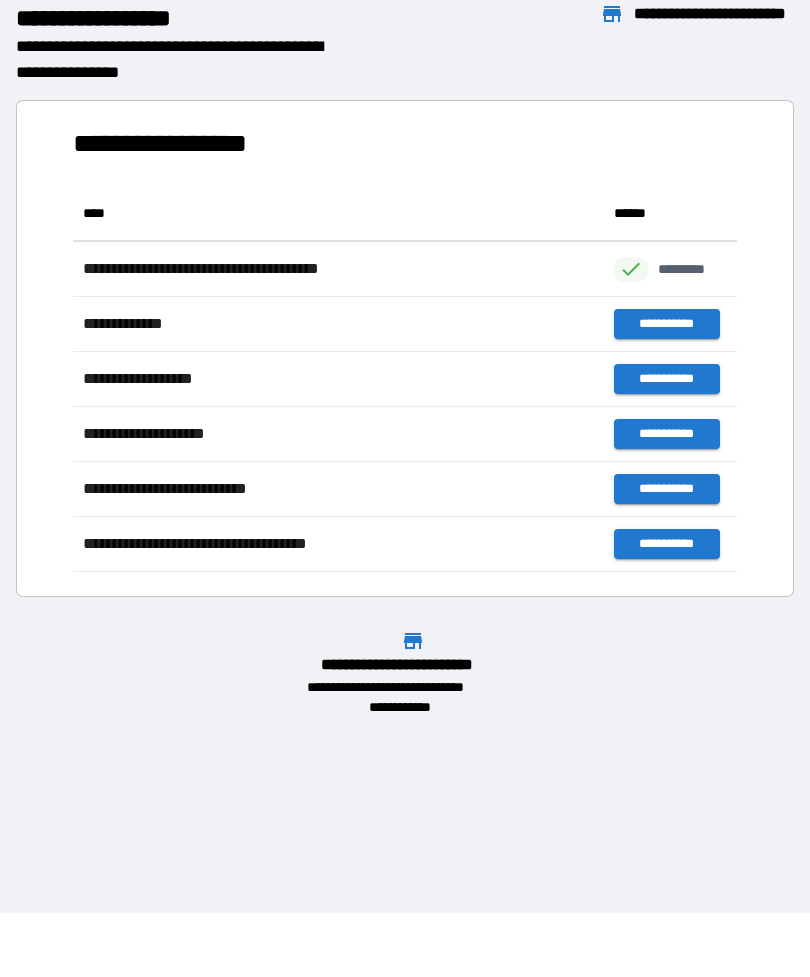 scroll, scrollTop: 1, scrollLeft: 1, axis: both 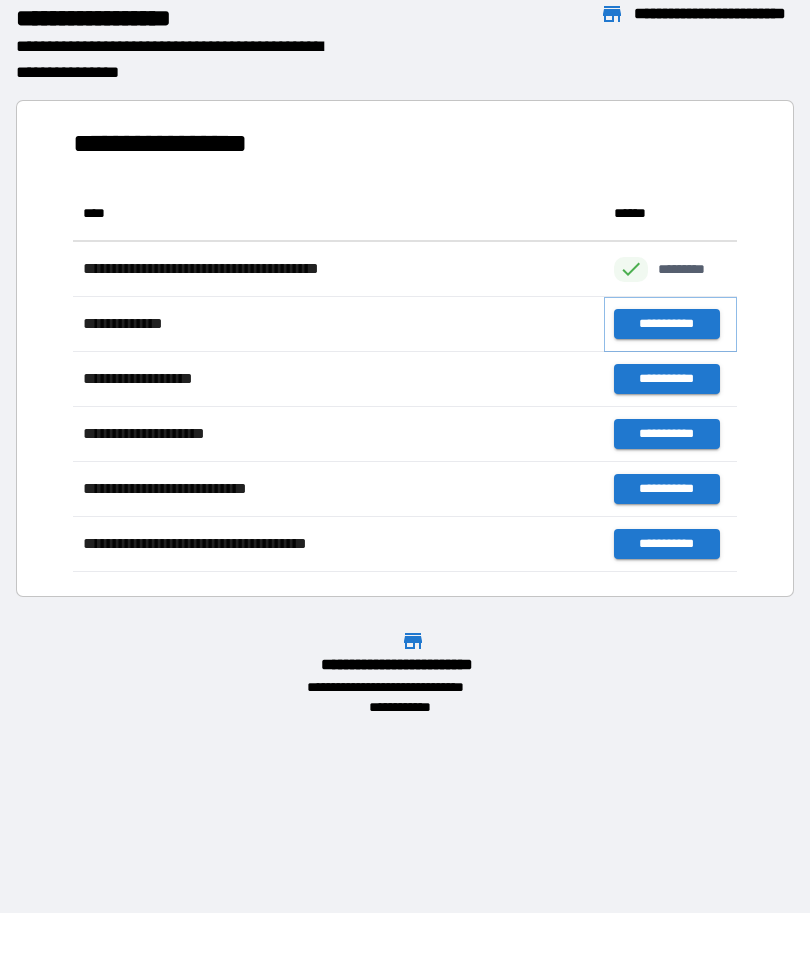 click on "**********" at bounding box center [666, 324] 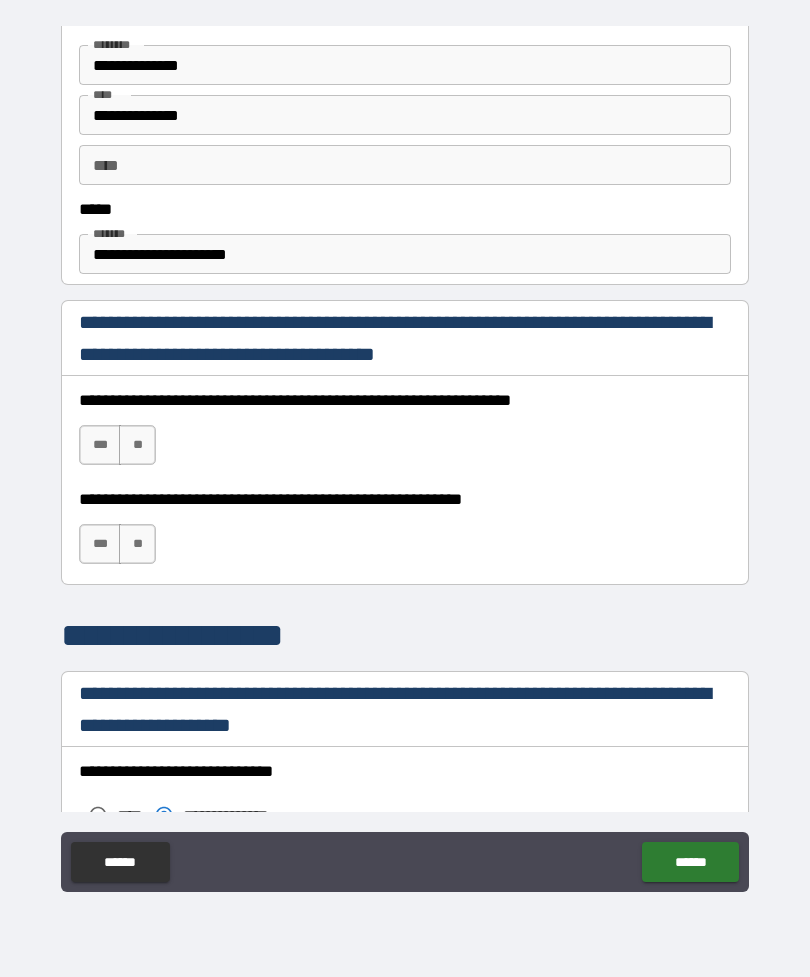 scroll, scrollTop: 1169, scrollLeft: 0, axis: vertical 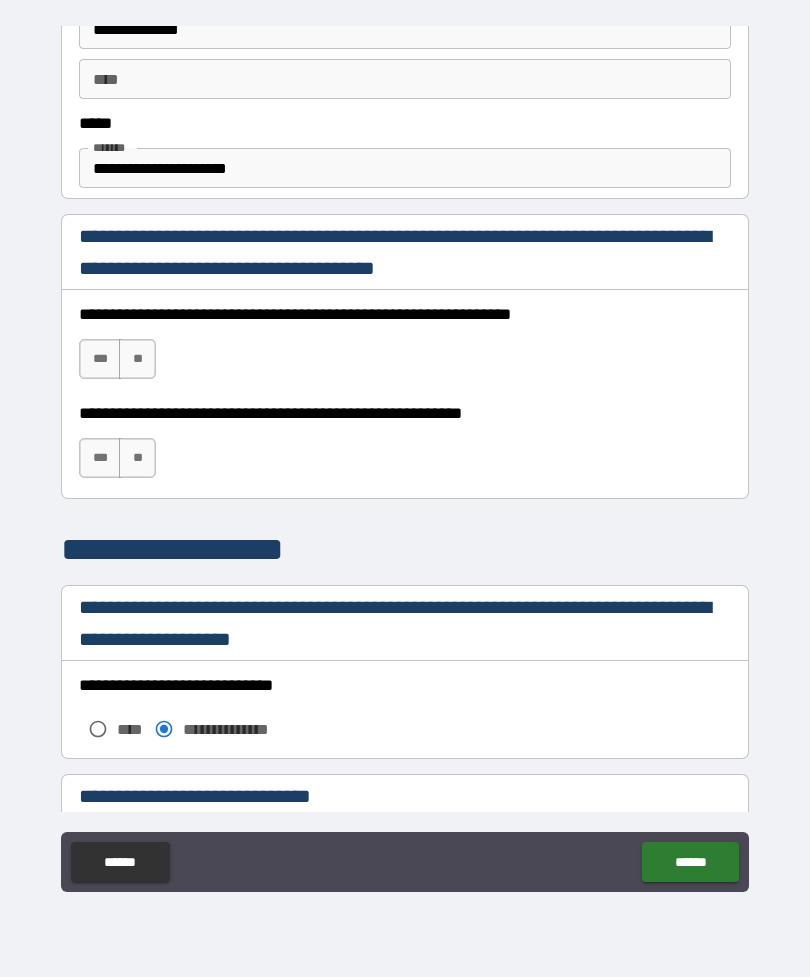 click on "**" at bounding box center (137, 359) 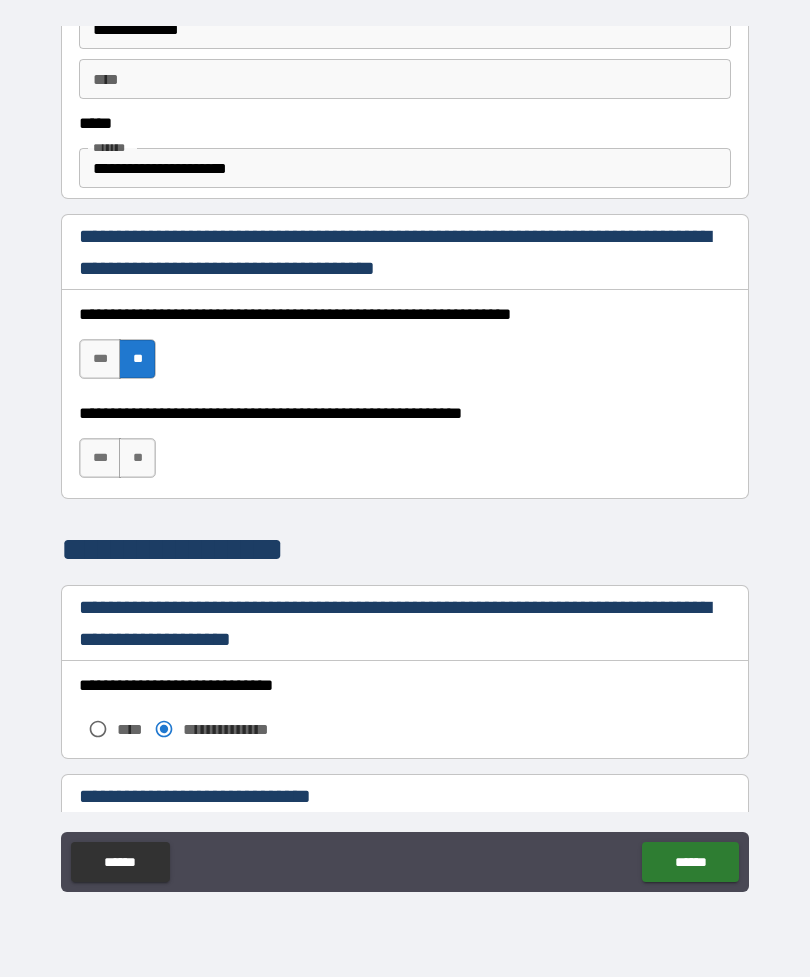 click on "**" at bounding box center [137, 458] 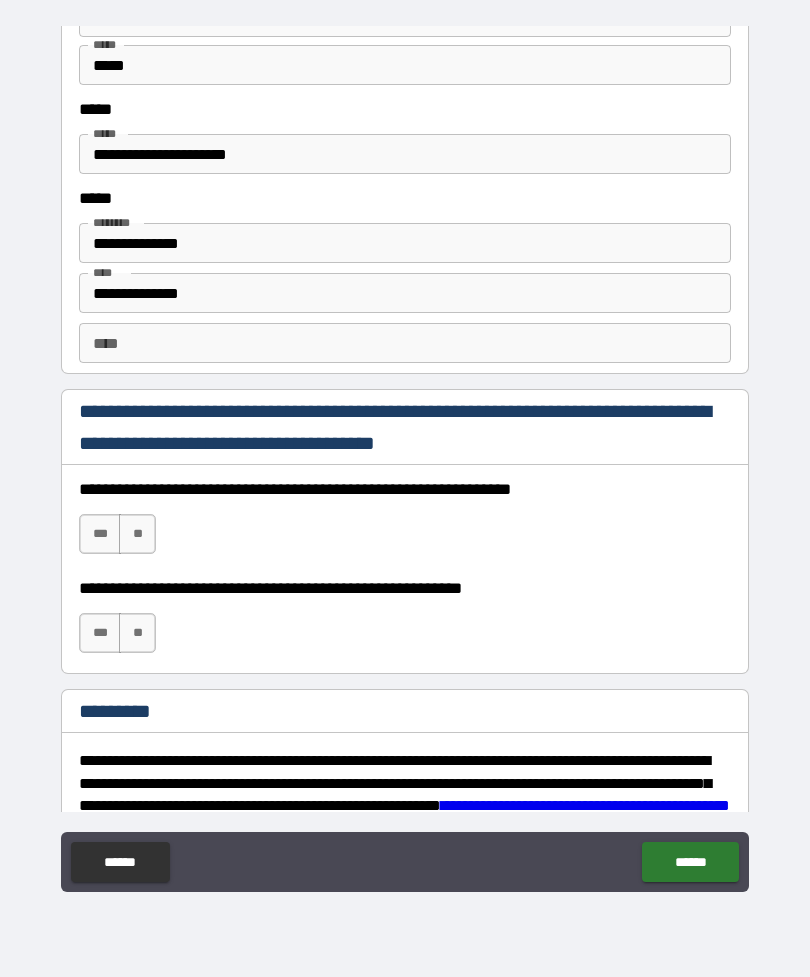 scroll, scrollTop: 2641, scrollLeft: 0, axis: vertical 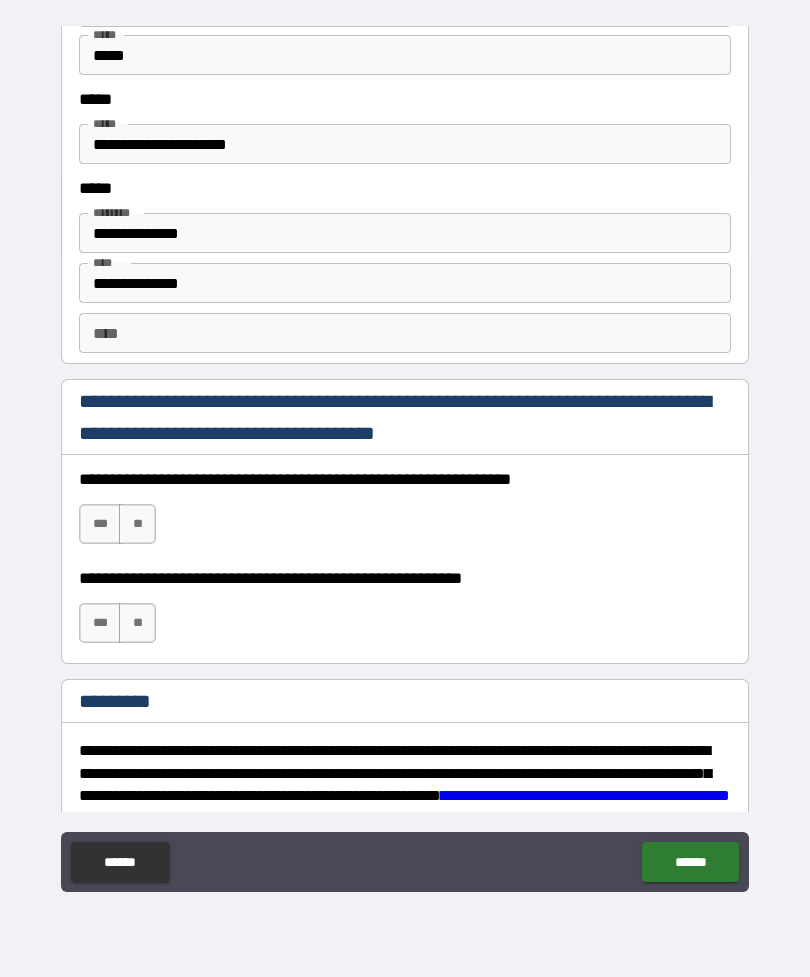 click on "**" at bounding box center [137, 524] 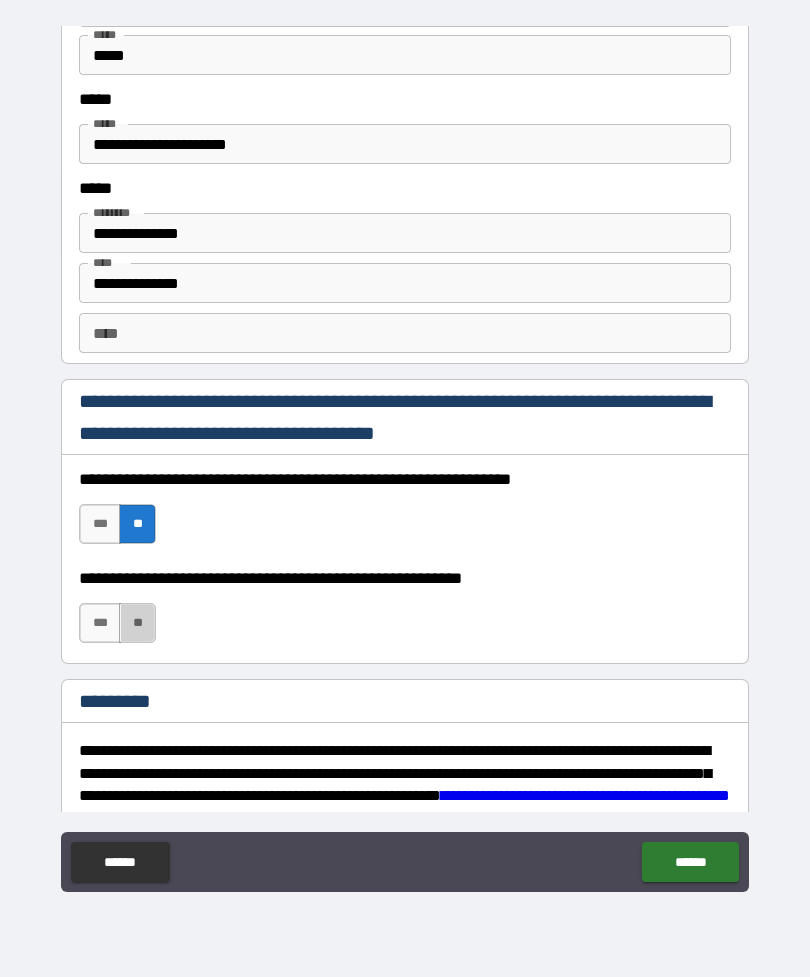 click on "**" at bounding box center (137, 623) 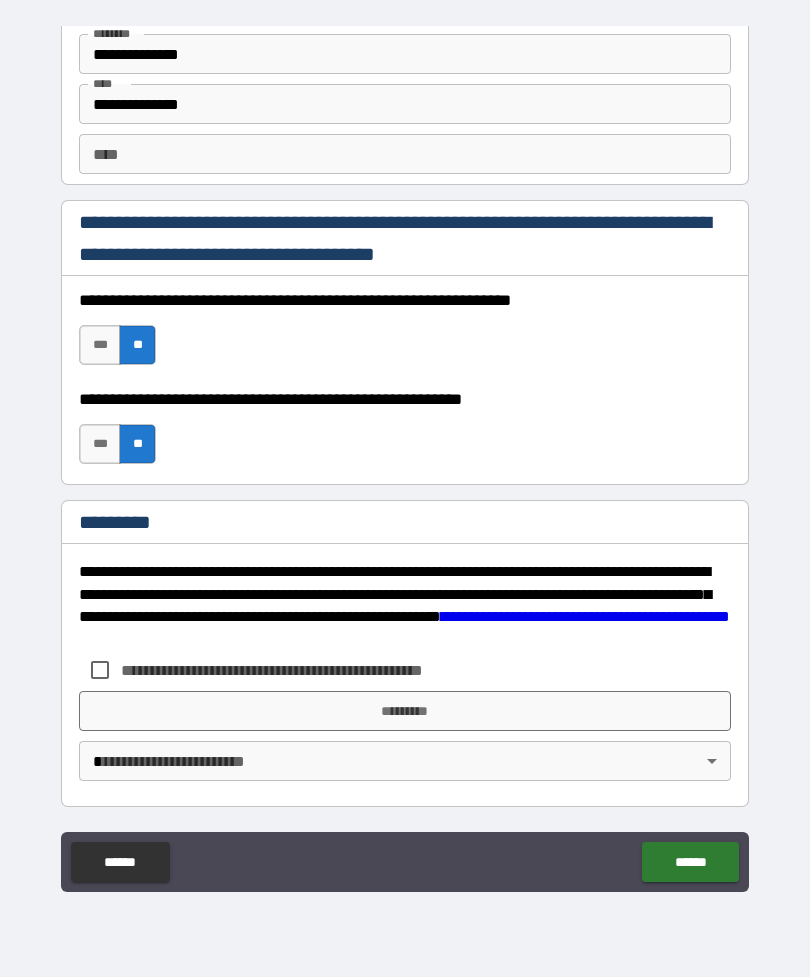 scroll, scrollTop: 2820, scrollLeft: 0, axis: vertical 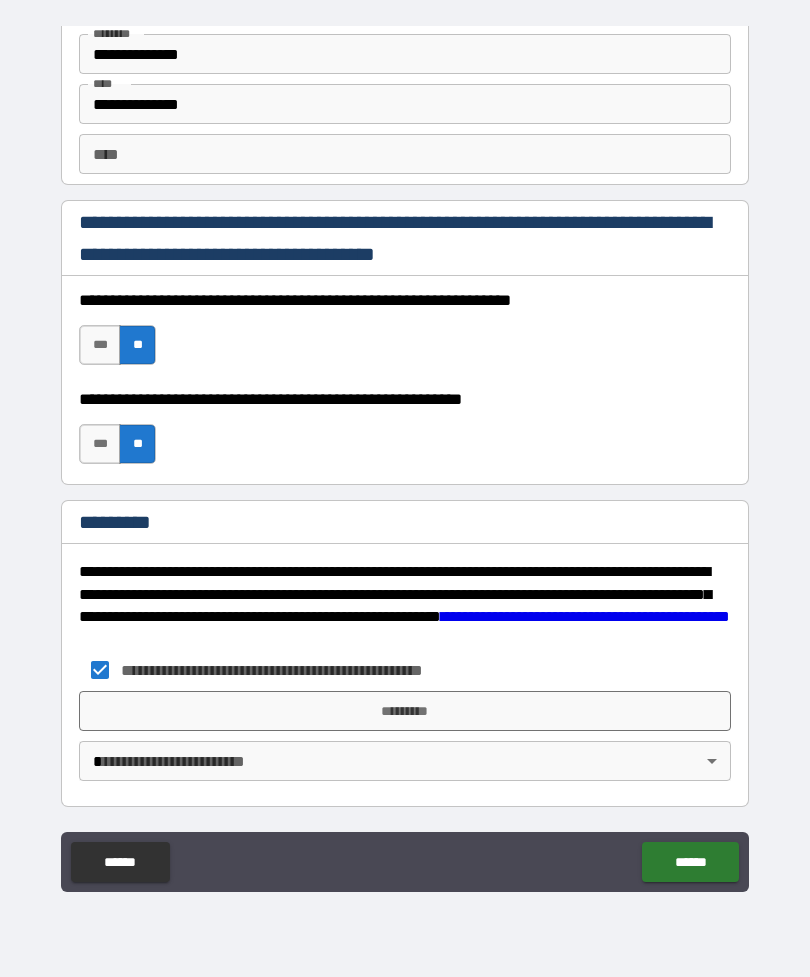 click on "*********" at bounding box center [405, 711] 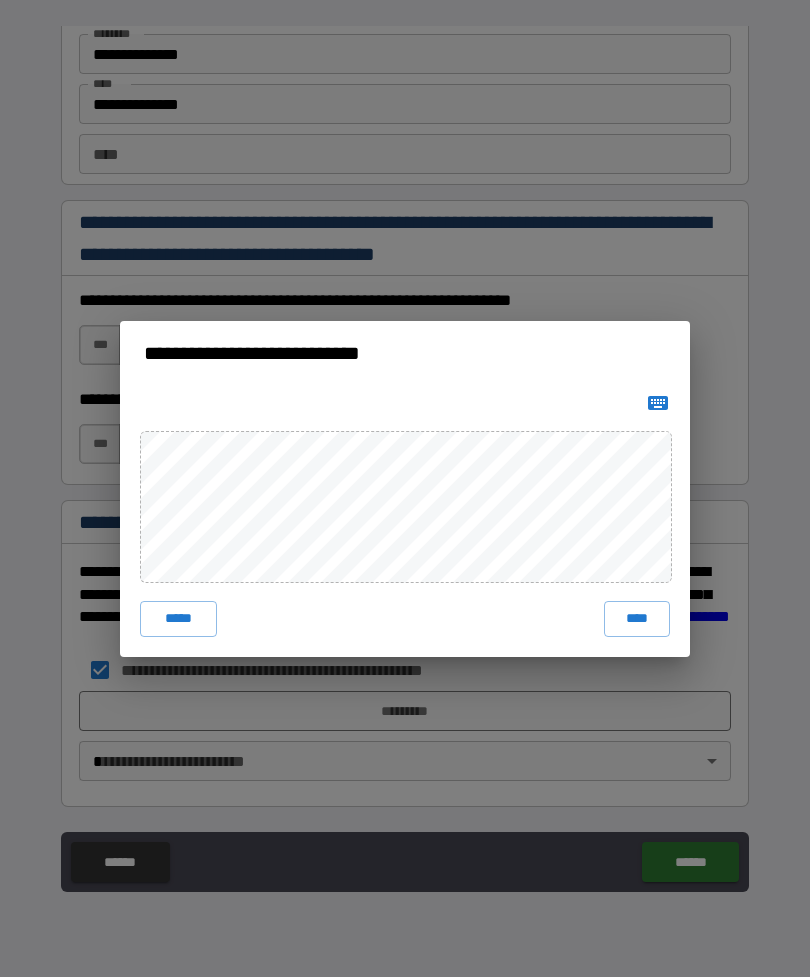click on "****" at bounding box center [637, 619] 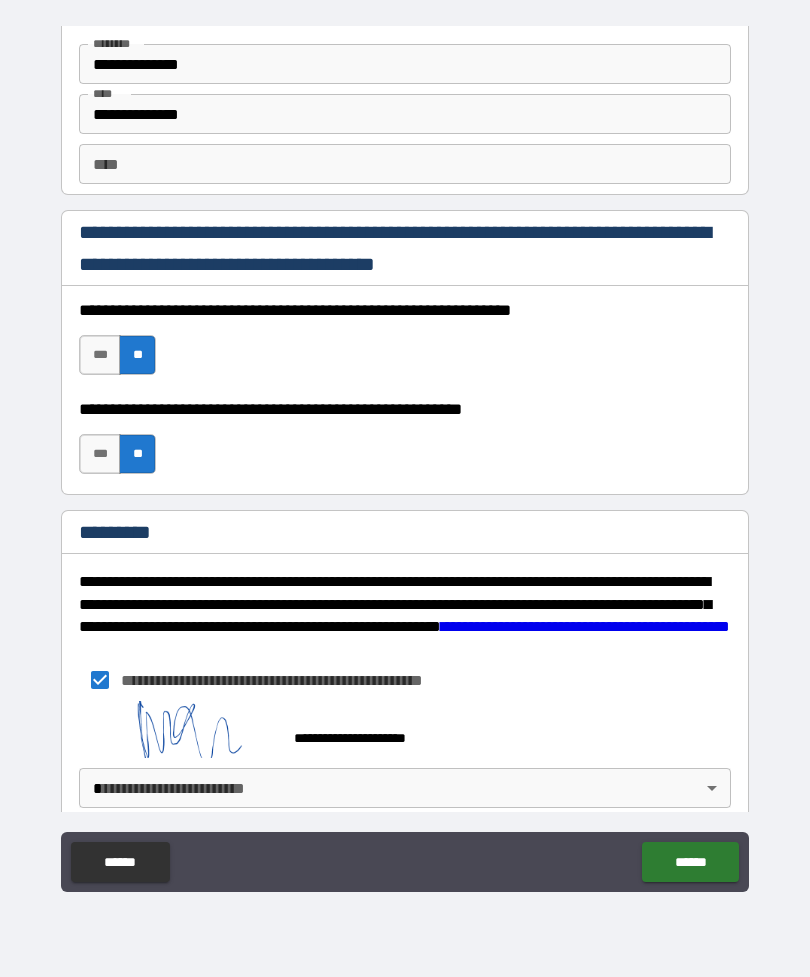 click on "******" at bounding box center [690, 862] 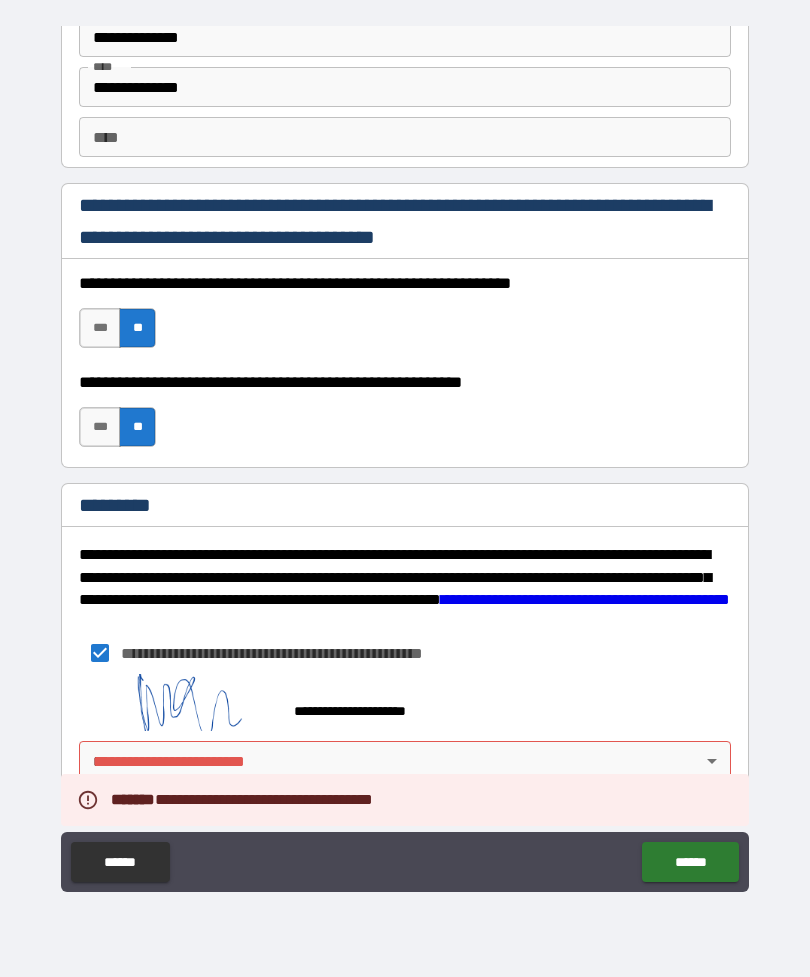 scroll, scrollTop: 2837, scrollLeft: 0, axis: vertical 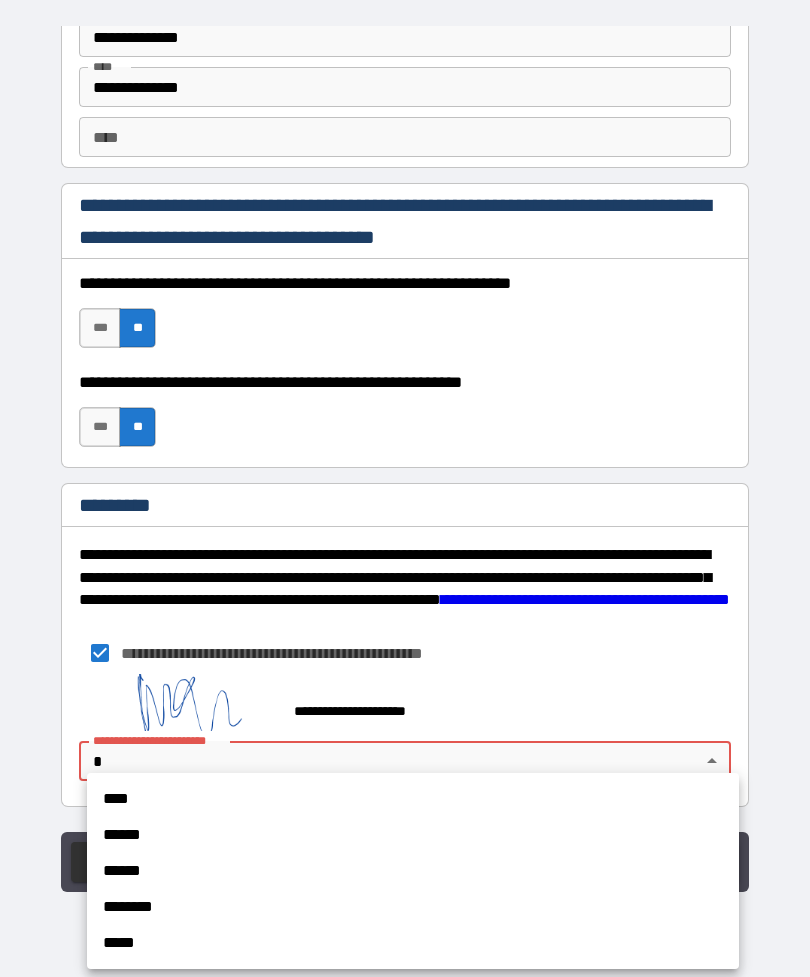 click on "******" at bounding box center [413, 835] 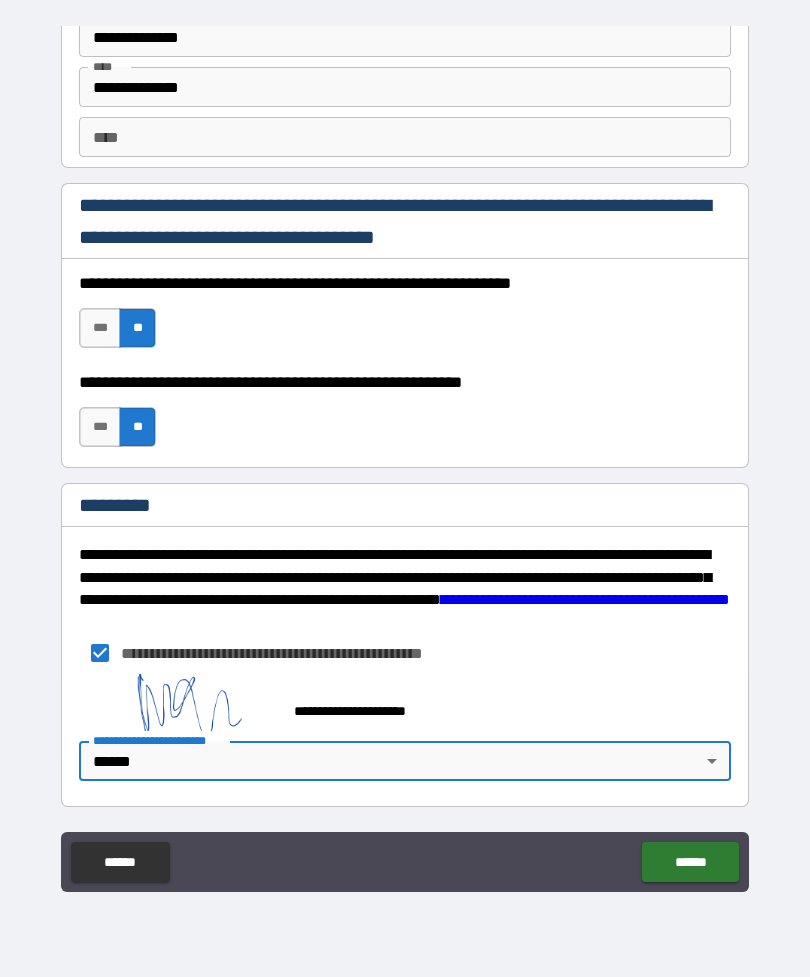 click on "******" at bounding box center (690, 862) 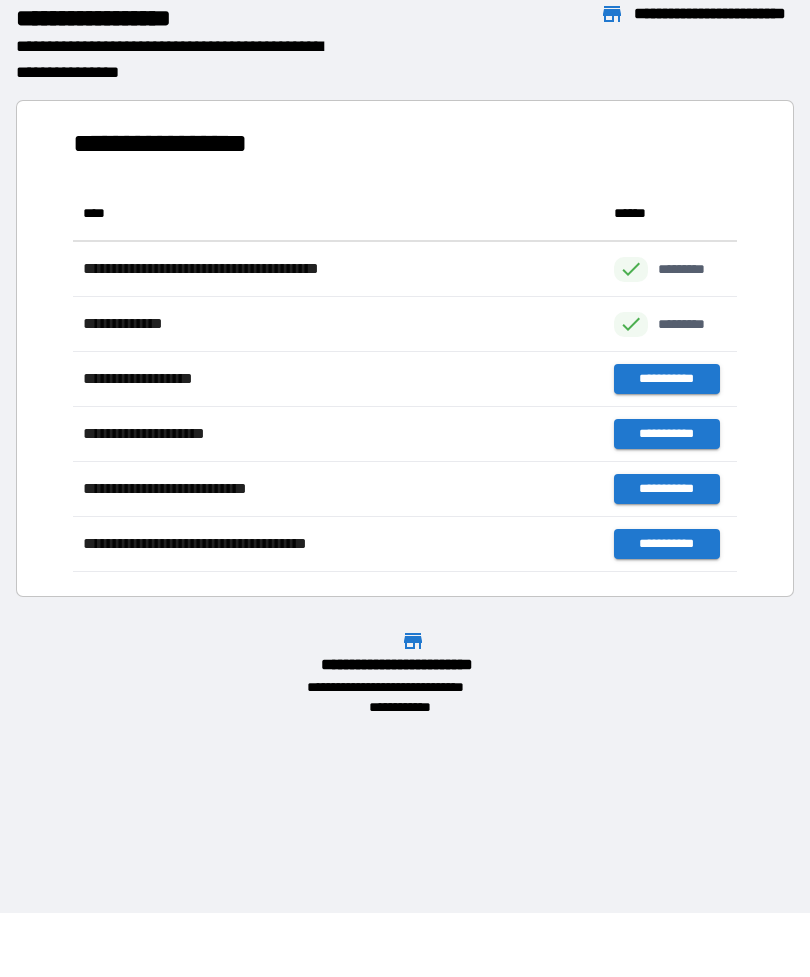 scroll, scrollTop: 1, scrollLeft: 1, axis: both 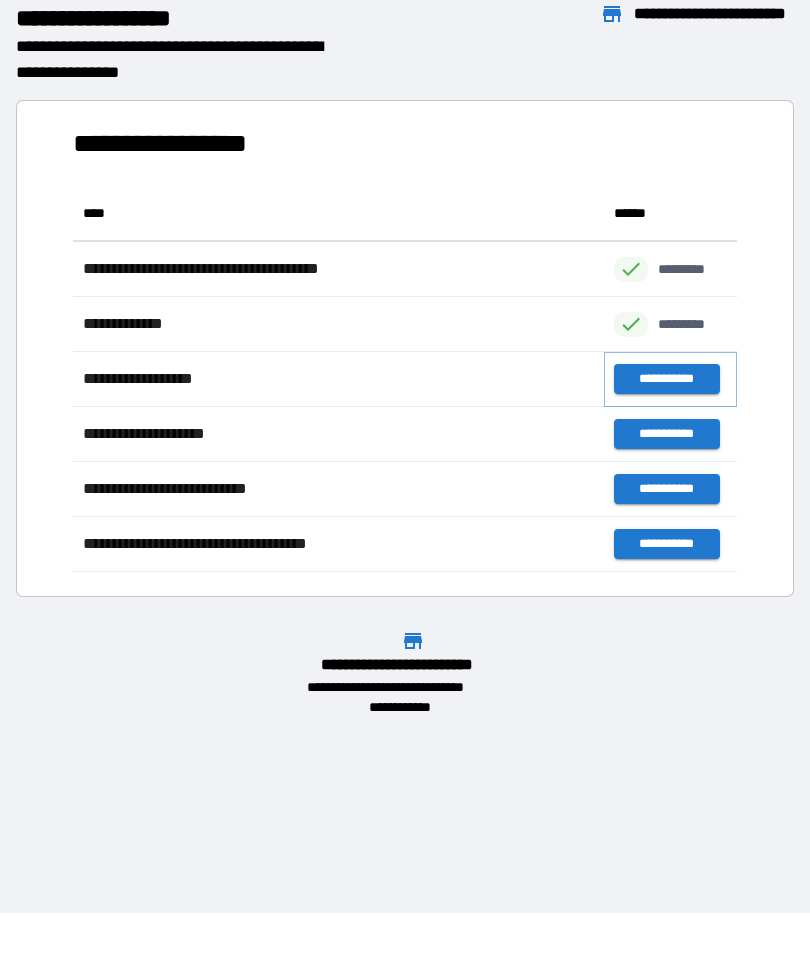click on "**********" at bounding box center (666, 379) 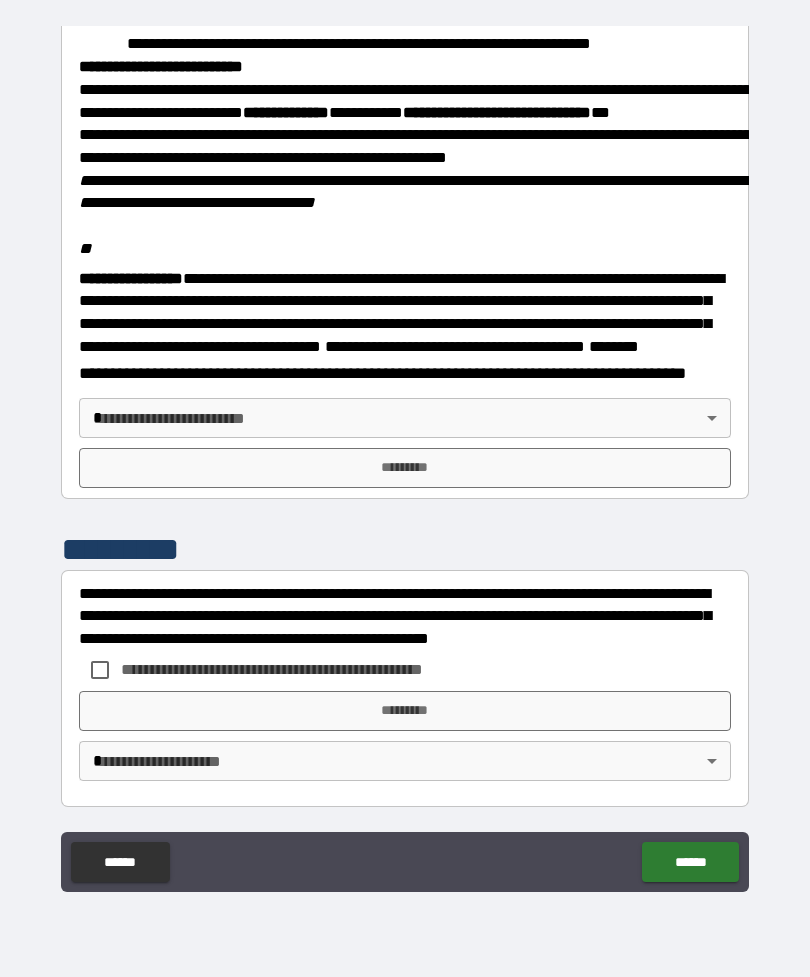 scroll, scrollTop: 2345, scrollLeft: 0, axis: vertical 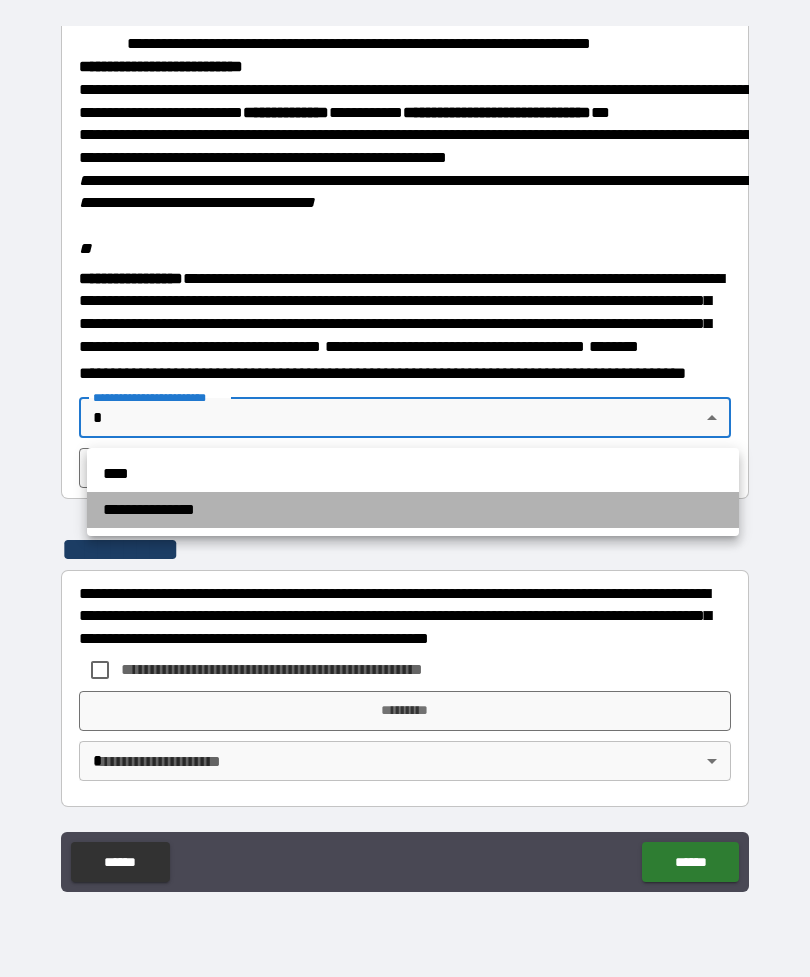 click on "**********" at bounding box center [413, 510] 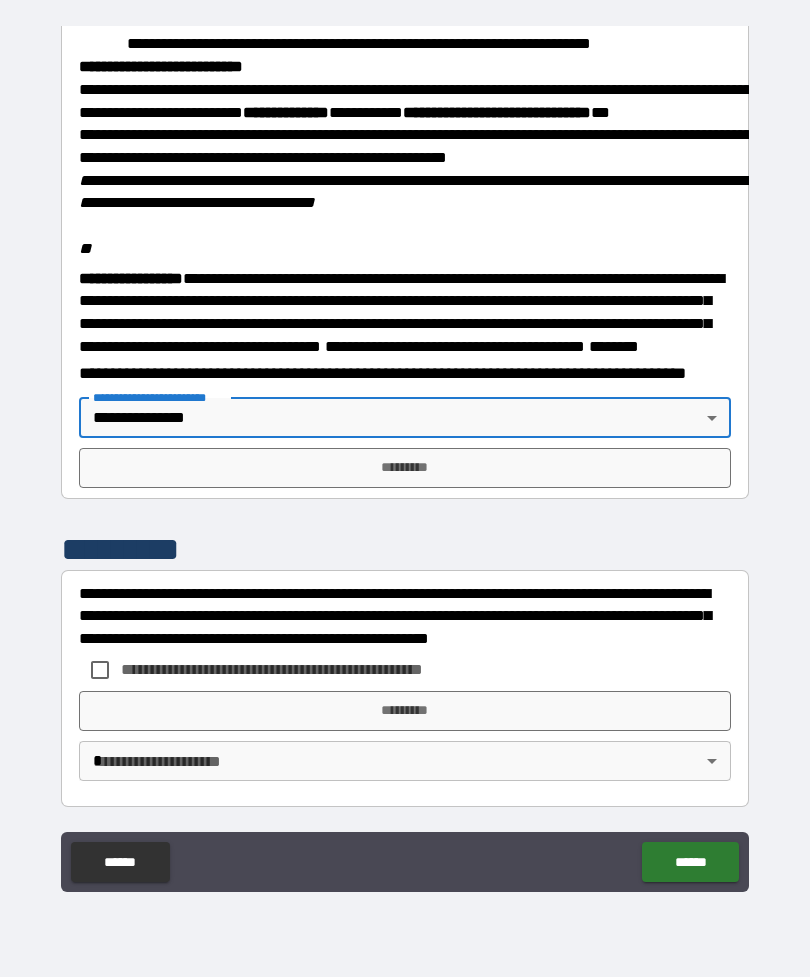 click on "*********" at bounding box center [405, 468] 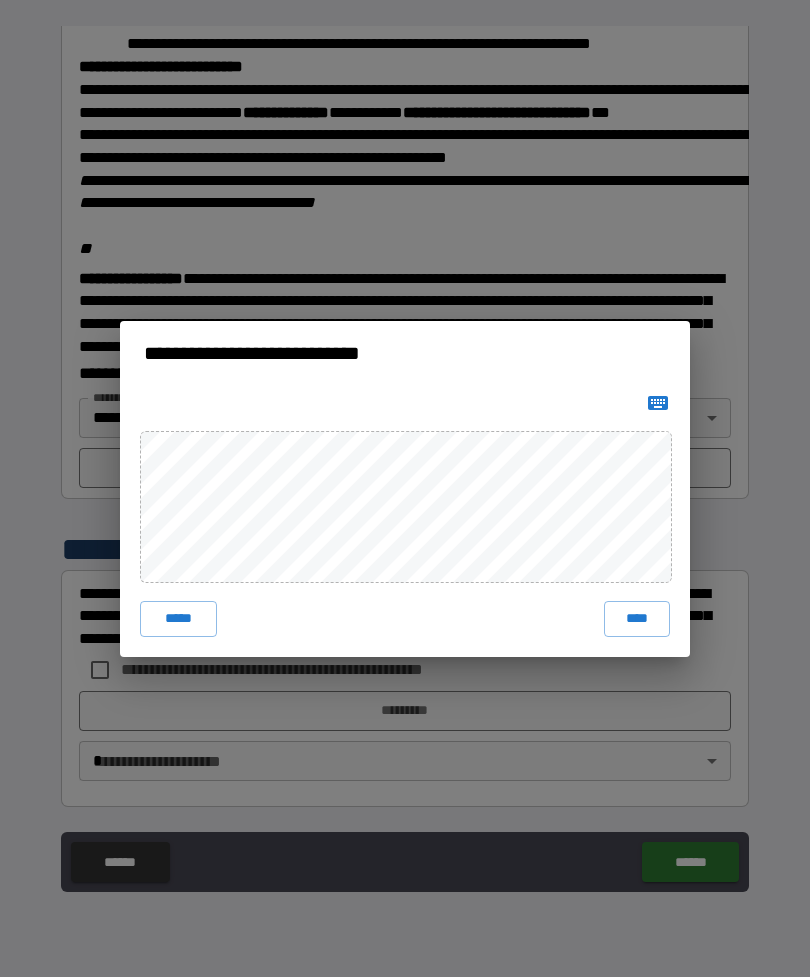 click on "****" at bounding box center (637, 619) 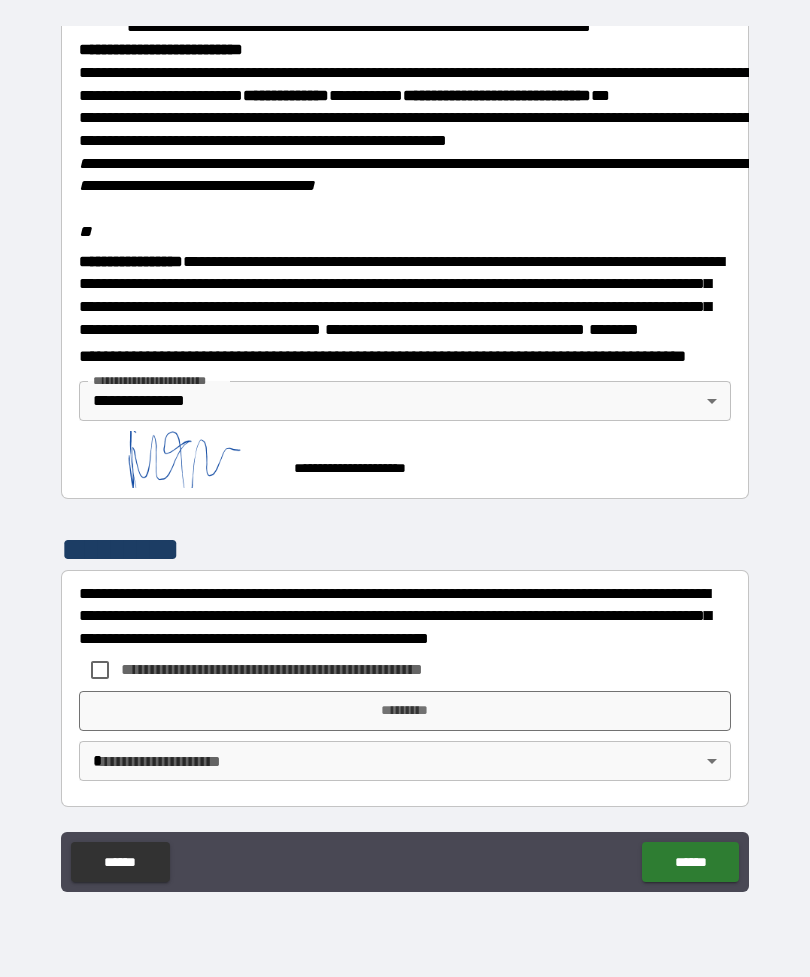 scroll, scrollTop: 2335, scrollLeft: 0, axis: vertical 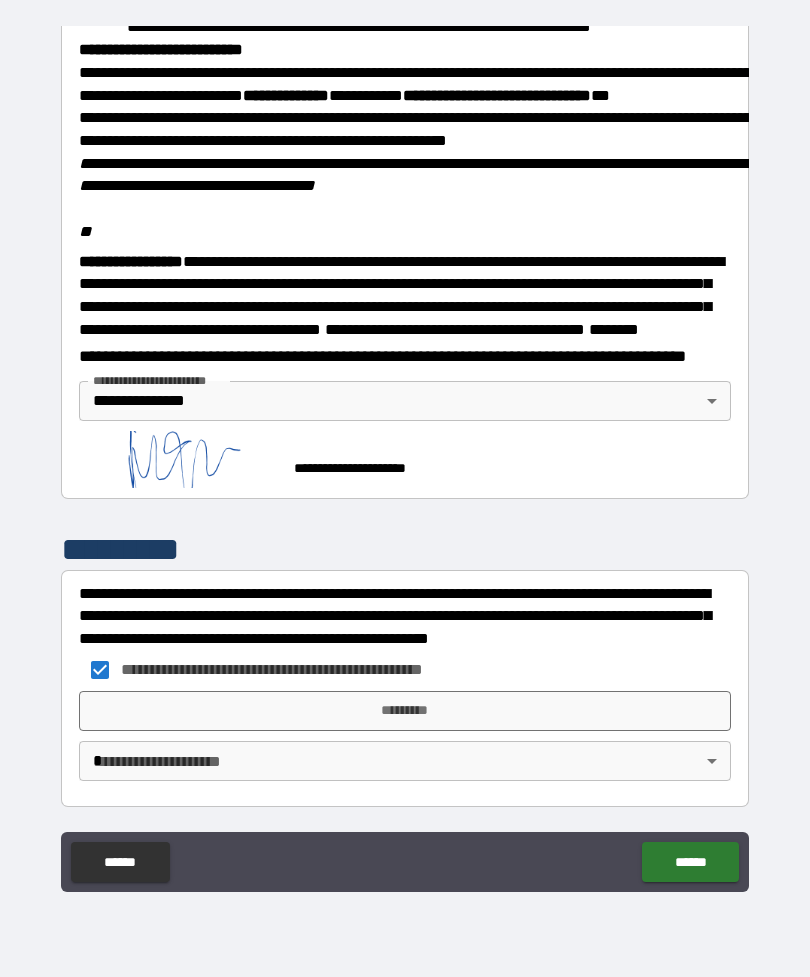 click on "*********" at bounding box center (405, 711) 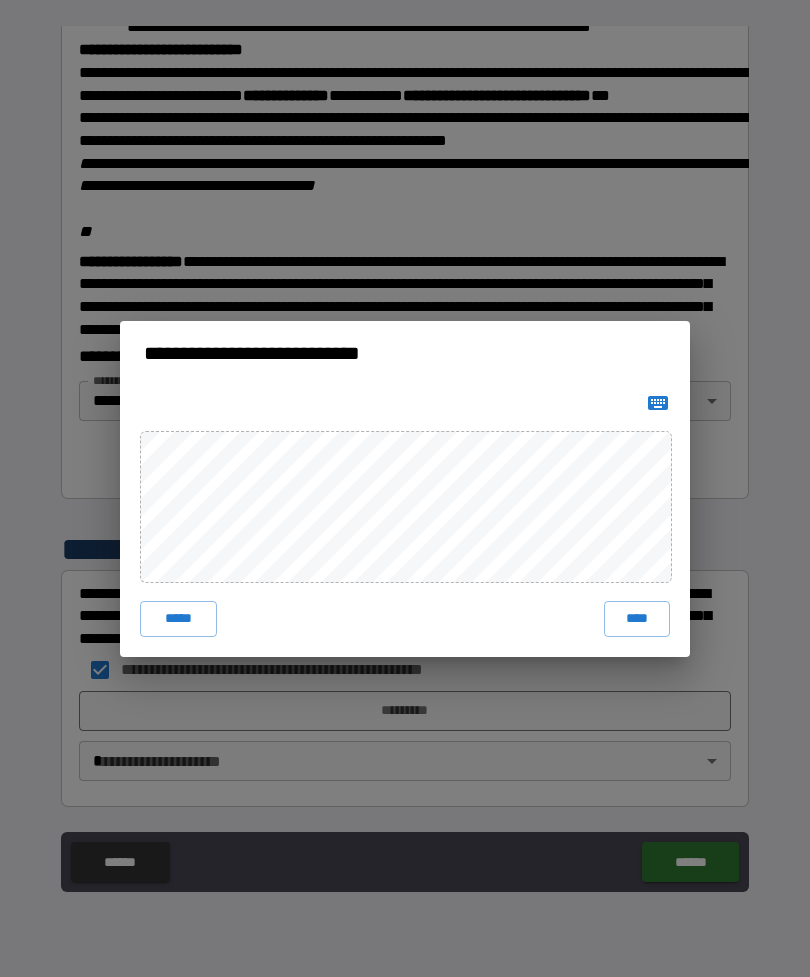 click on "****" at bounding box center [637, 619] 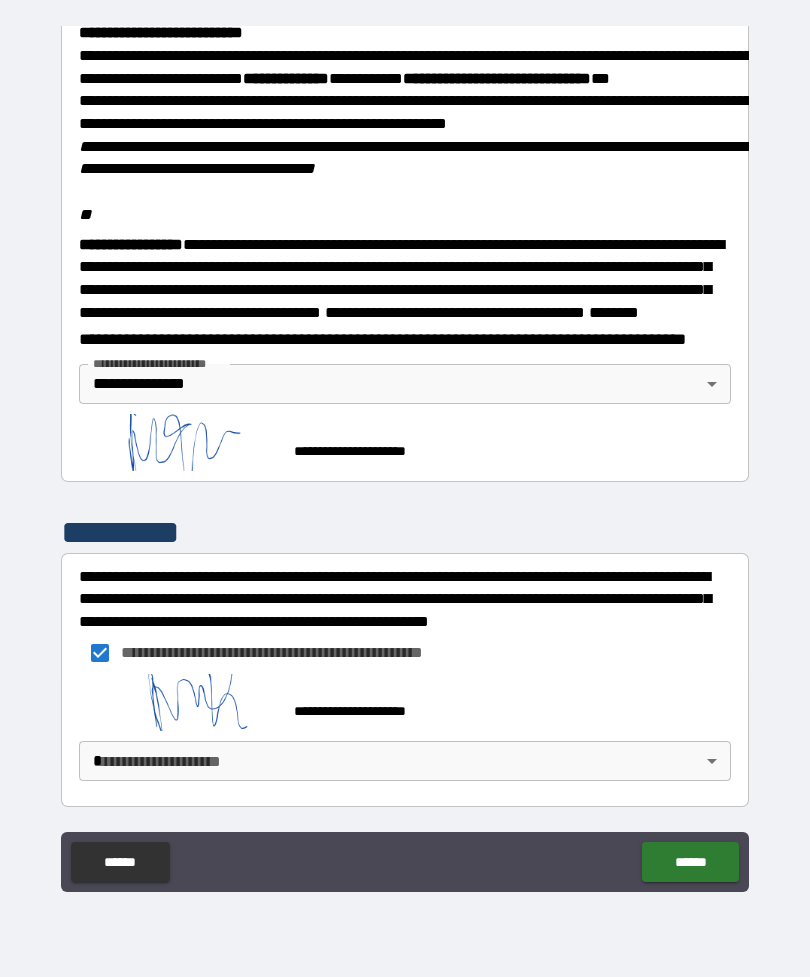 scroll, scrollTop: 2379, scrollLeft: 0, axis: vertical 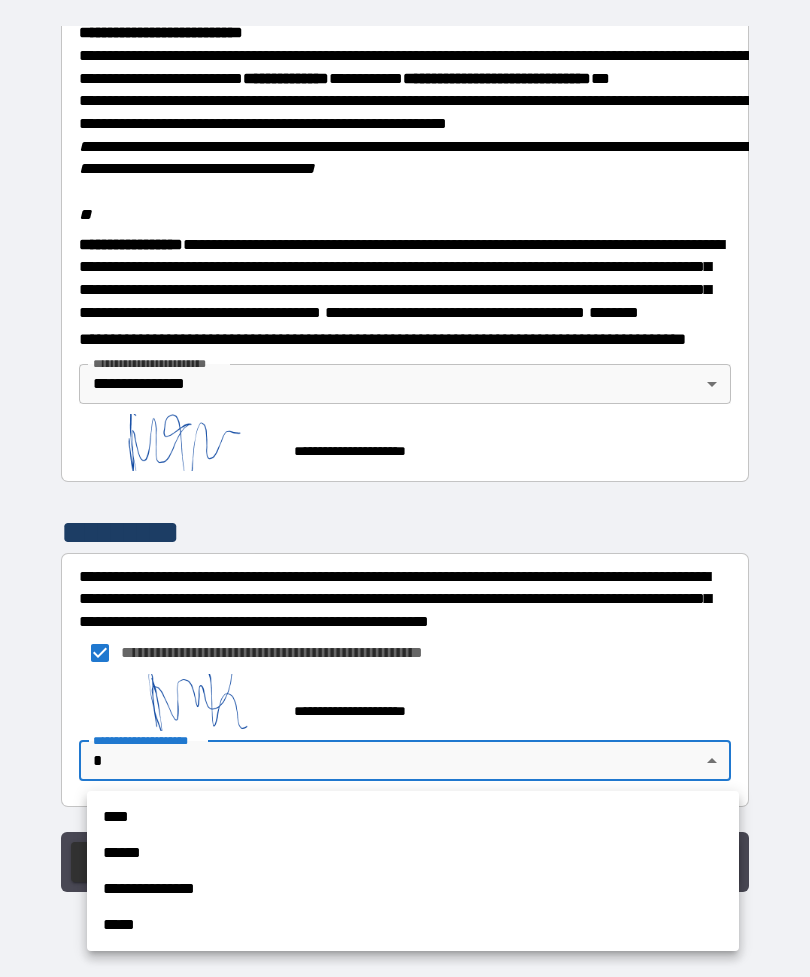 click on "**********" at bounding box center (413, 889) 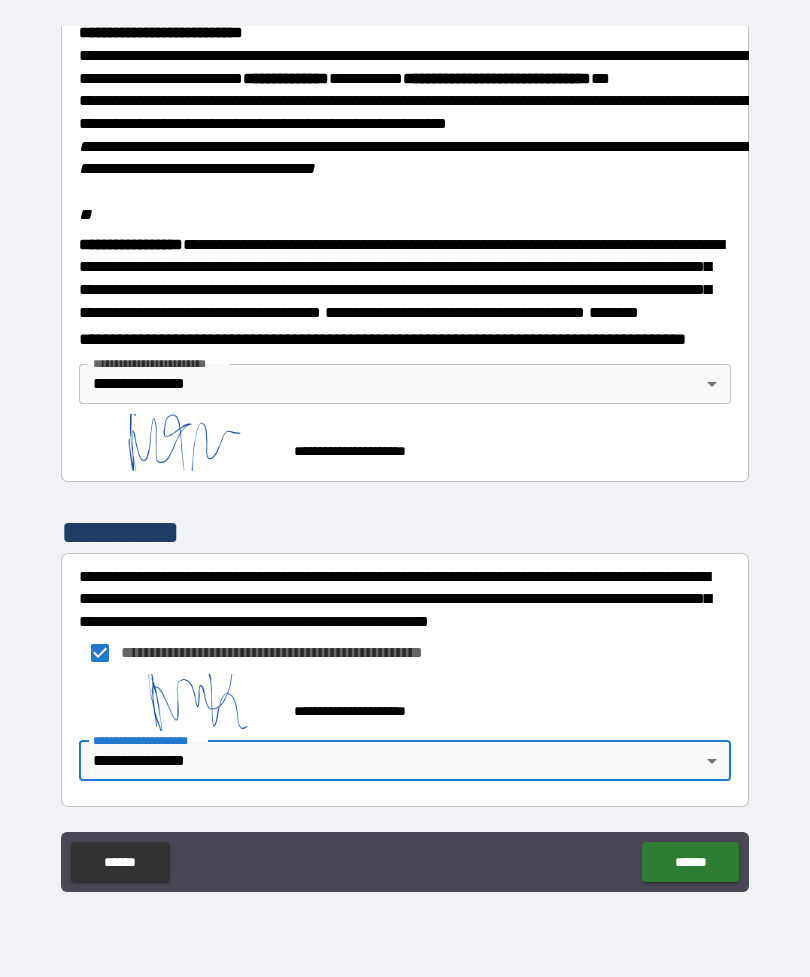 click on "******" at bounding box center (690, 862) 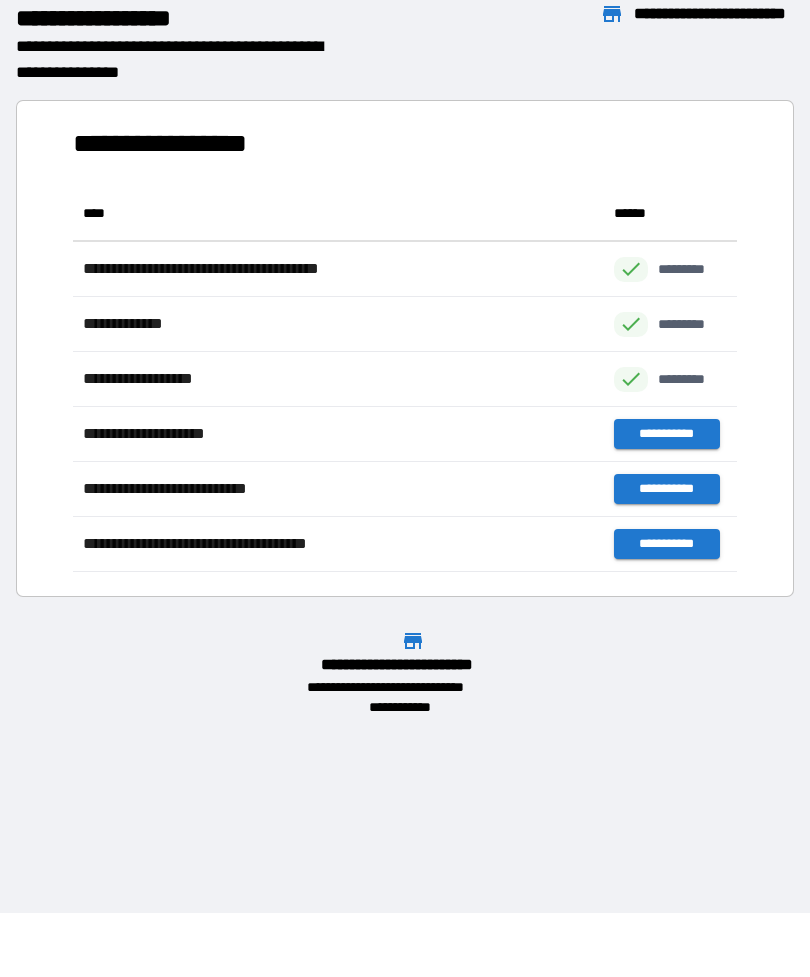 scroll, scrollTop: 1, scrollLeft: 1, axis: both 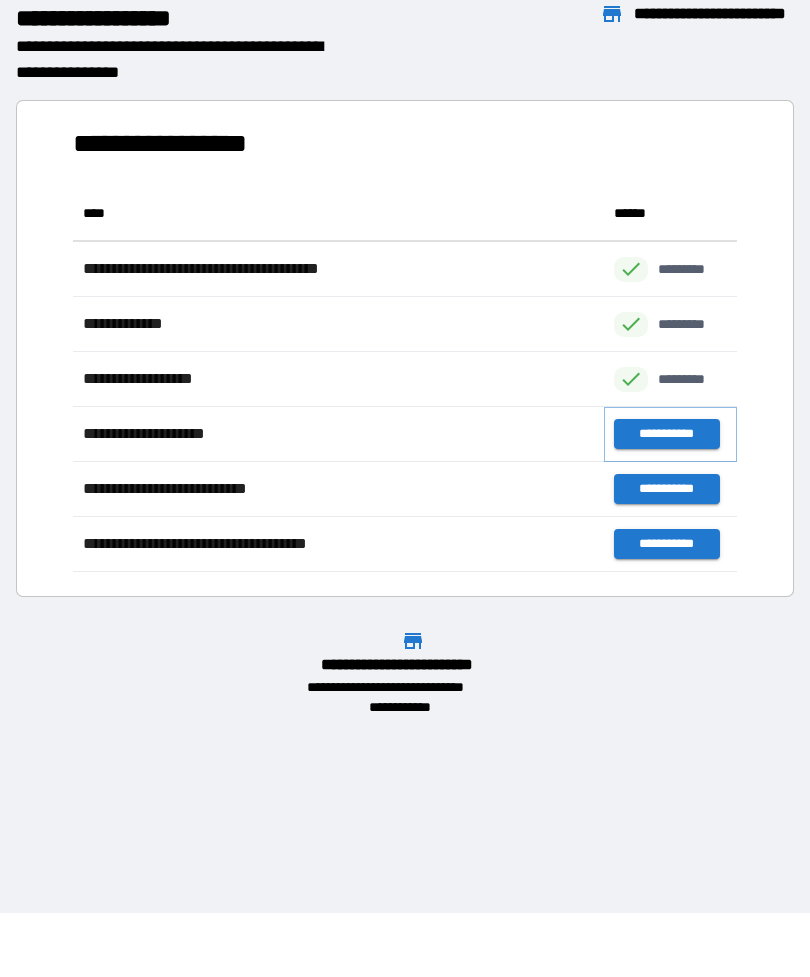 click on "**********" at bounding box center [666, 434] 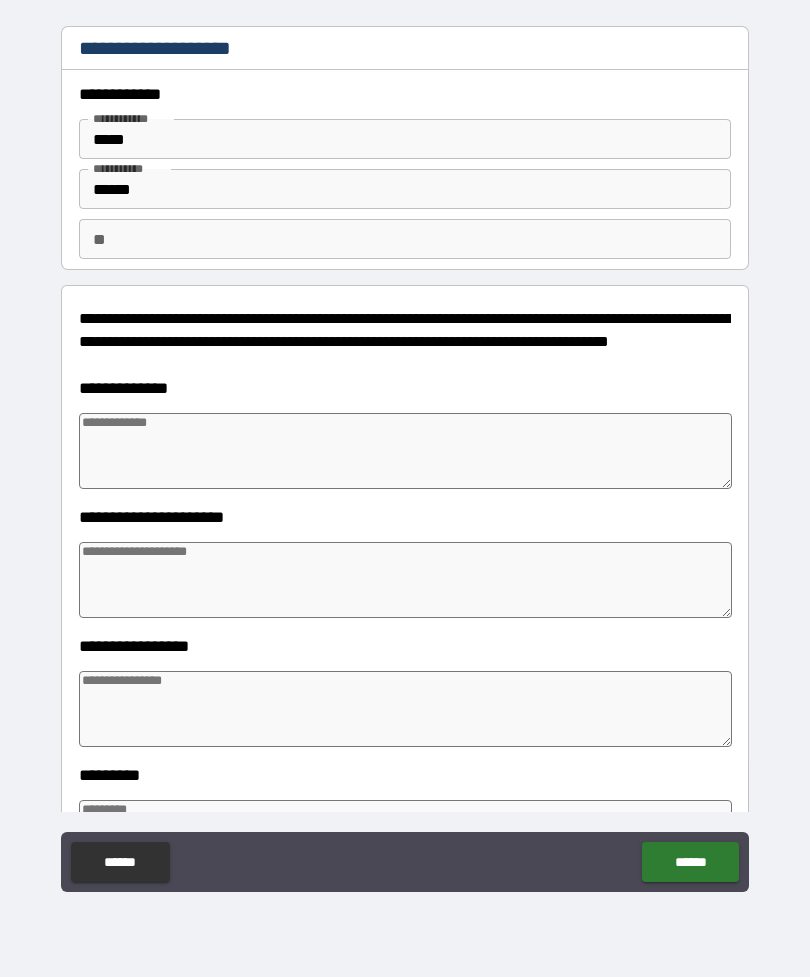 type on "*" 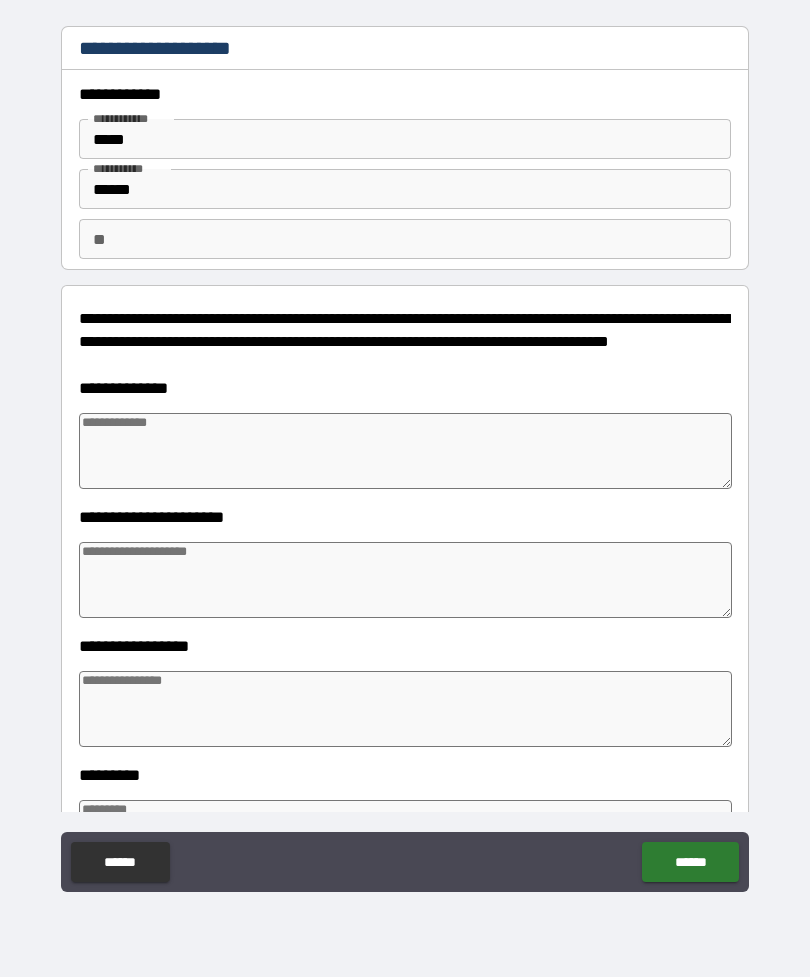 type on "*" 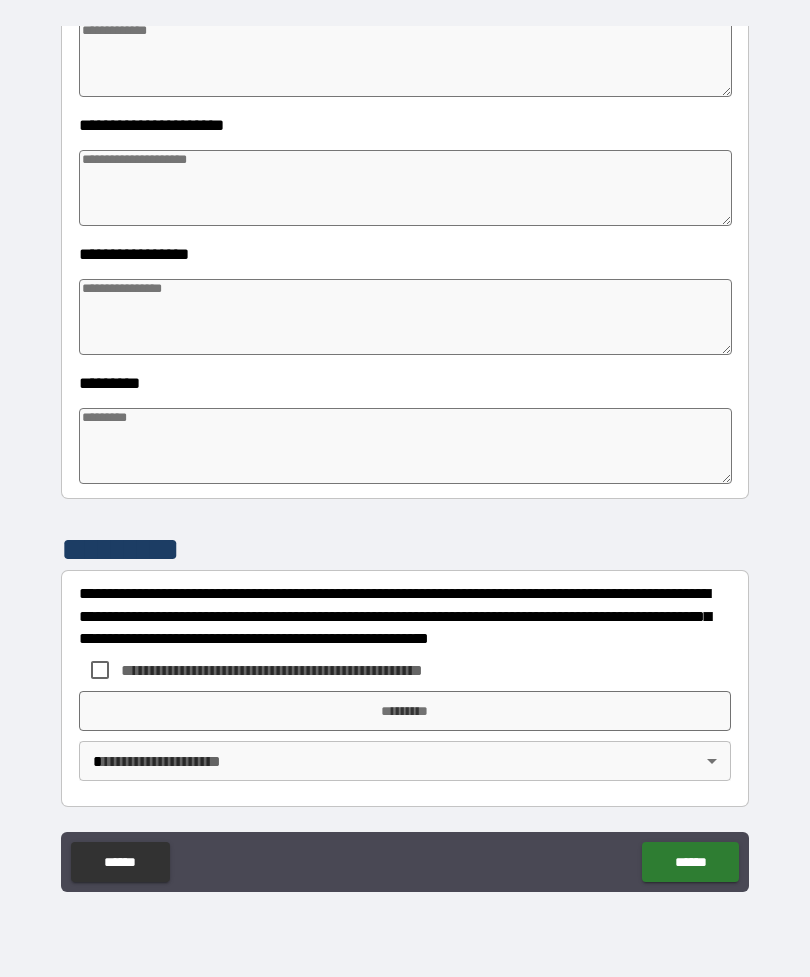 scroll, scrollTop: 392, scrollLeft: 0, axis: vertical 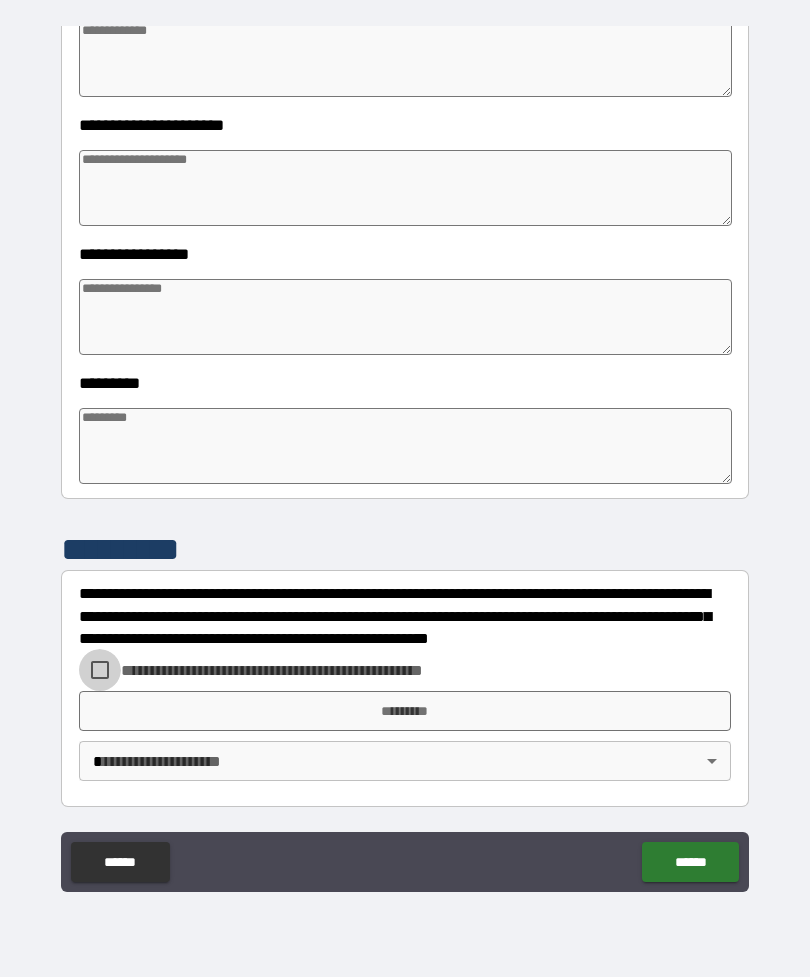 type on "*" 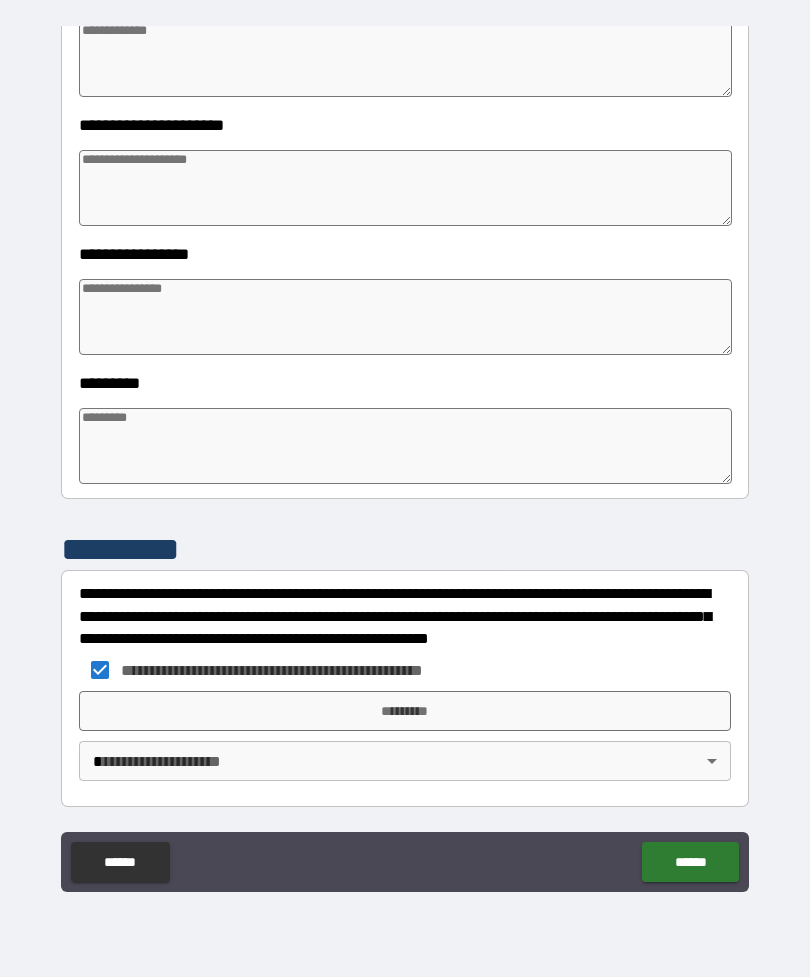 click on "*********" at bounding box center [405, 711] 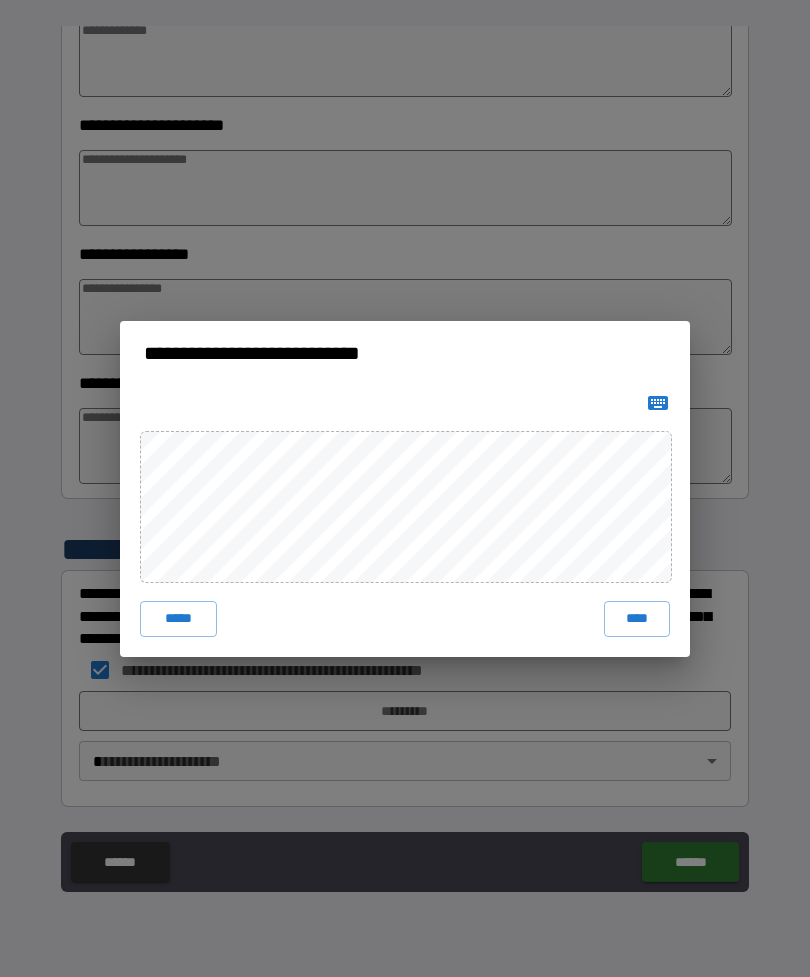 click on "****" at bounding box center (637, 619) 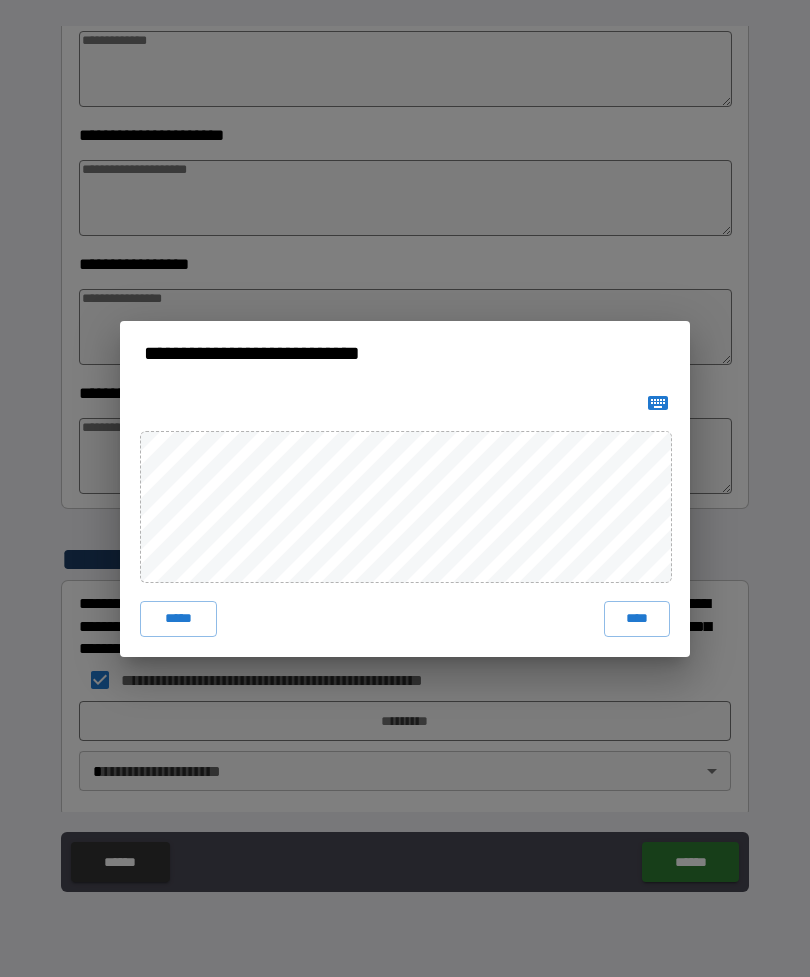 type on "*" 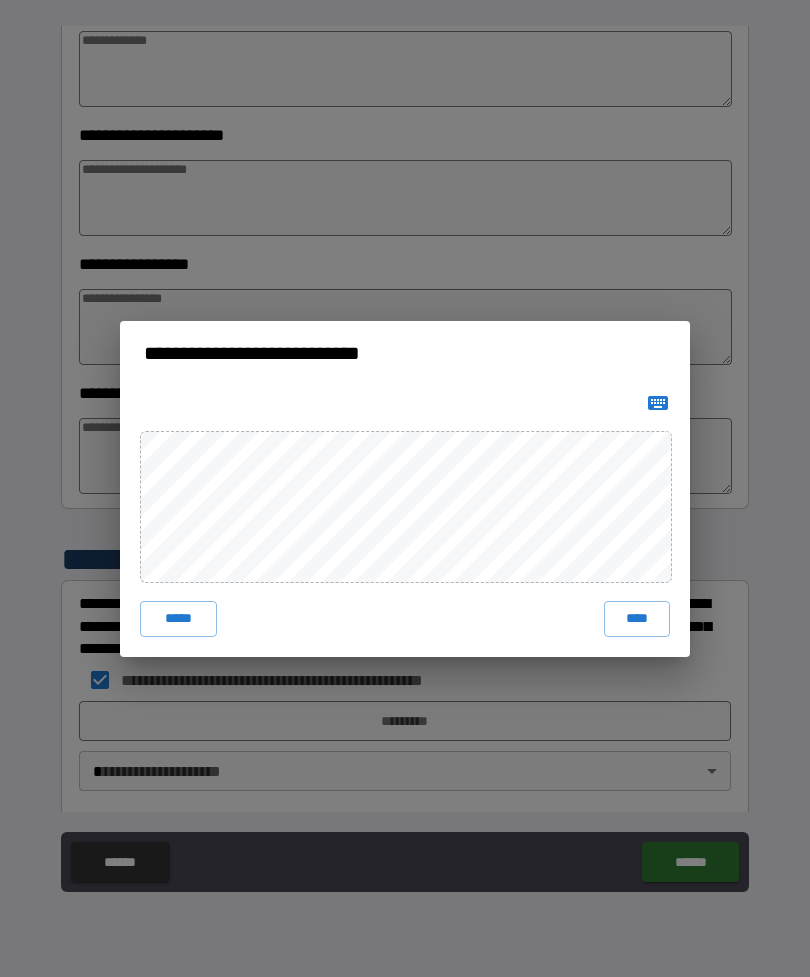 type on "*" 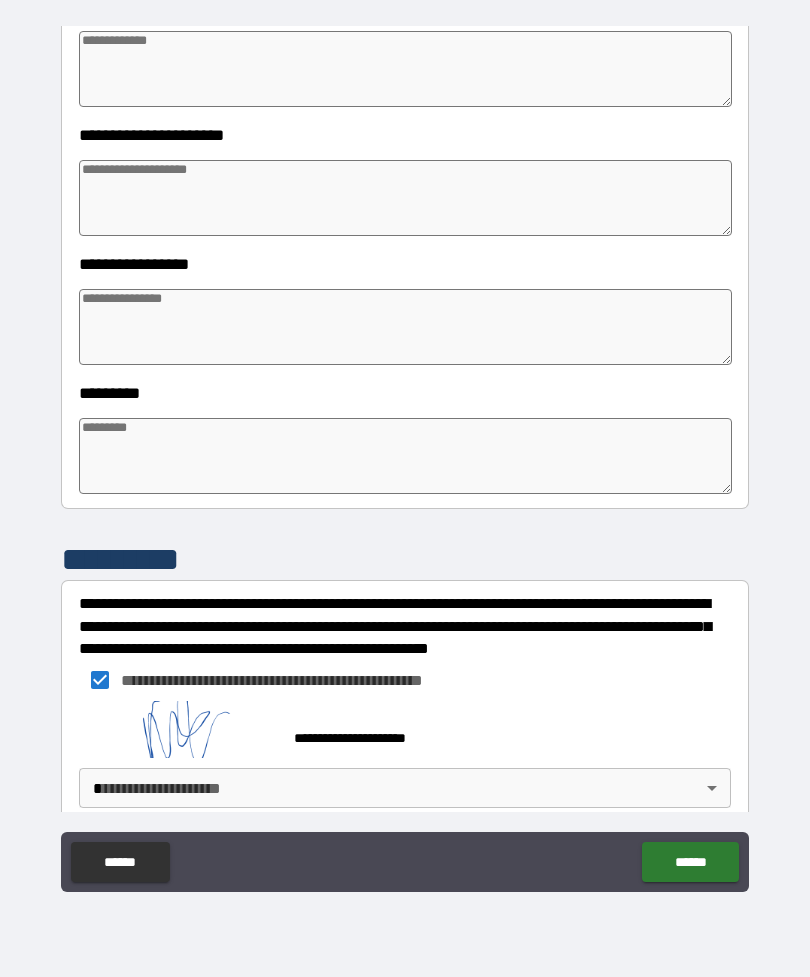 click on "**********" at bounding box center (405, 456) 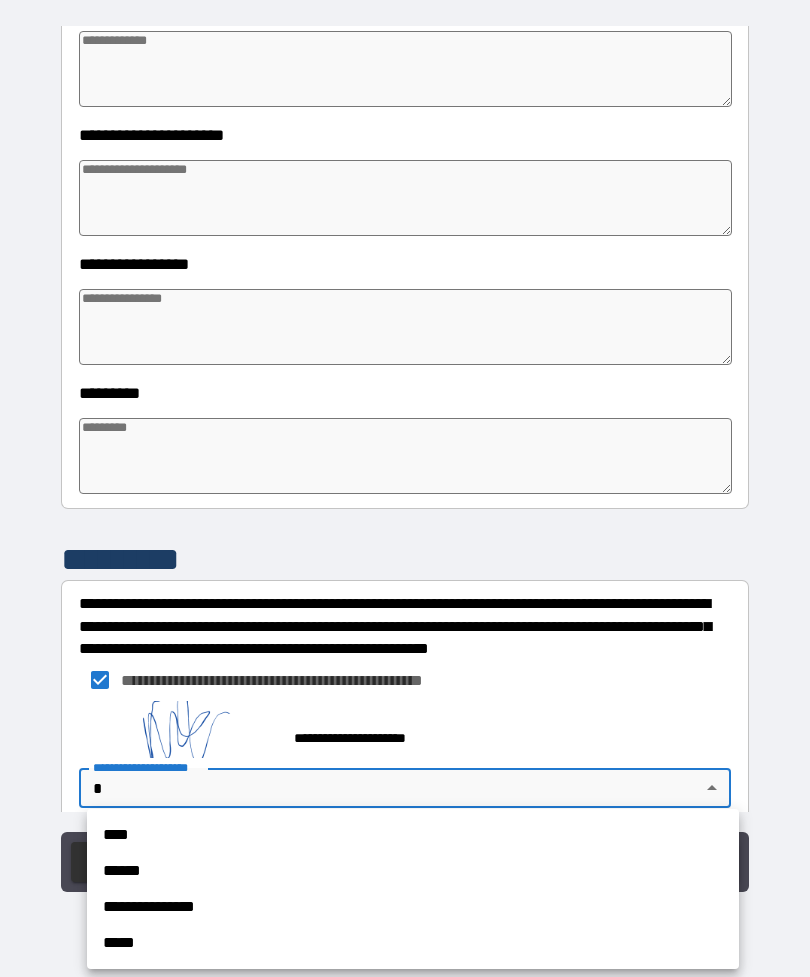 click on "**********" at bounding box center (413, 907) 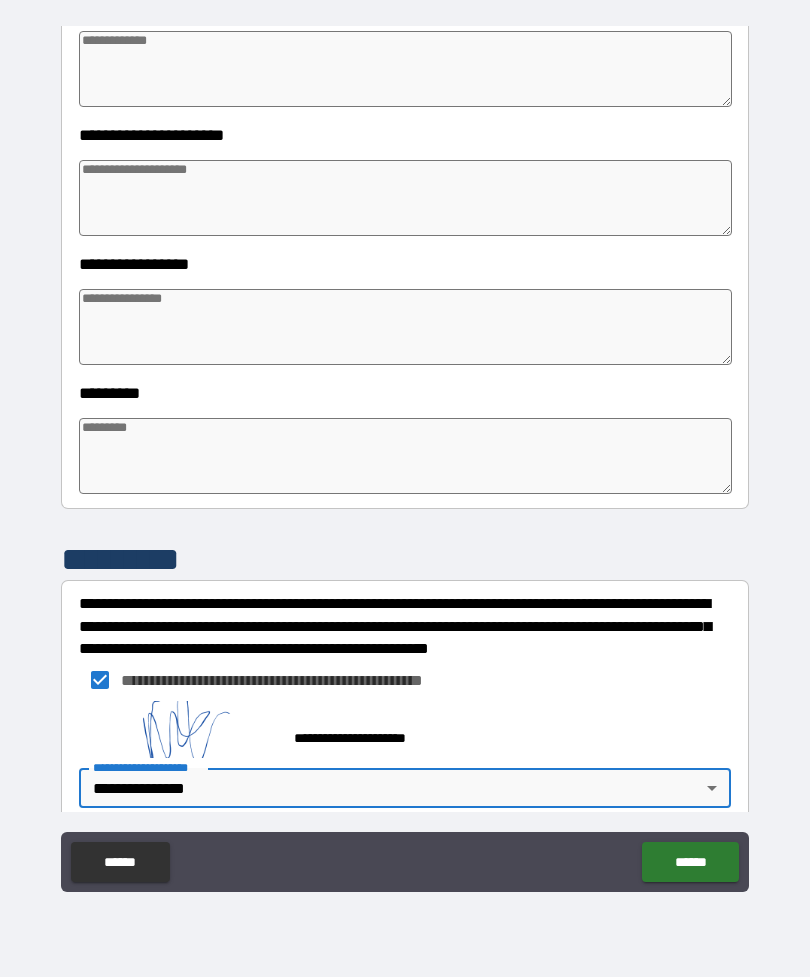 type on "*" 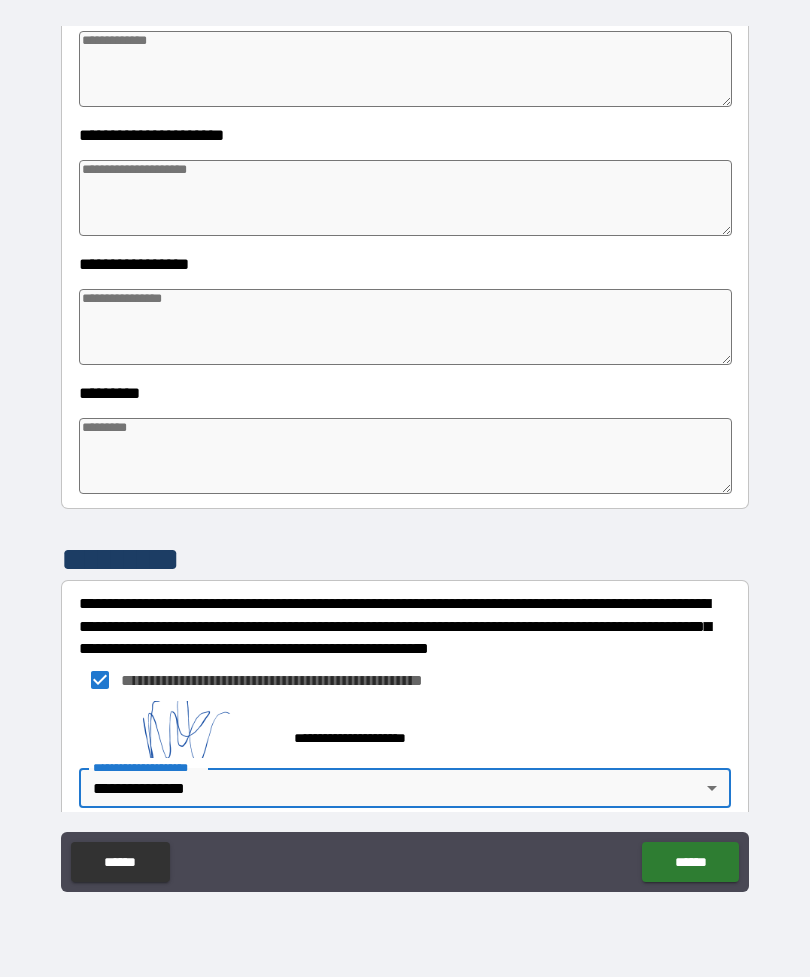 type on "*" 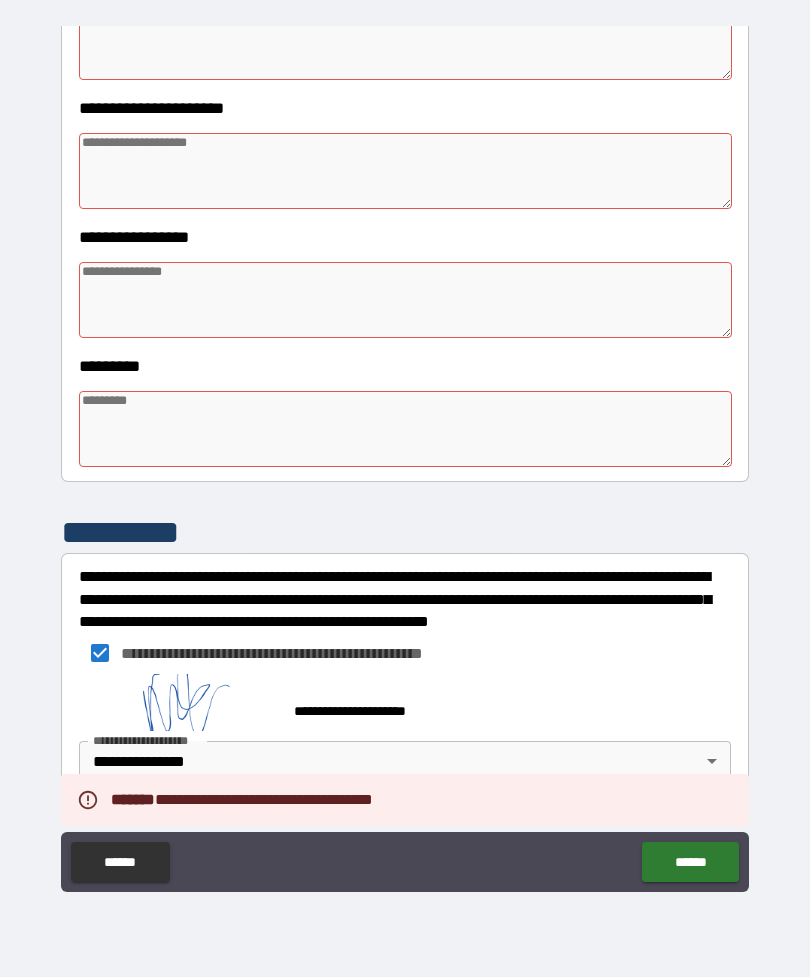 scroll, scrollTop: 409, scrollLeft: 0, axis: vertical 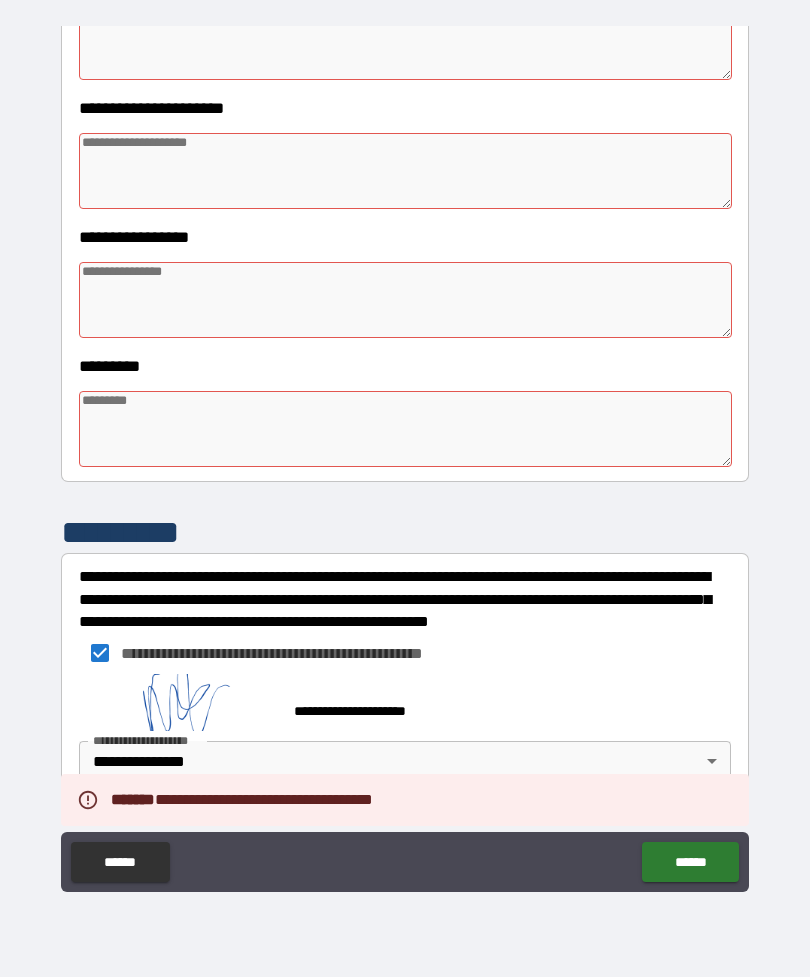 click on "**********" at bounding box center [405, 456] 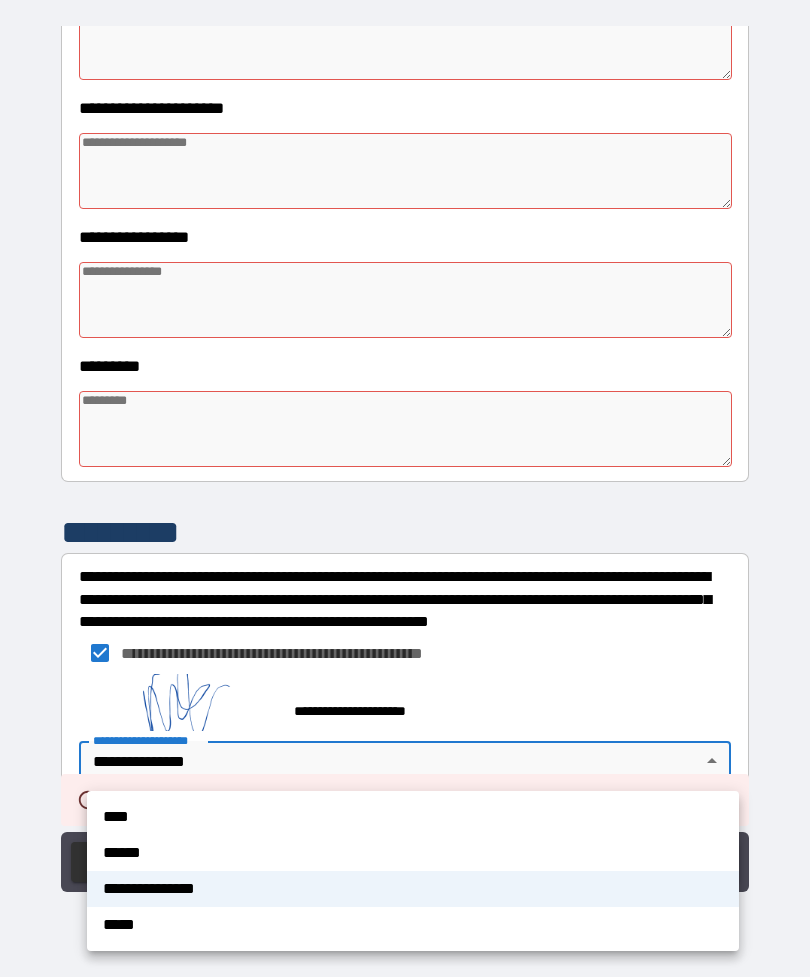 click on "**********" at bounding box center (413, 889) 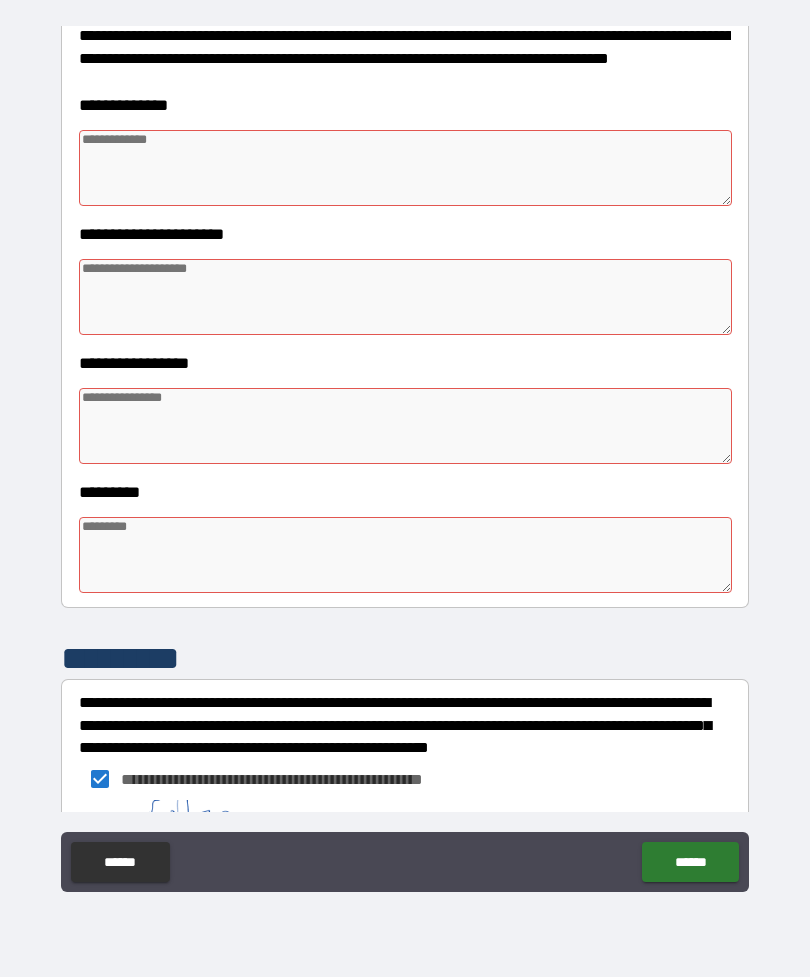 scroll, scrollTop: 279, scrollLeft: 0, axis: vertical 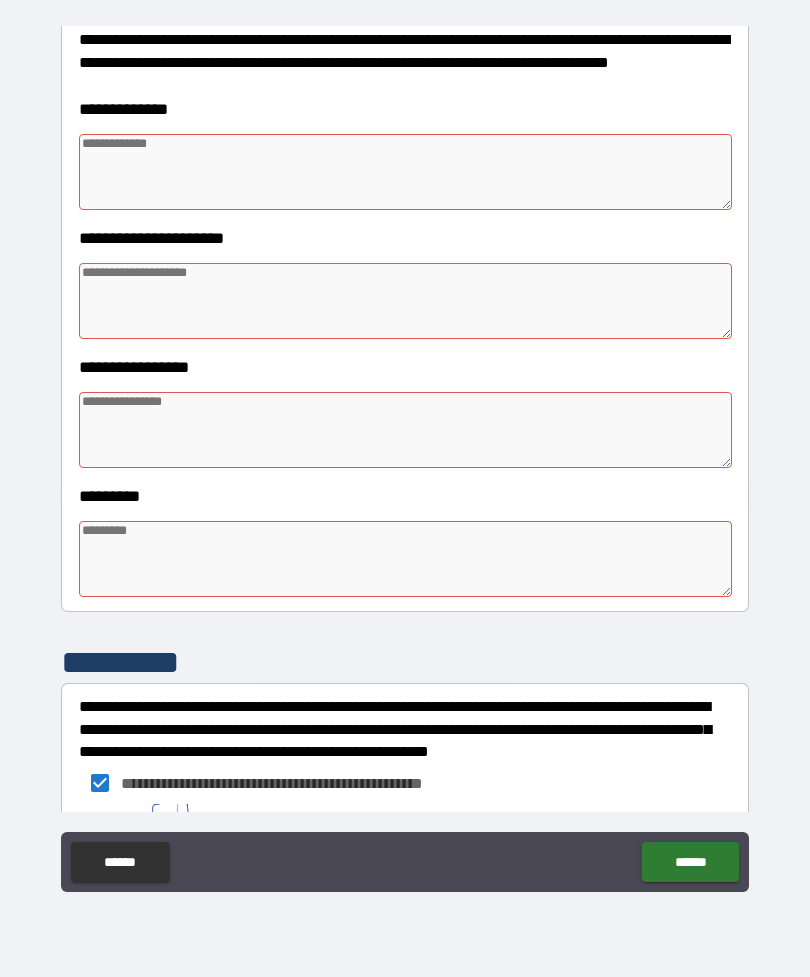 click at bounding box center (405, 172) 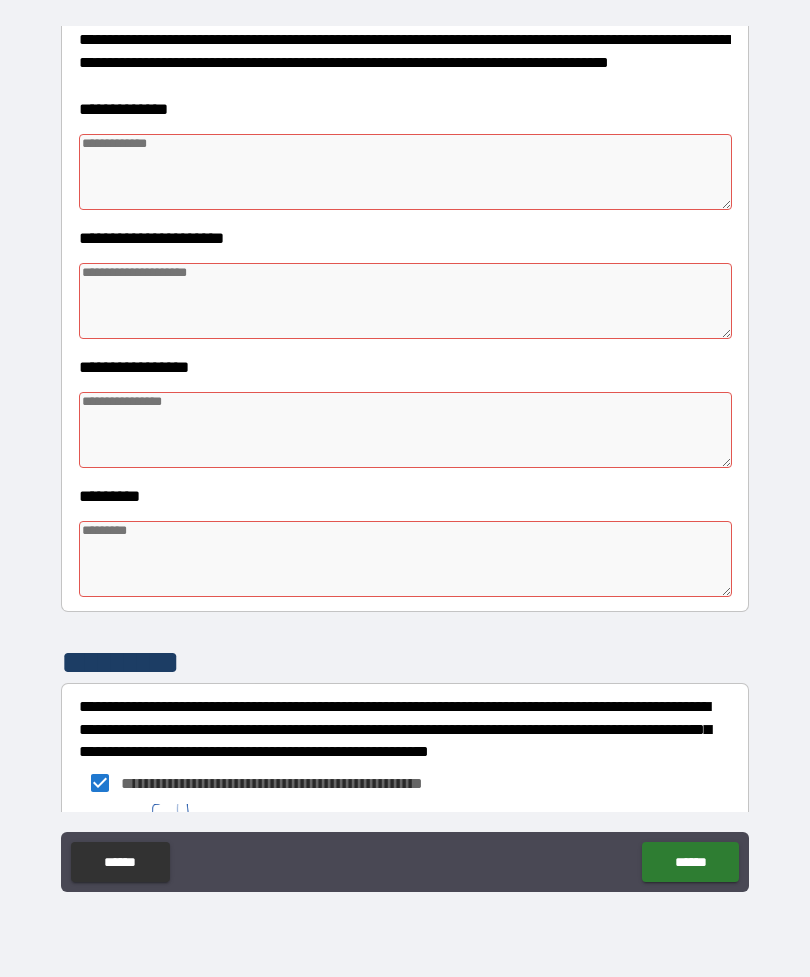 type on "*" 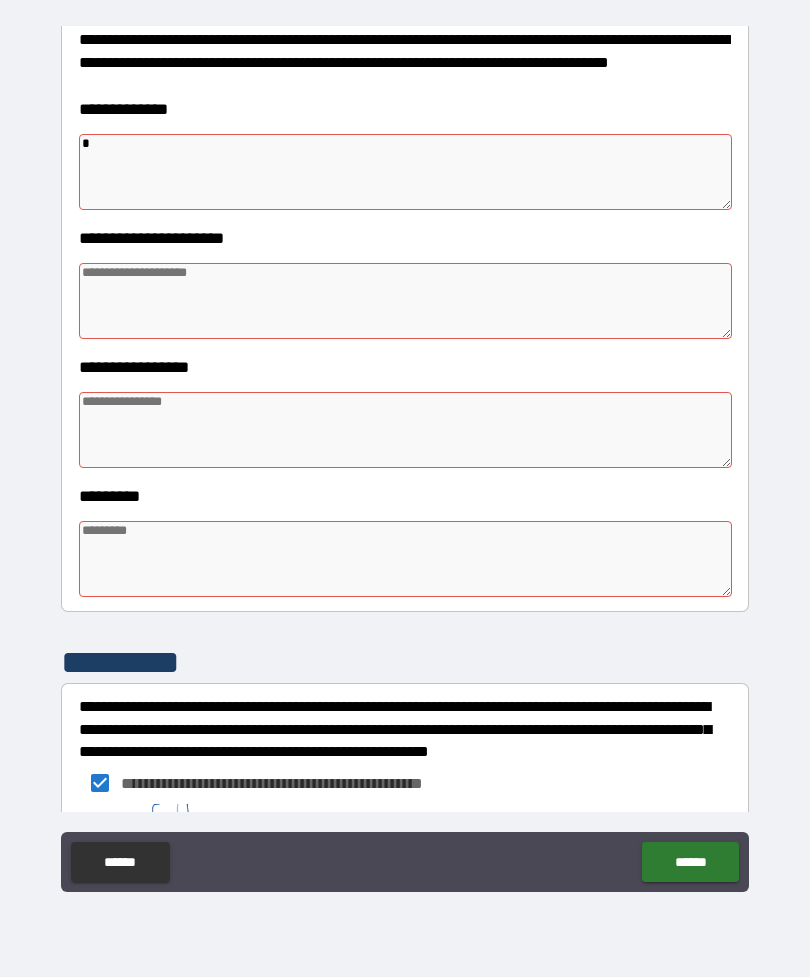type on "*" 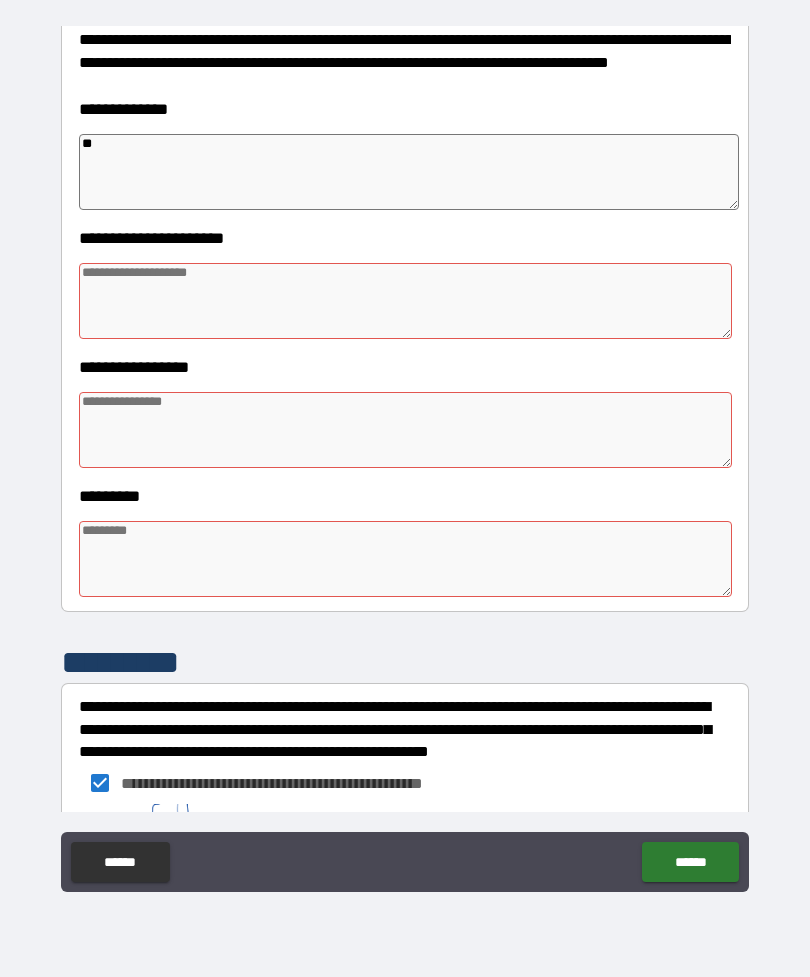 type on "*" 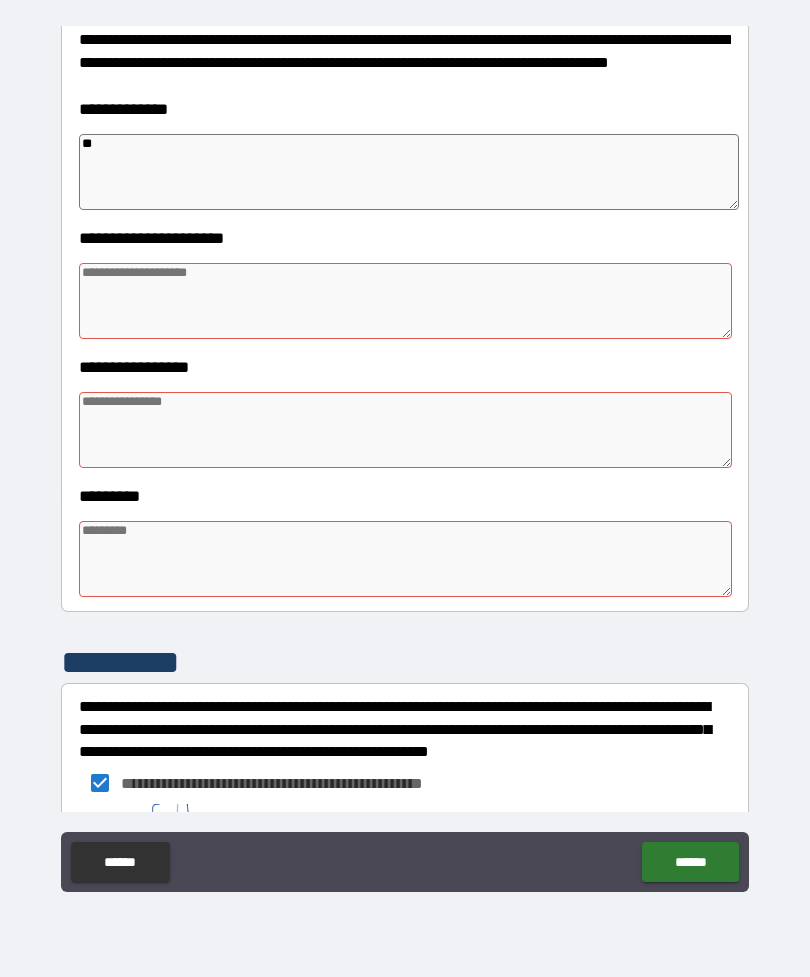 type on "*" 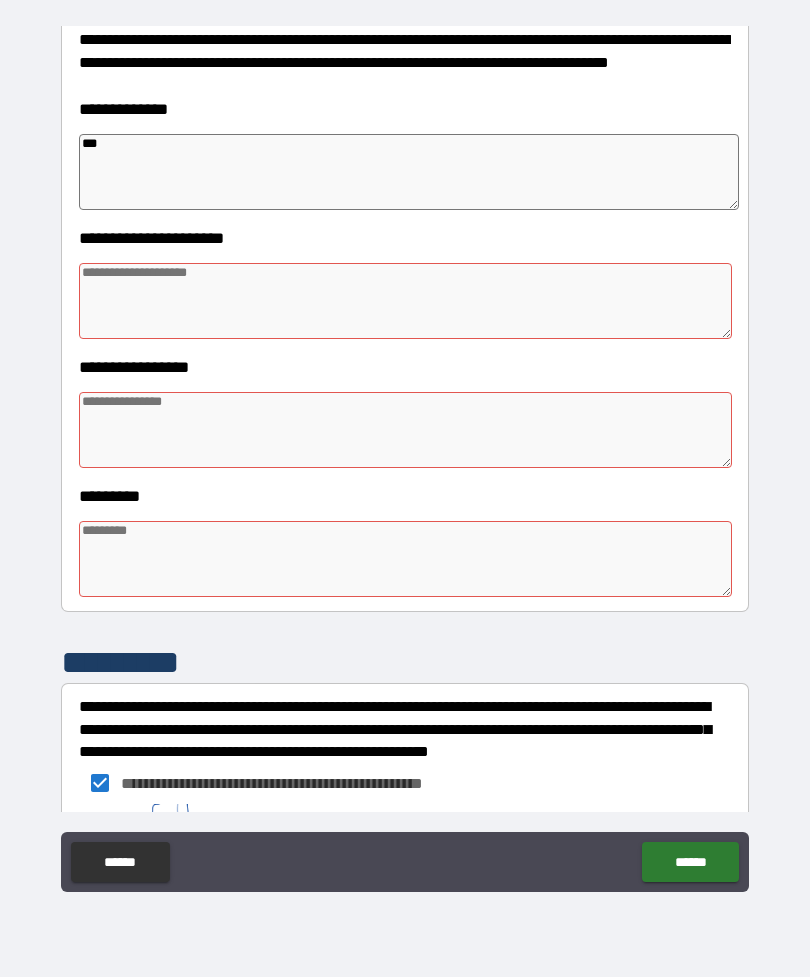type on "*" 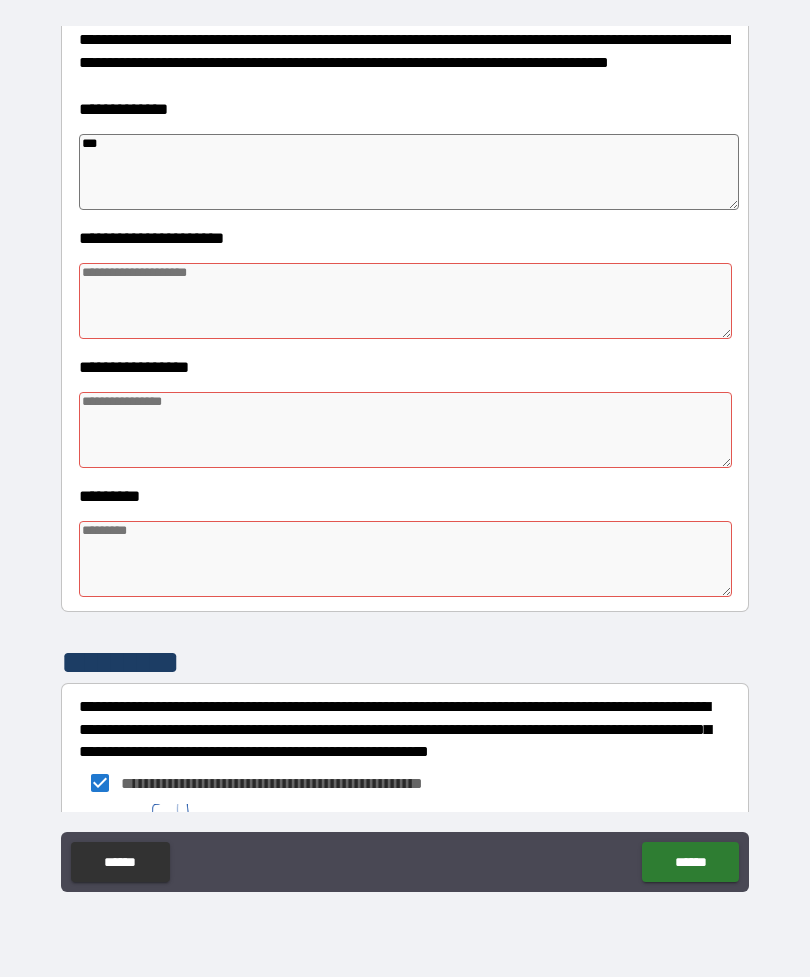 type on "*" 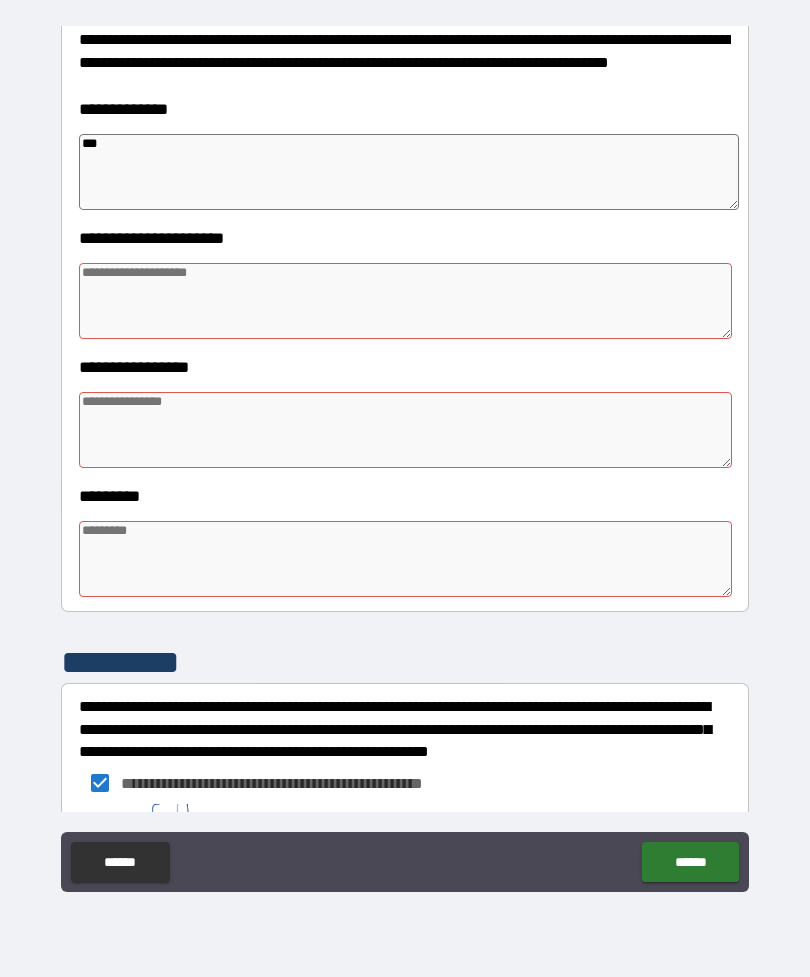 type on "*" 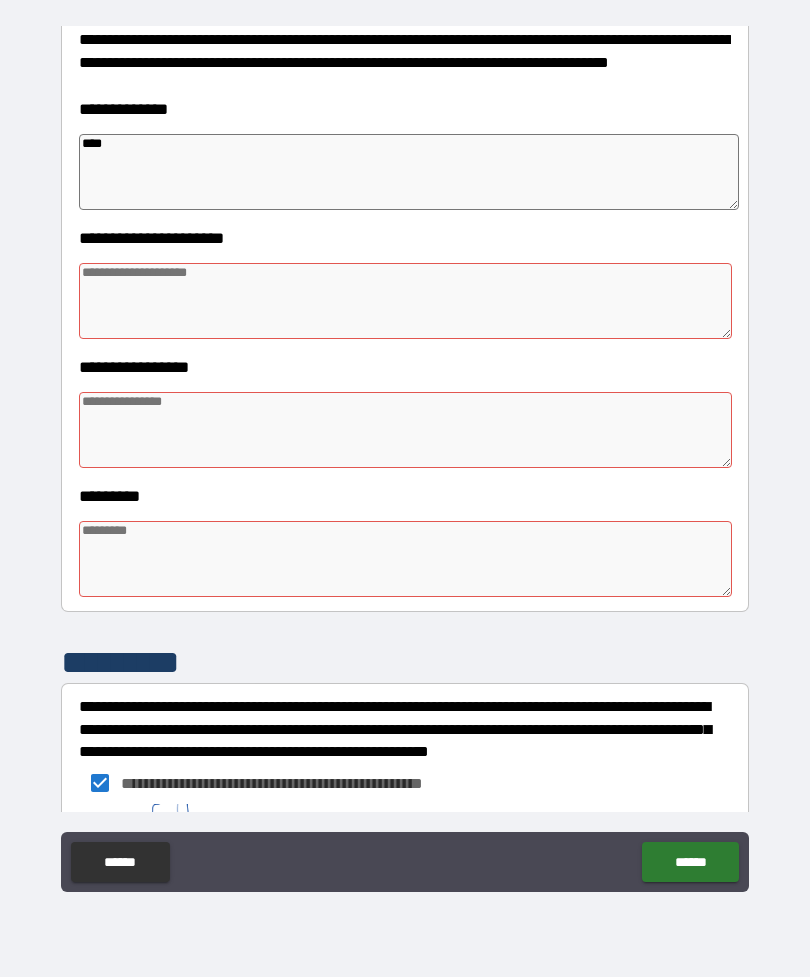 type on "*" 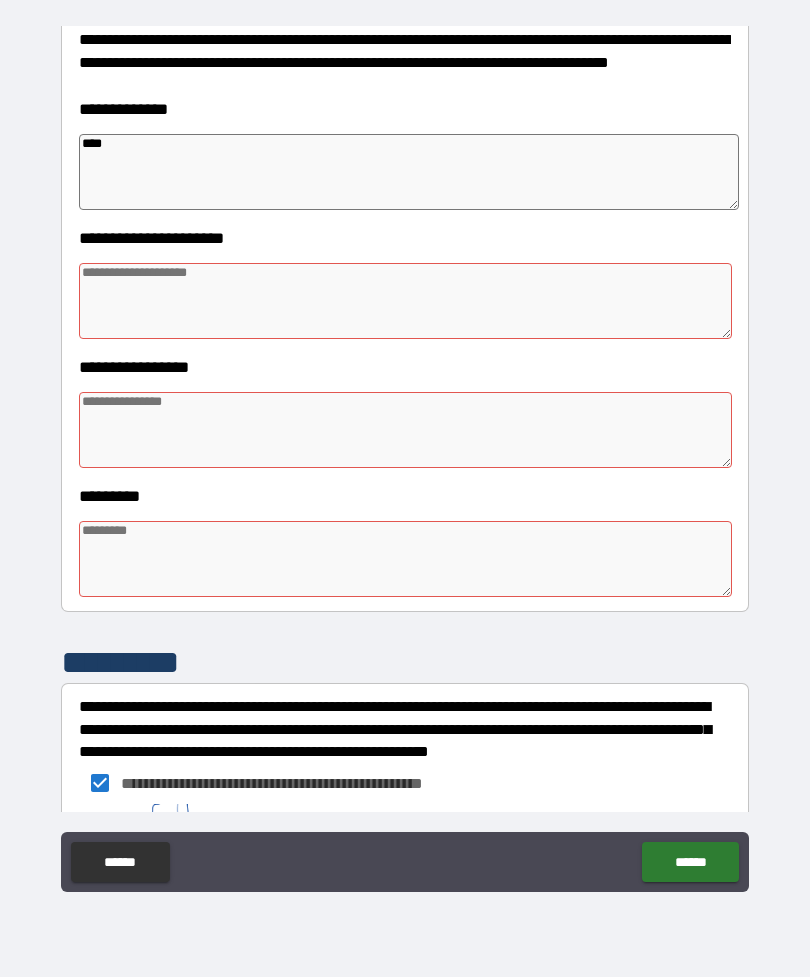 type on "*" 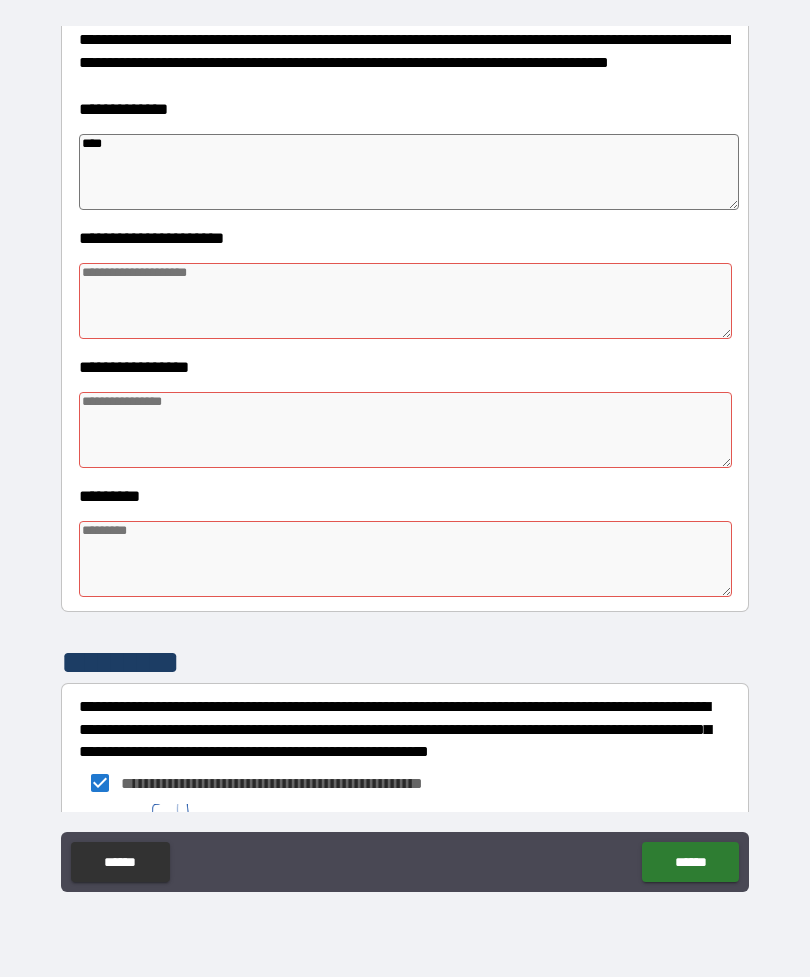 type on "*" 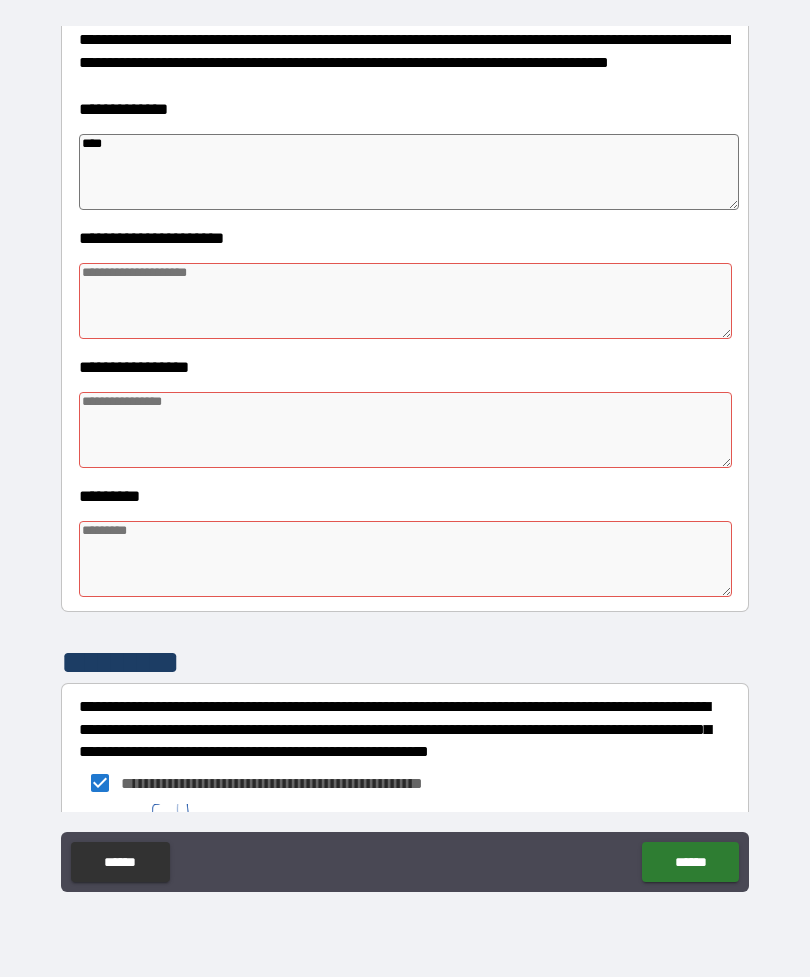 type on "*********" 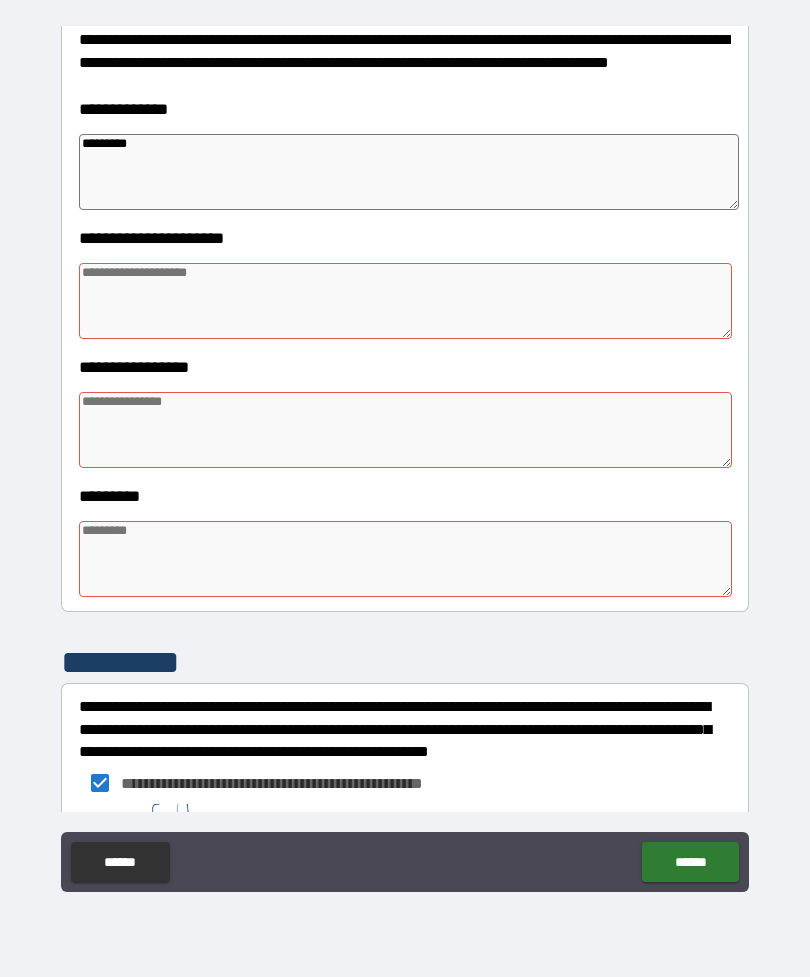 type on "*" 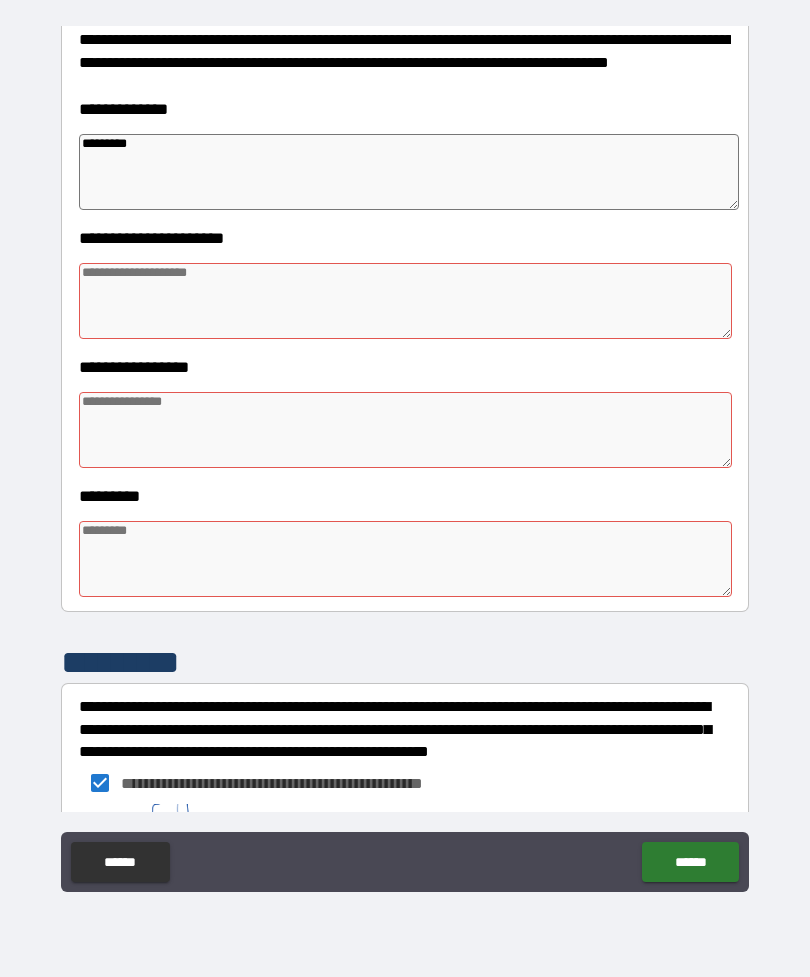 type on "*********" 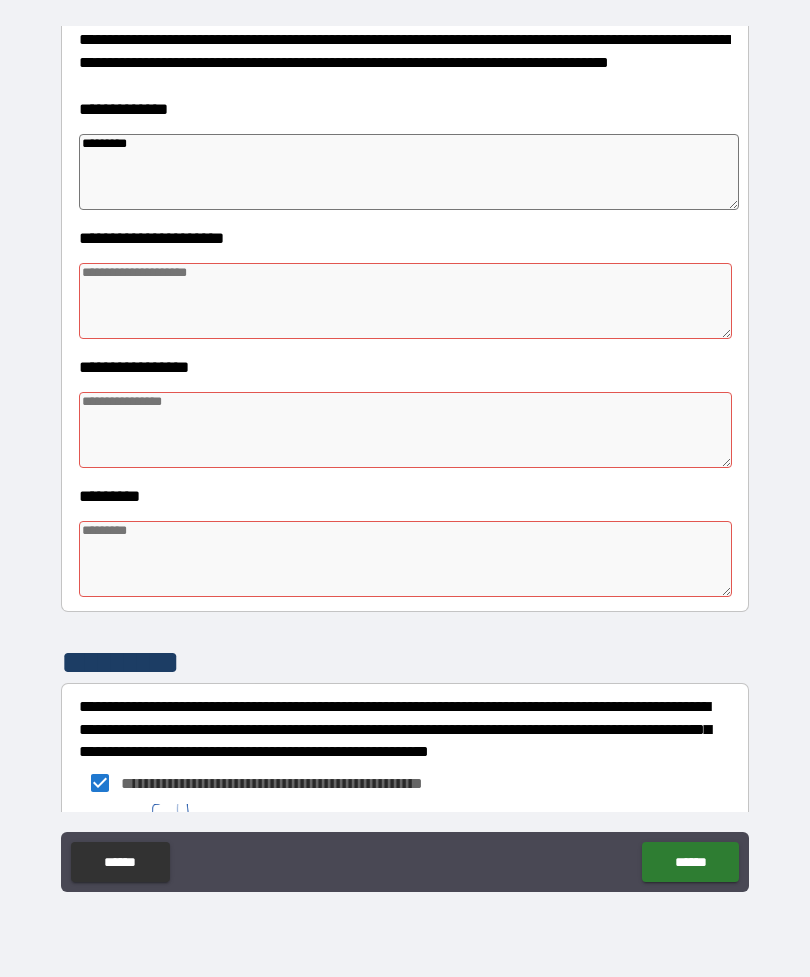 type on "*" 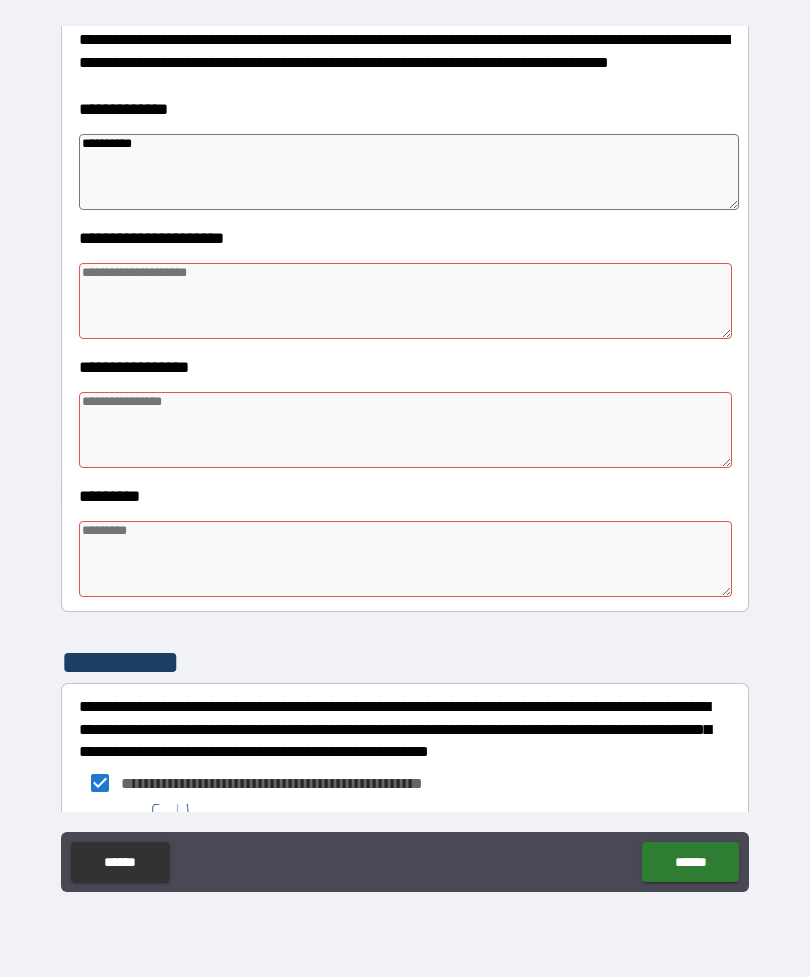 type on "*" 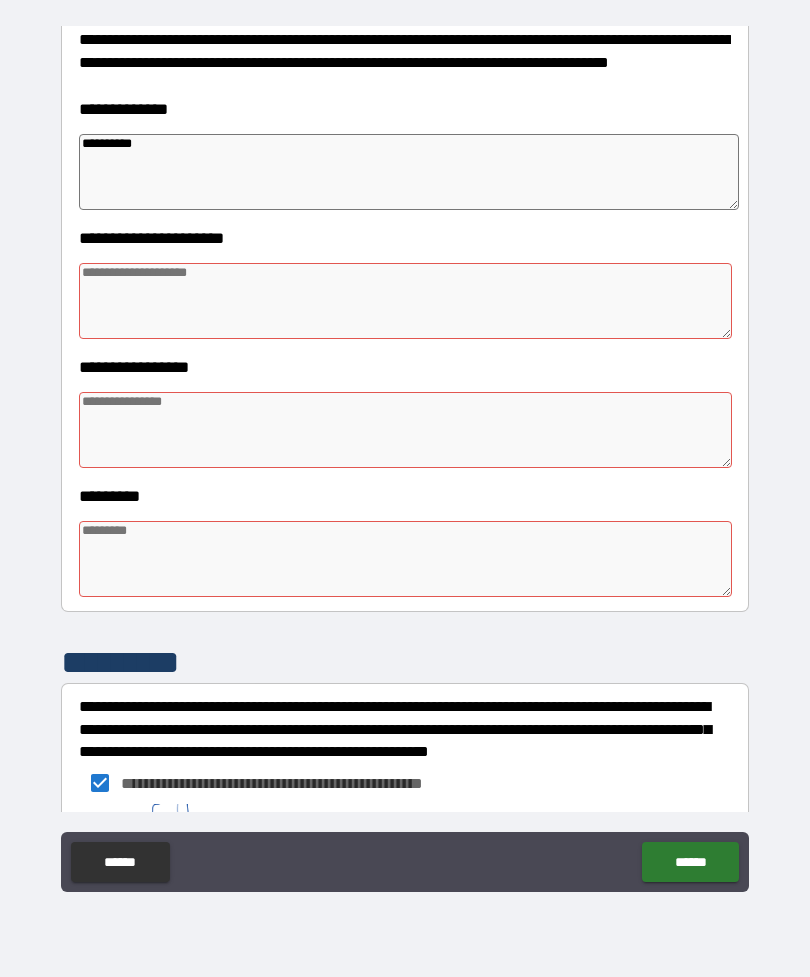 type on "*********" 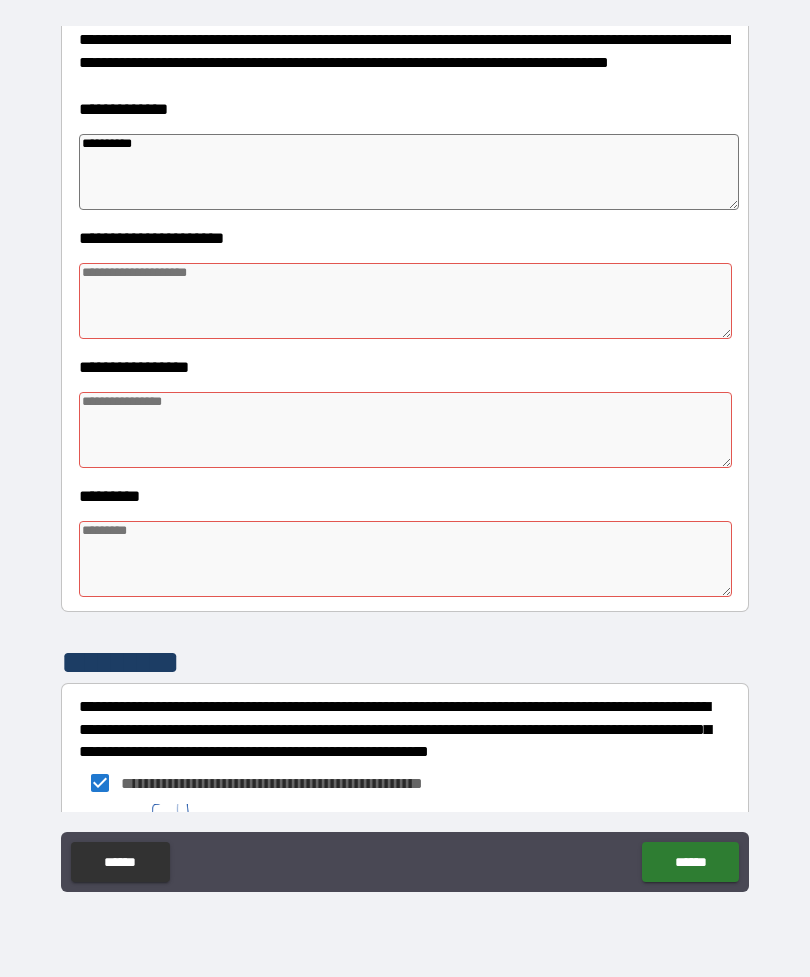 click at bounding box center (405, 301) 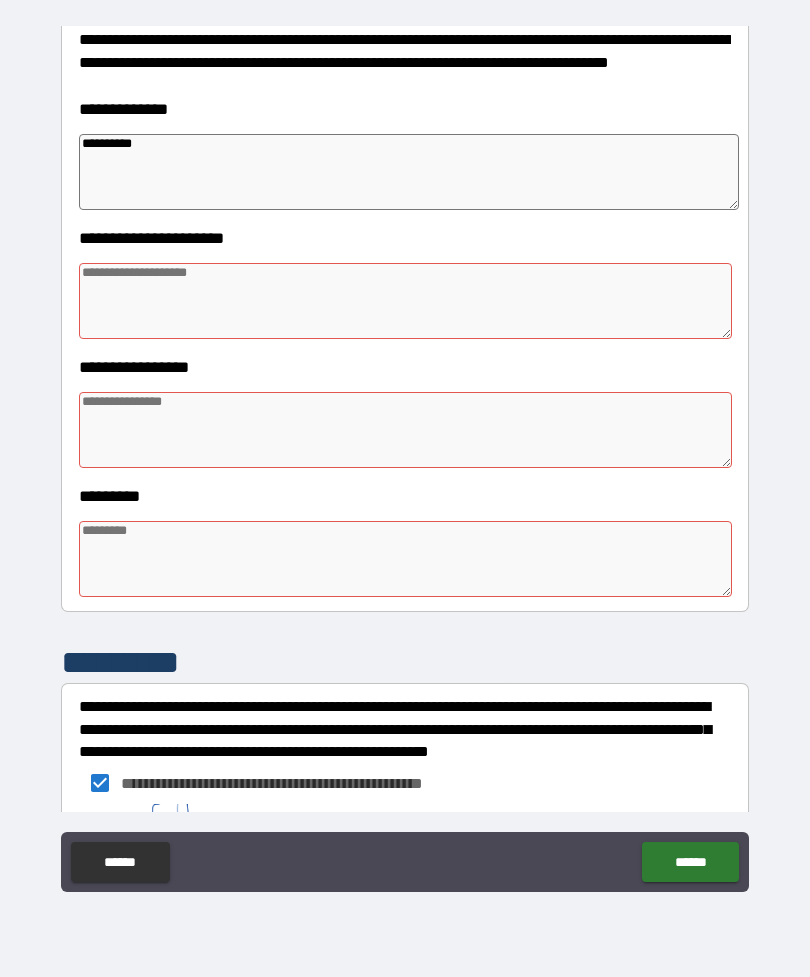 type on "*" 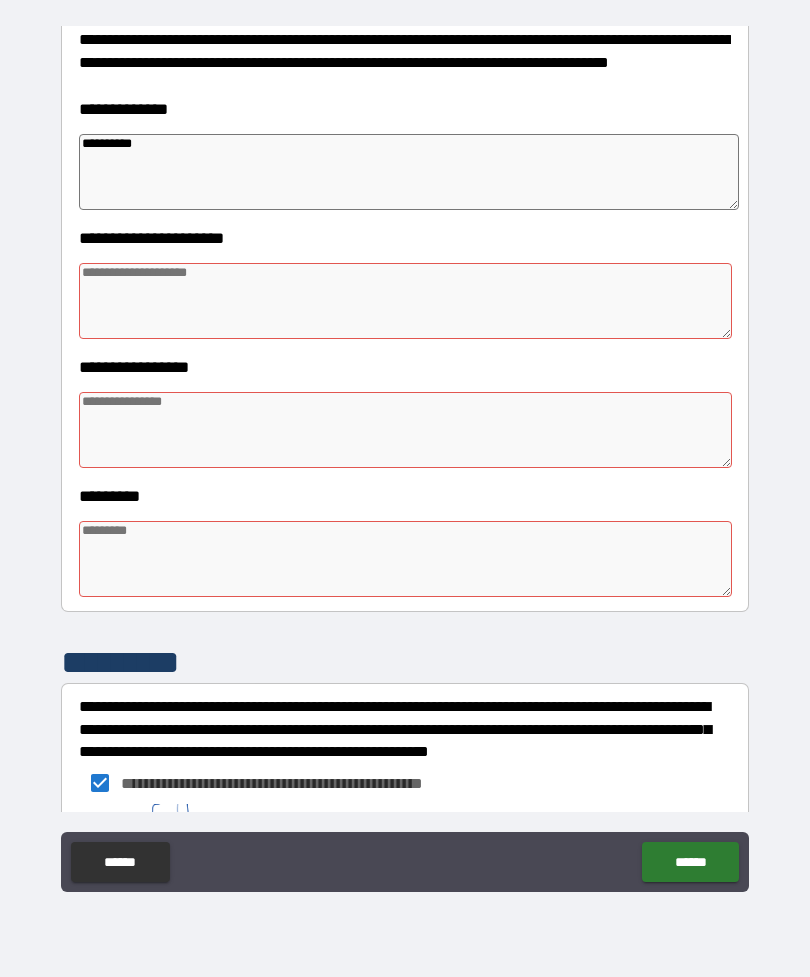 type on "*" 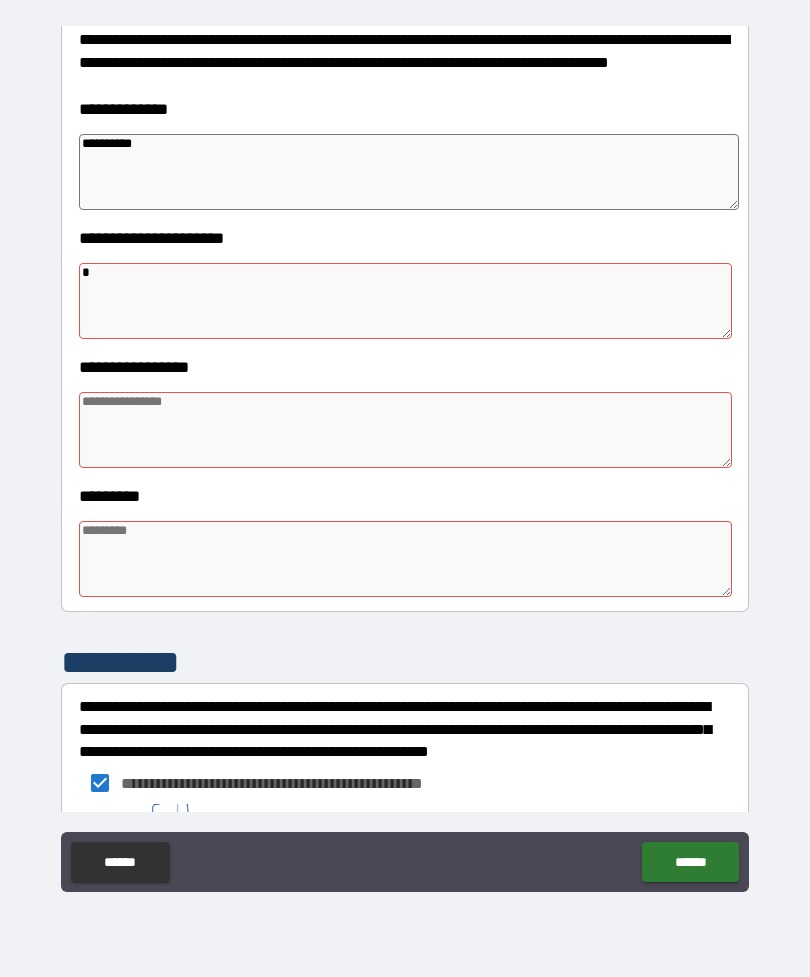 type on "*" 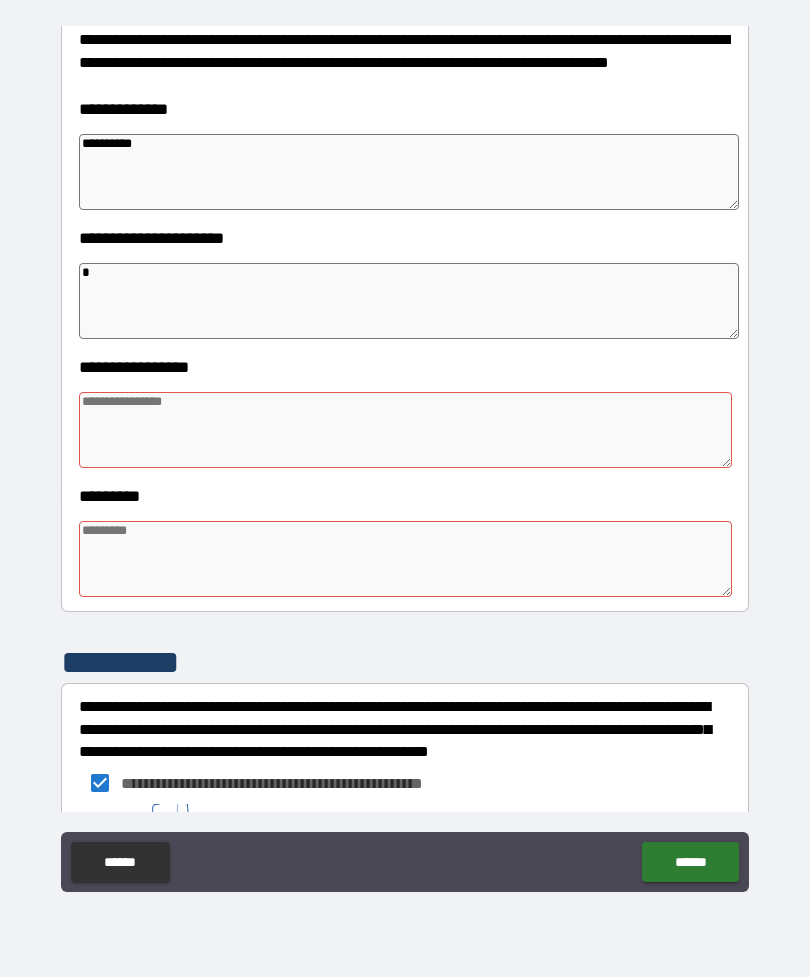 type on "**" 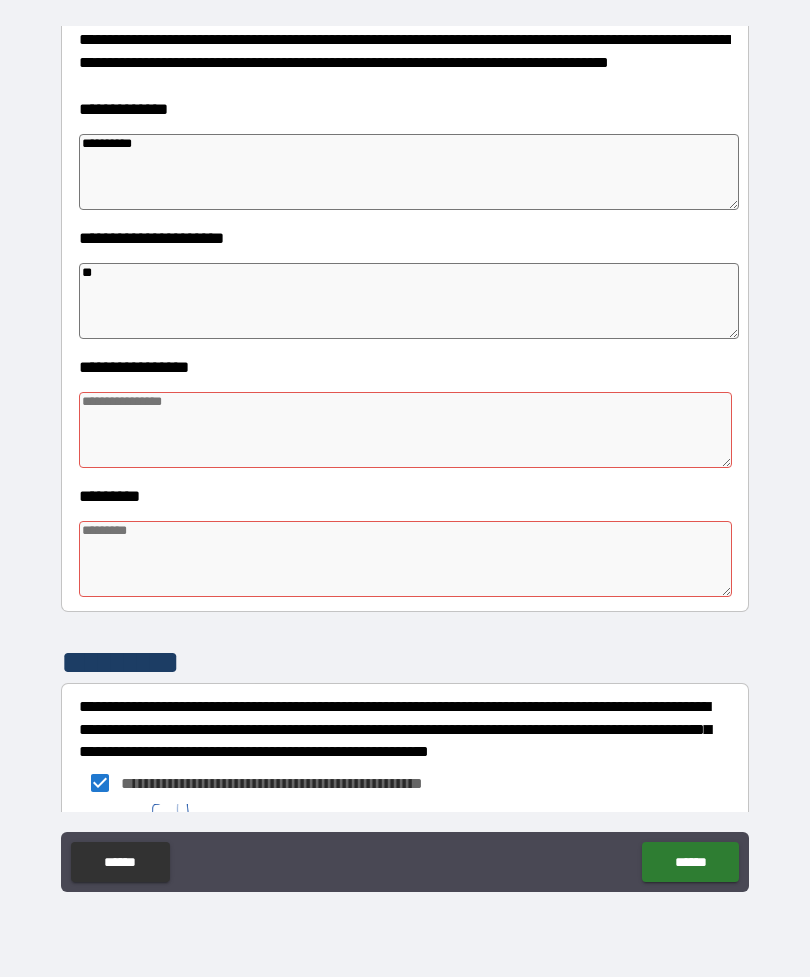 type on "*" 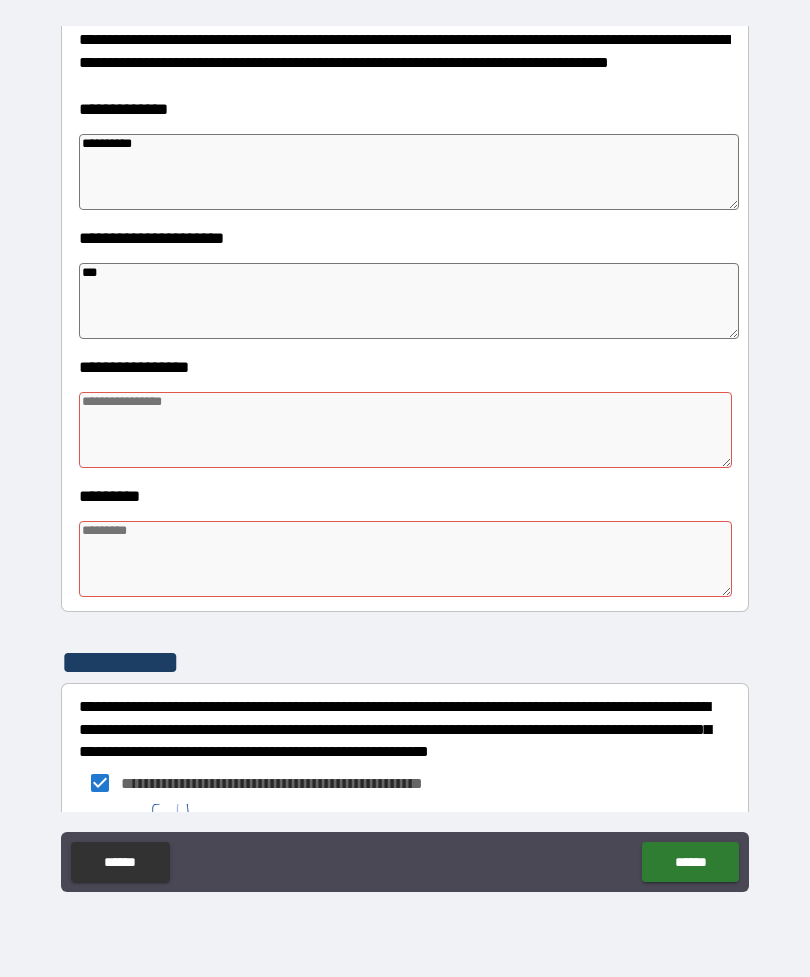type on "*" 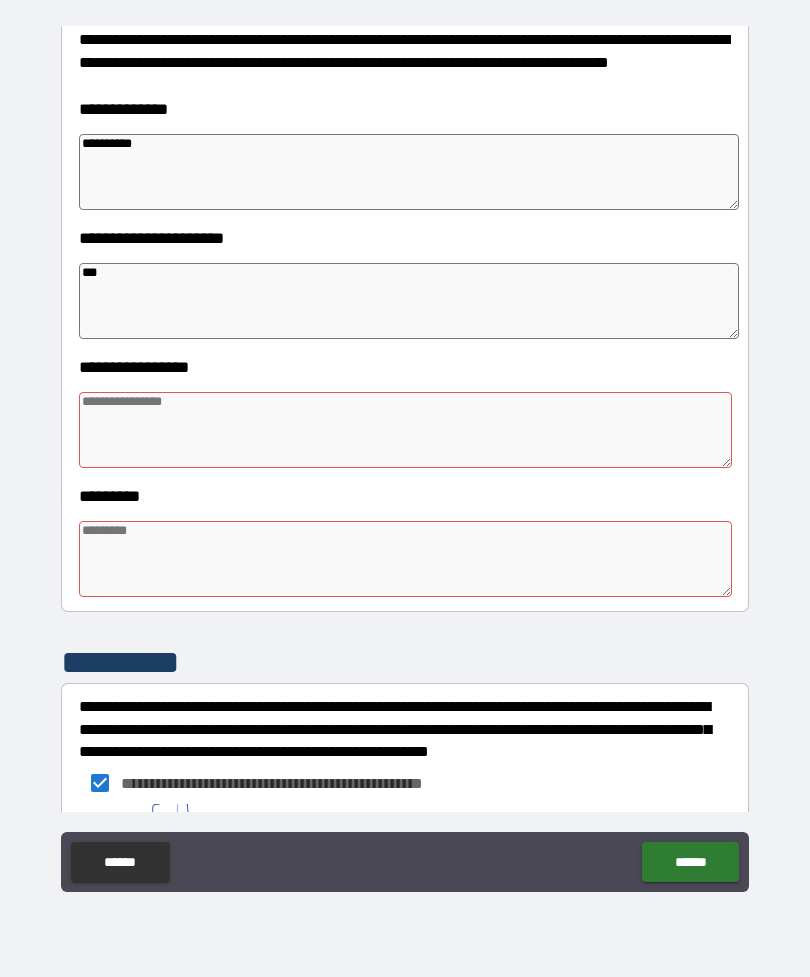 type on "*" 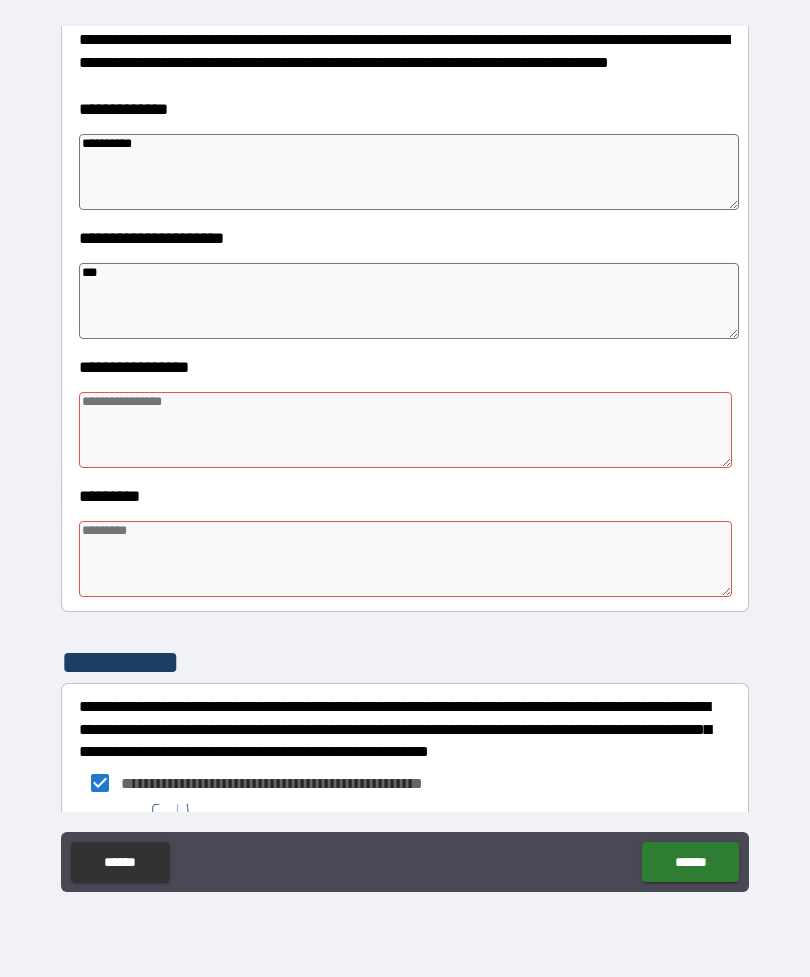type on "*" 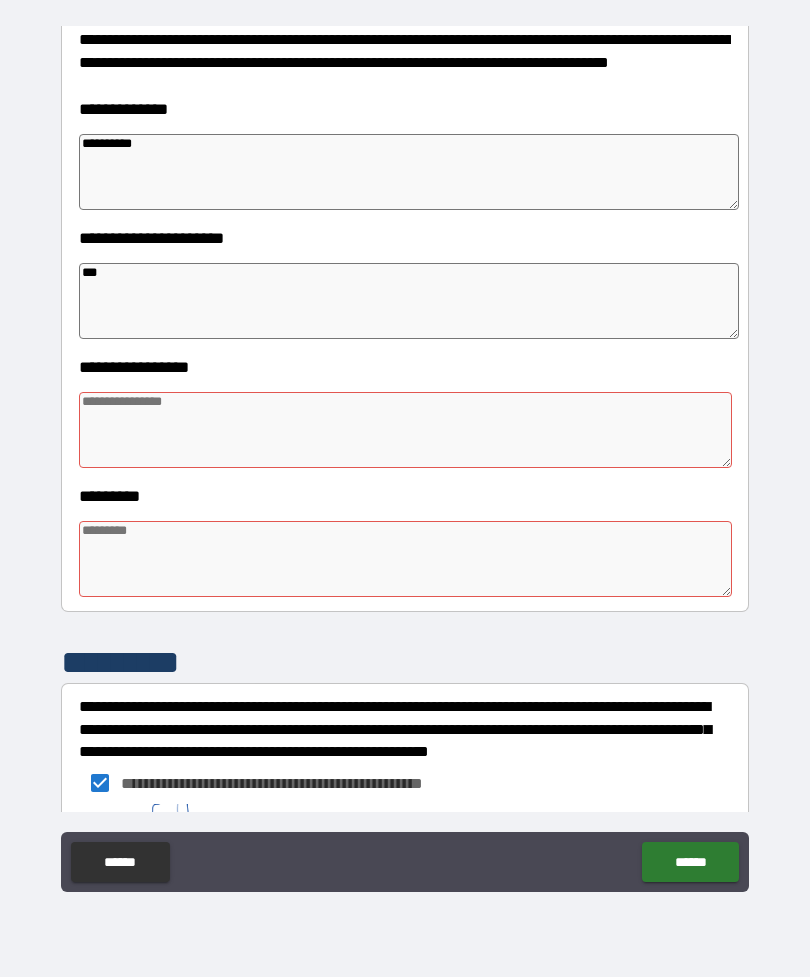 type on "*" 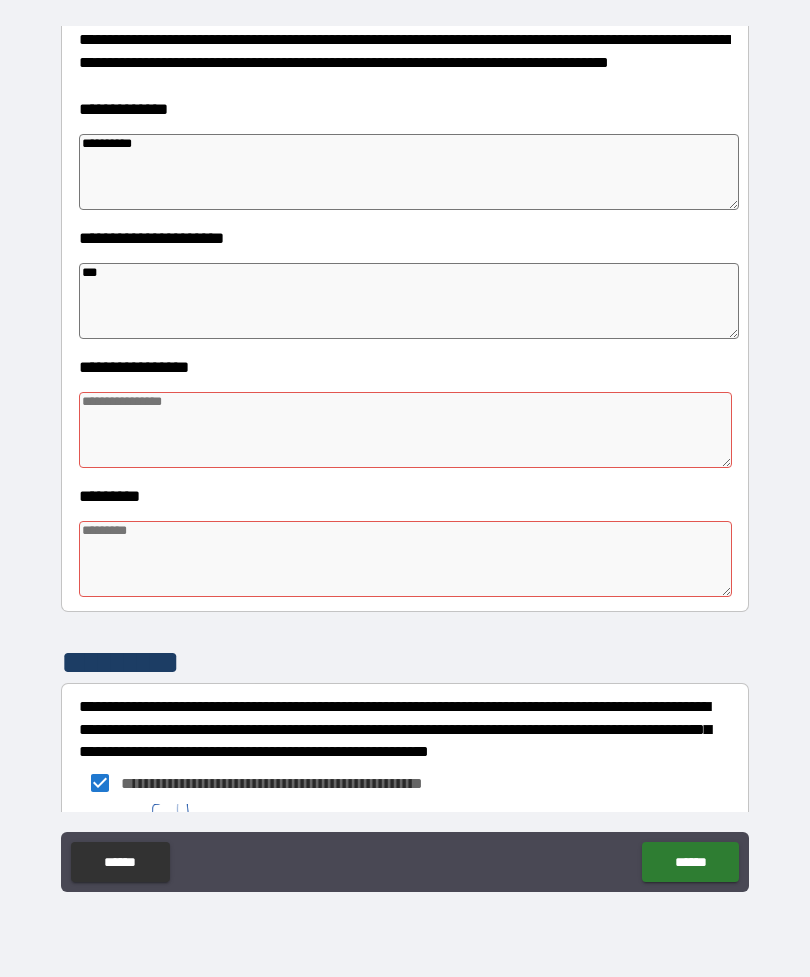 type on "**" 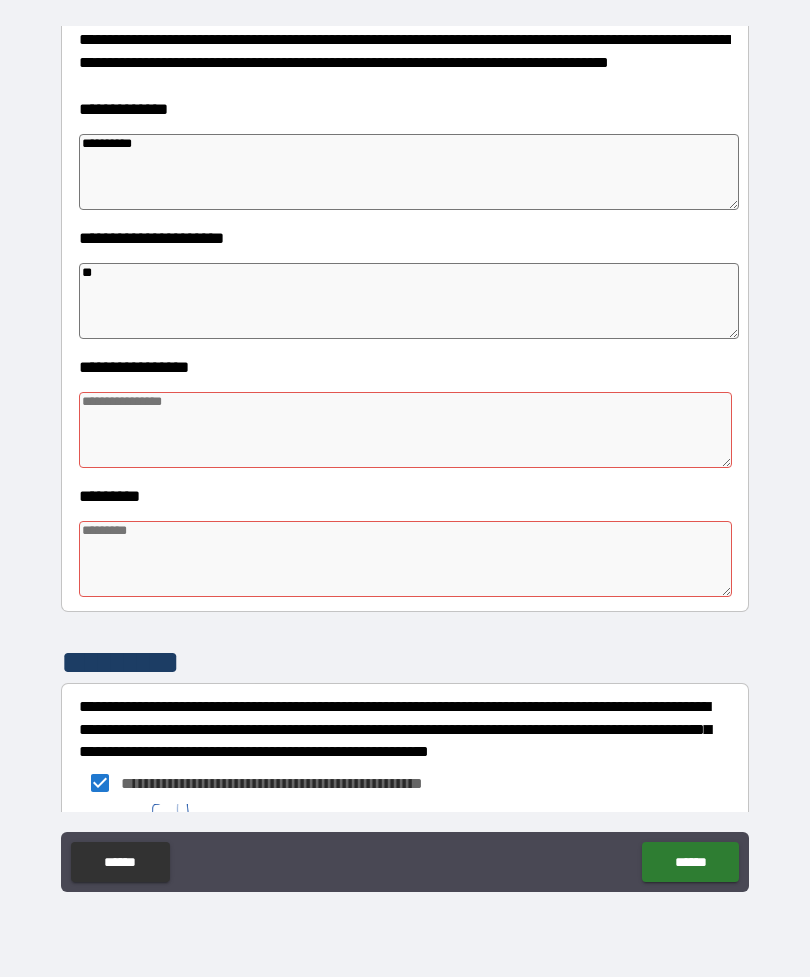 type on "*" 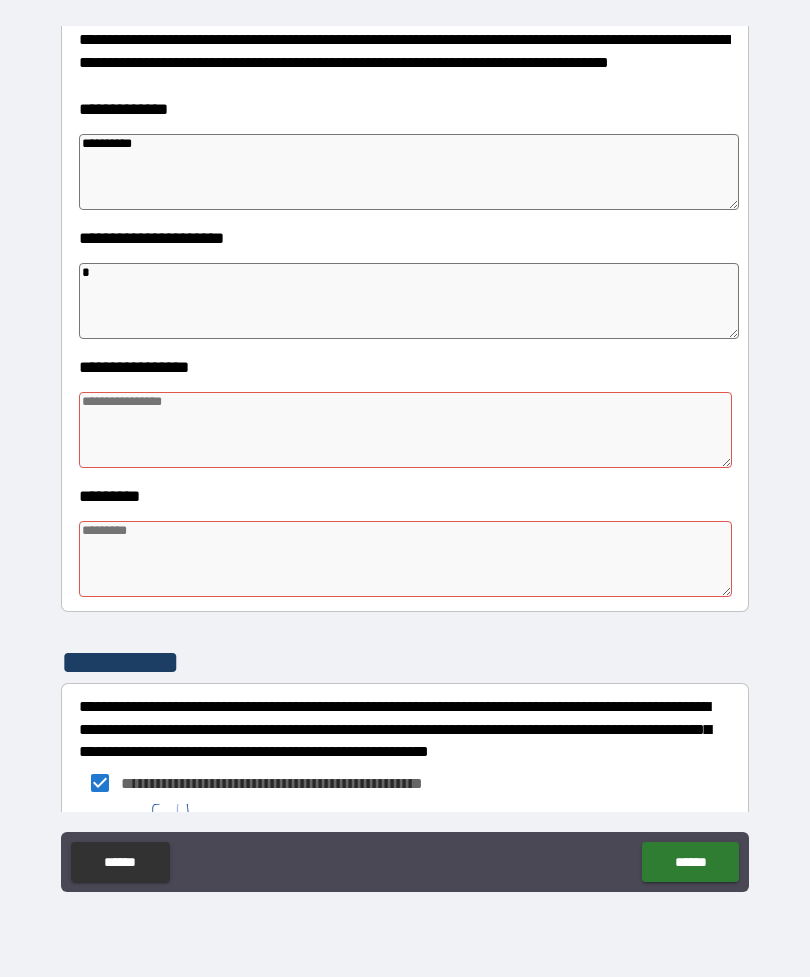 type on "*" 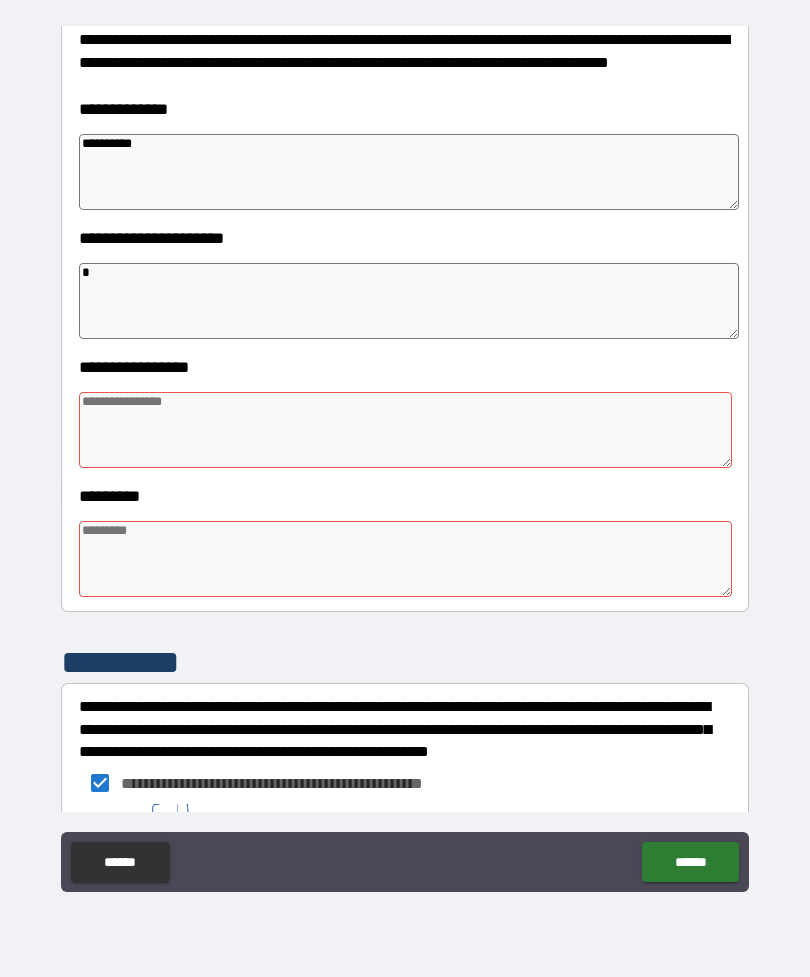 type 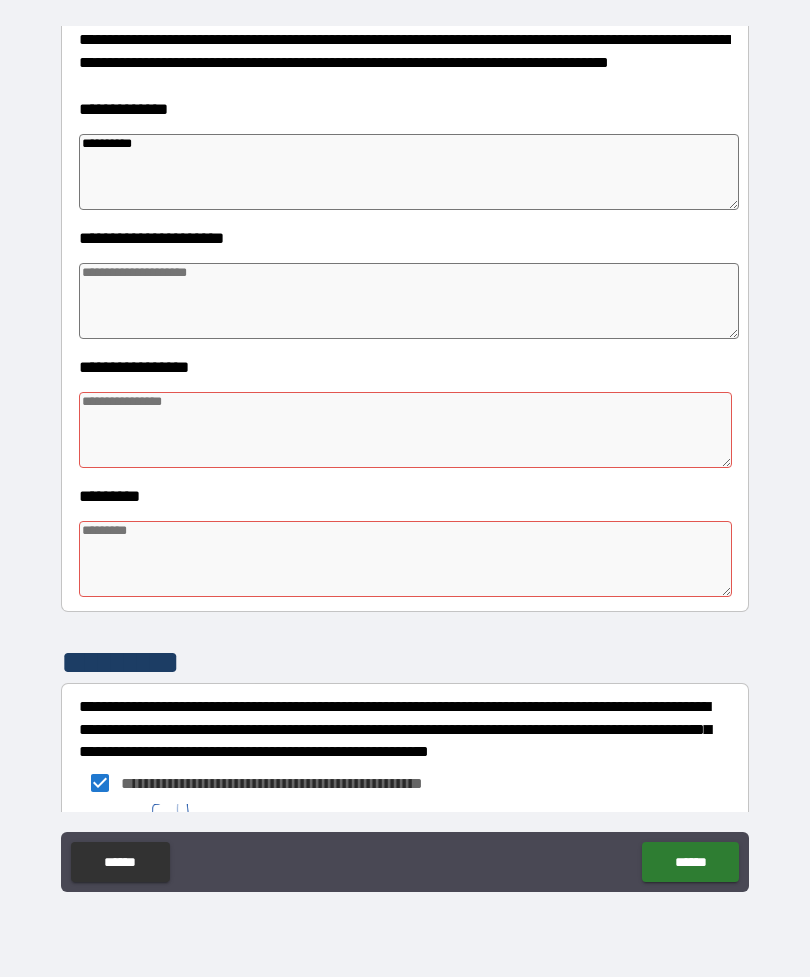 type on "*" 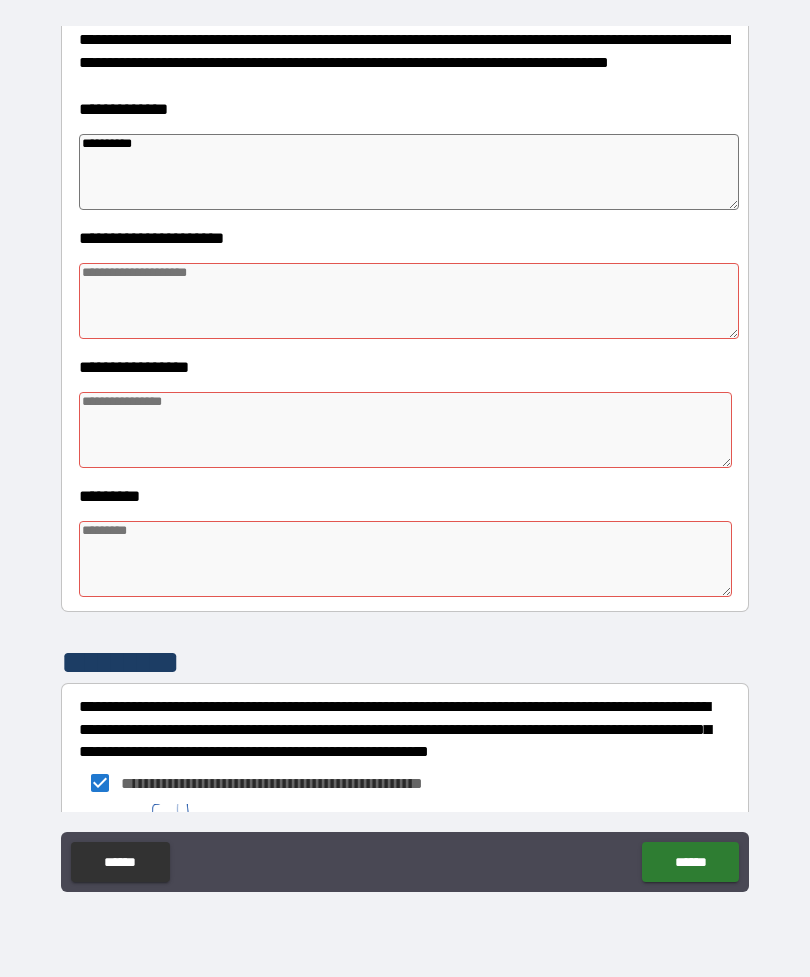 type on "*" 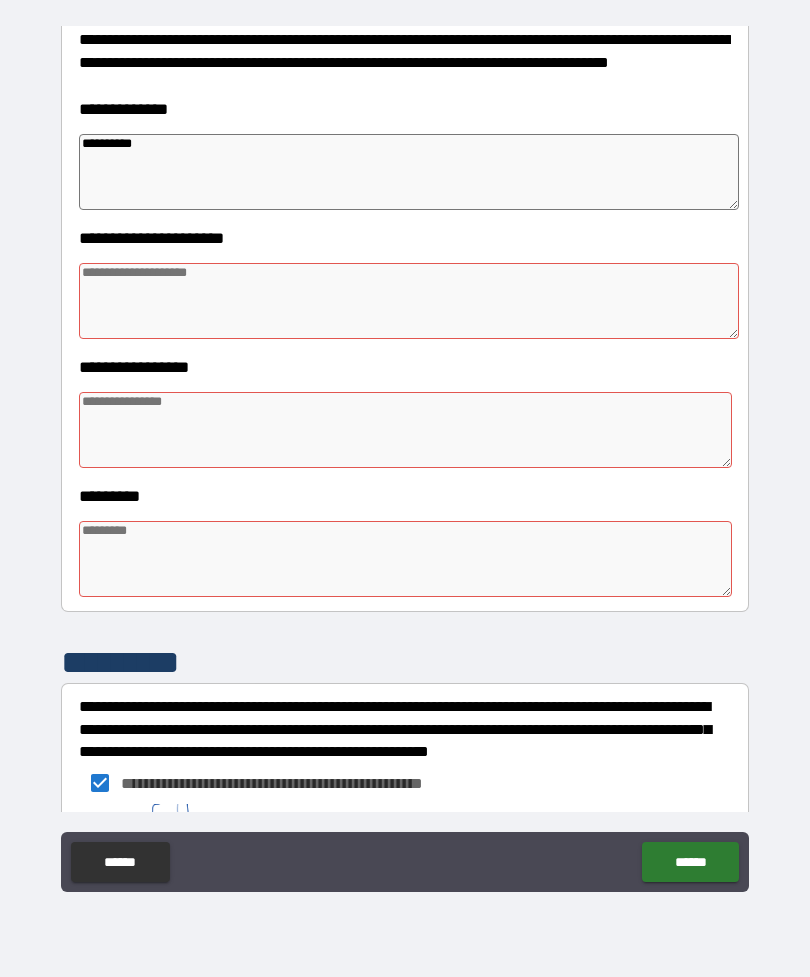 type on "*" 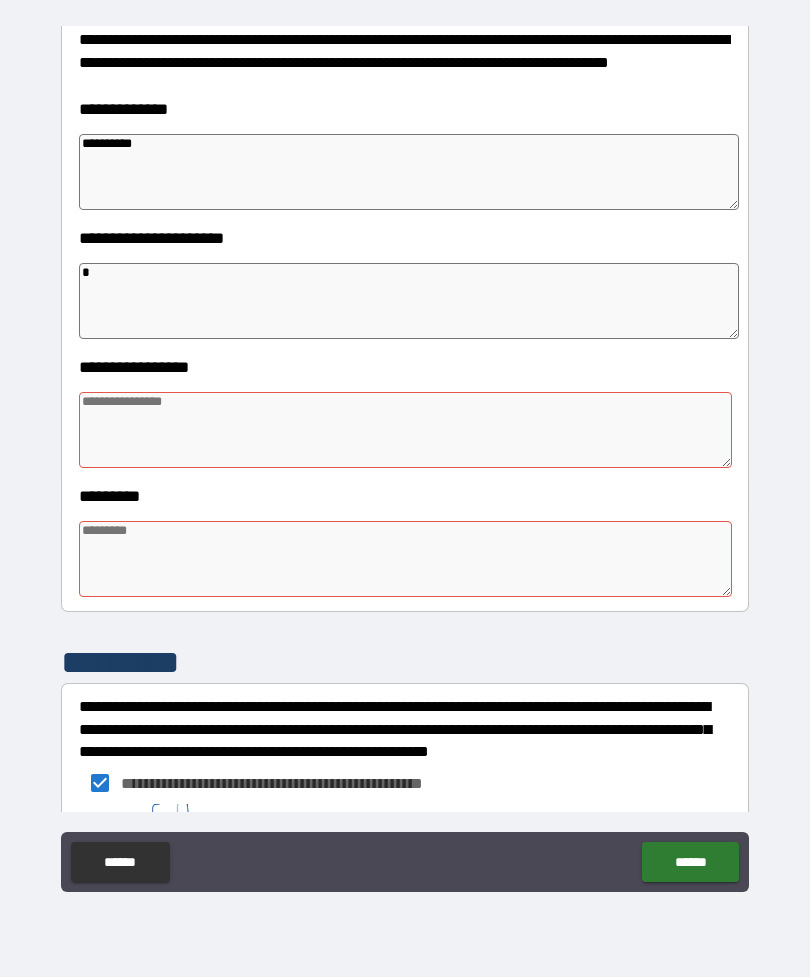 type on "*" 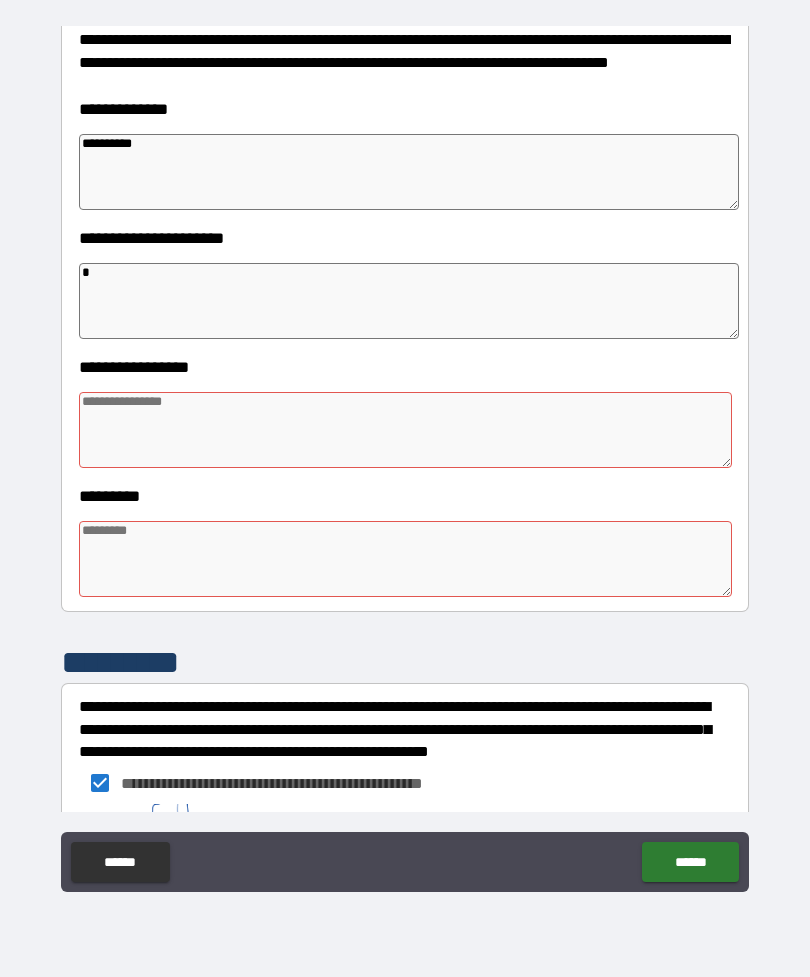 type on "*" 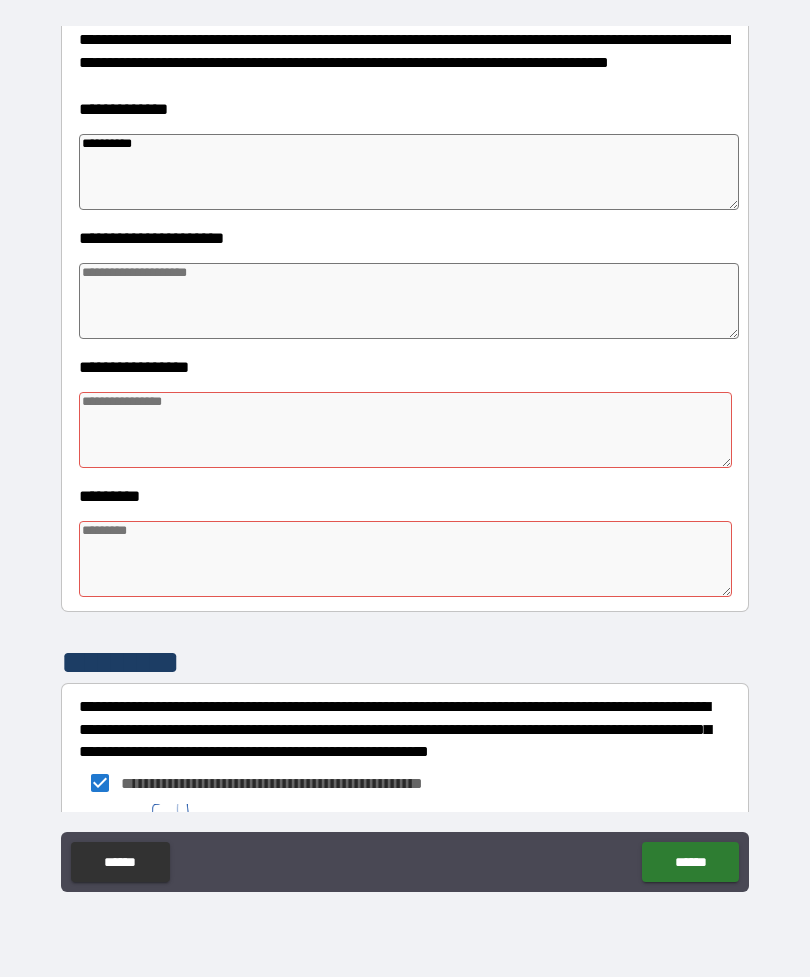 type on "*" 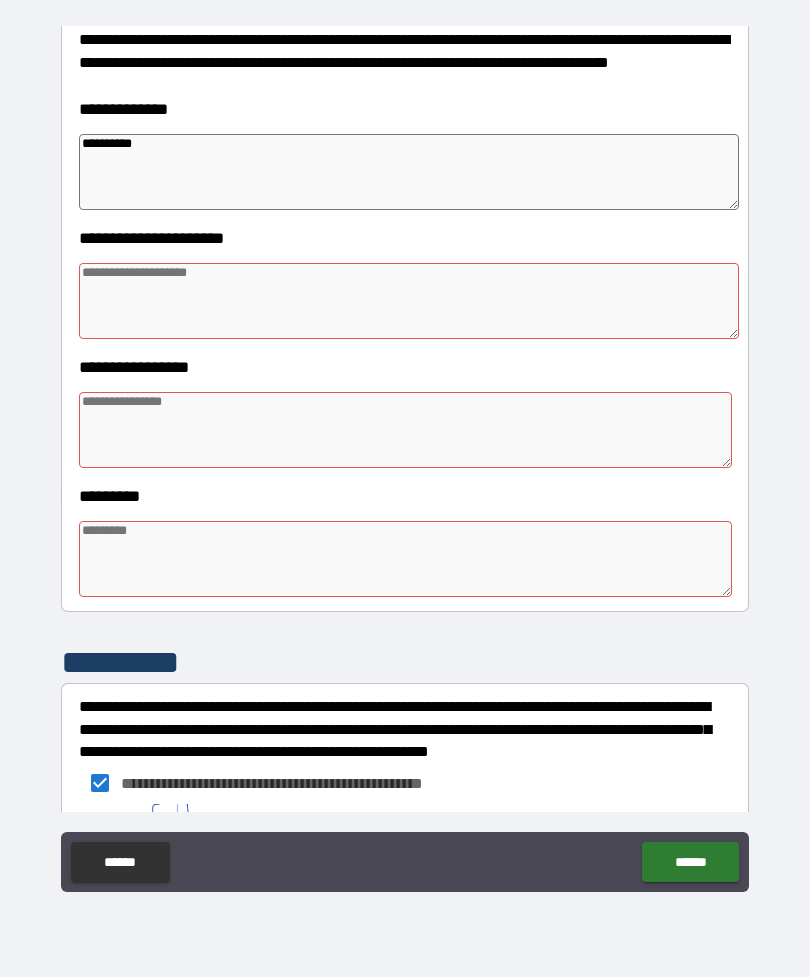 type on "*" 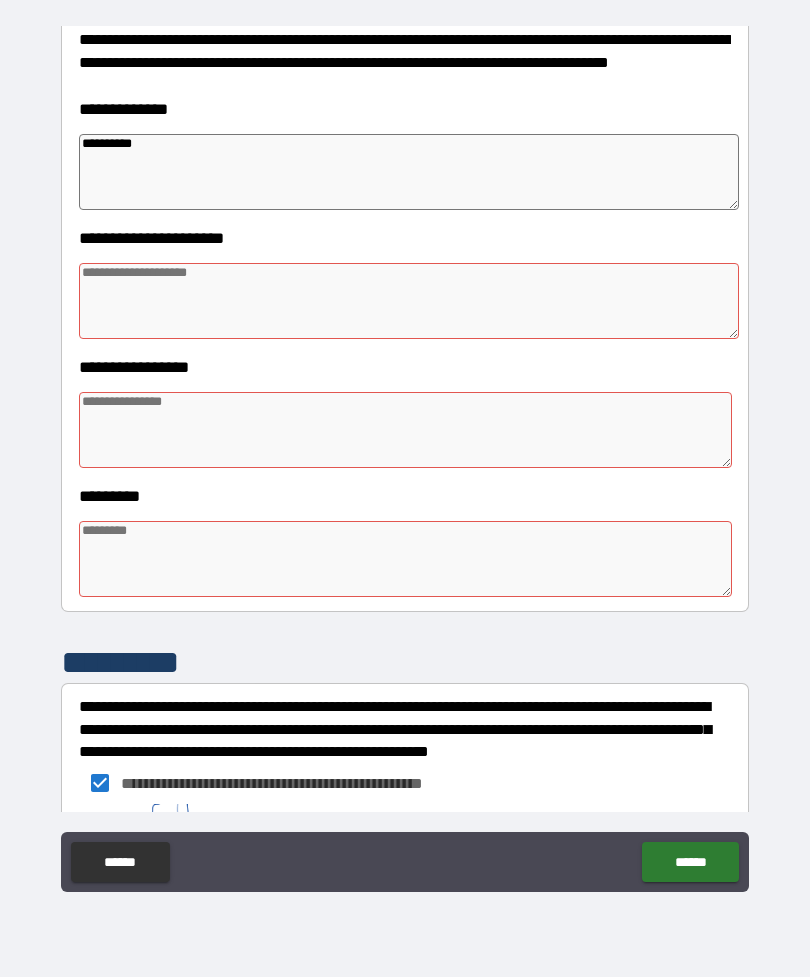 type on "*" 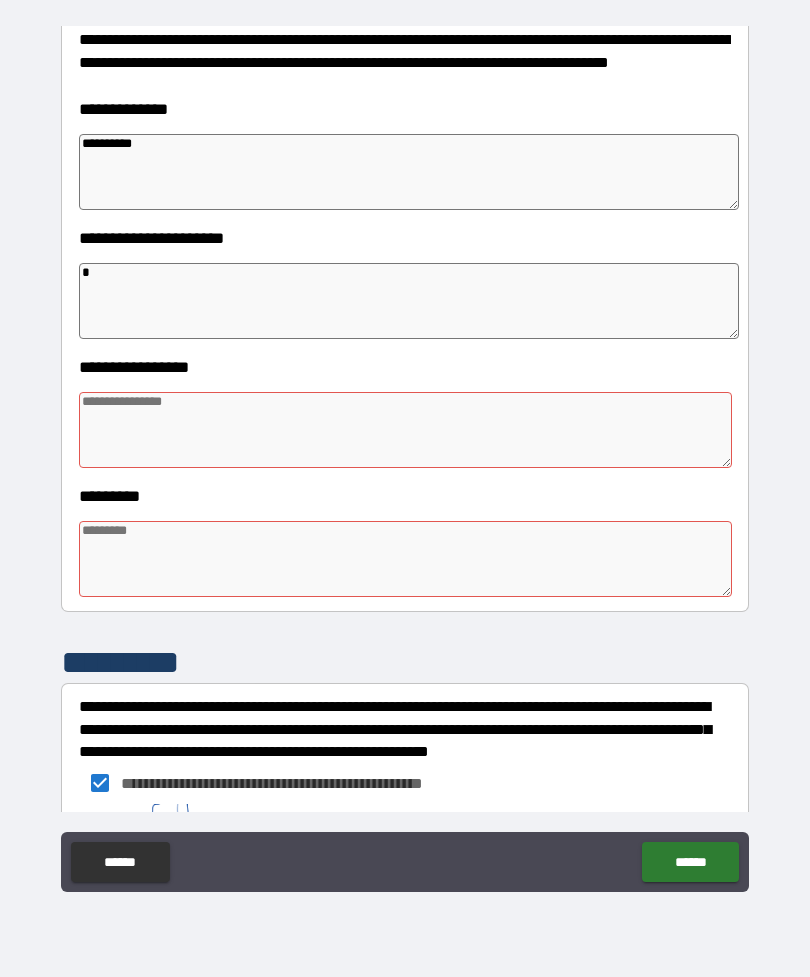 type on "*" 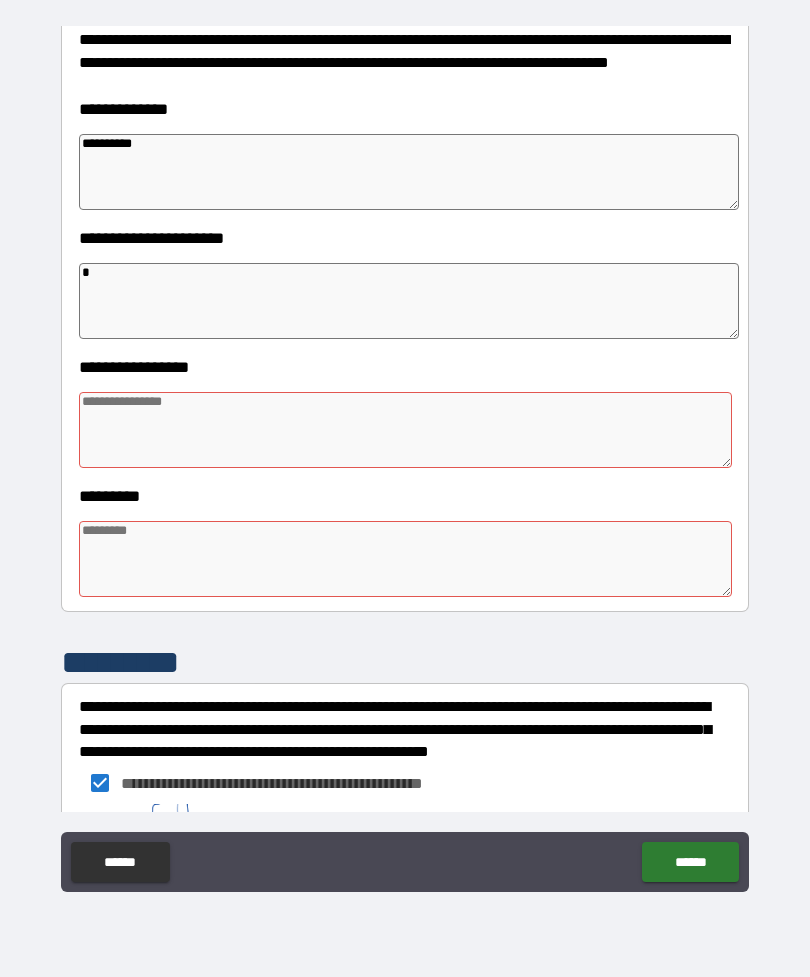 type on "*" 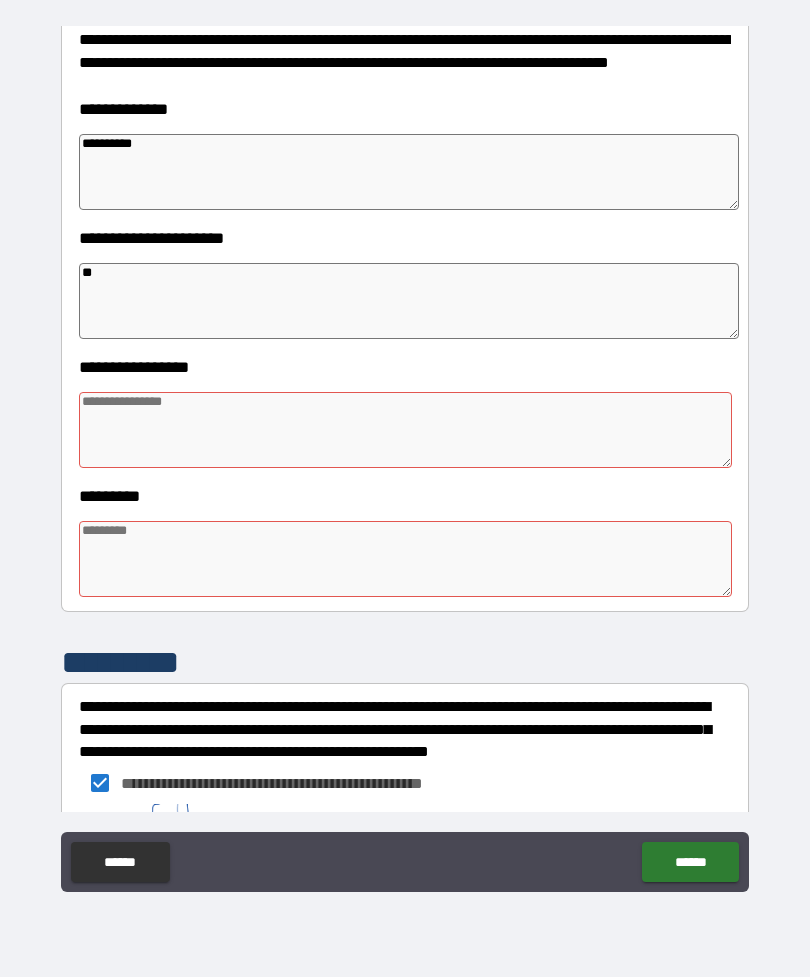 type on "*" 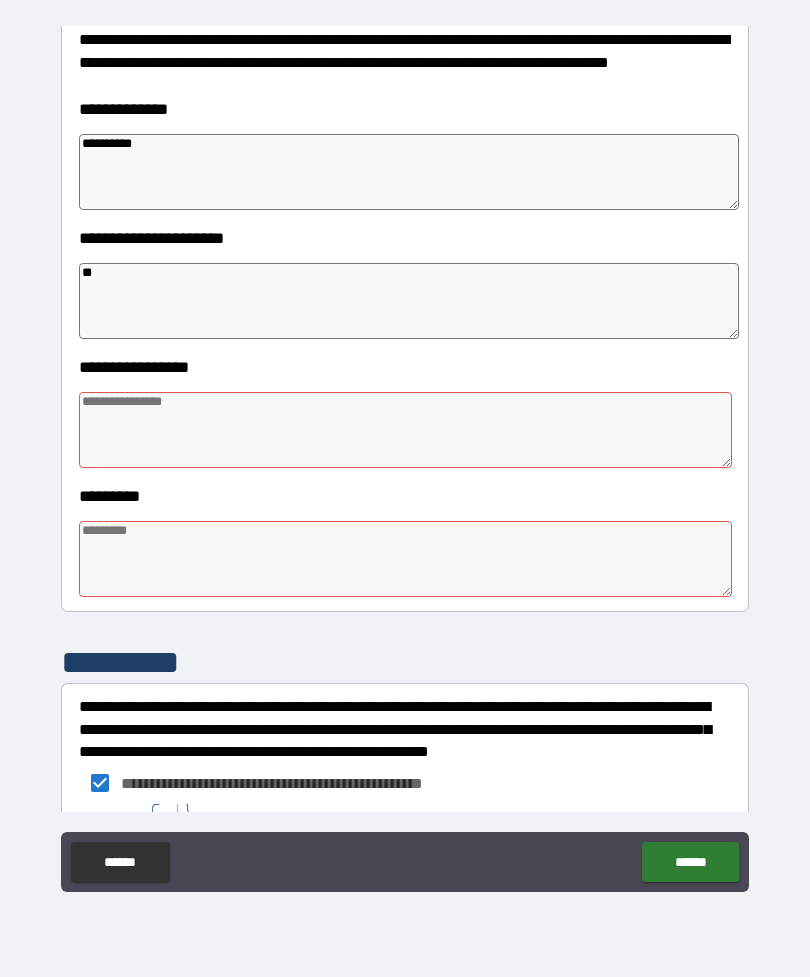 type on "*" 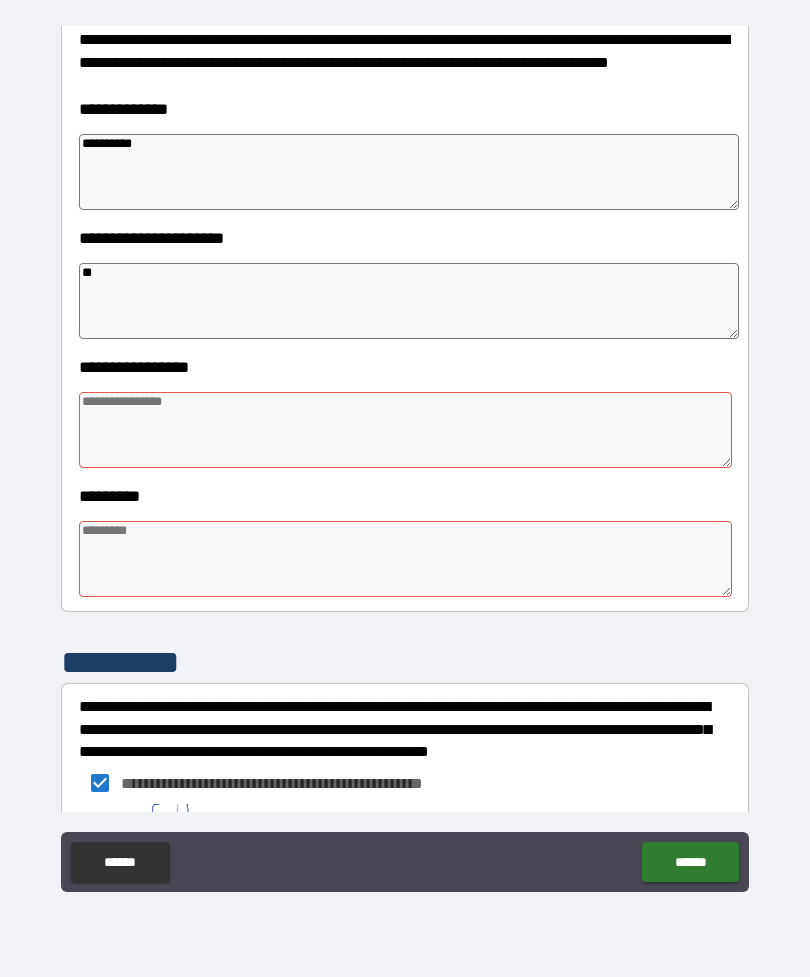 type on "*" 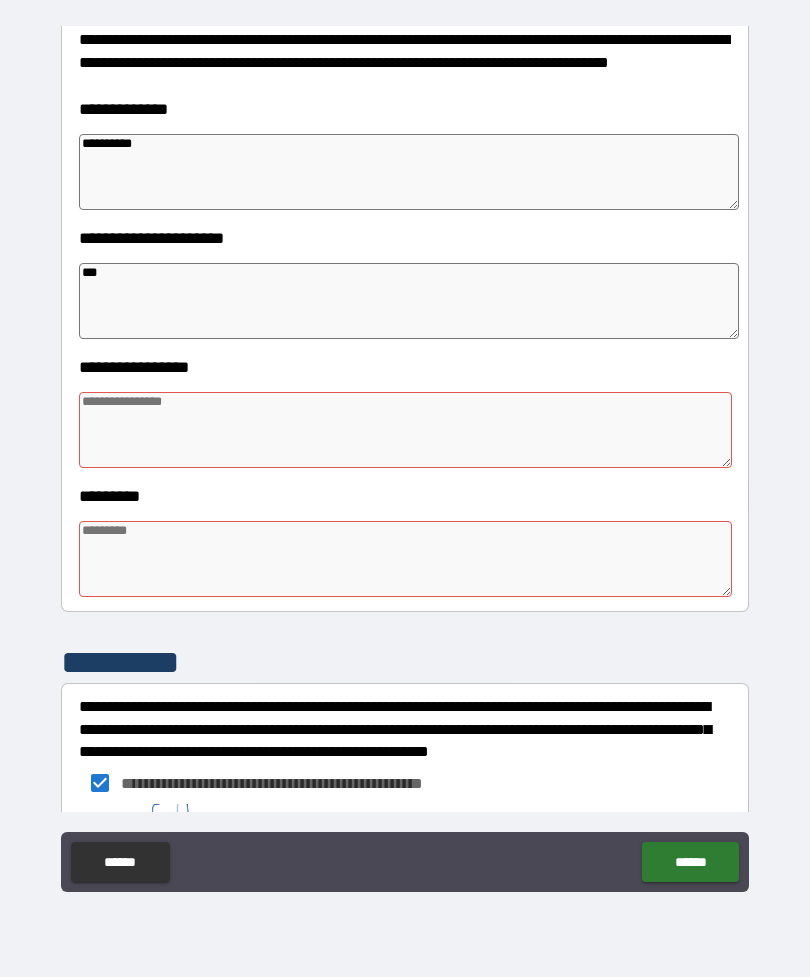 type on "*" 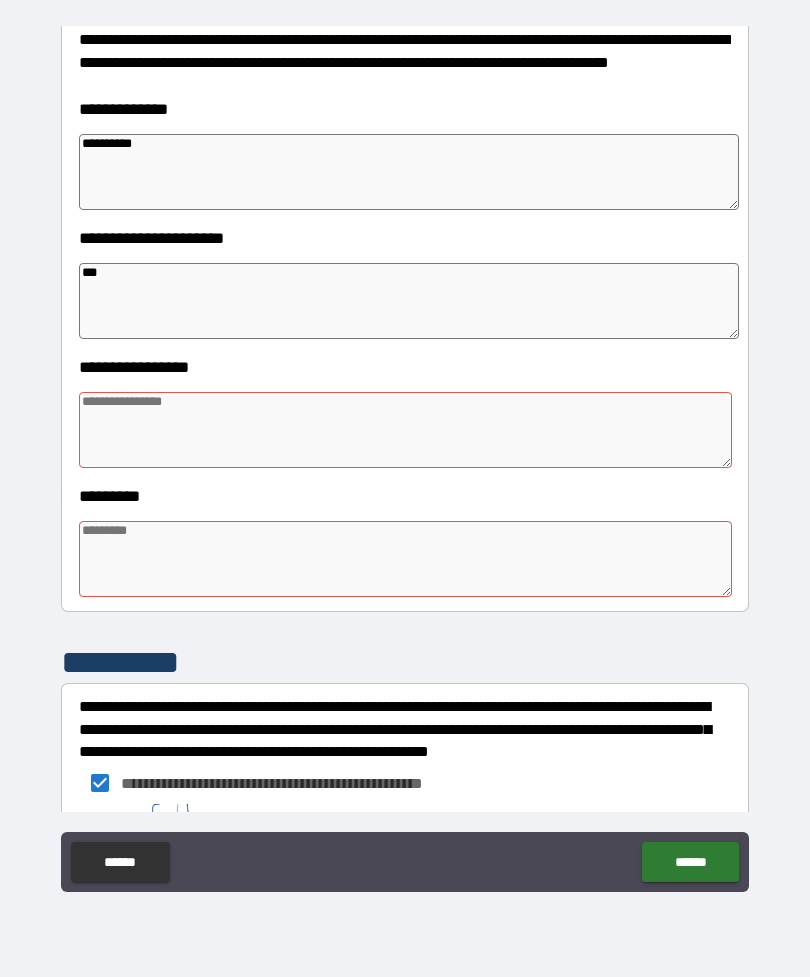type on "*" 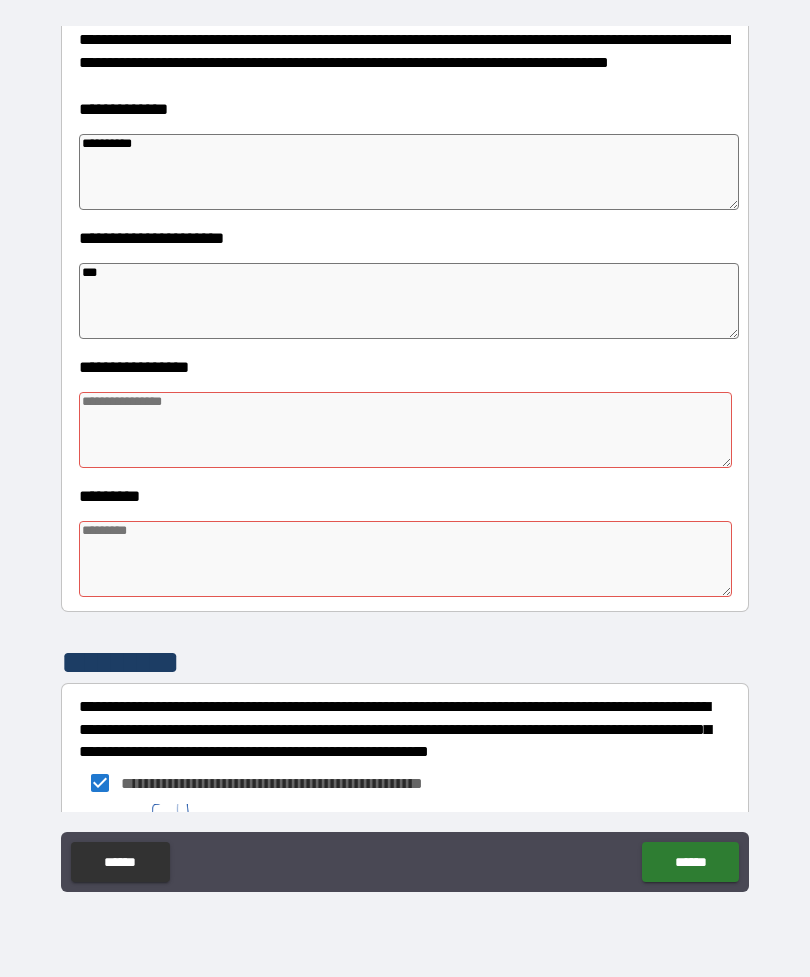 type on "****" 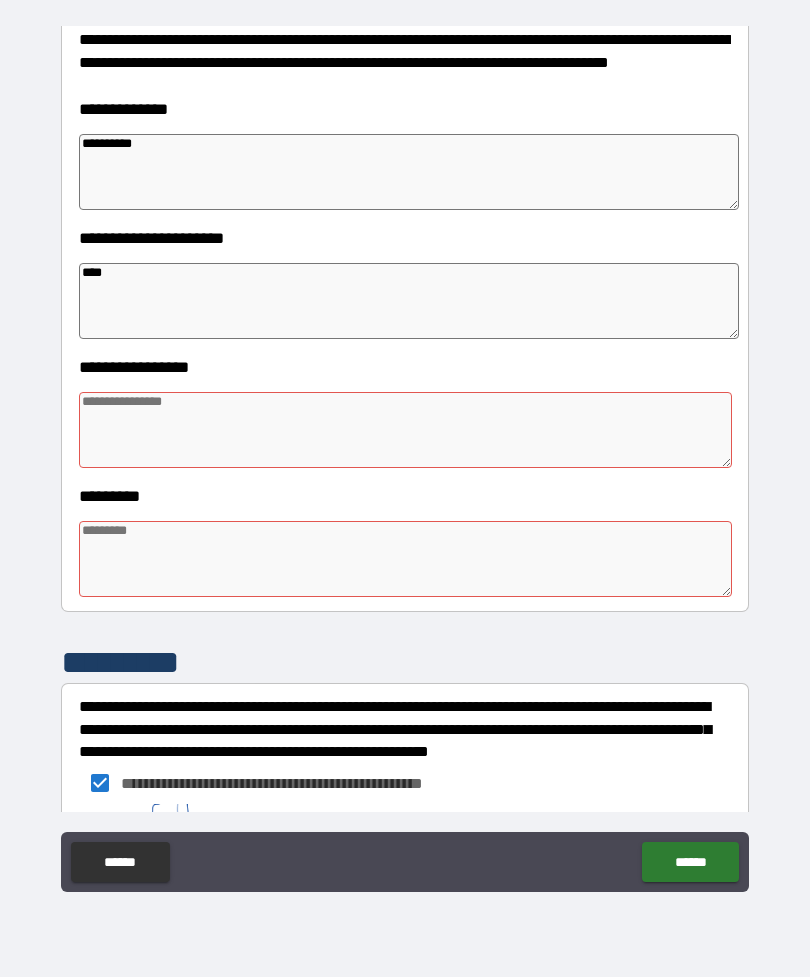 type on "*" 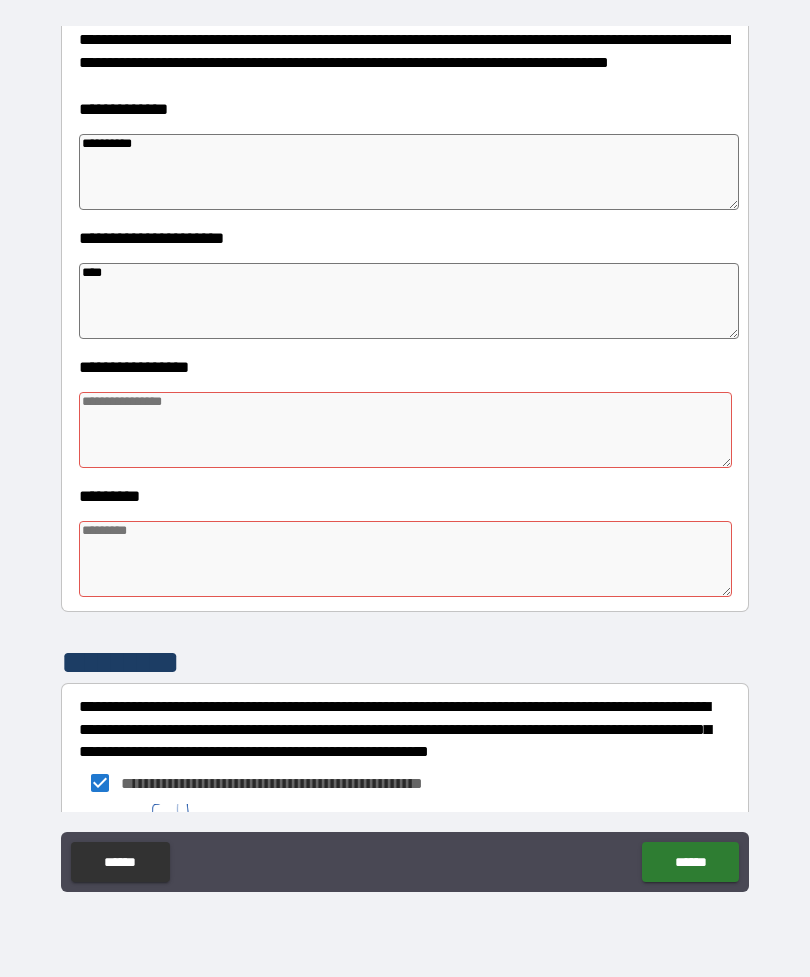 type on "****" 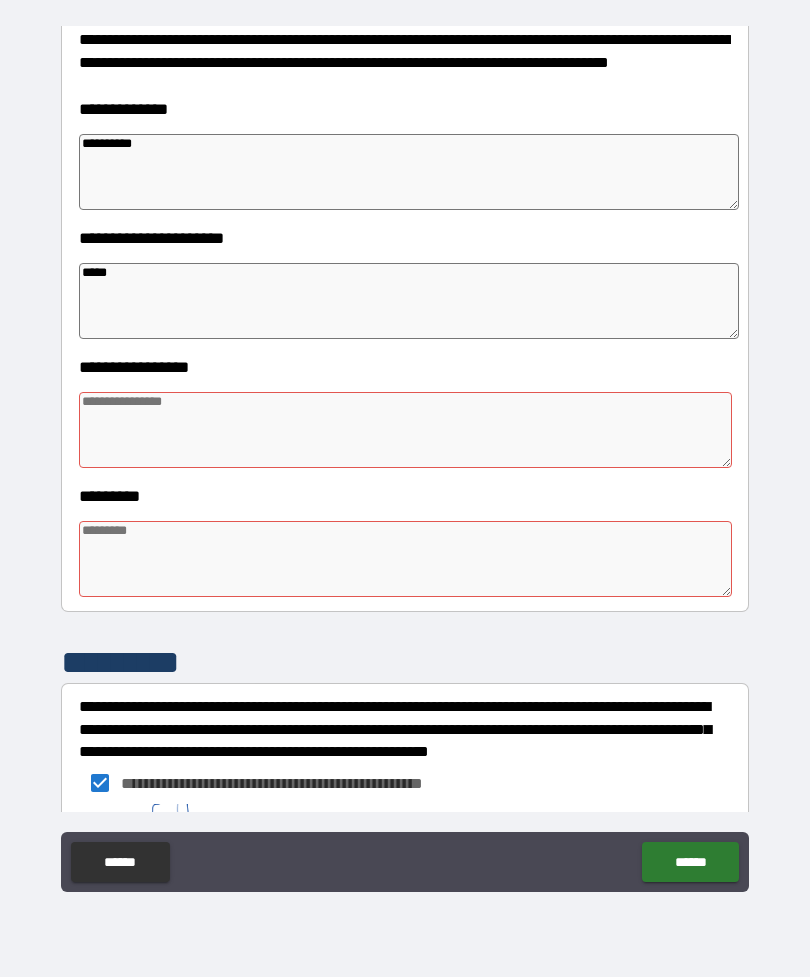 type on "*" 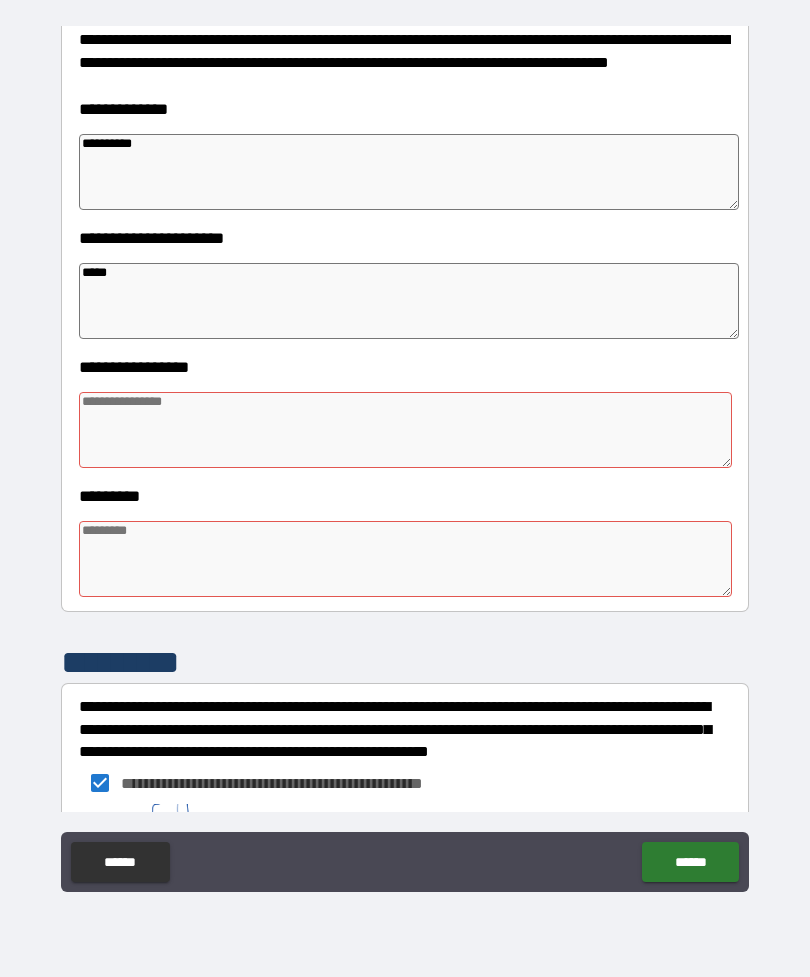 type on "*" 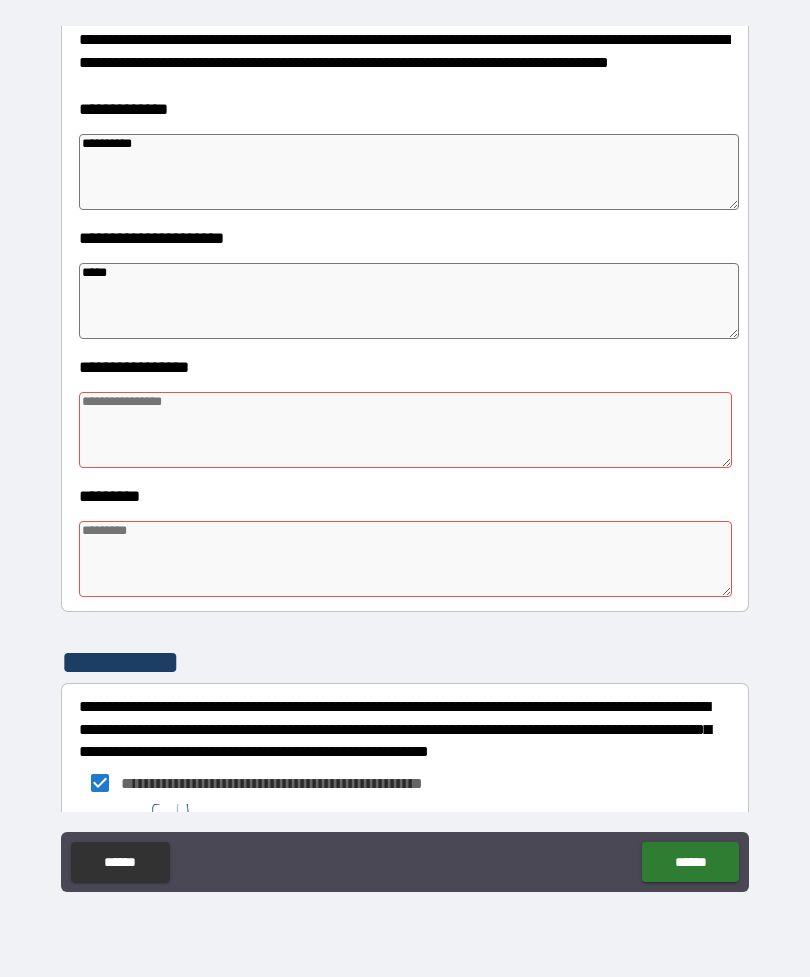 type on "*" 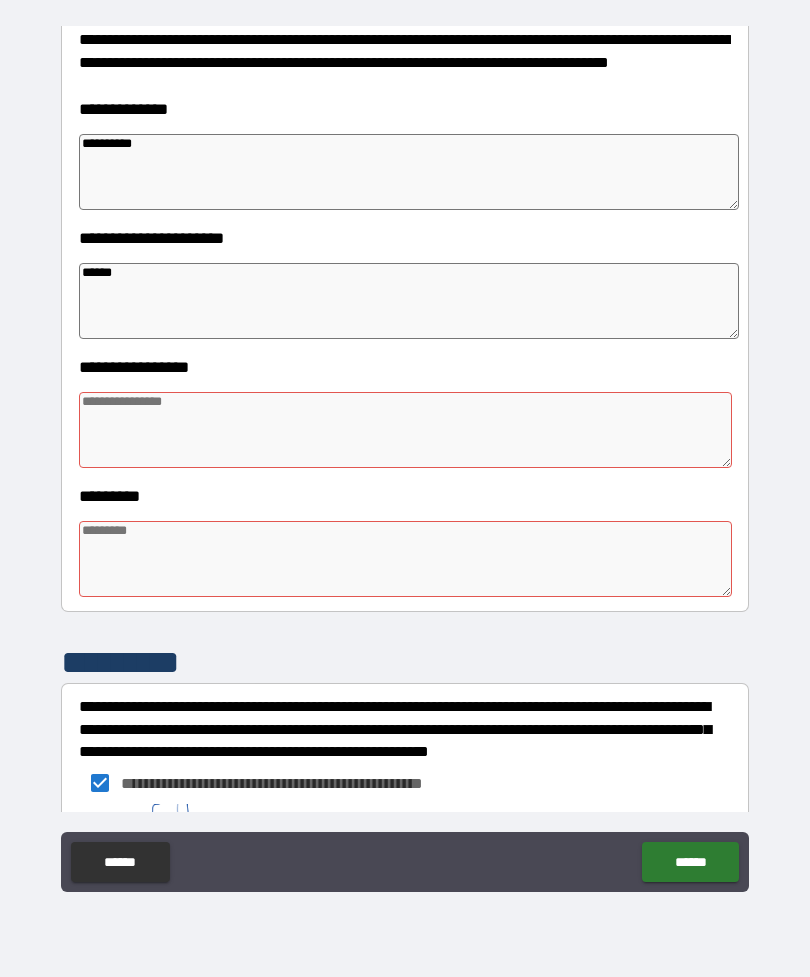 type on "*" 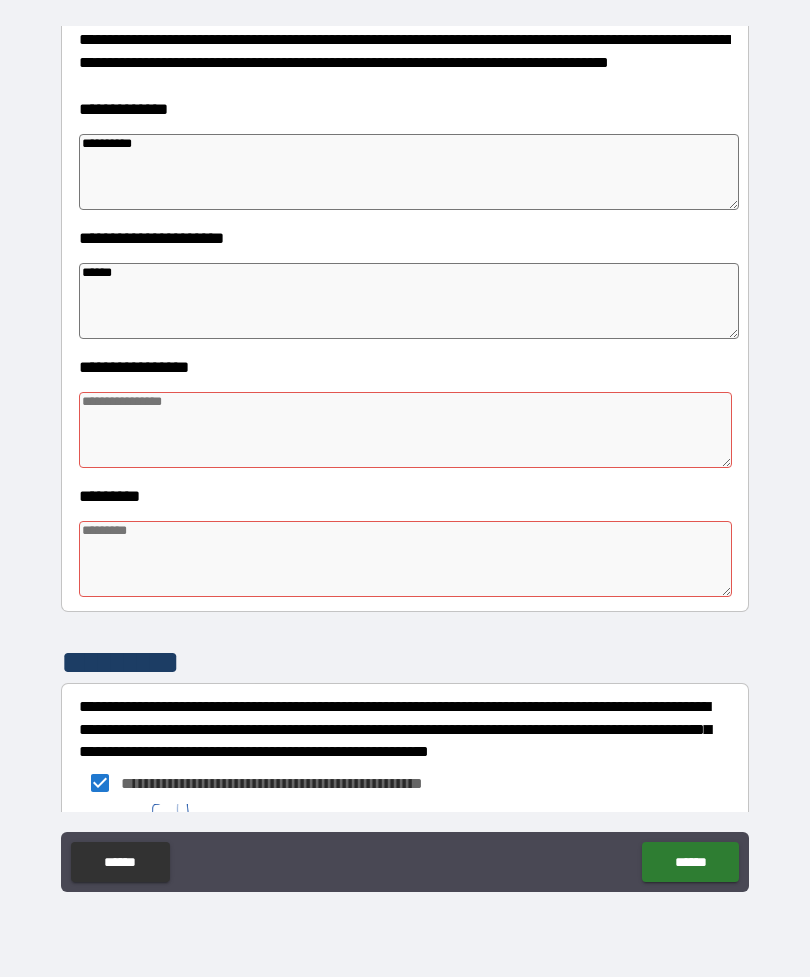 type 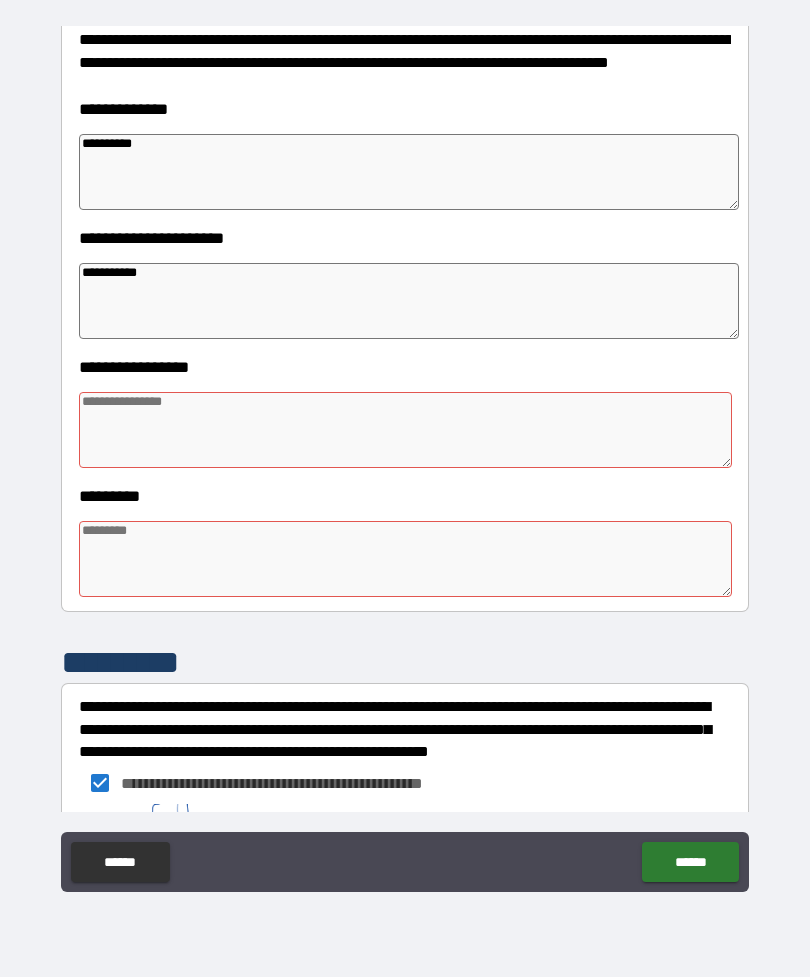 click at bounding box center [405, 430] 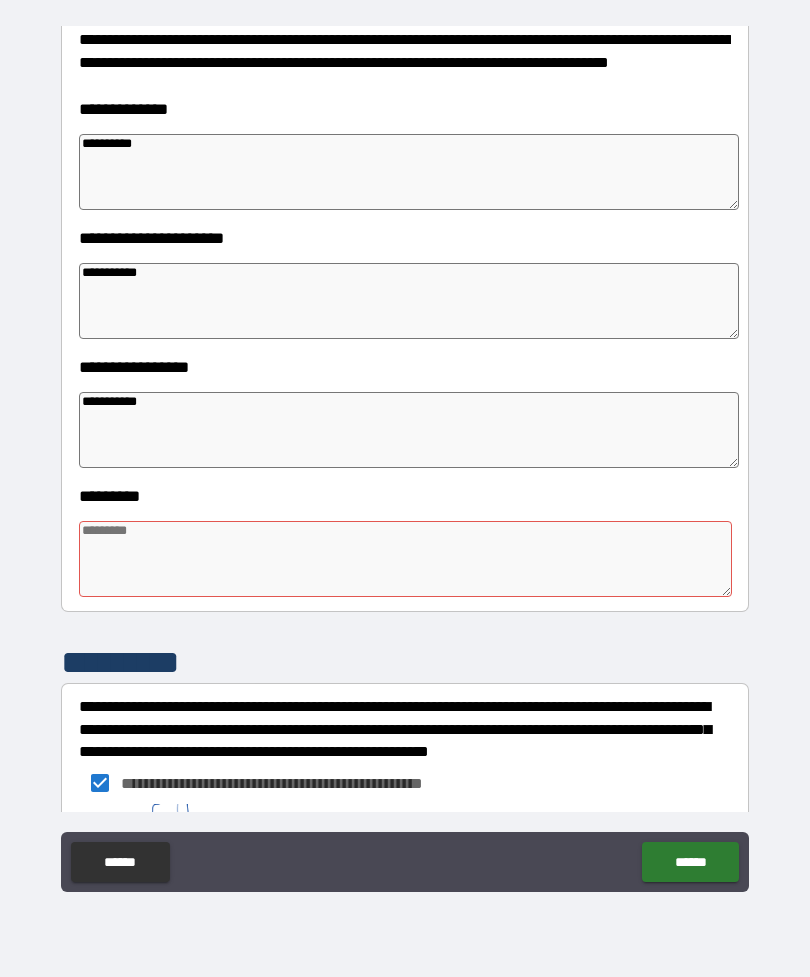 click at bounding box center [405, 559] 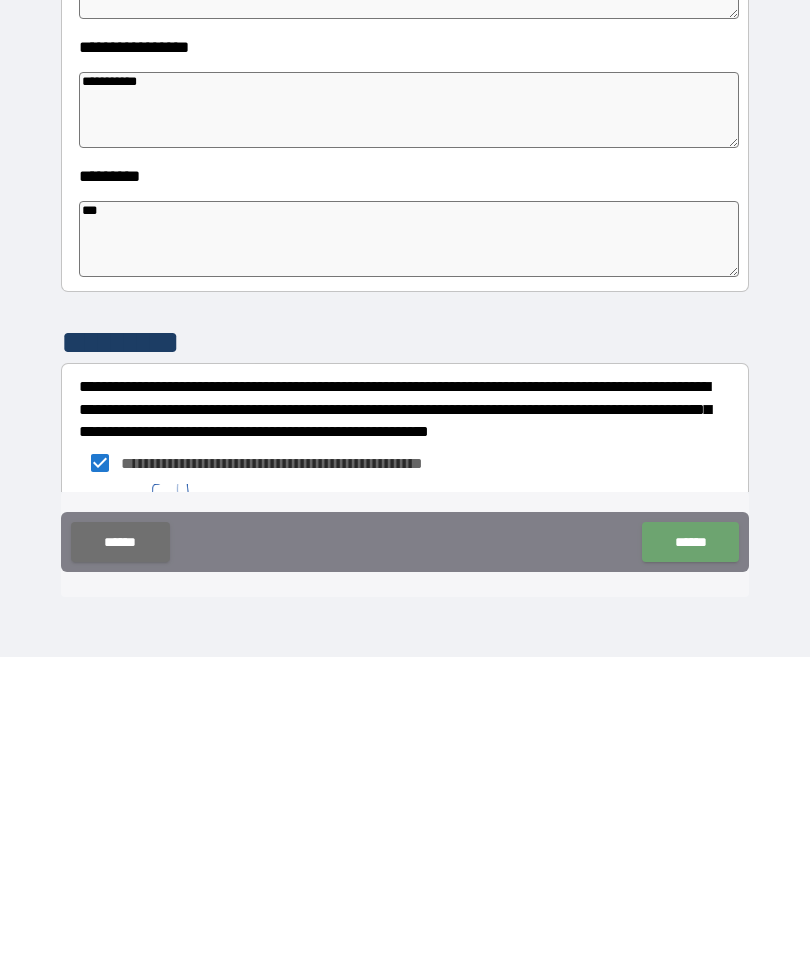 click on "******" at bounding box center [690, 862] 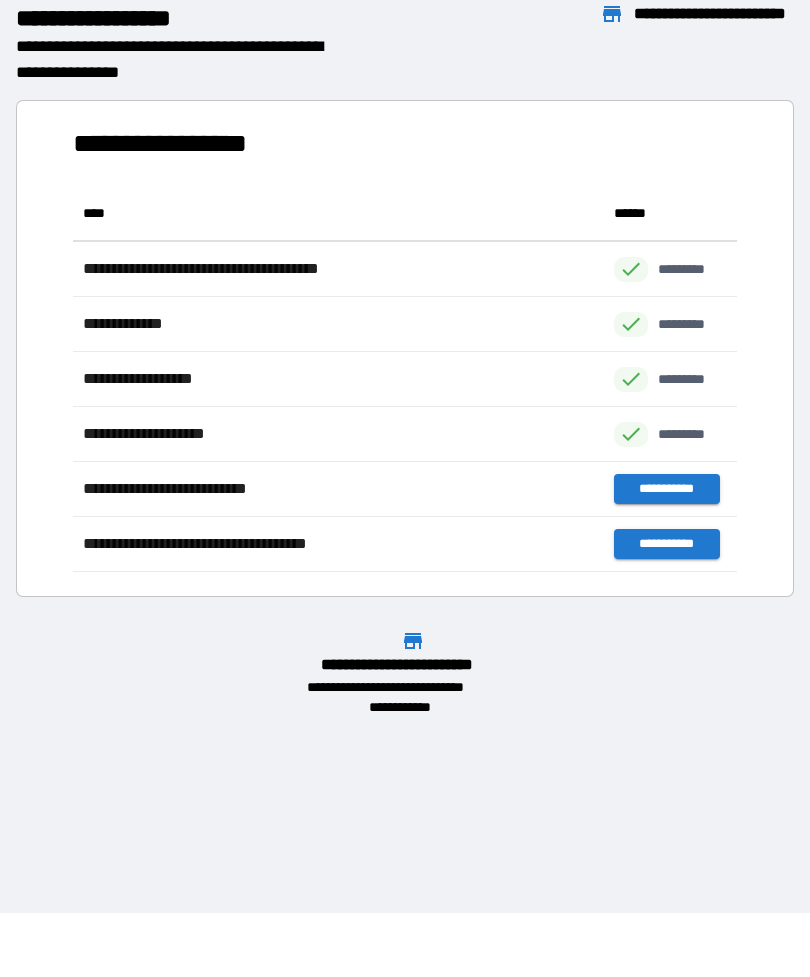 scroll, scrollTop: 1, scrollLeft: 1, axis: both 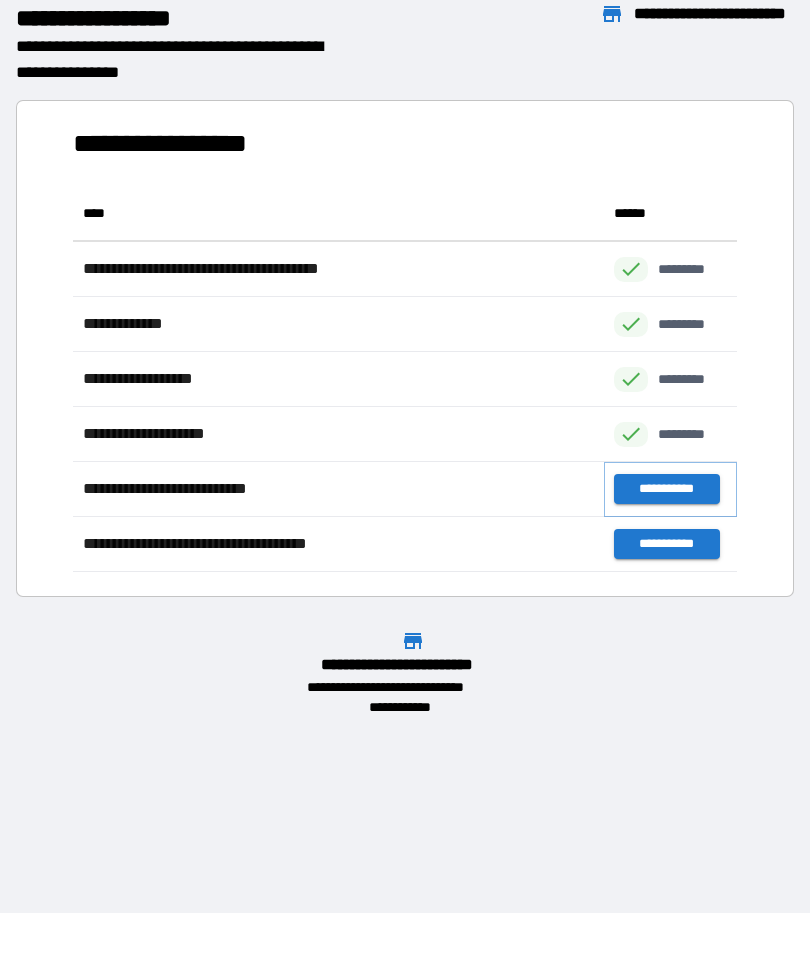 click on "**********" at bounding box center [666, 489] 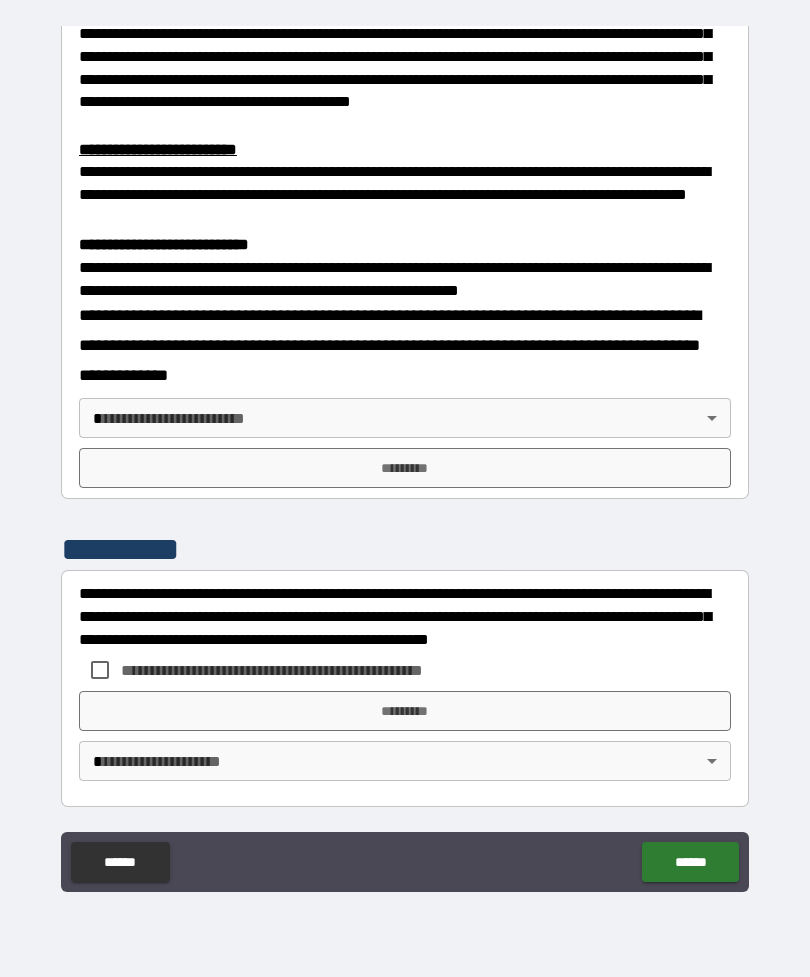 scroll, scrollTop: 594, scrollLeft: 0, axis: vertical 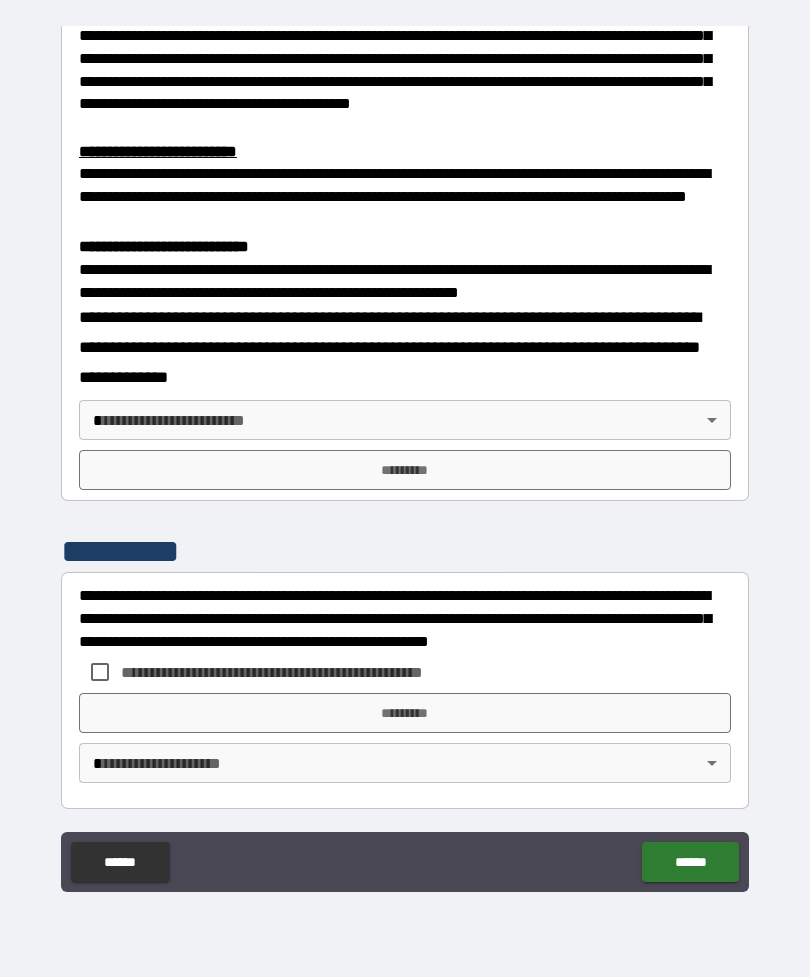 click on "**********" at bounding box center (405, 456) 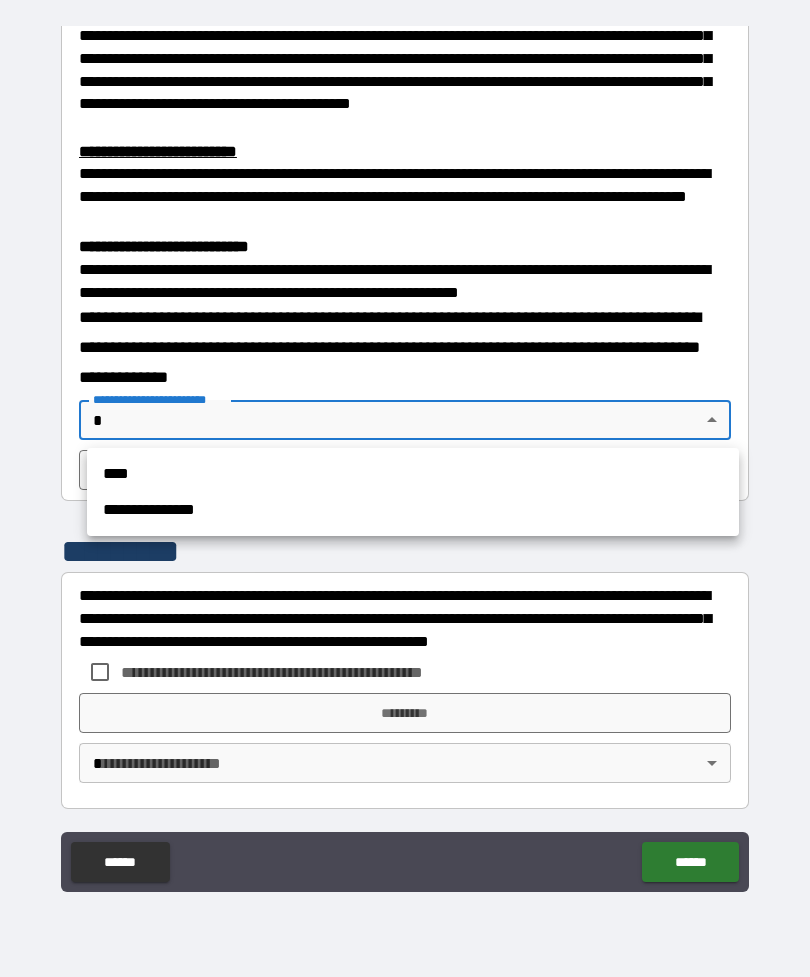 click on "**********" at bounding box center (413, 510) 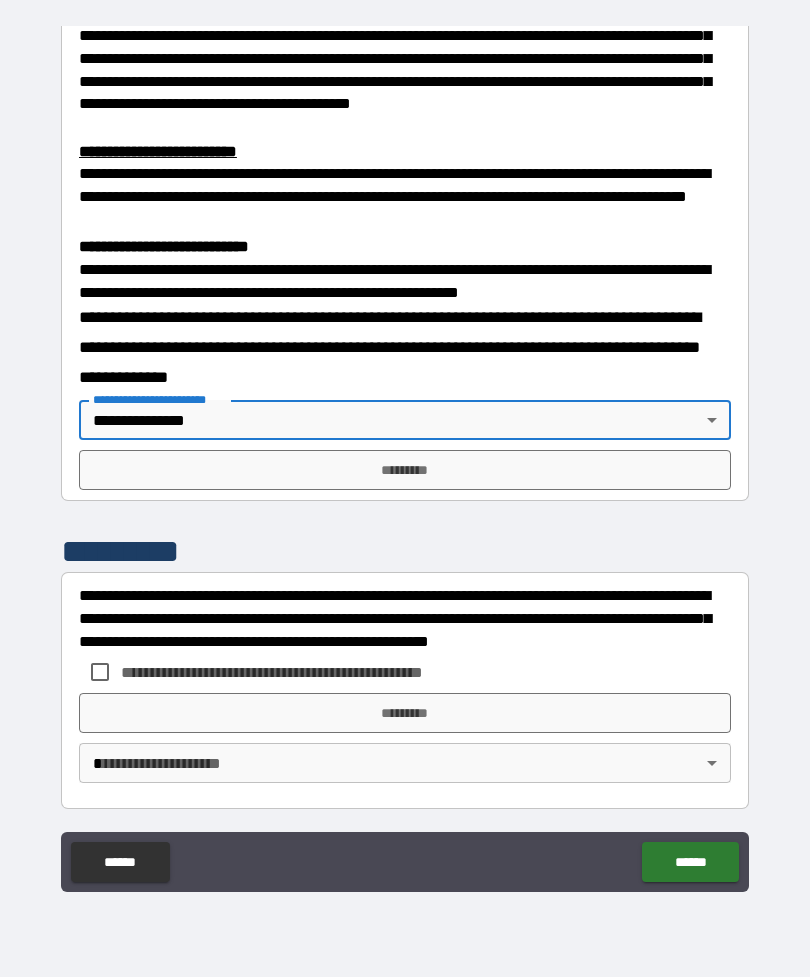 click on "*********" at bounding box center [405, 470] 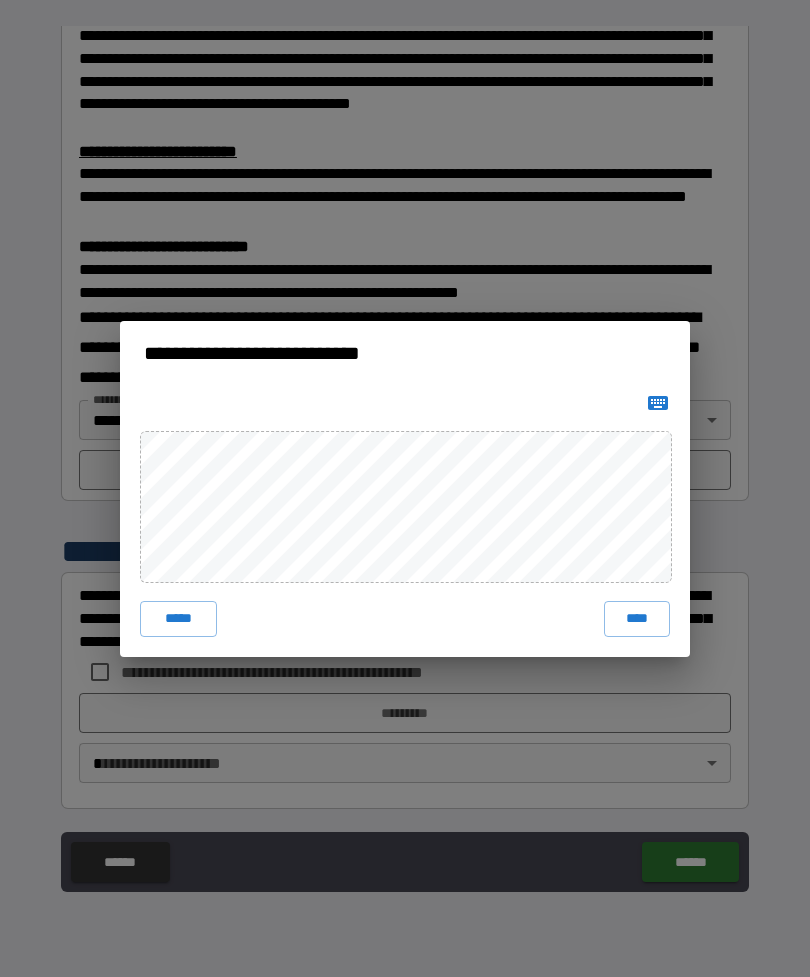 click on "****" at bounding box center (637, 619) 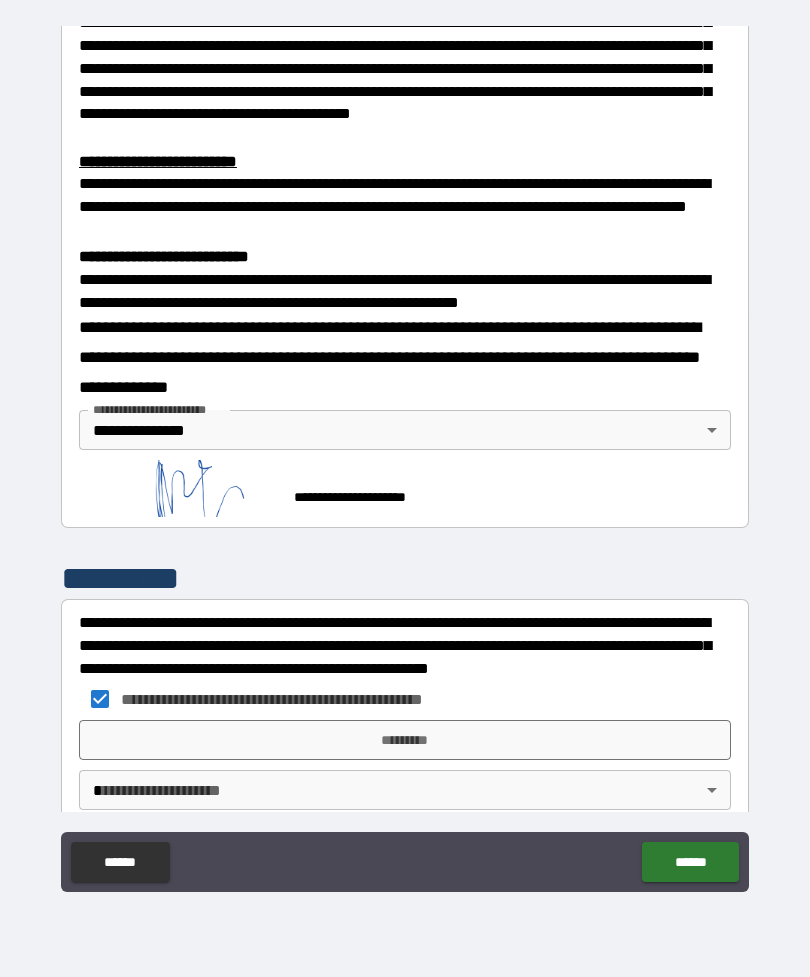 click on "*********" at bounding box center (405, 740) 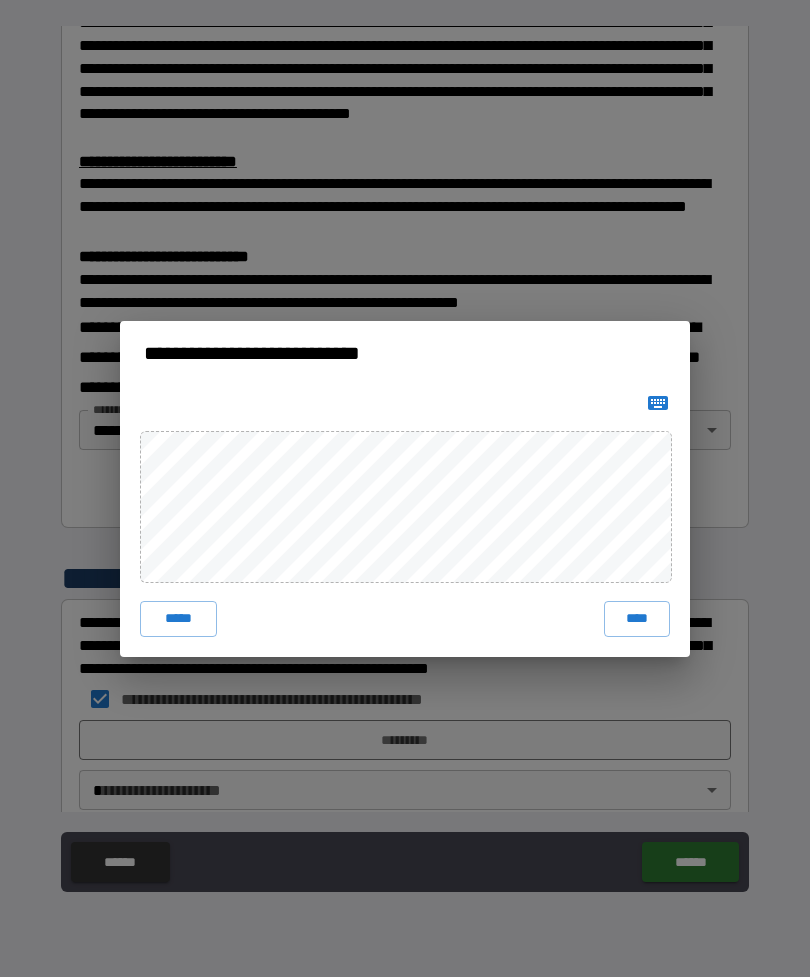 click on "****" at bounding box center [637, 619] 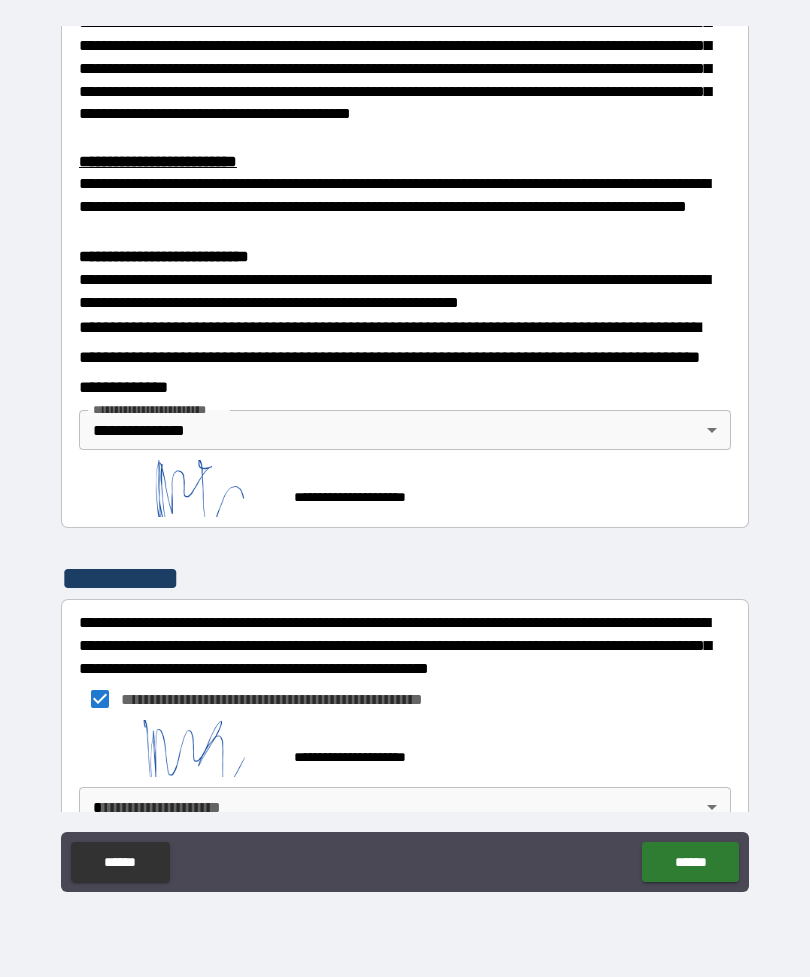 click on "**********" at bounding box center [405, 456] 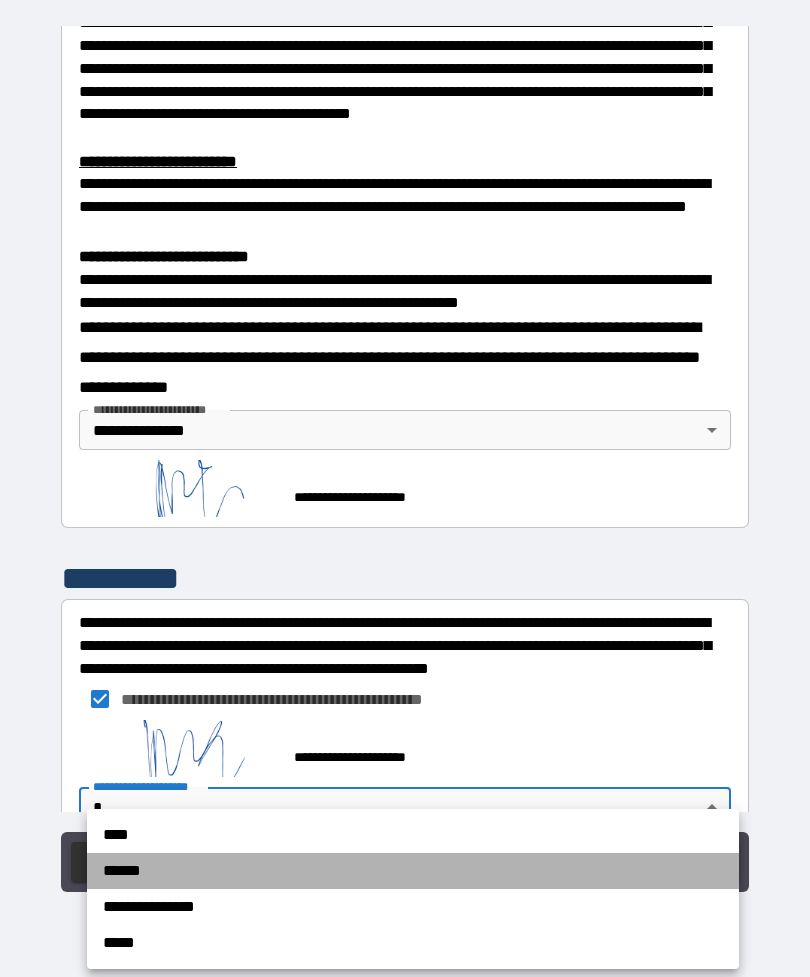 click on "******" at bounding box center (413, 871) 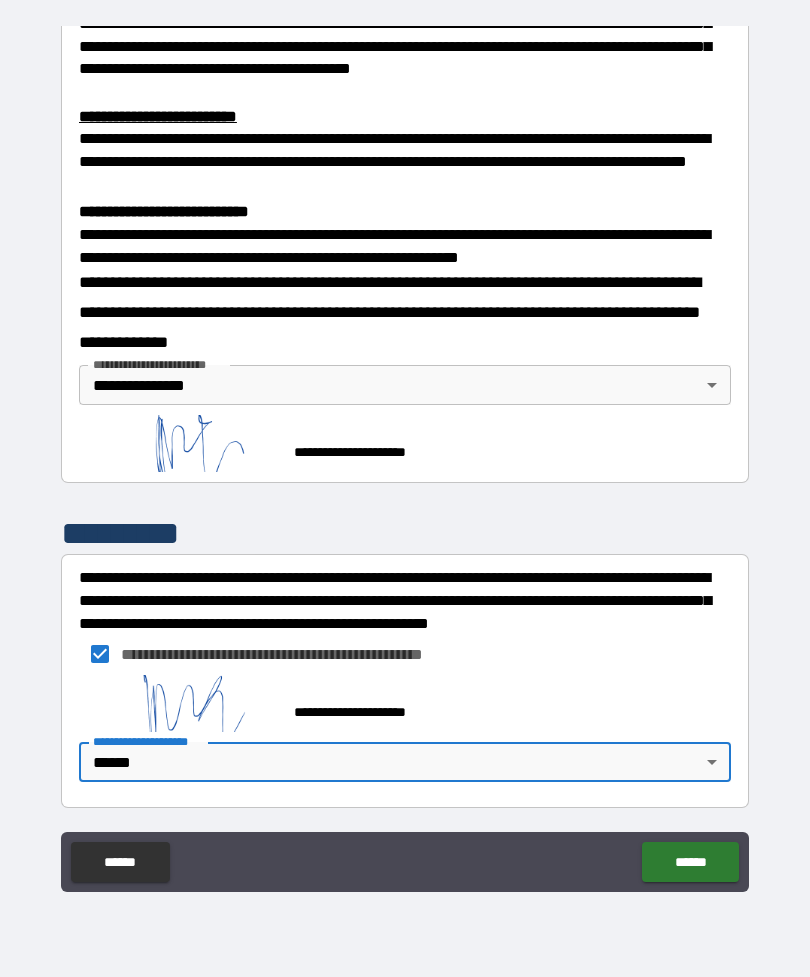 scroll, scrollTop: 628, scrollLeft: 0, axis: vertical 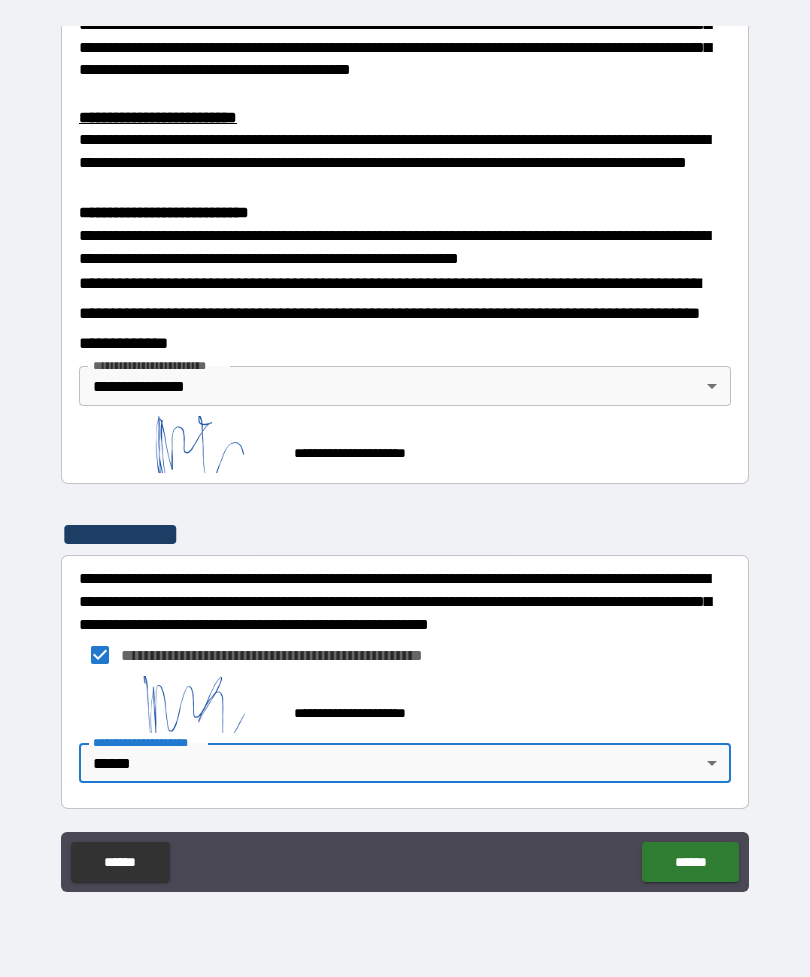 click on "******" at bounding box center (690, 862) 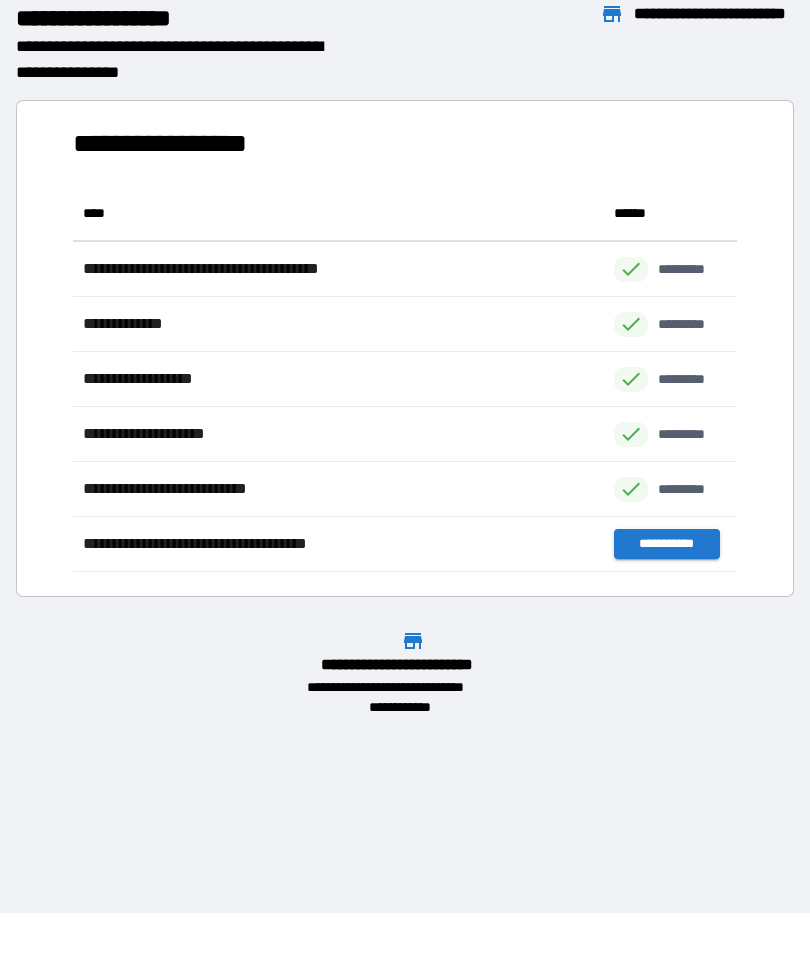 scroll, scrollTop: 1, scrollLeft: 1, axis: both 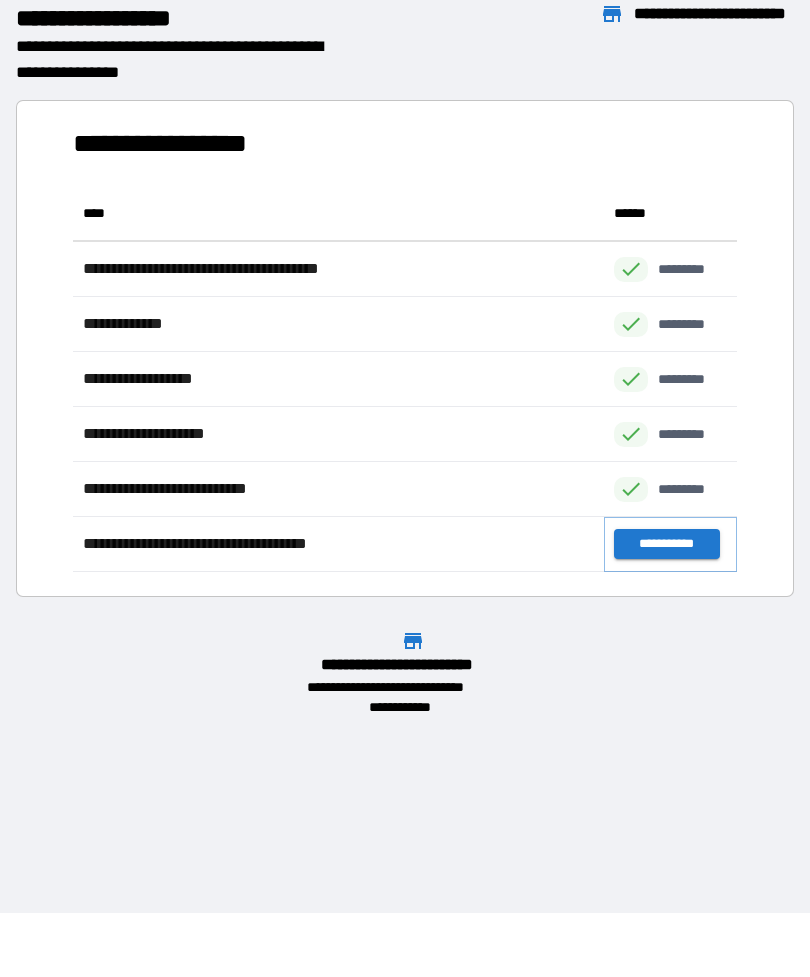 click on "**********" at bounding box center (666, 544) 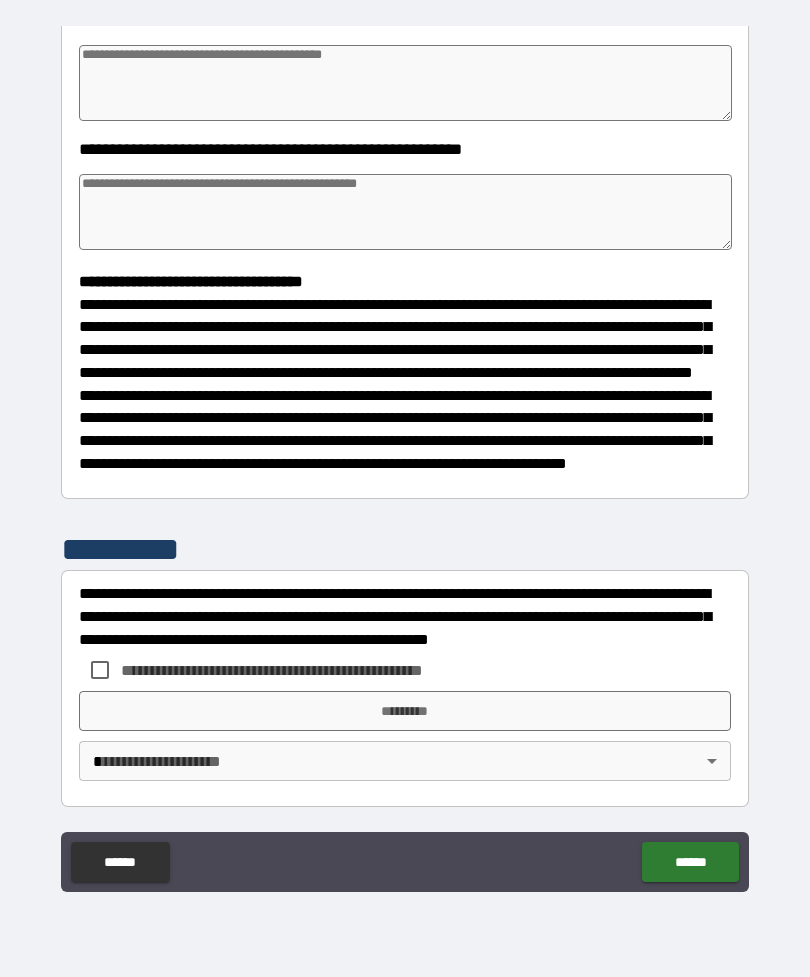 scroll, scrollTop: 370, scrollLeft: 0, axis: vertical 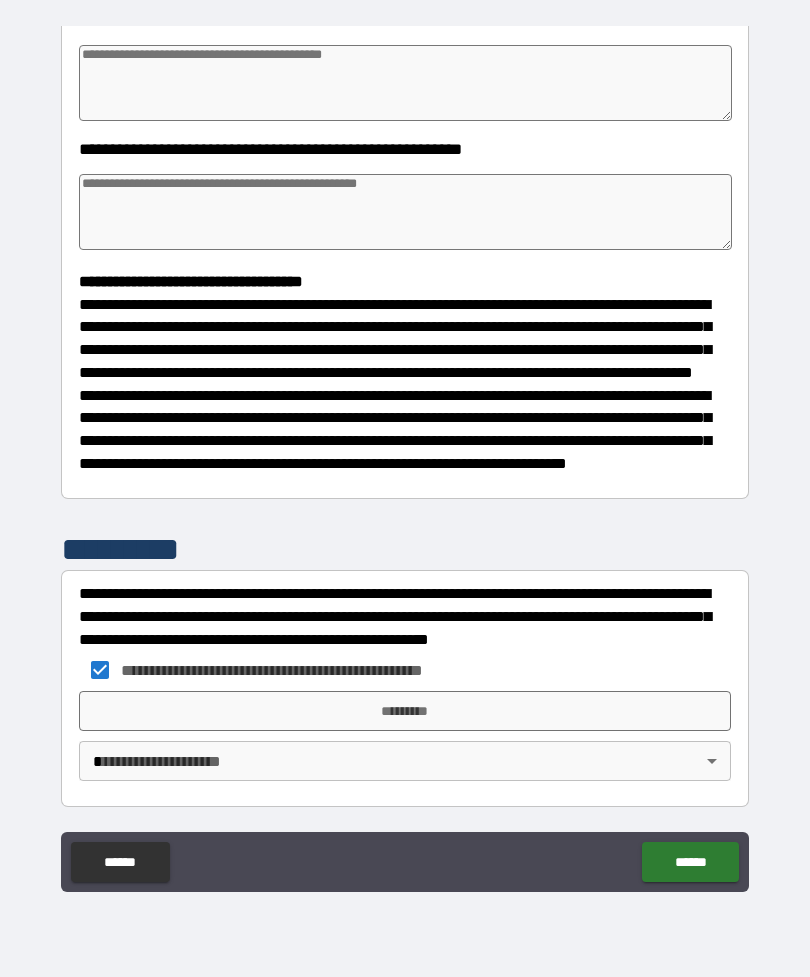 click on "*********" at bounding box center (405, 711) 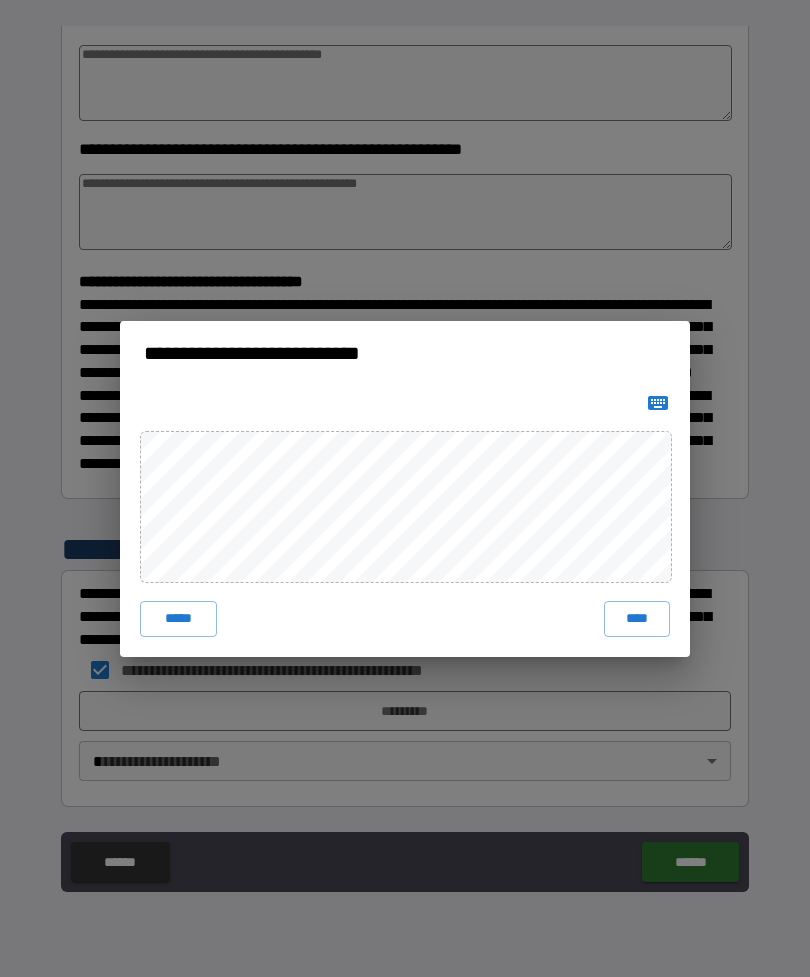 click on "****" at bounding box center [637, 619] 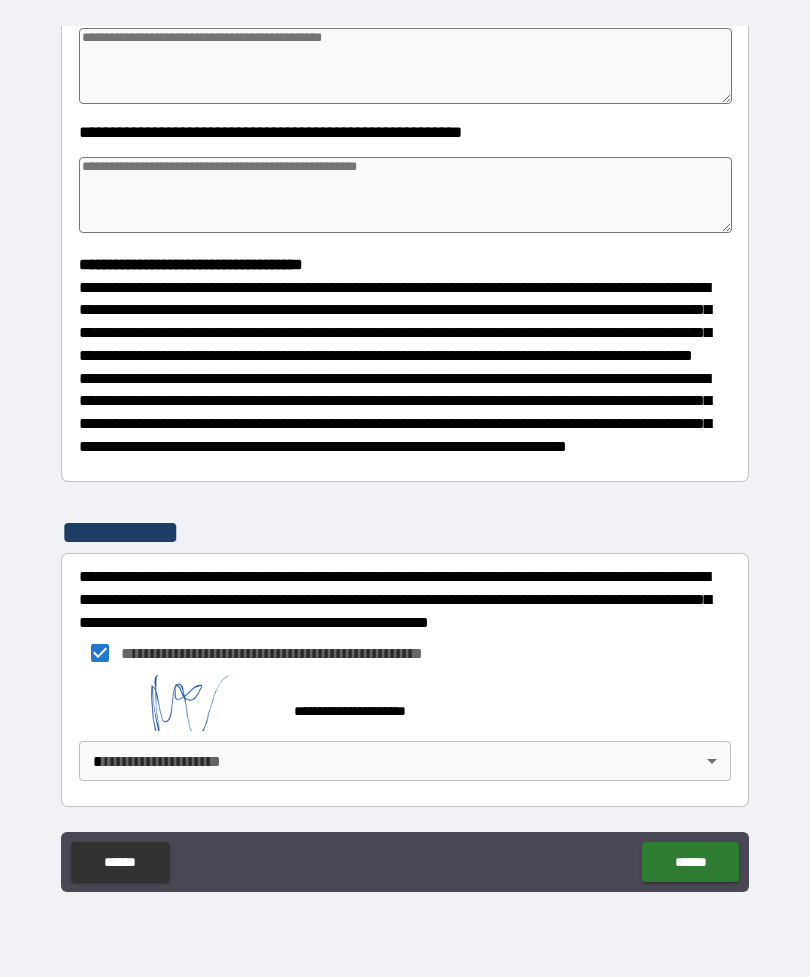 click on "**********" at bounding box center [405, 456] 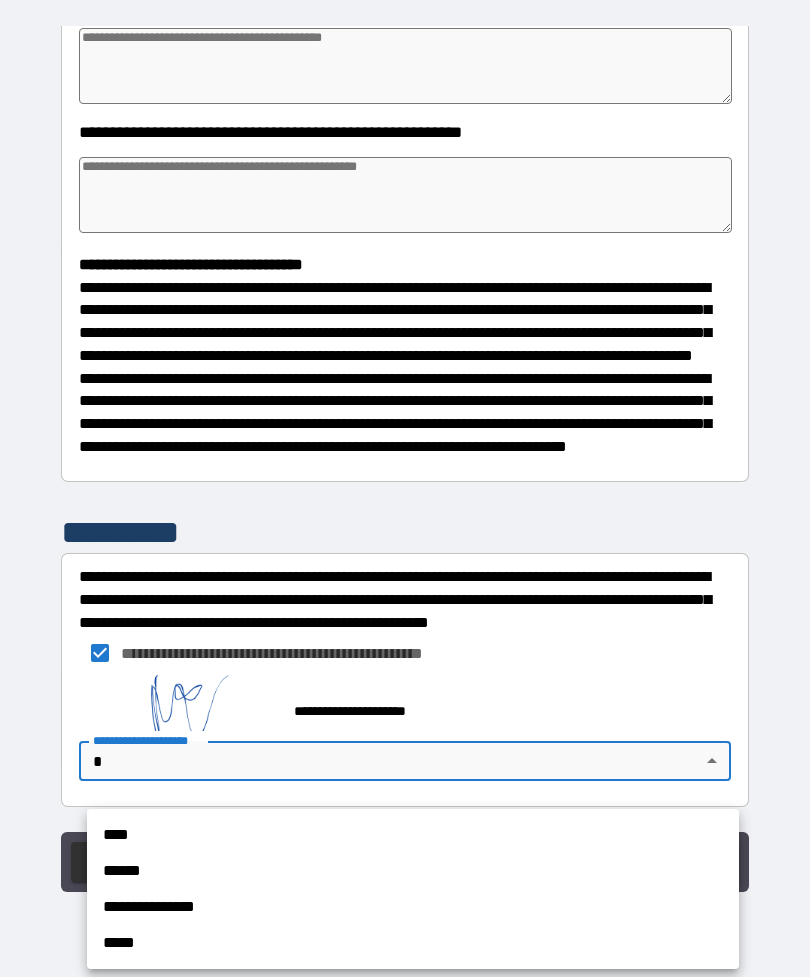 click on "**********" at bounding box center [413, 907] 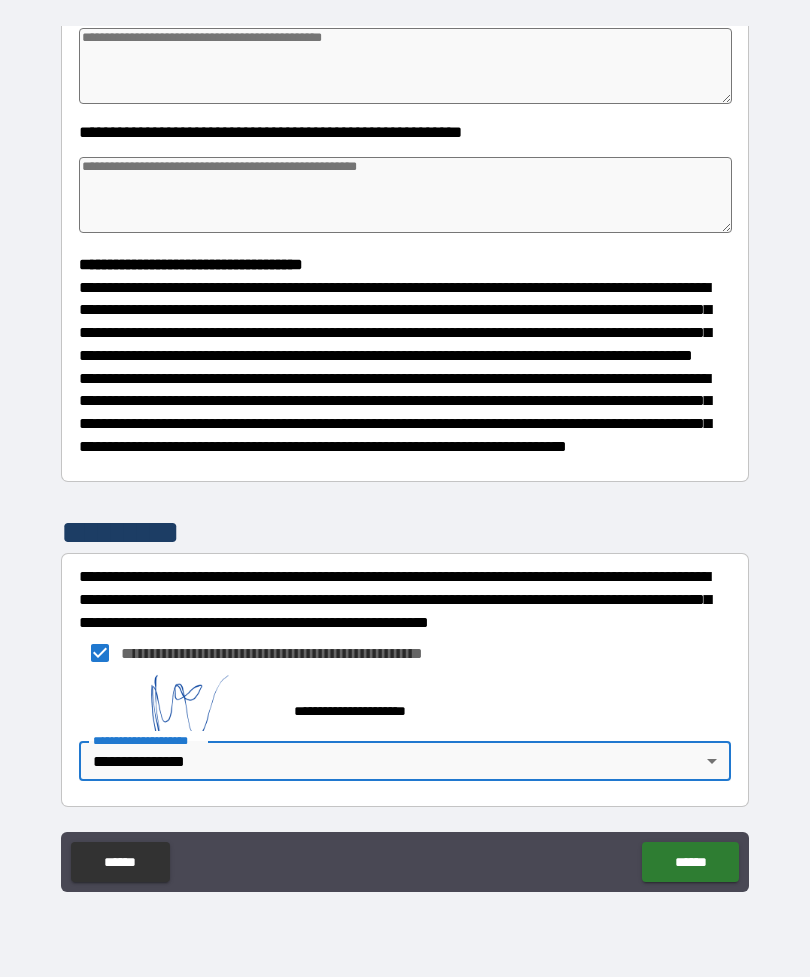 click on "******" at bounding box center [690, 862] 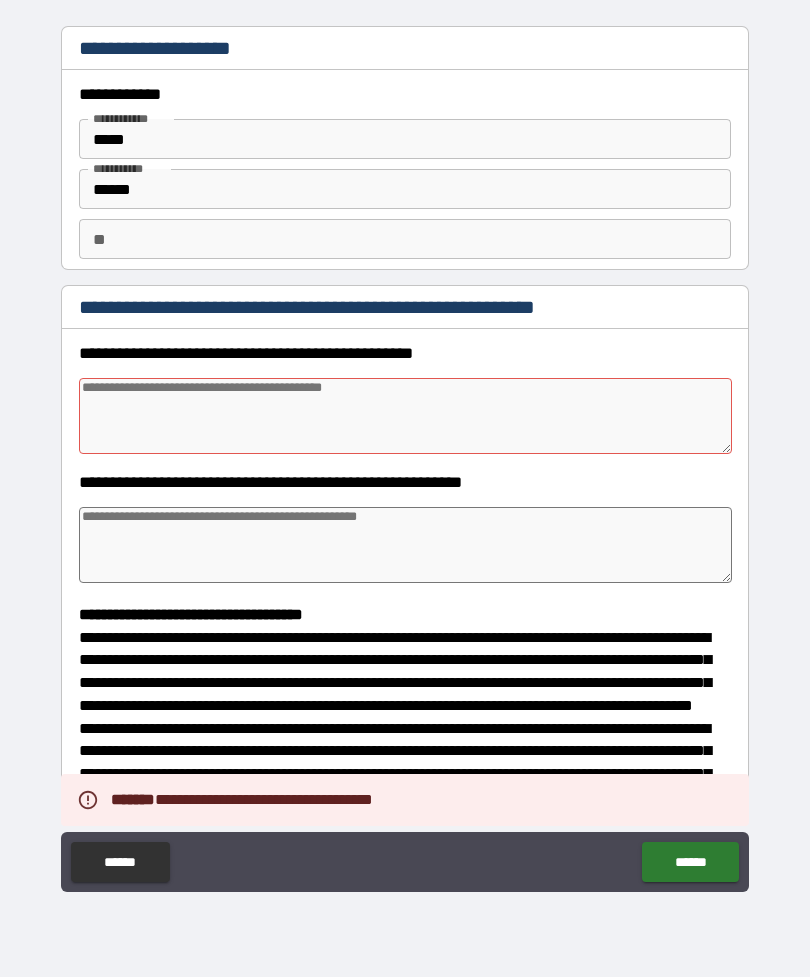 scroll, scrollTop: 0, scrollLeft: 0, axis: both 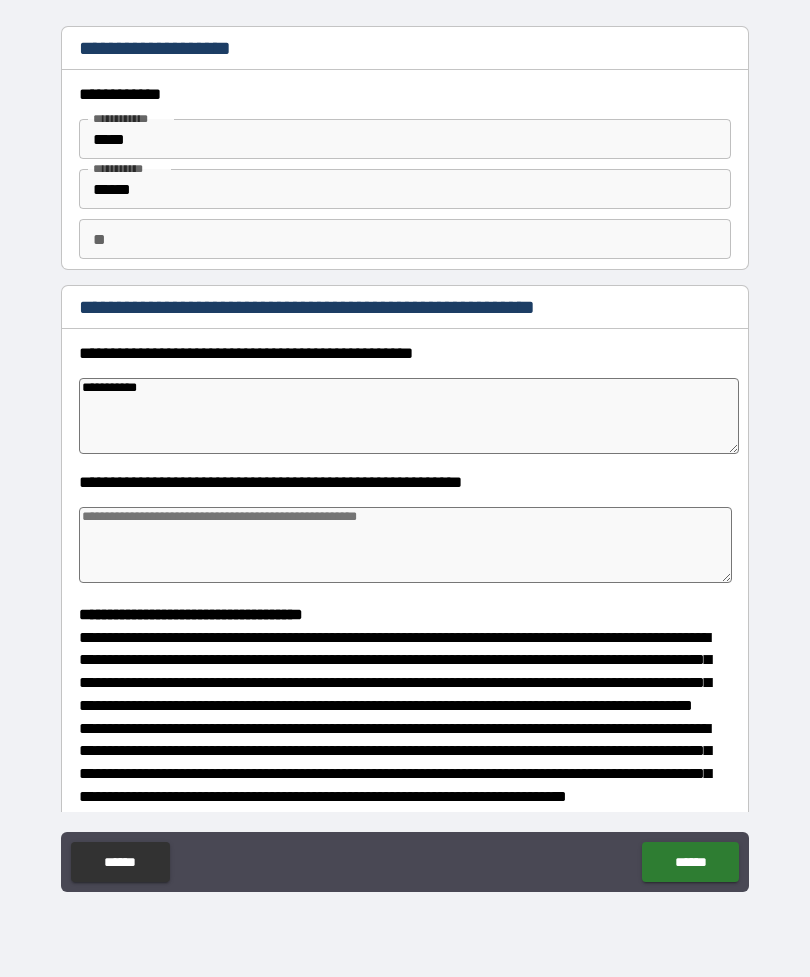 click at bounding box center (405, 545) 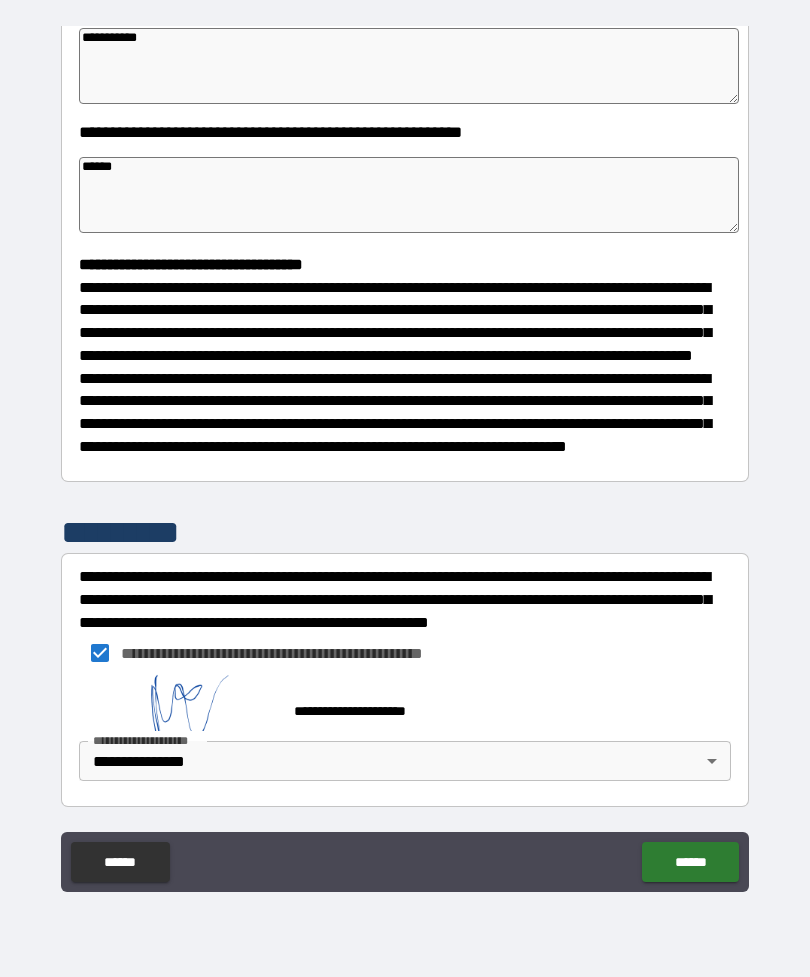 scroll, scrollTop: 387, scrollLeft: 0, axis: vertical 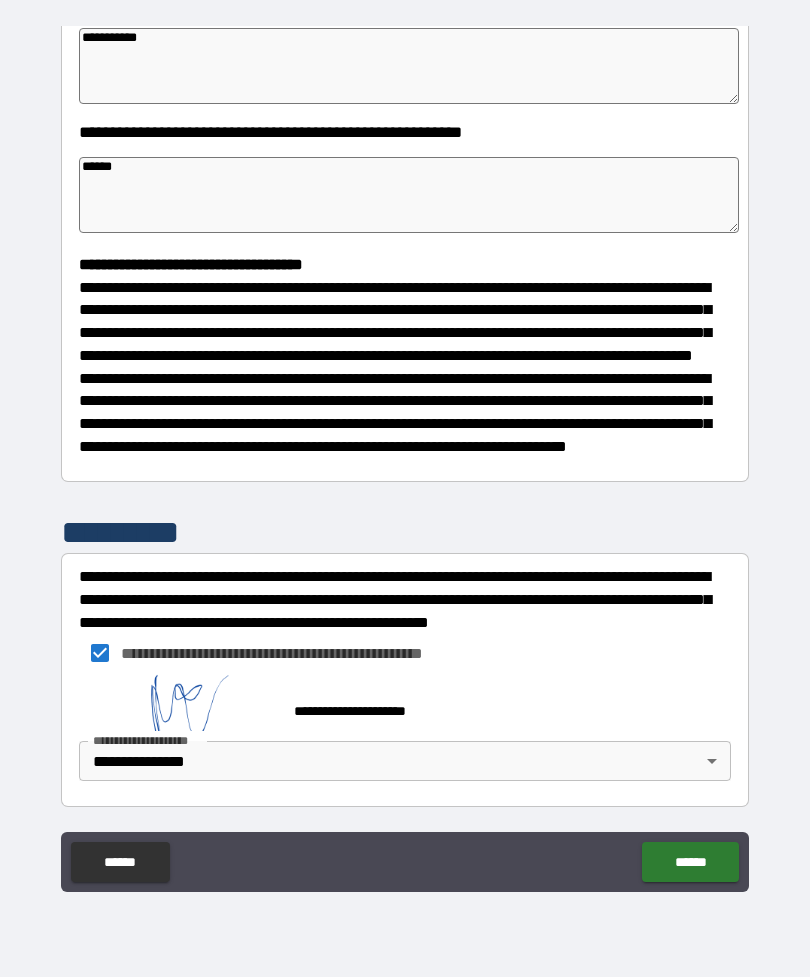 click on "**********" at bounding box center [405, 459] 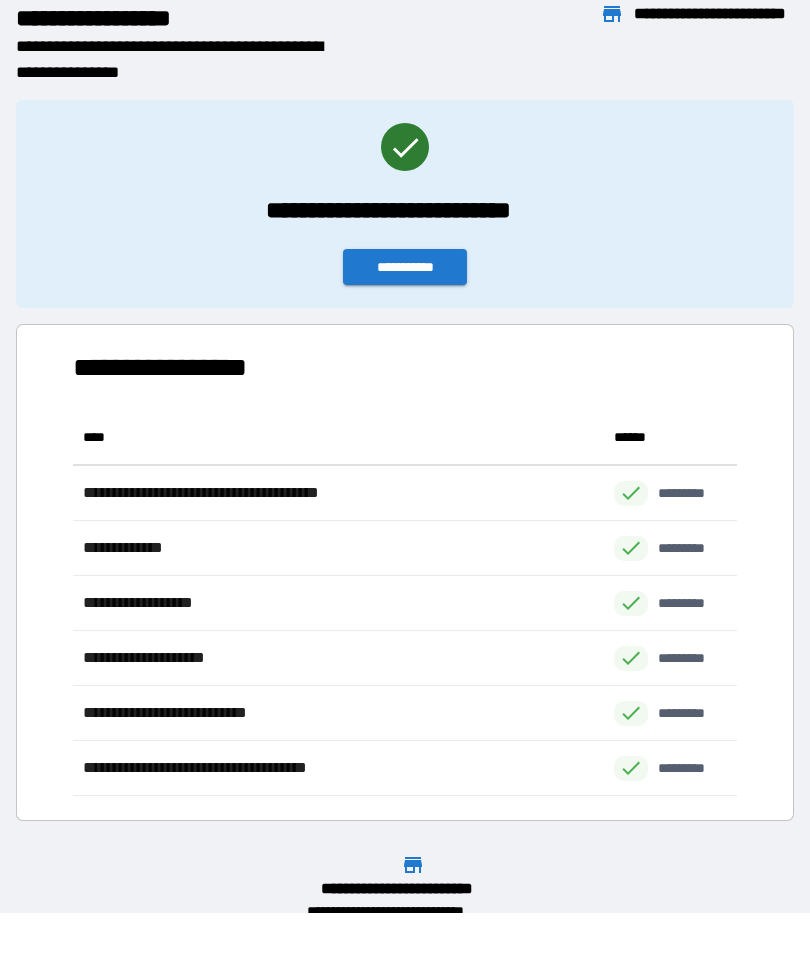 scroll, scrollTop: 1, scrollLeft: 1, axis: both 